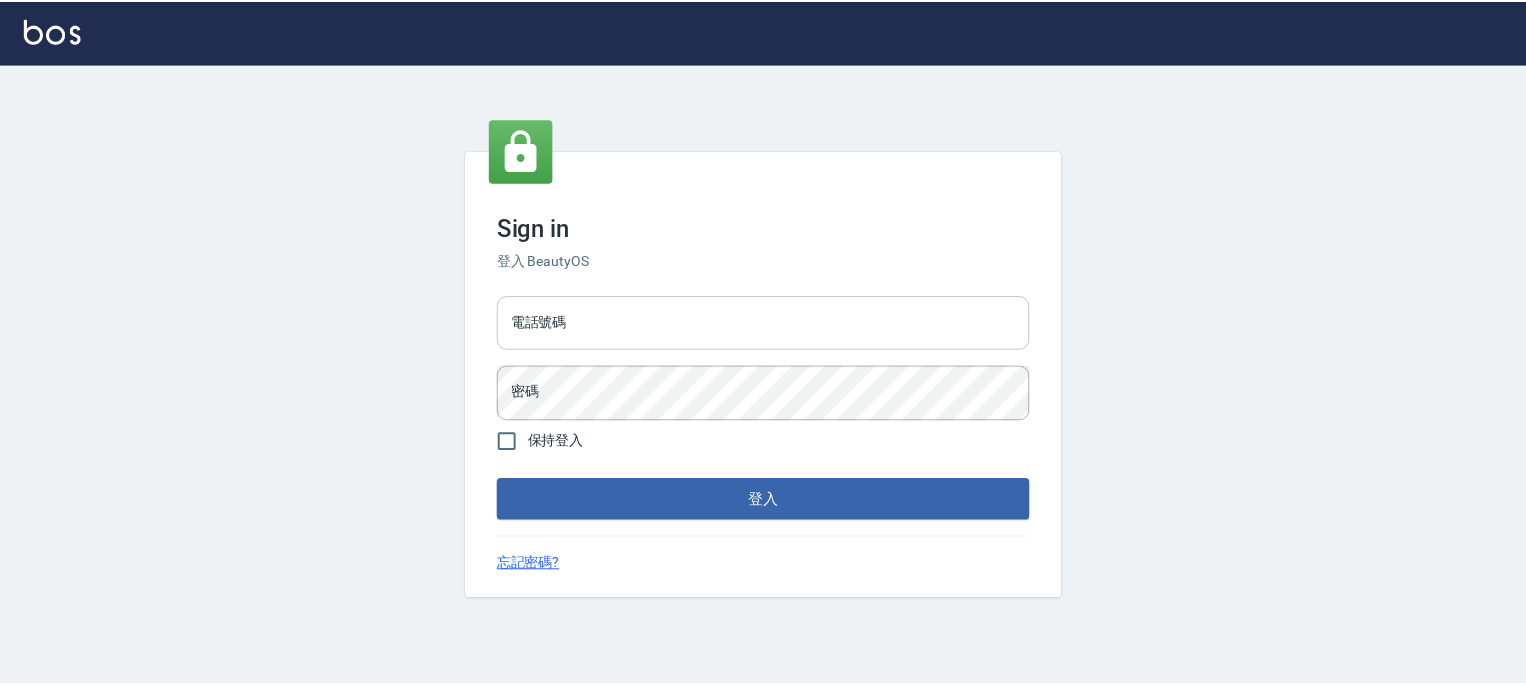 scroll, scrollTop: 0, scrollLeft: 0, axis: both 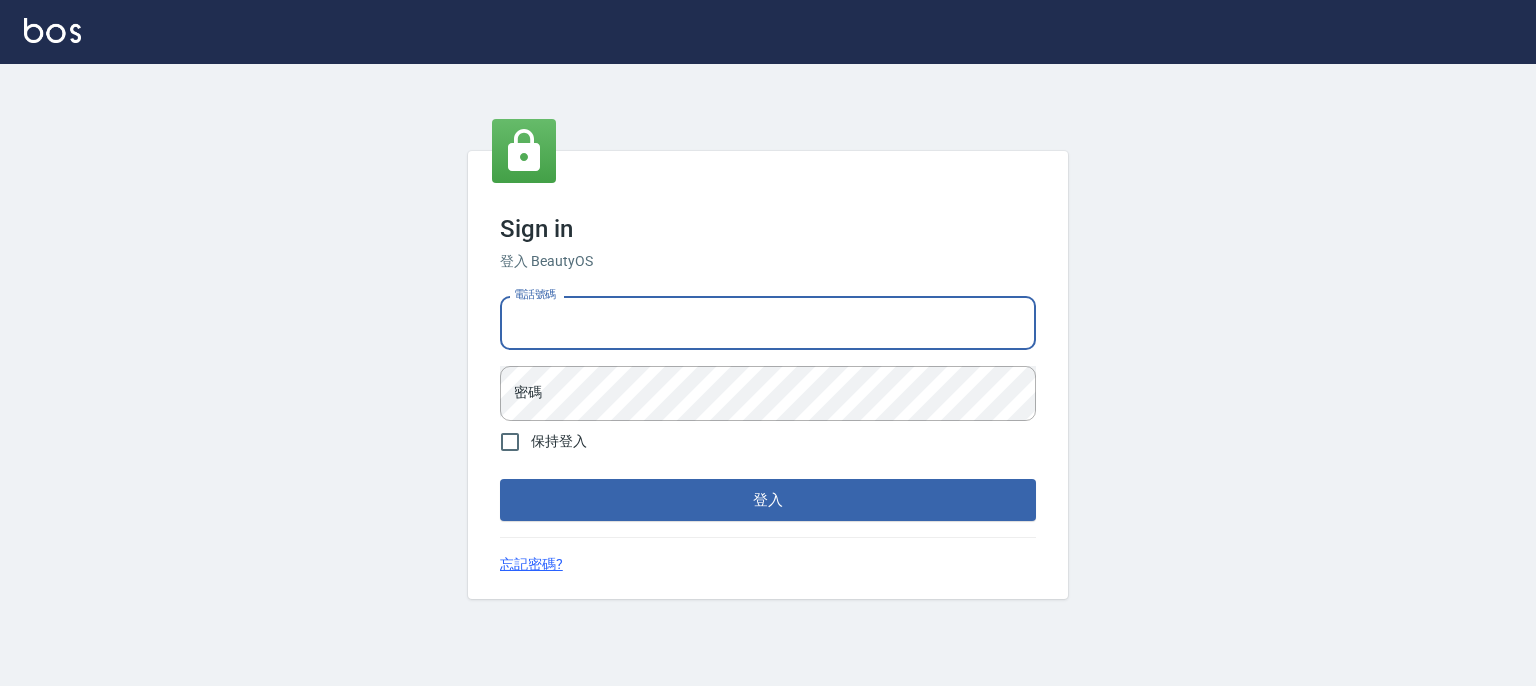click on "電話號碼" at bounding box center [768, 323] 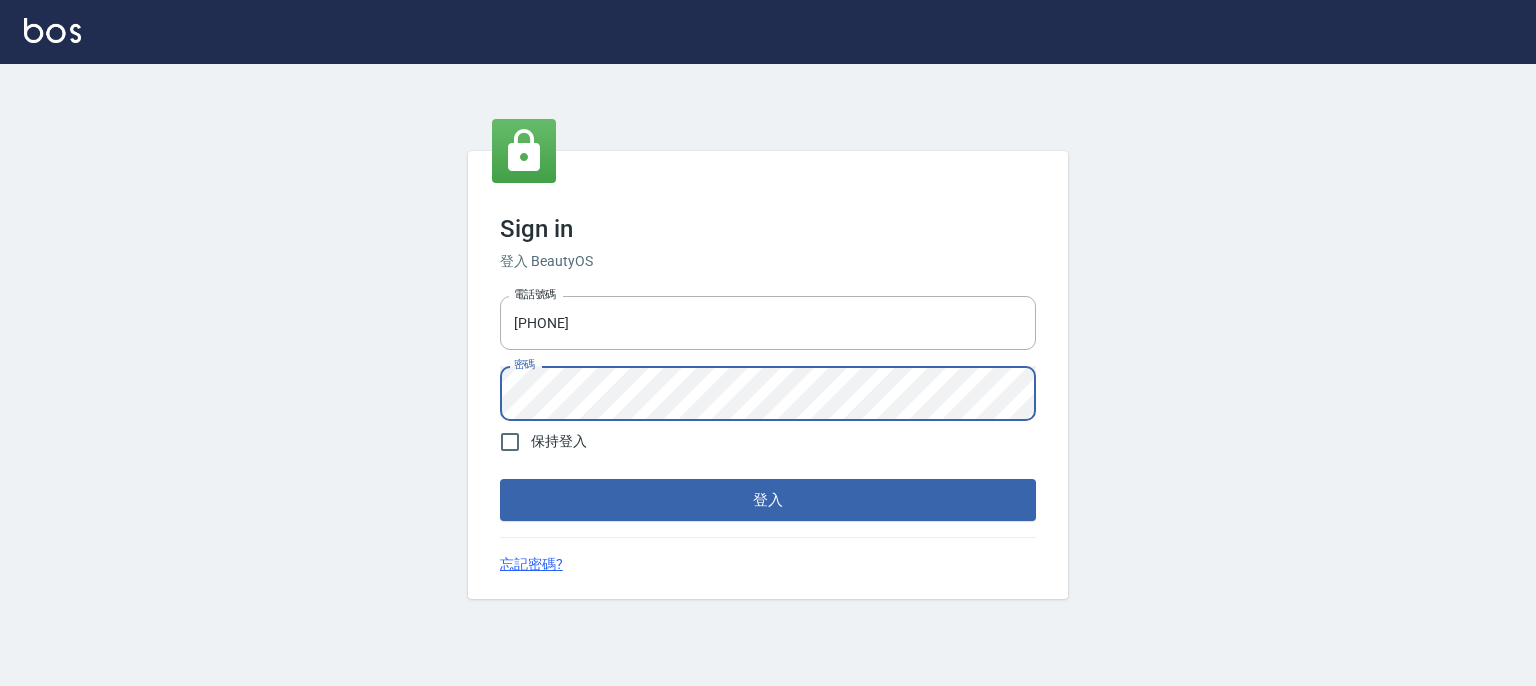 click on "登入" at bounding box center (768, 500) 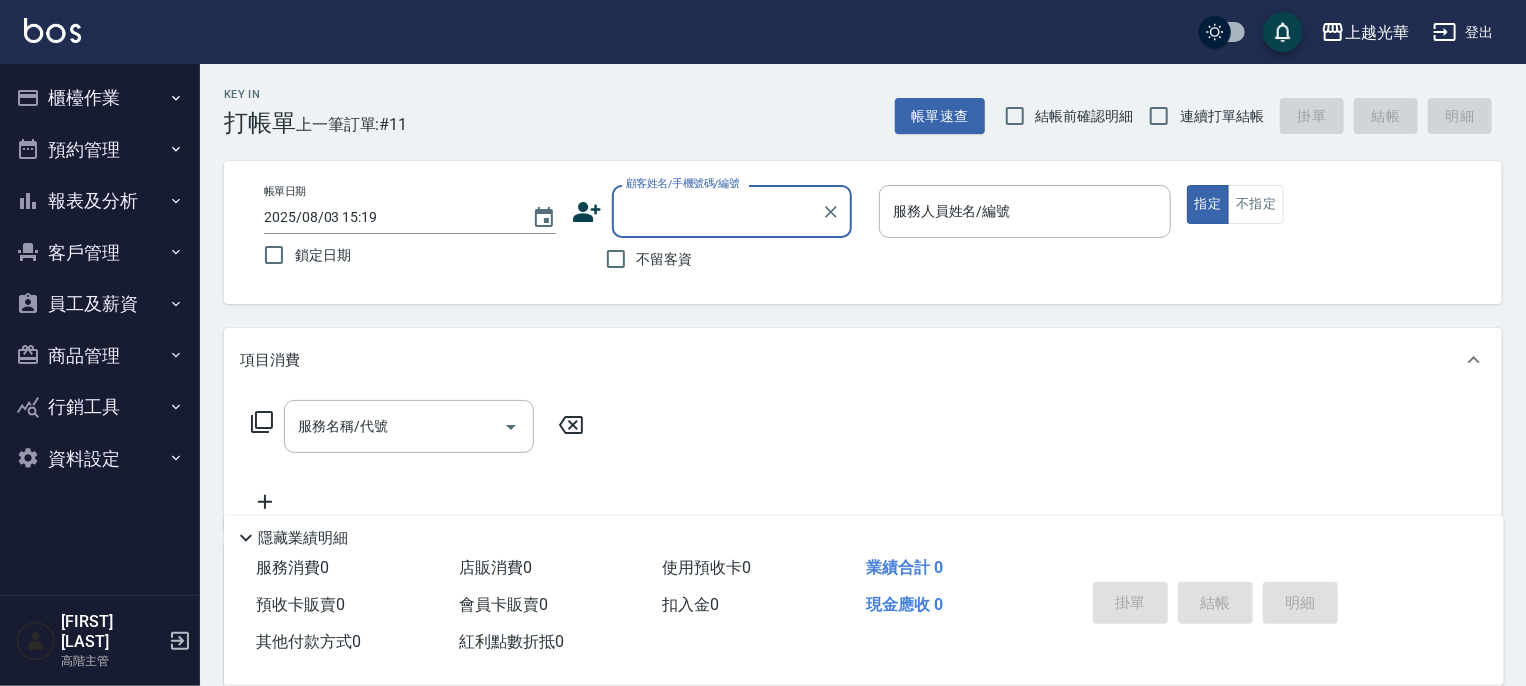 click on "櫃檯作業" at bounding box center [100, 98] 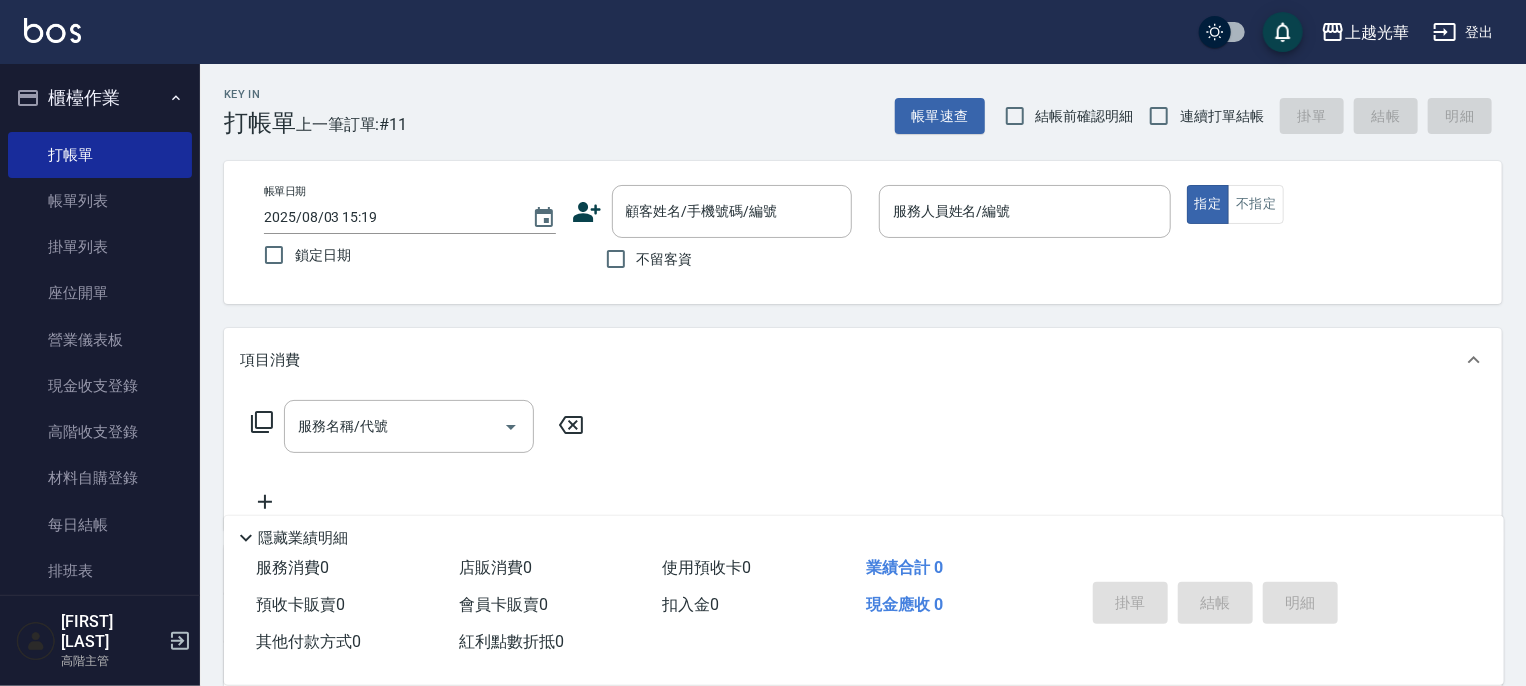 click on "櫃檯作業" at bounding box center (100, 98) 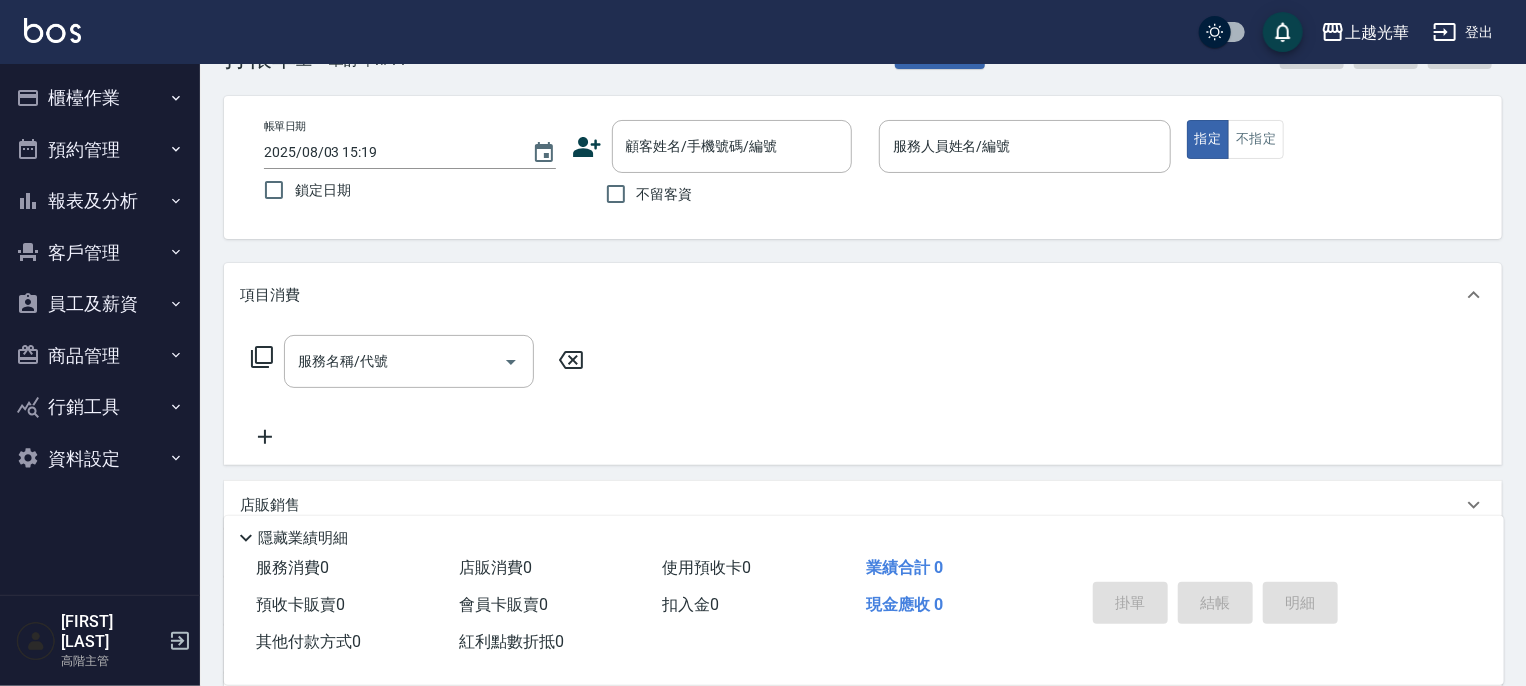 scroll, scrollTop: 100, scrollLeft: 0, axis: vertical 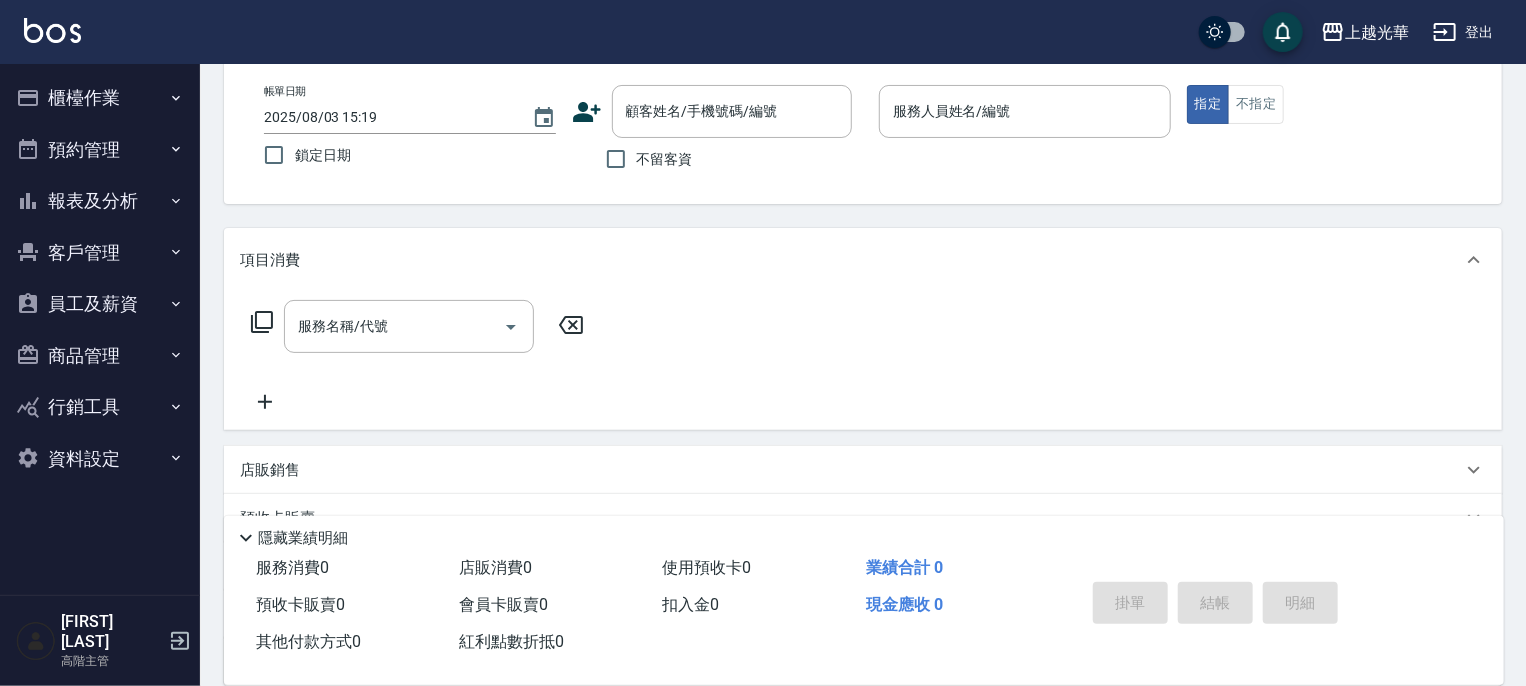 click on "報表及分析" at bounding box center (100, 201) 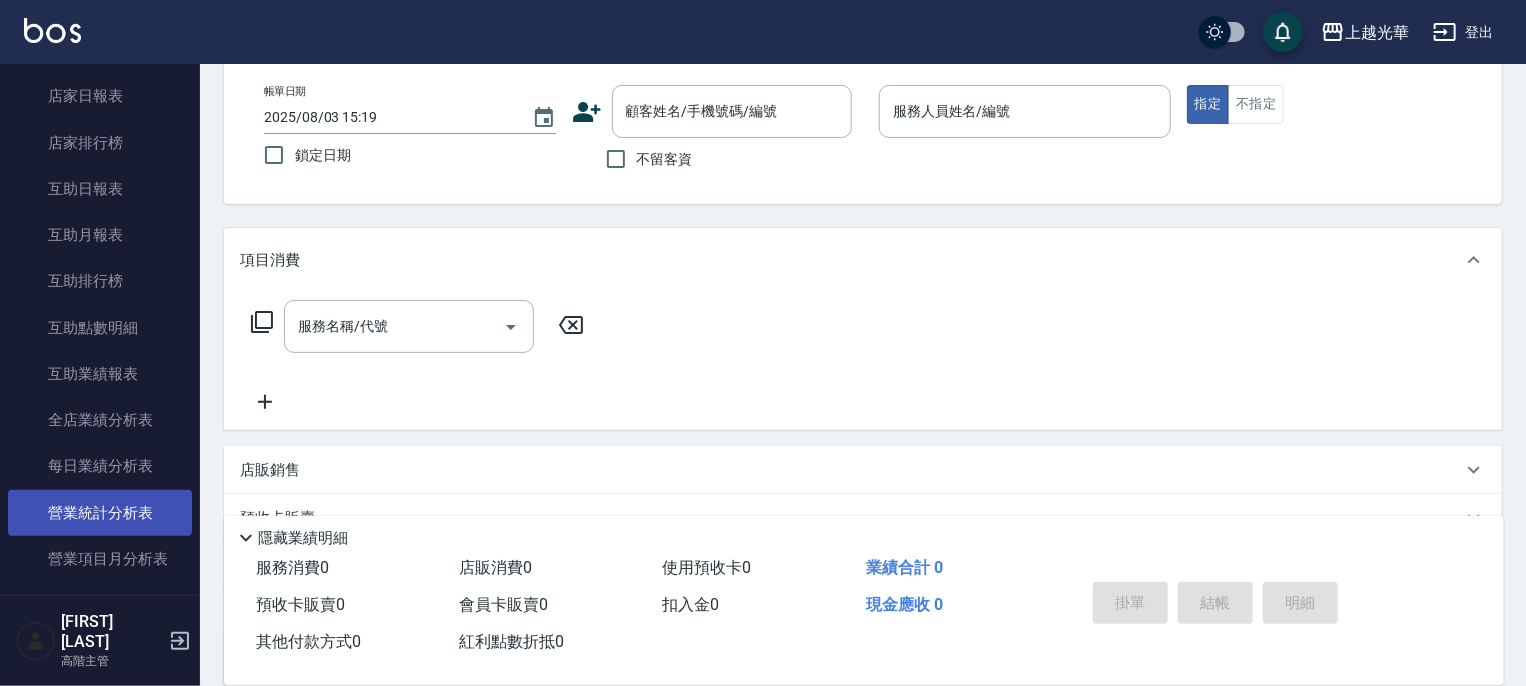 scroll, scrollTop: 500, scrollLeft: 0, axis: vertical 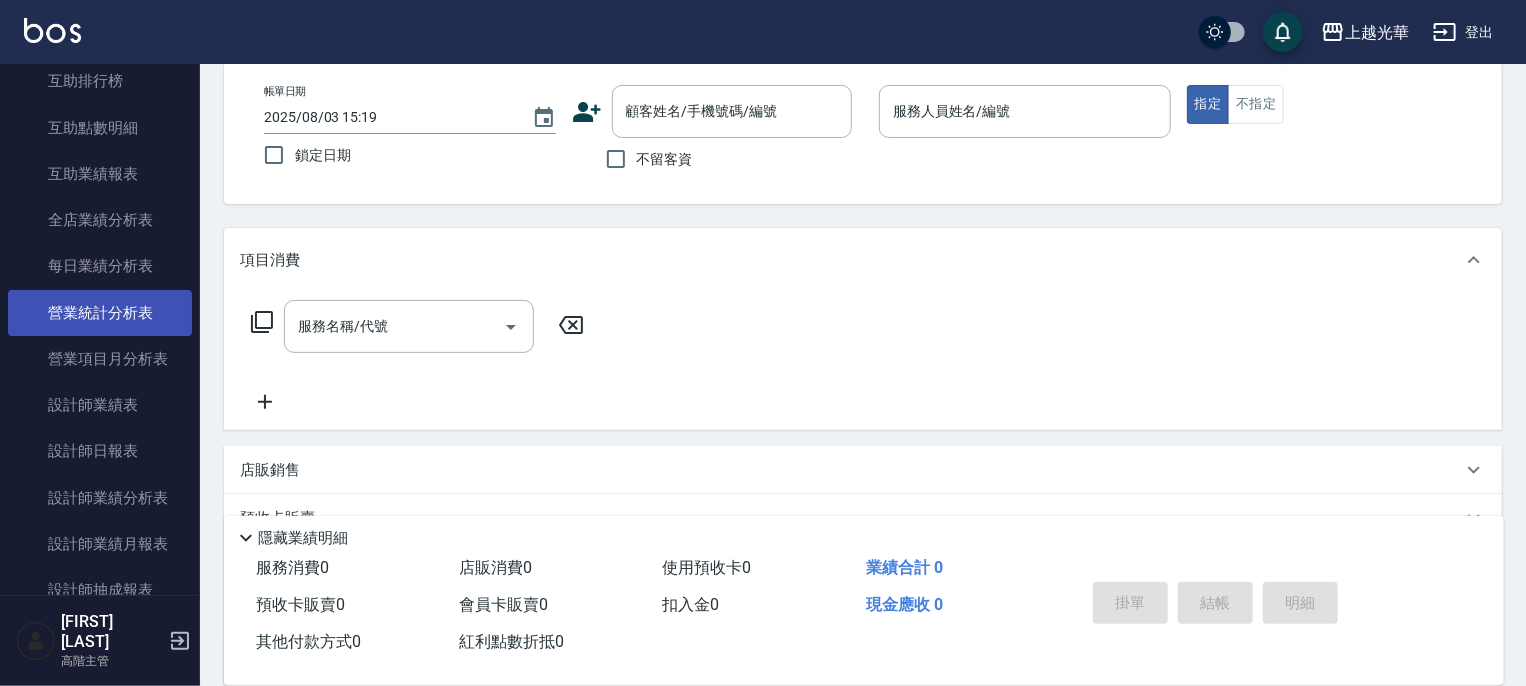 click on "營業統計分析表" at bounding box center (100, 313) 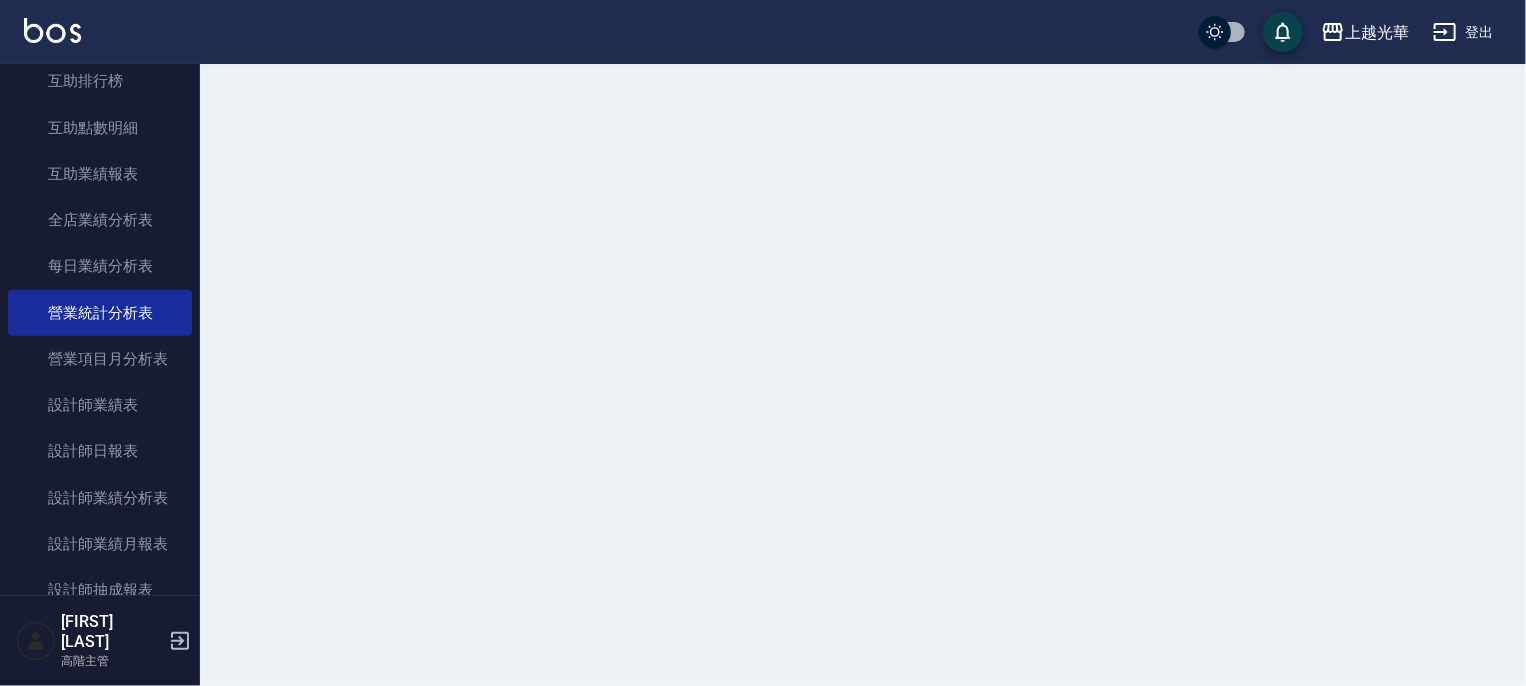 scroll, scrollTop: 0, scrollLeft: 0, axis: both 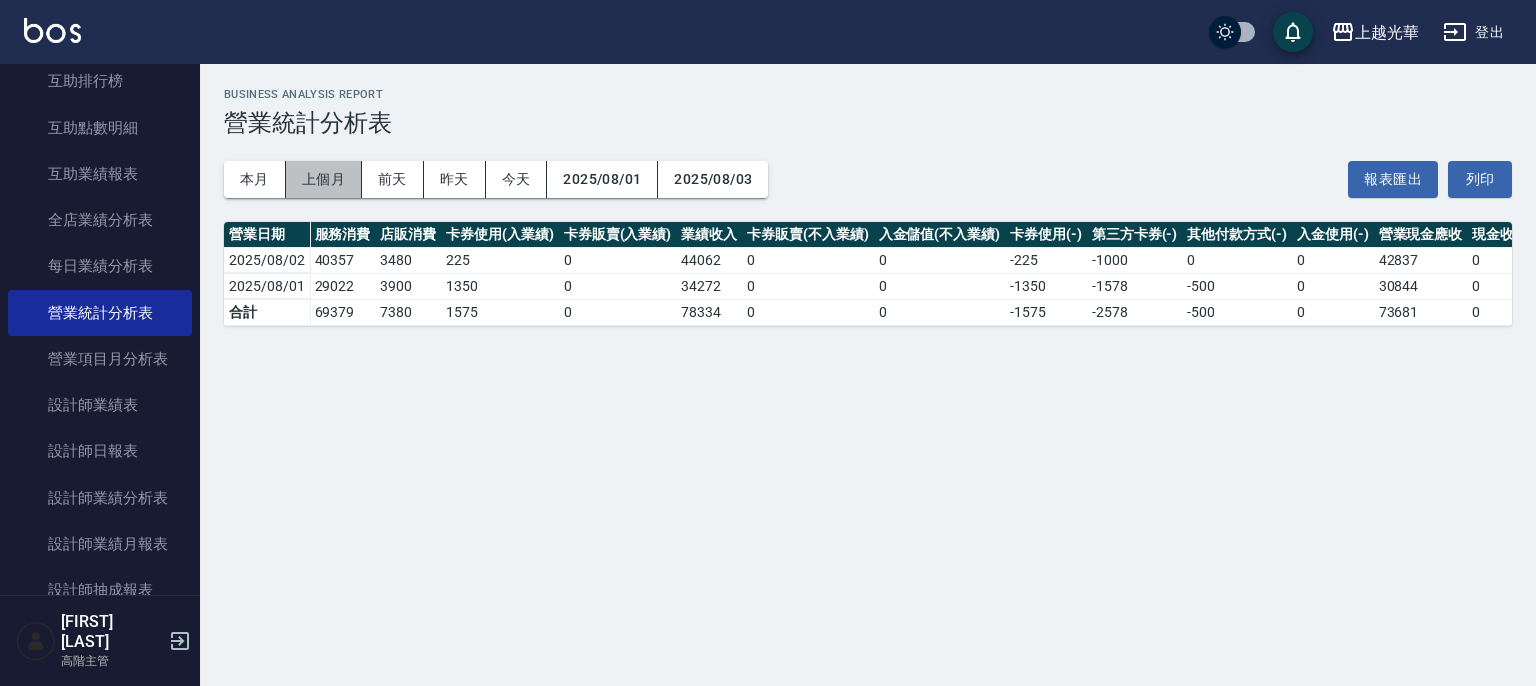 drag, startPoint x: 340, startPoint y: 170, endPoint x: 387, endPoint y: 333, distance: 169.6408 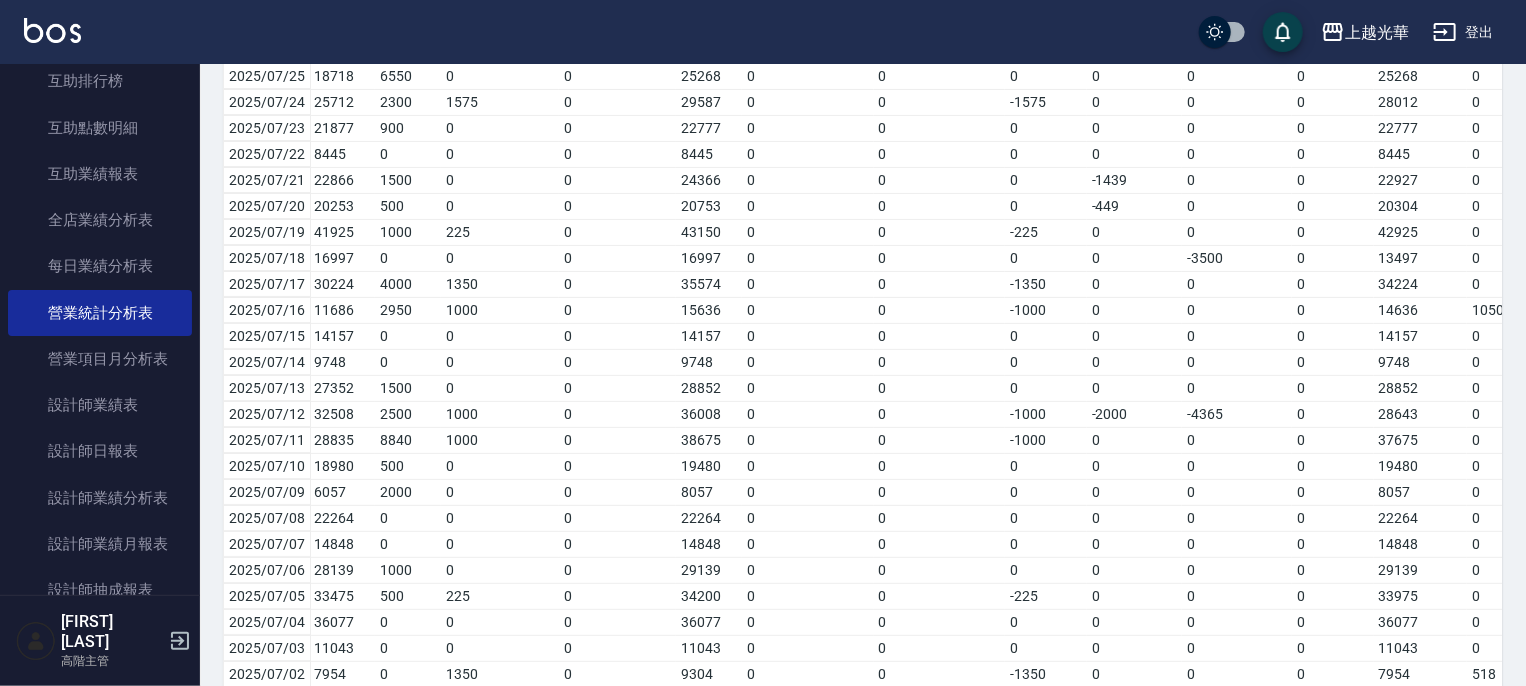 scroll, scrollTop: 426, scrollLeft: 0, axis: vertical 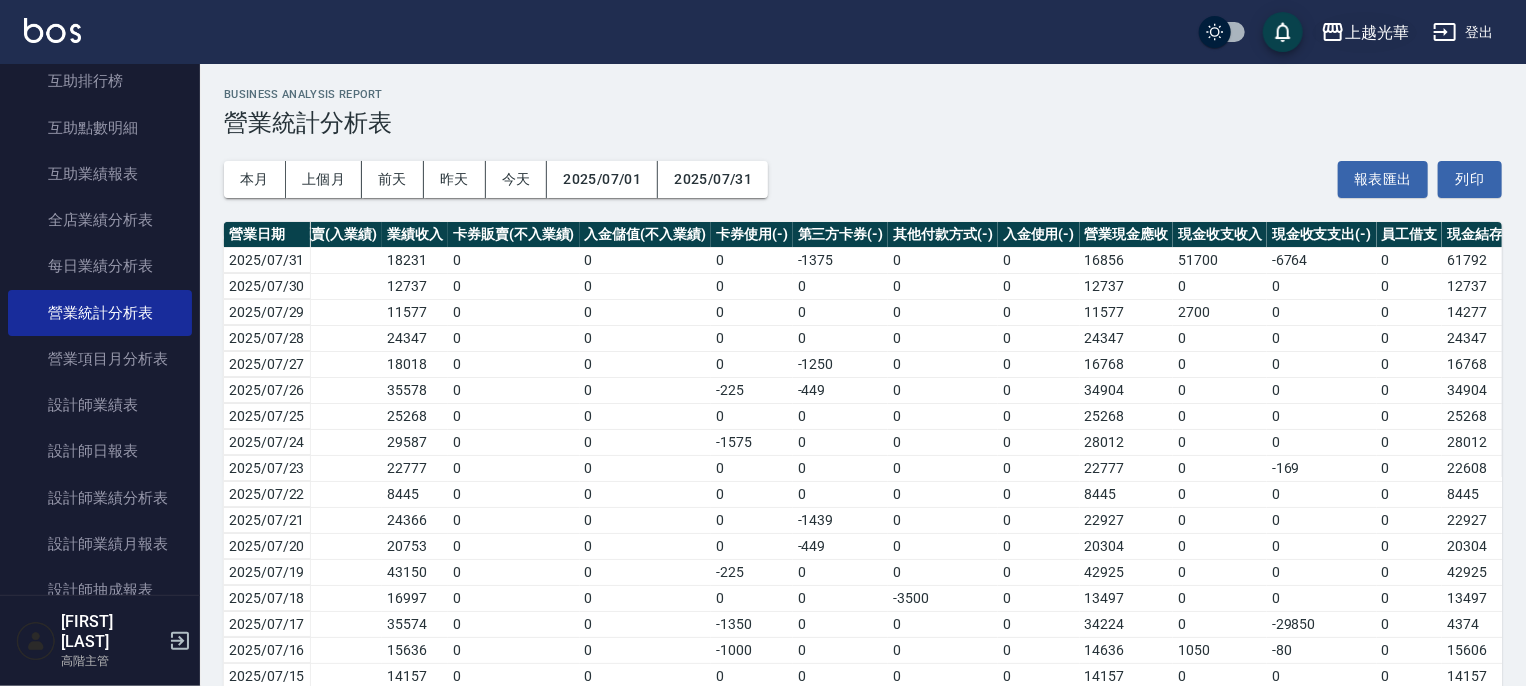 click on "上越光華" at bounding box center [1377, 32] 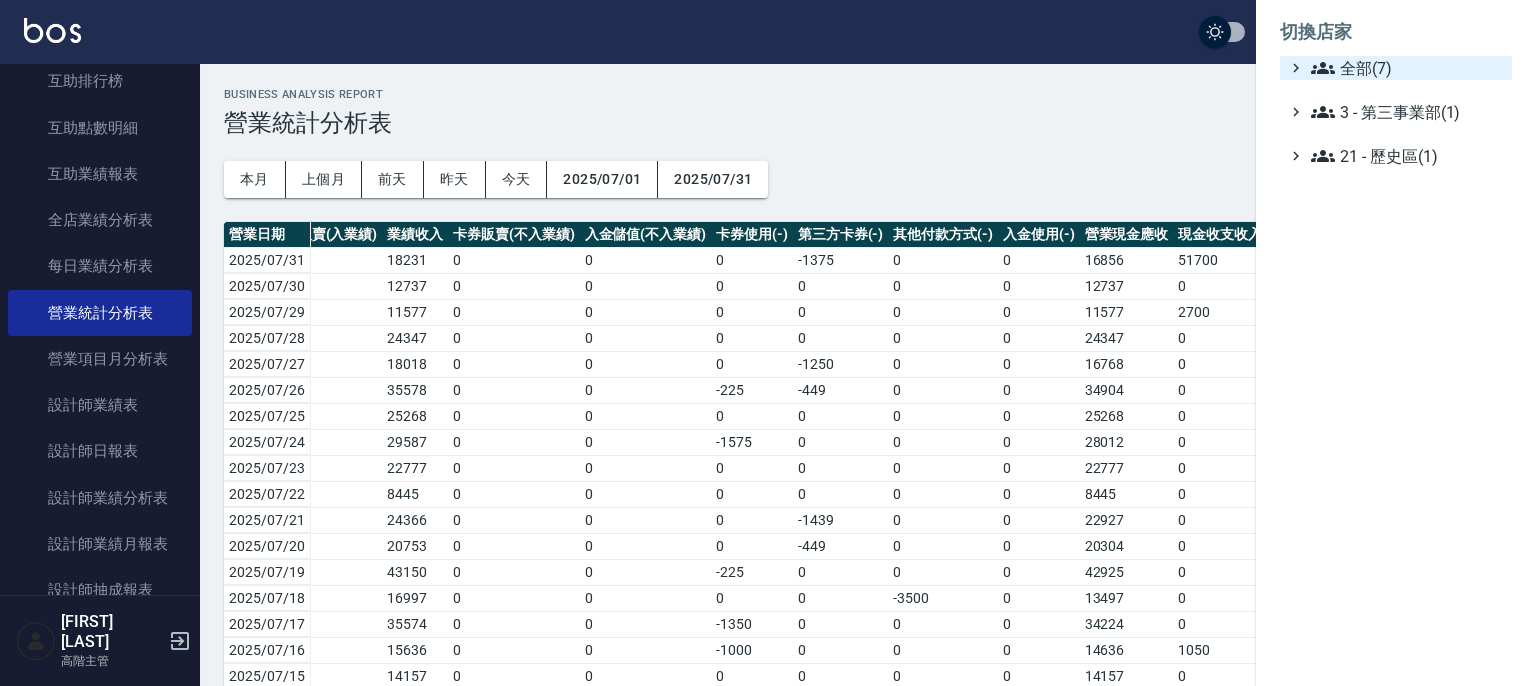 click on "全部(7)" at bounding box center [1407, 68] 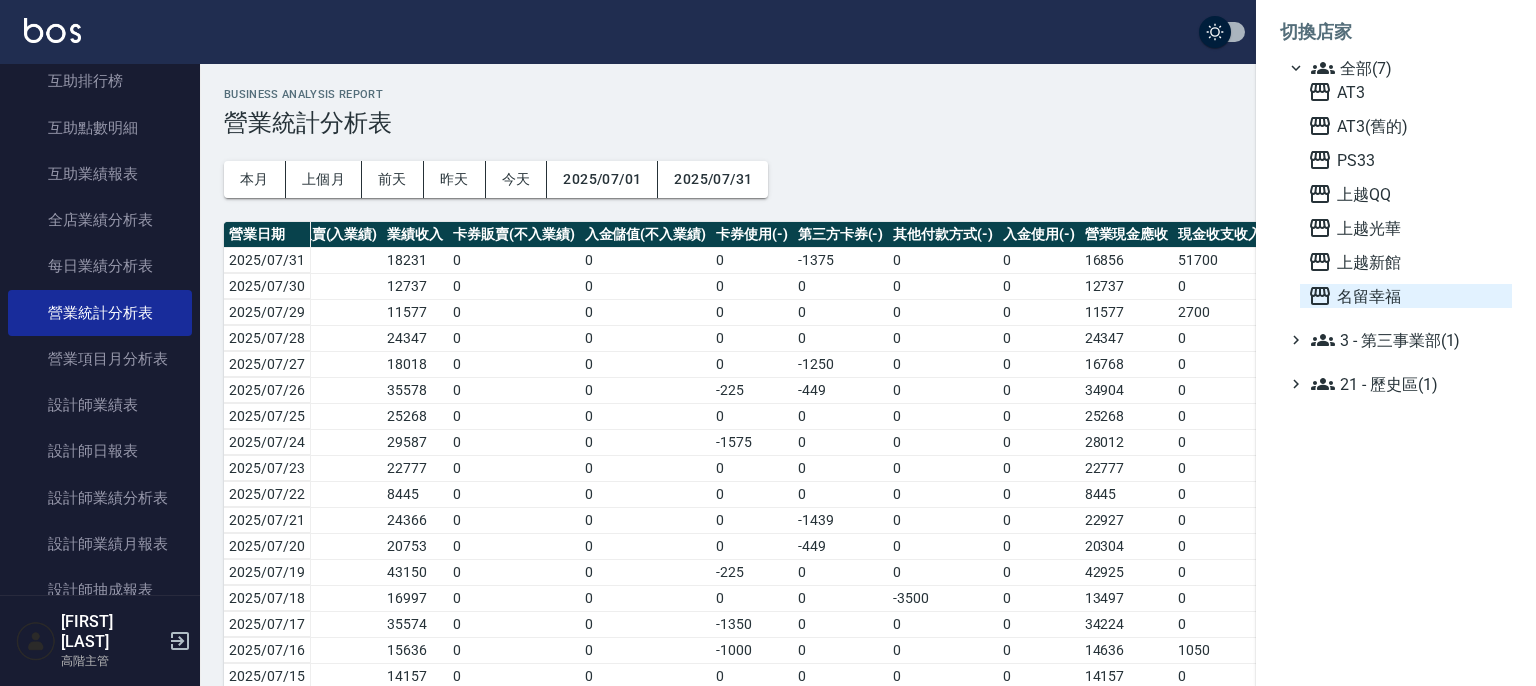 click on "名留幸福" at bounding box center (1406, 296) 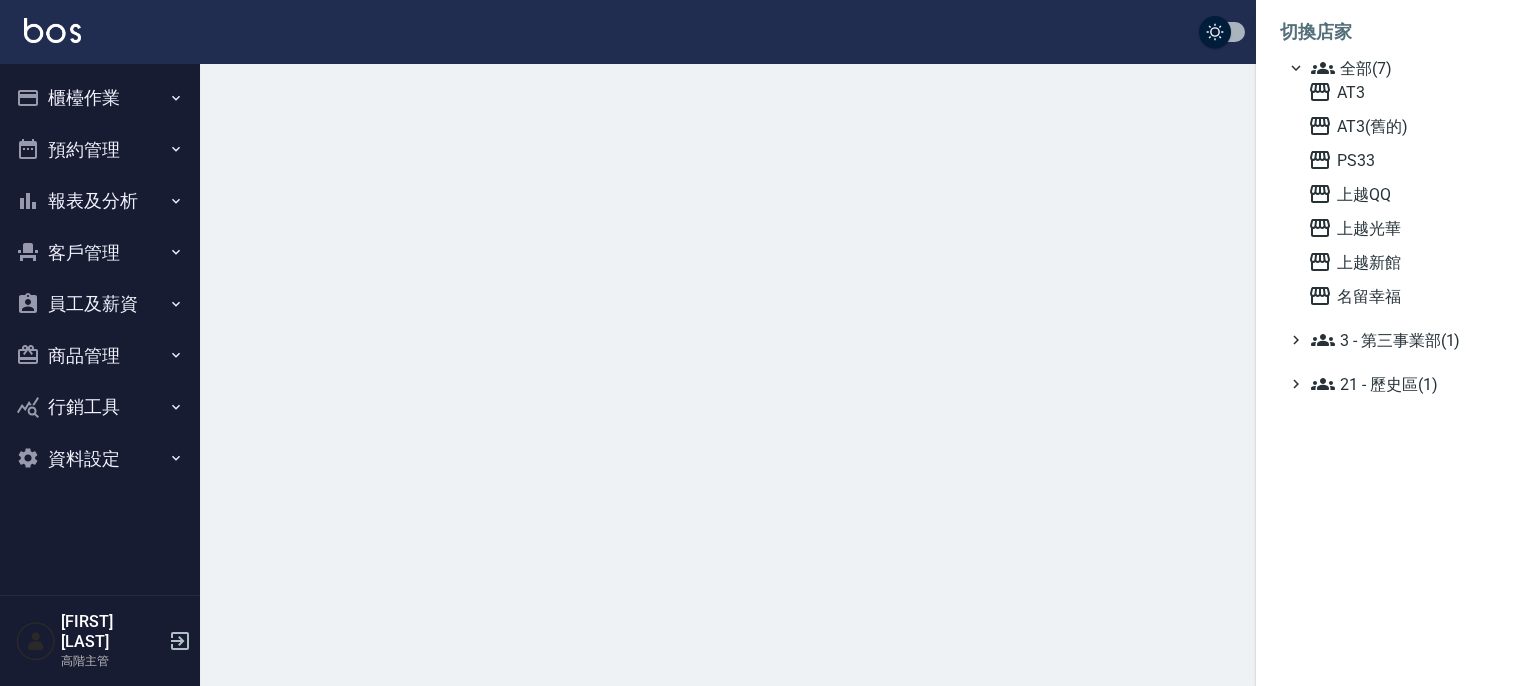 scroll, scrollTop: 0, scrollLeft: 0, axis: both 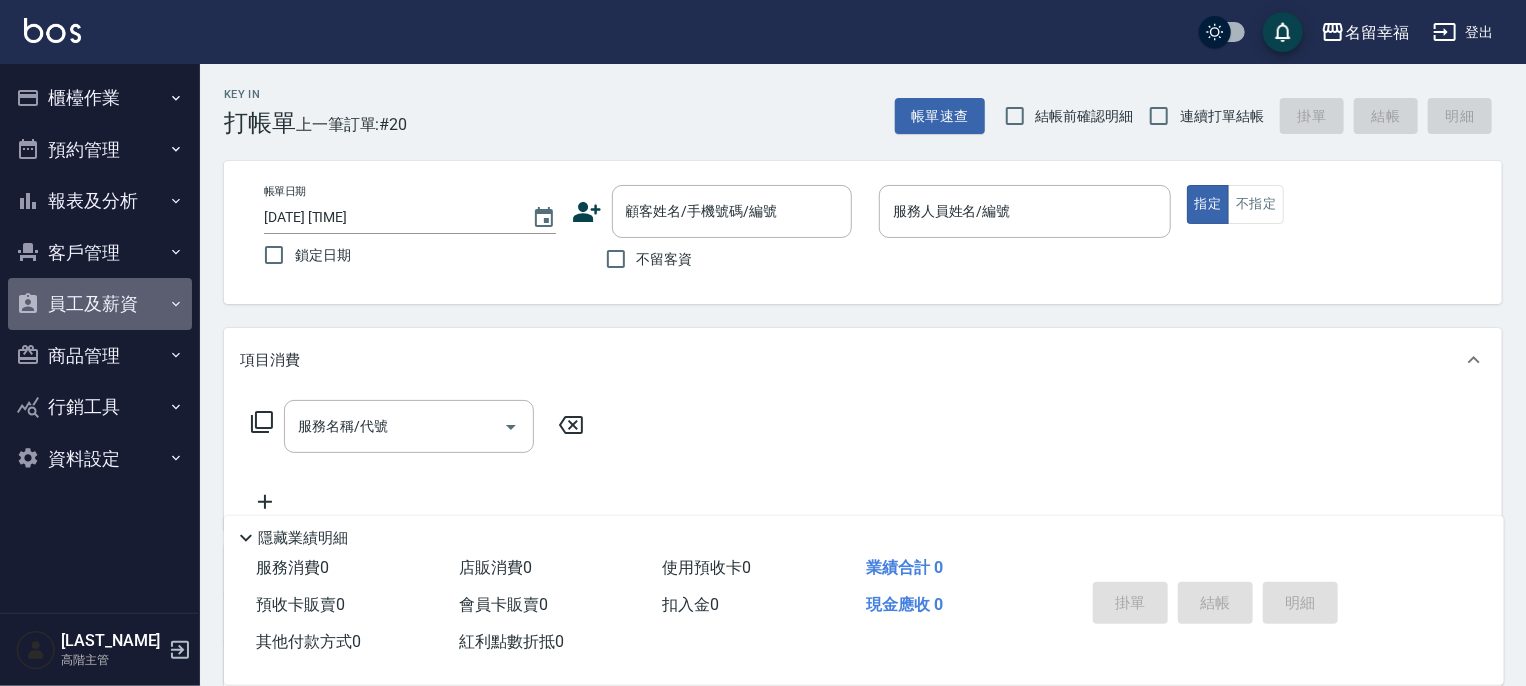 click on "員工及薪資" at bounding box center (100, 304) 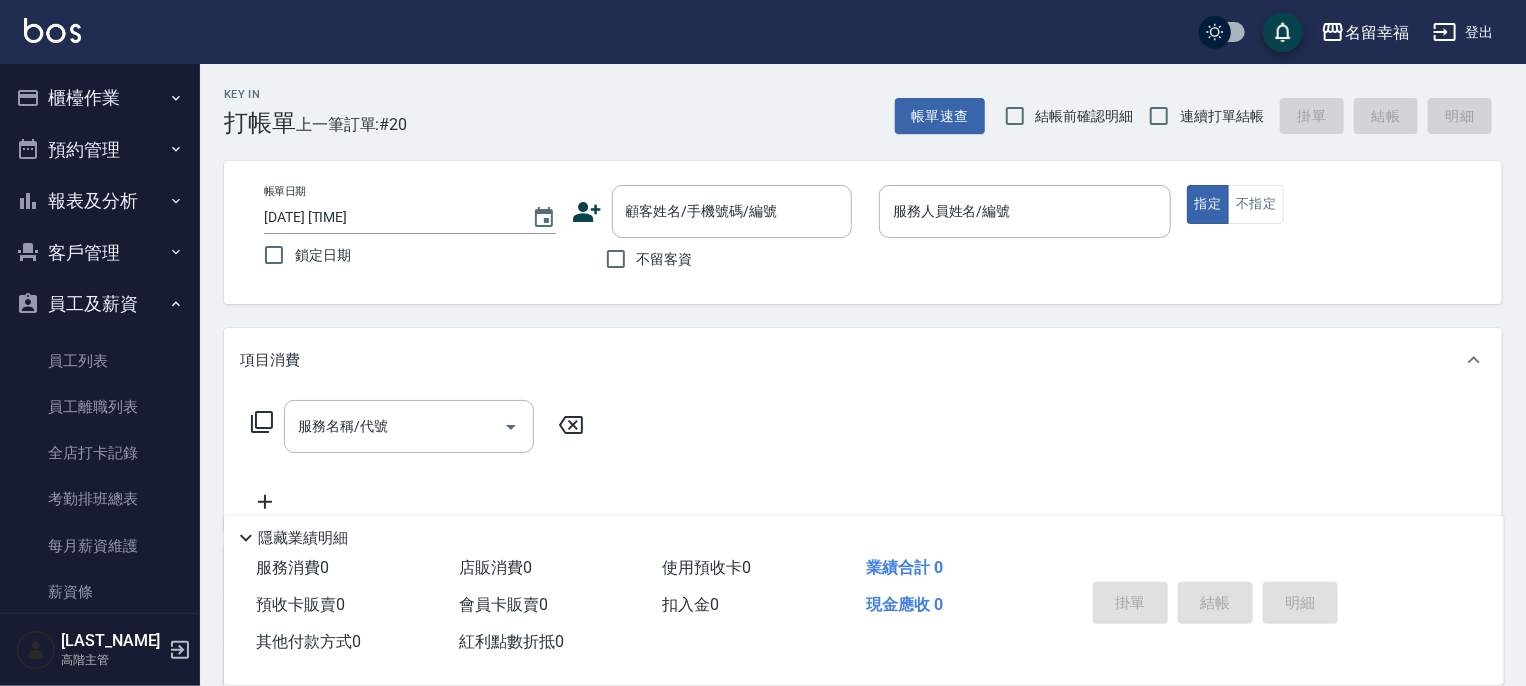 click on "報表及分析" at bounding box center [100, 201] 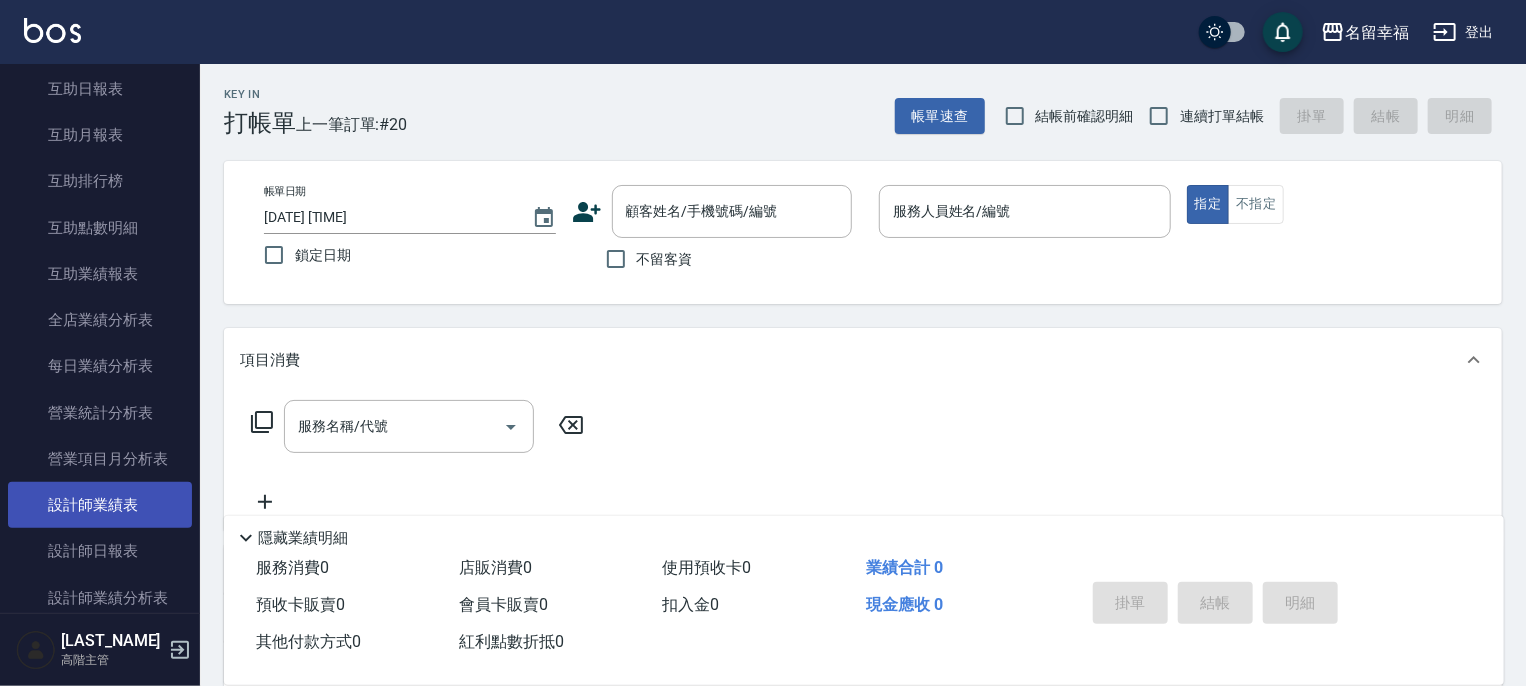 scroll, scrollTop: 600, scrollLeft: 0, axis: vertical 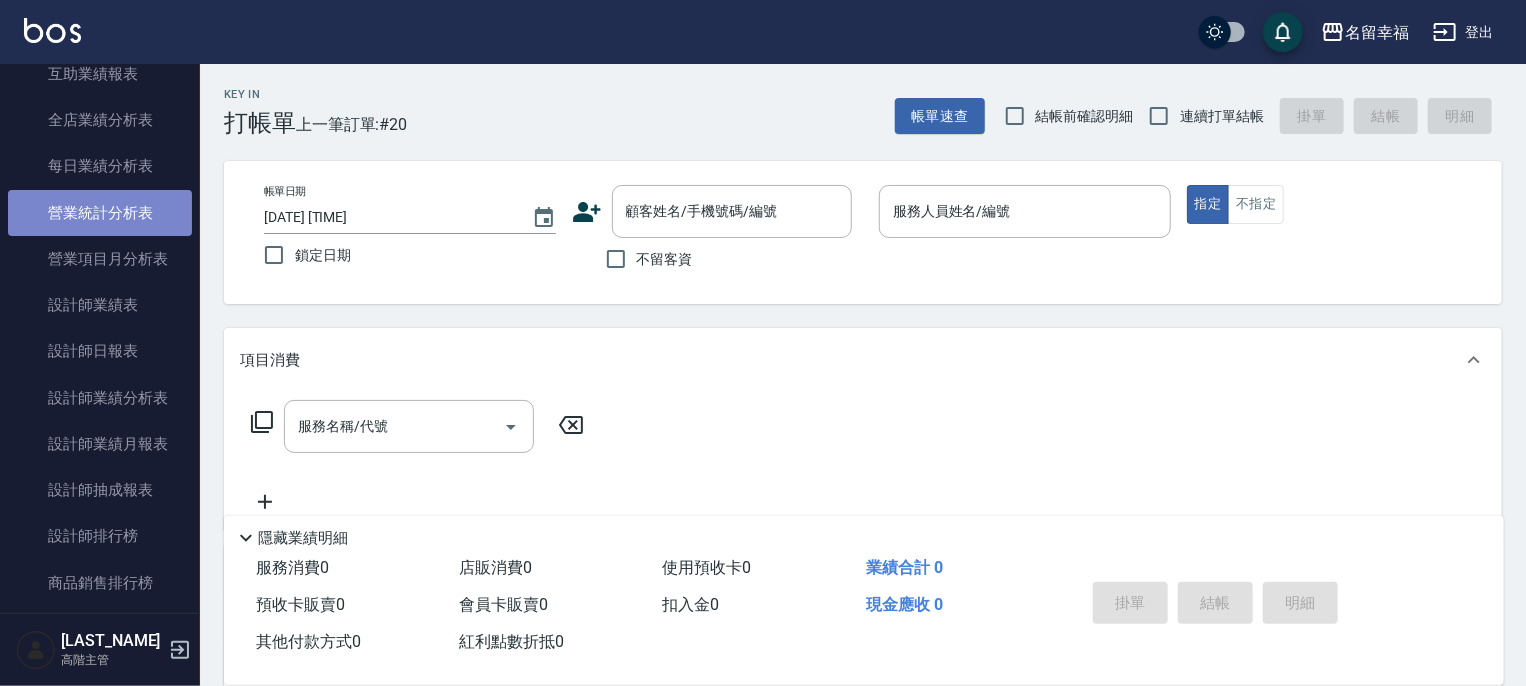 click on "營業統計分析表" at bounding box center (100, 213) 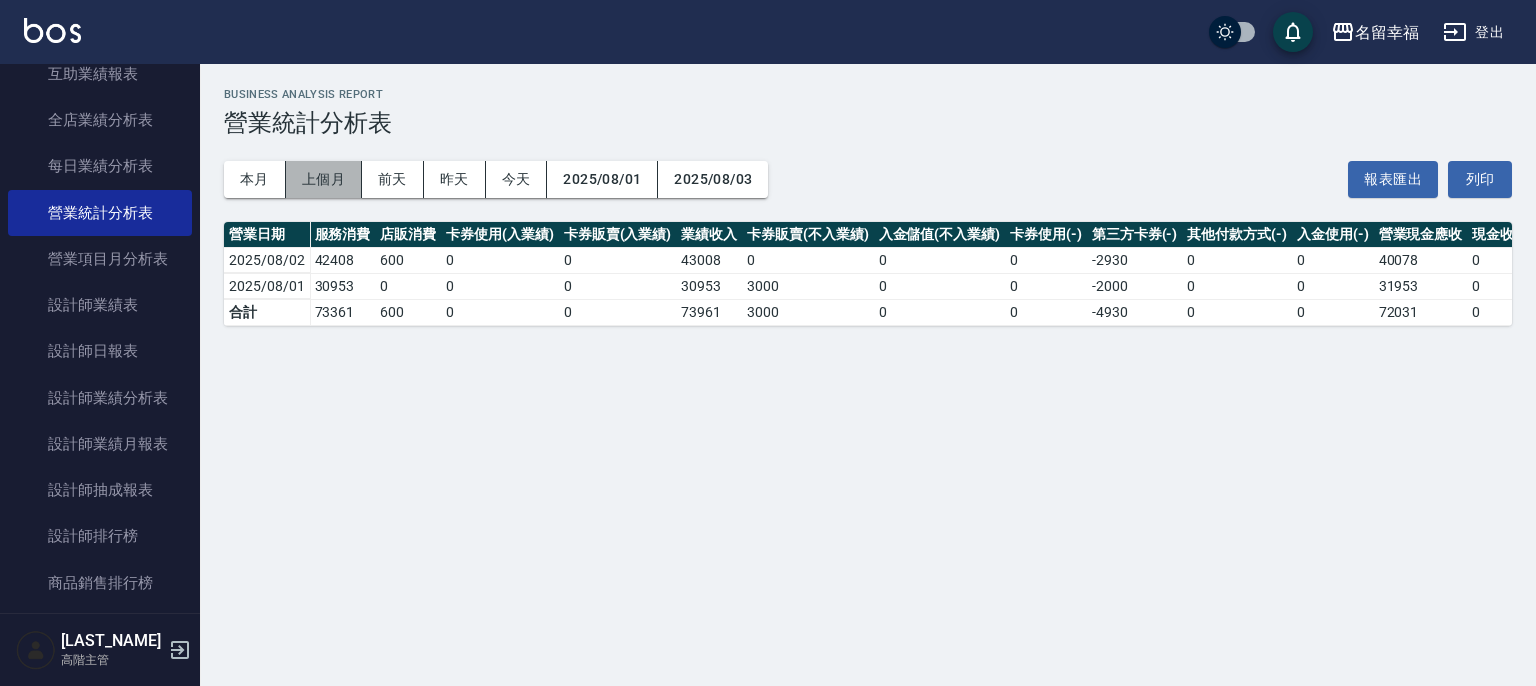 click on "上個月" at bounding box center (324, 179) 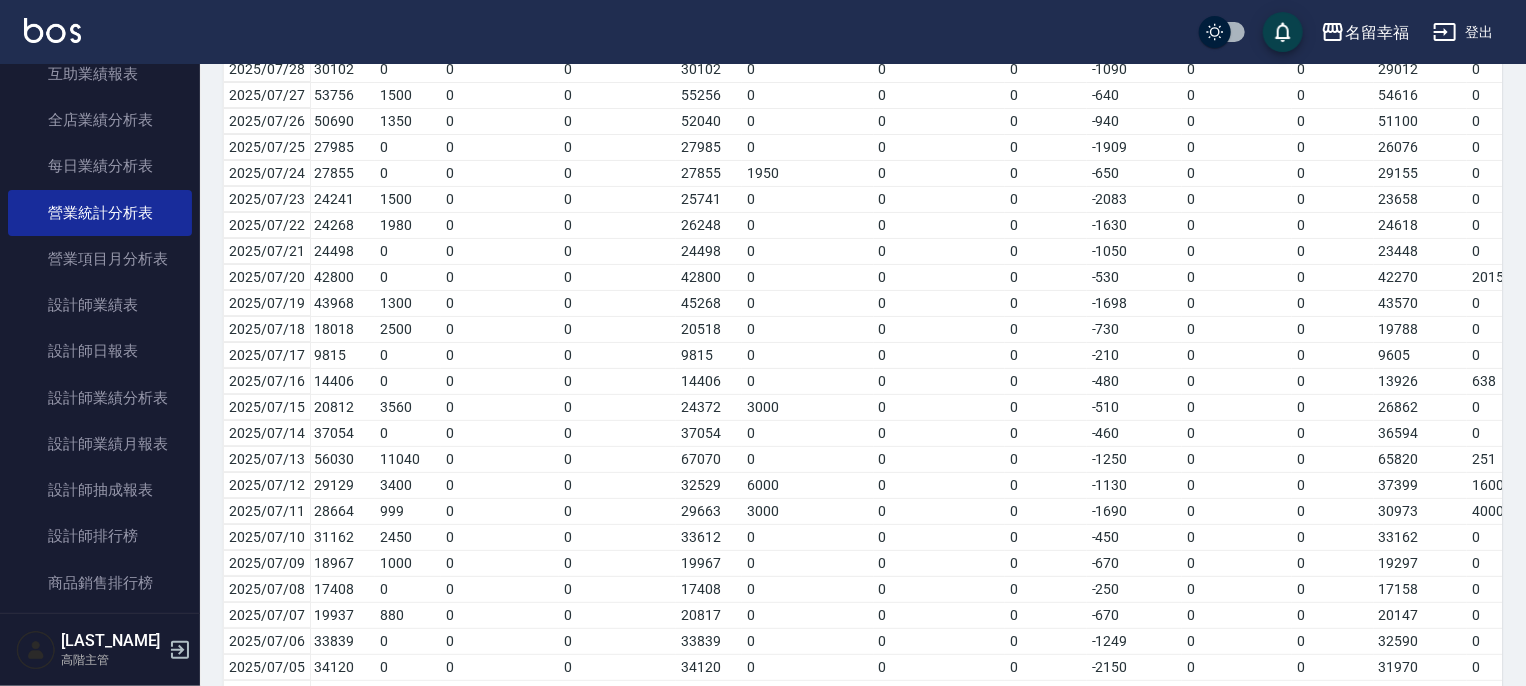 scroll, scrollTop: 426, scrollLeft: 0, axis: vertical 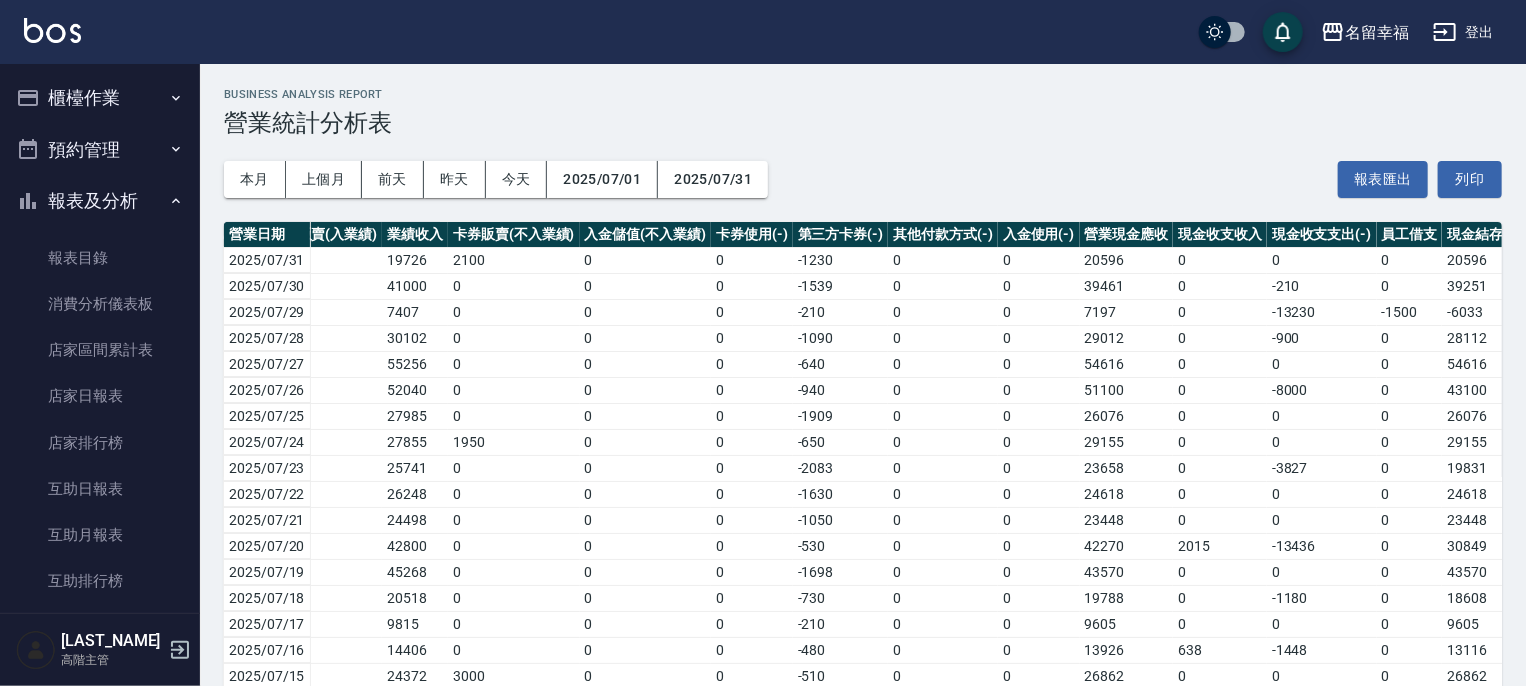 click on "櫃檯作業" at bounding box center (100, 98) 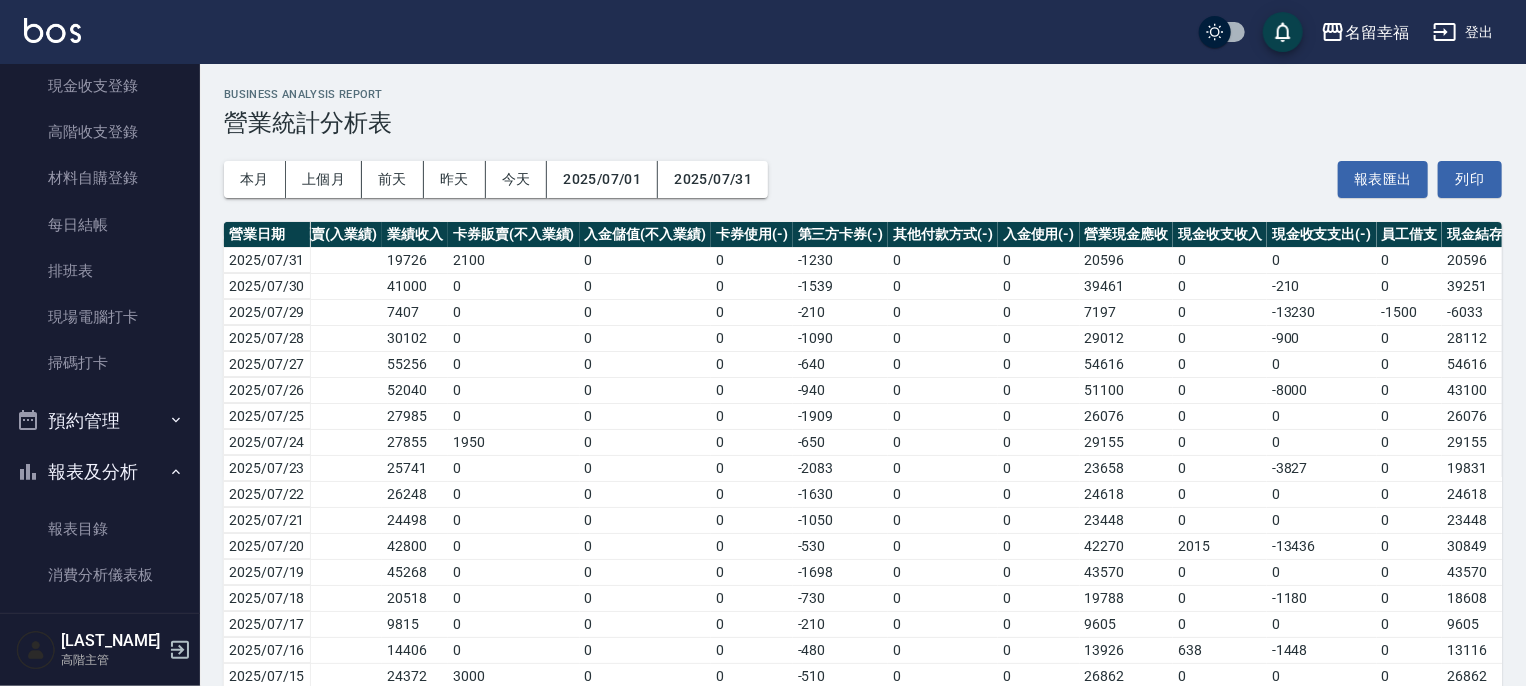 scroll, scrollTop: 500, scrollLeft: 0, axis: vertical 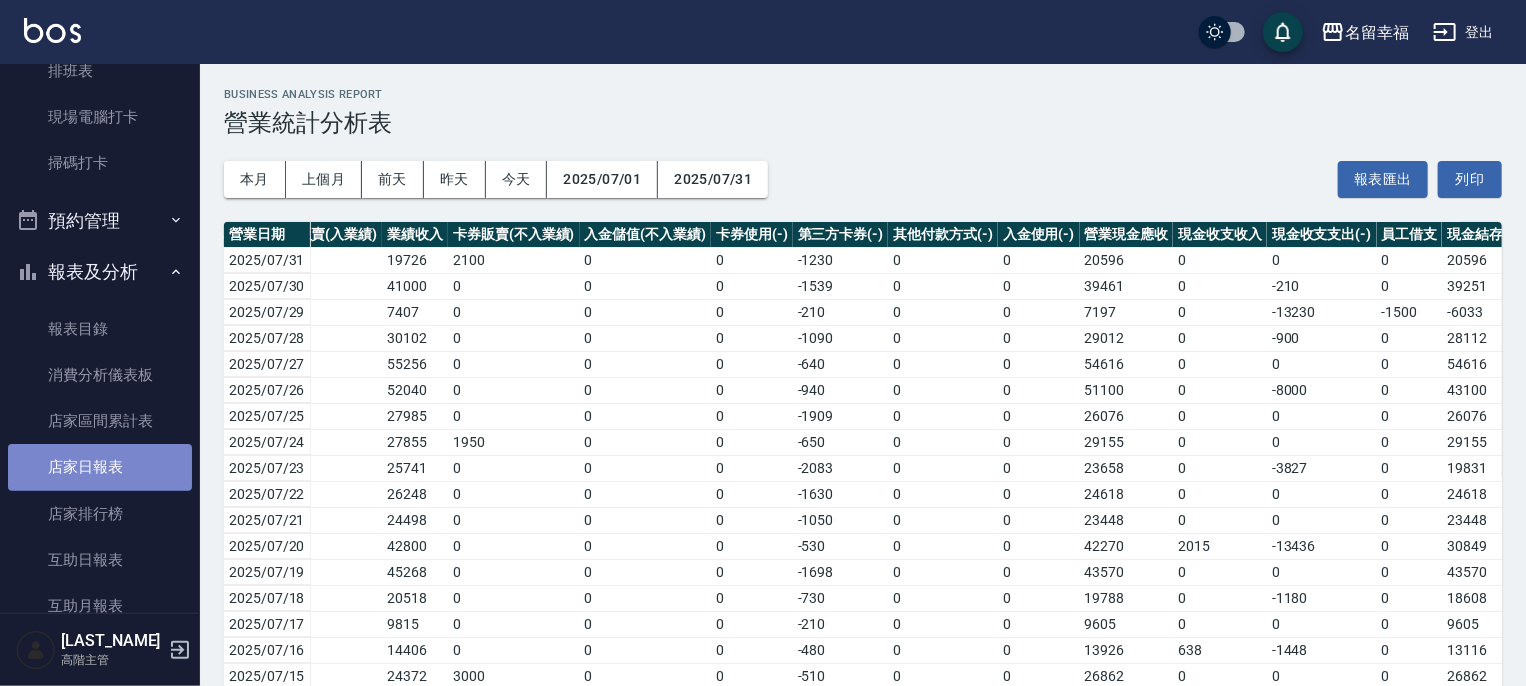 click on "店家日報表" at bounding box center (100, 467) 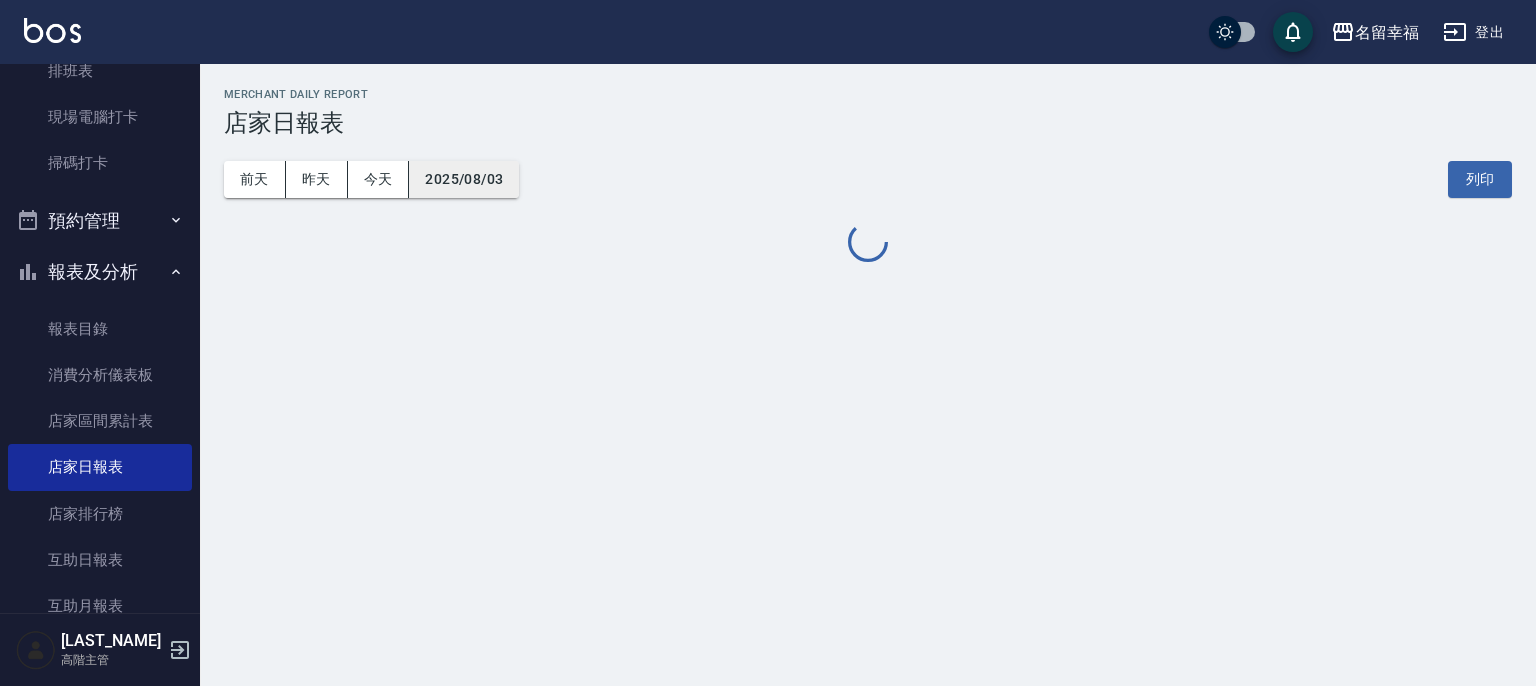 click on "2025/08/03" at bounding box center [464, 179] 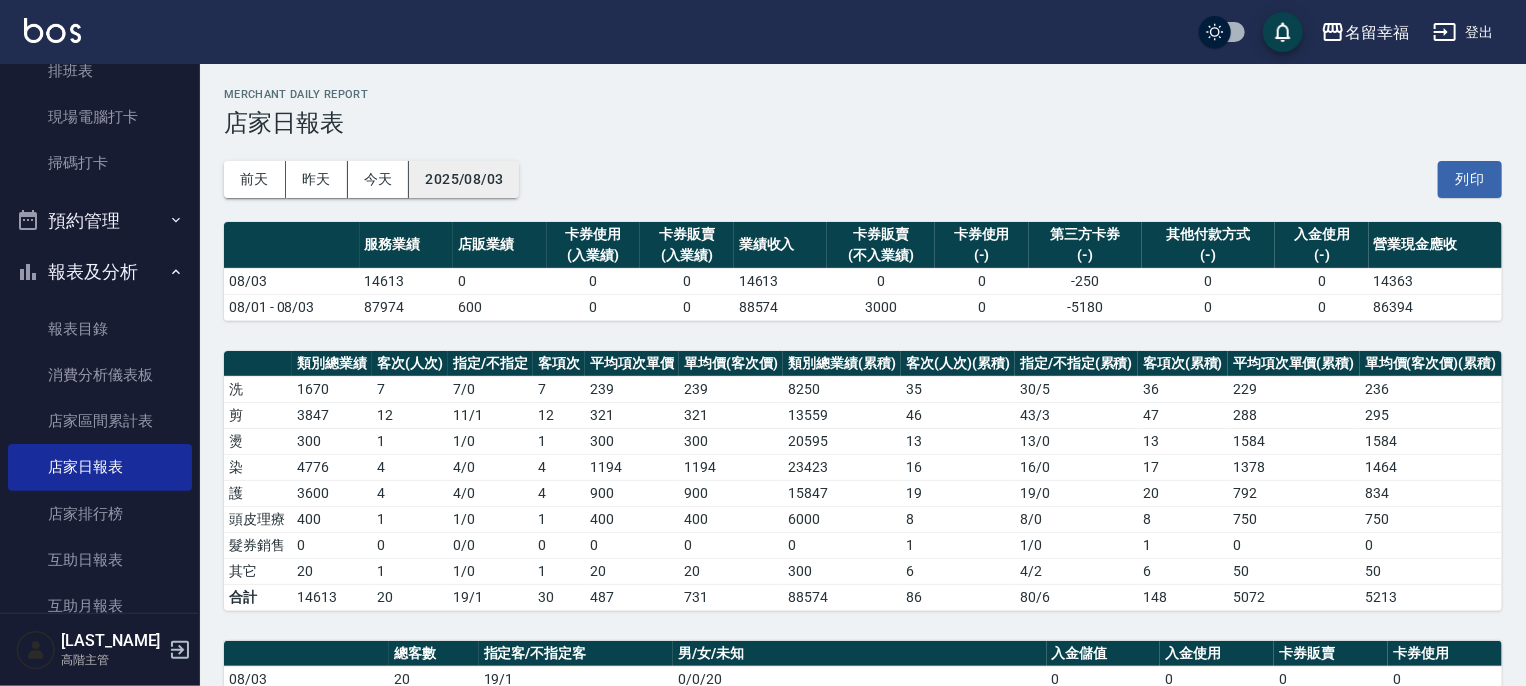 click on "2025/08/03" at bounding box center (464, 179) 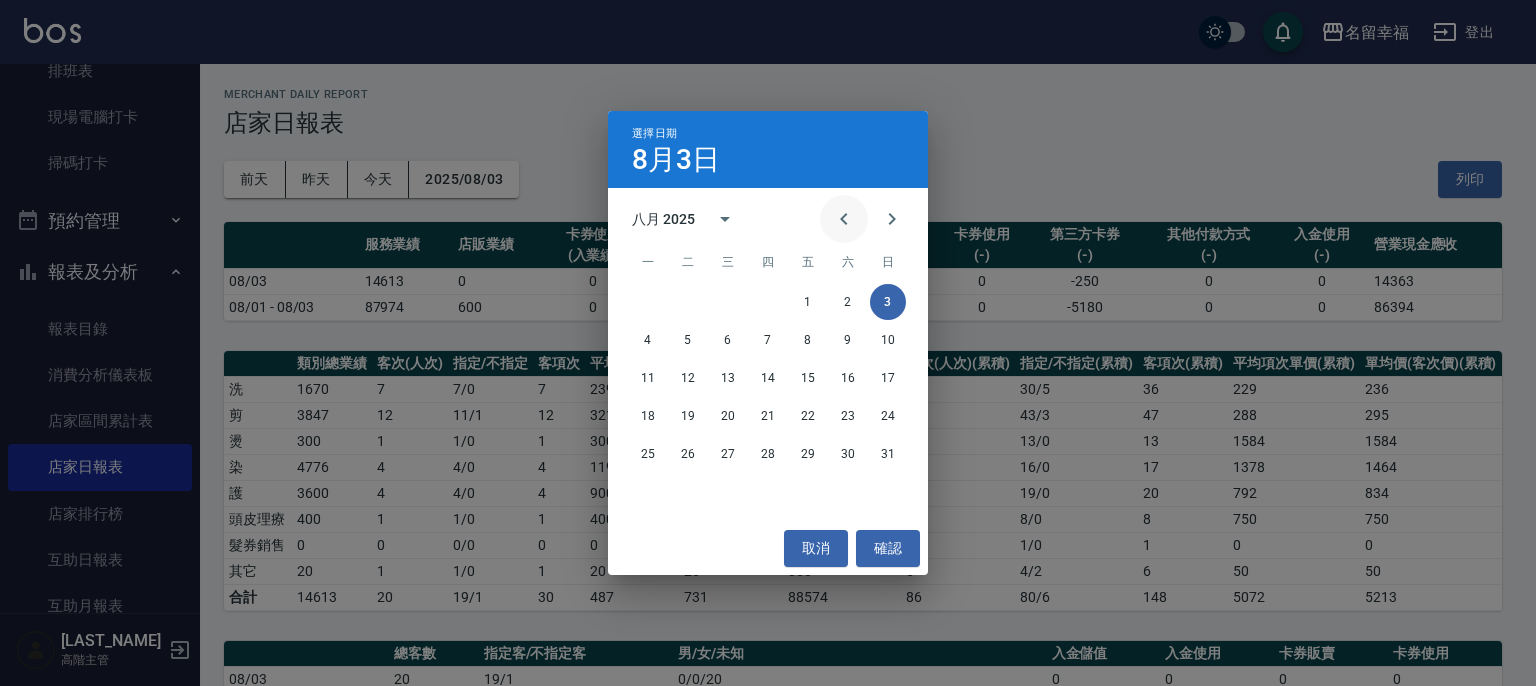click 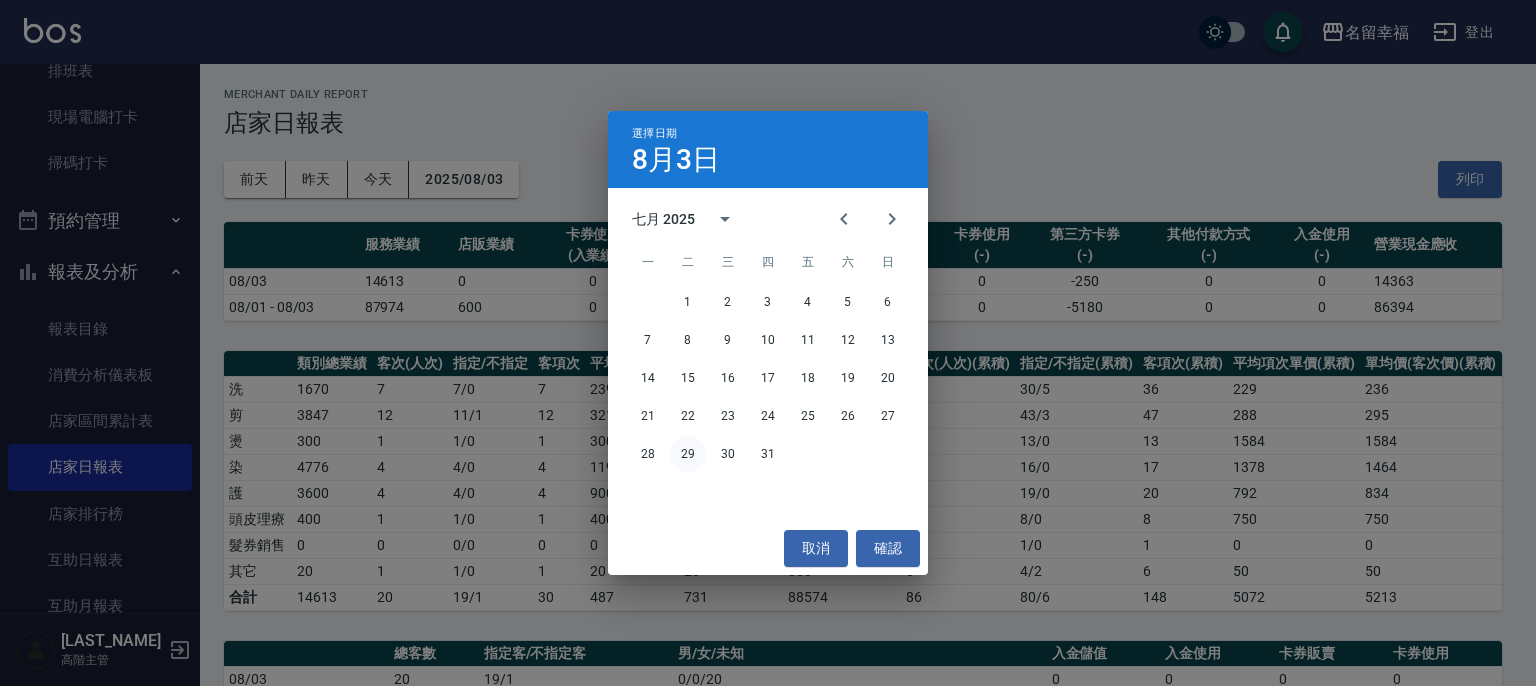 click on "29" at bounding box center (688, 454) 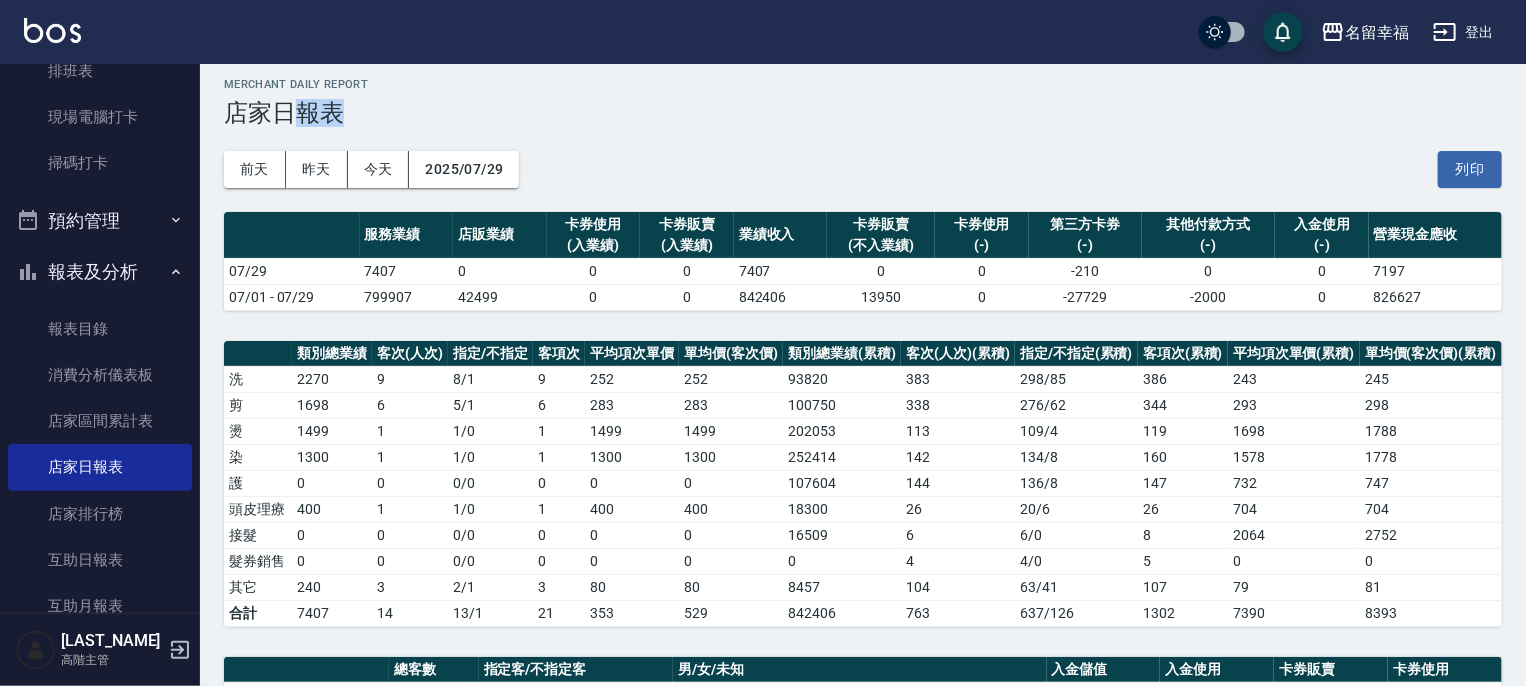 scroll, scrollTop: 0, scrollLeft: 0, axis: both 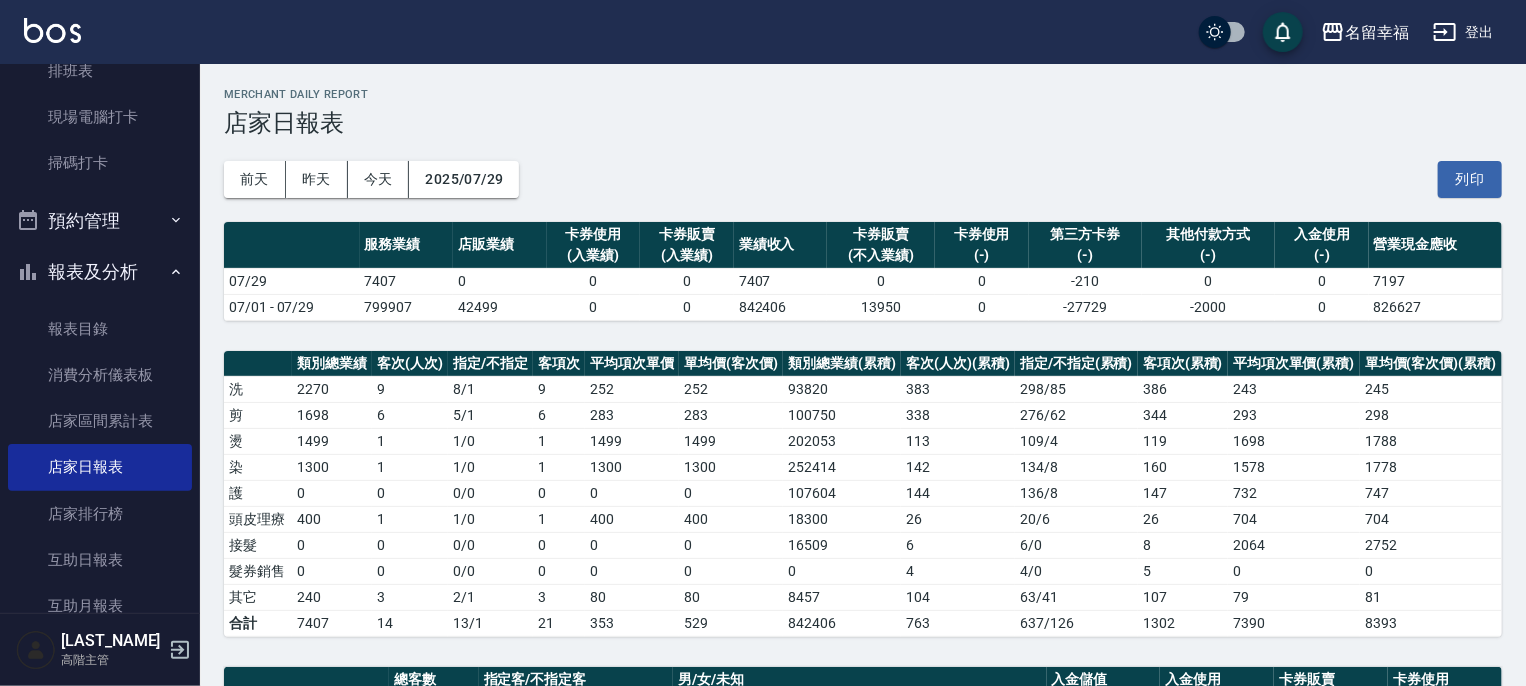 click on "前天 昨天 今天 2025/07/29 列印" at bounding box center [863, 179] 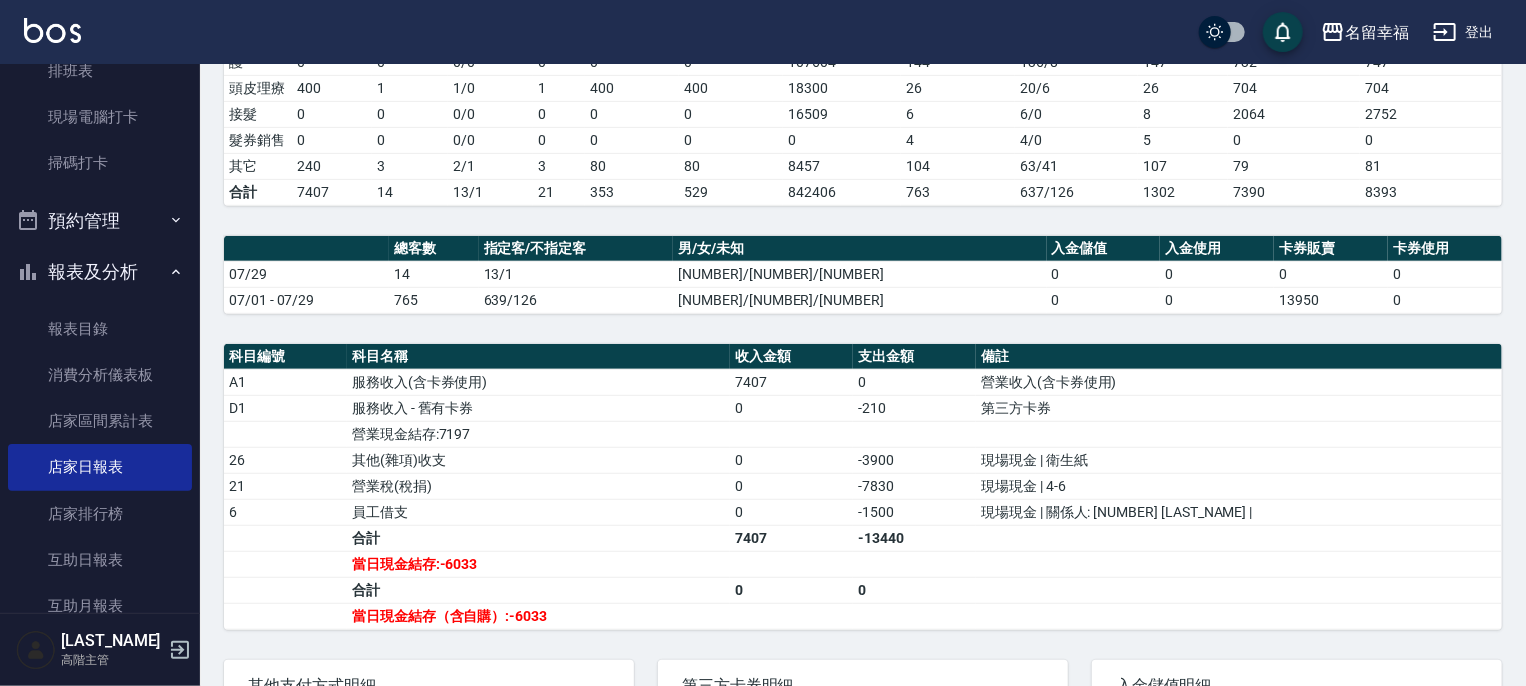 scroll, scrollTop: 600, scrollLeft: 0, axis: vertical 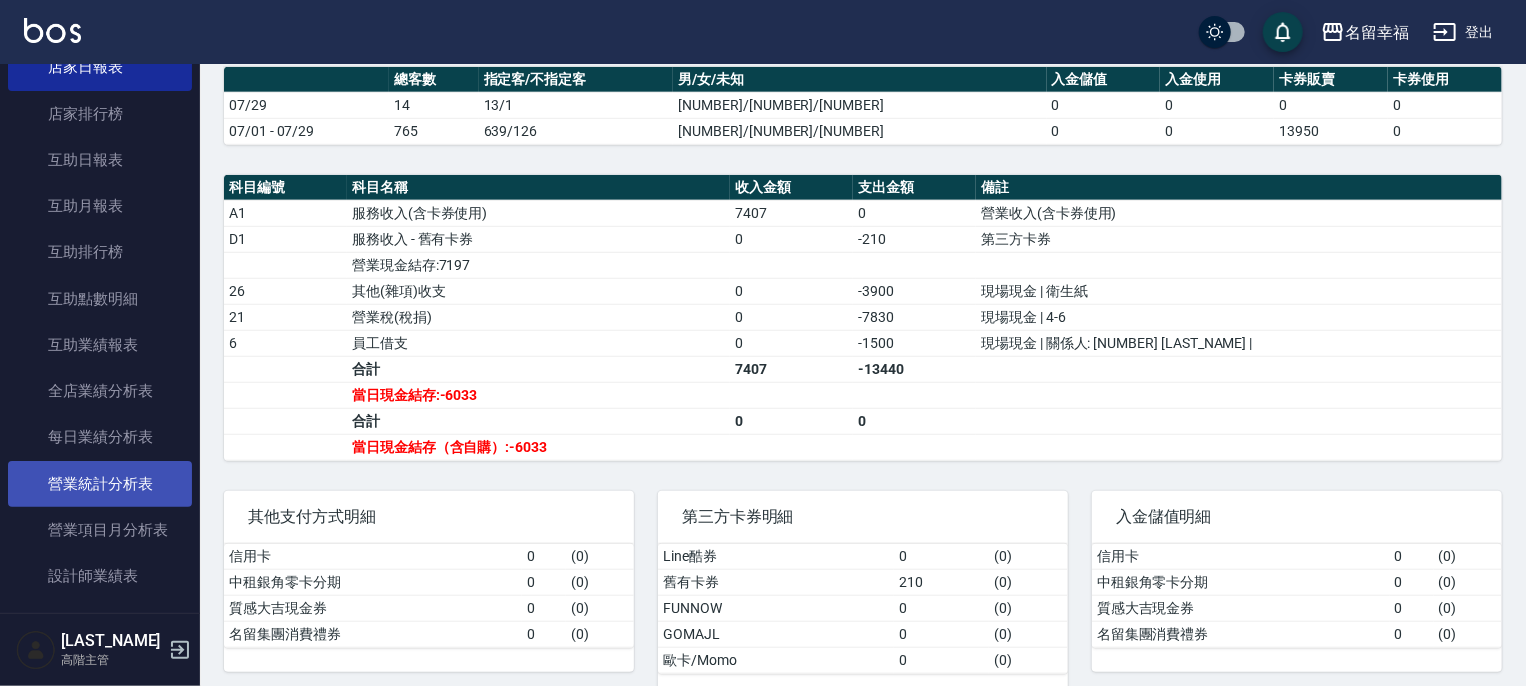 click on "營業統計分析表" at bounding box center [100, 484] 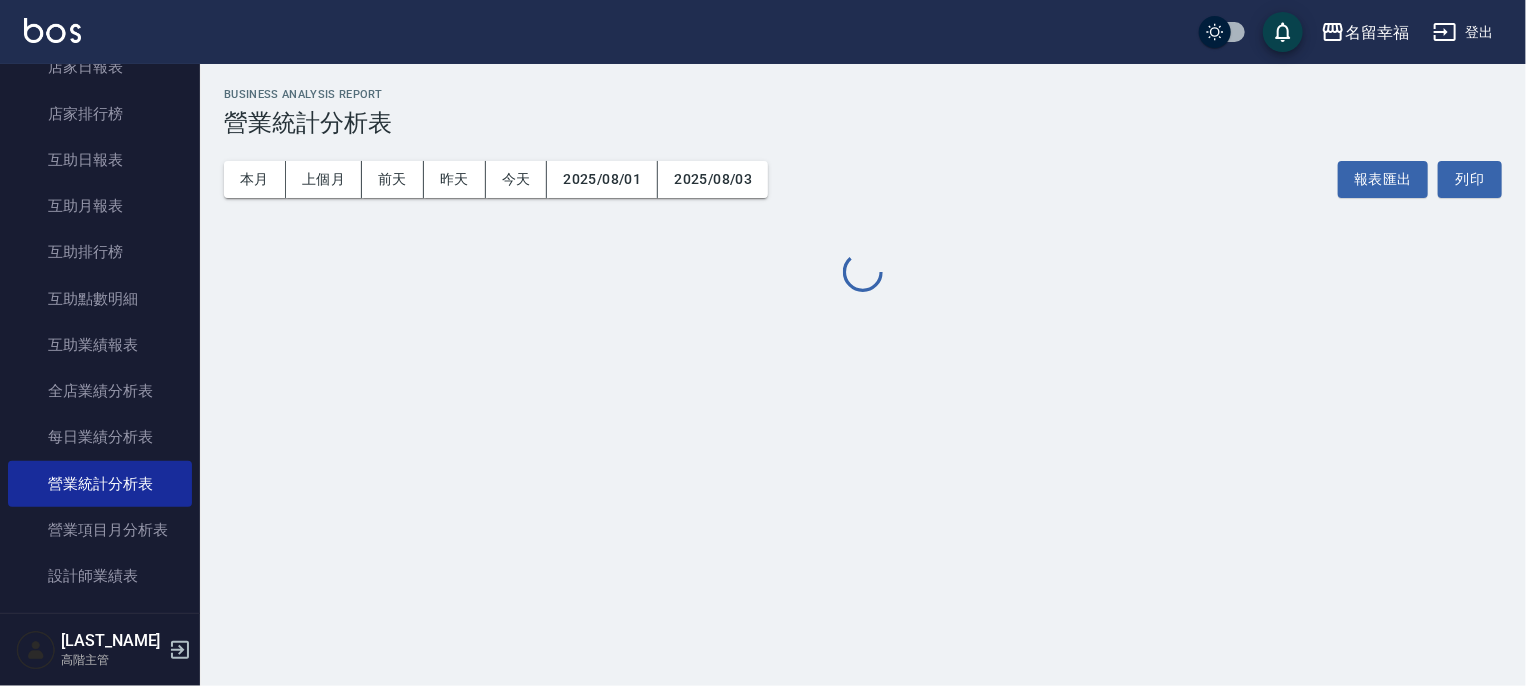 scroll, scrollTop: 0, scrollLeft: 0, axis: both 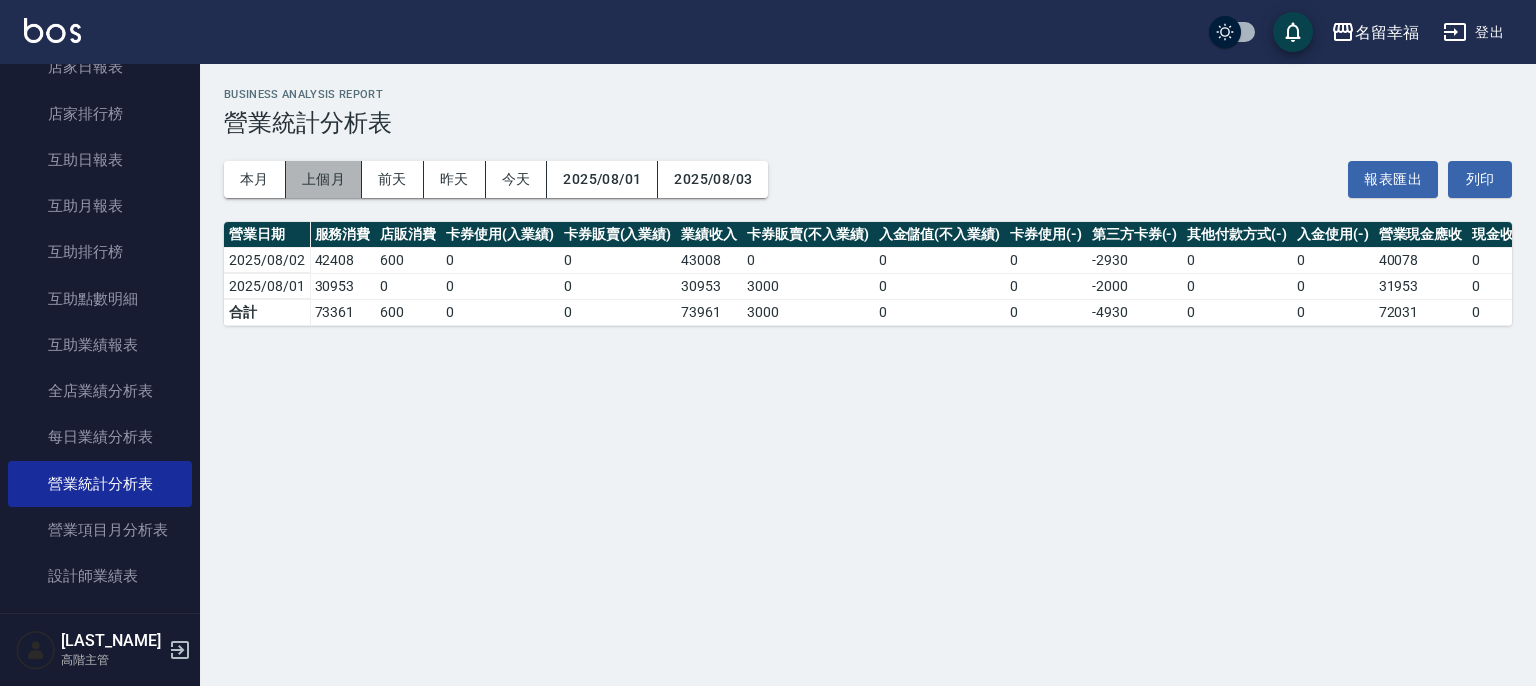 click on "上個月" at bounding box center (324, 179) 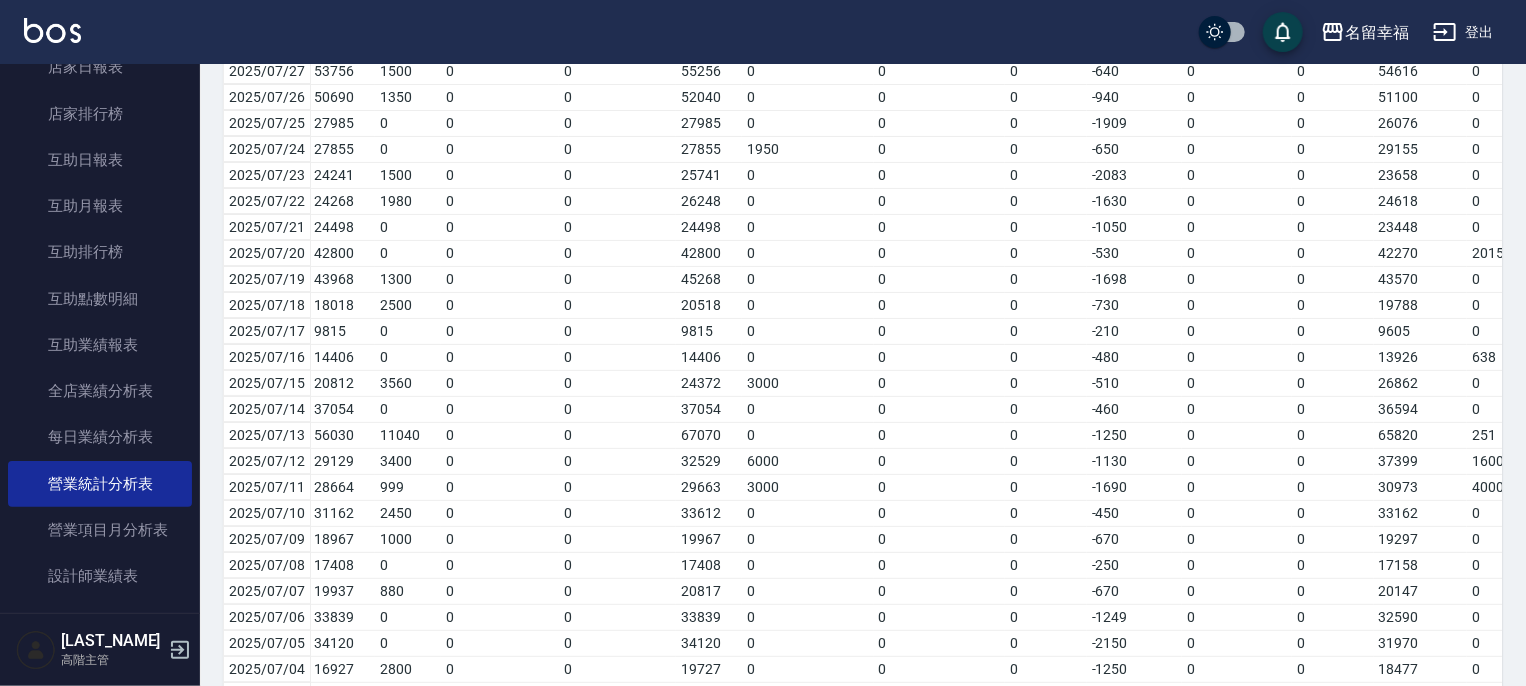 scroll, scrollTop: 426, scrollLeft: 0, axis: vertical 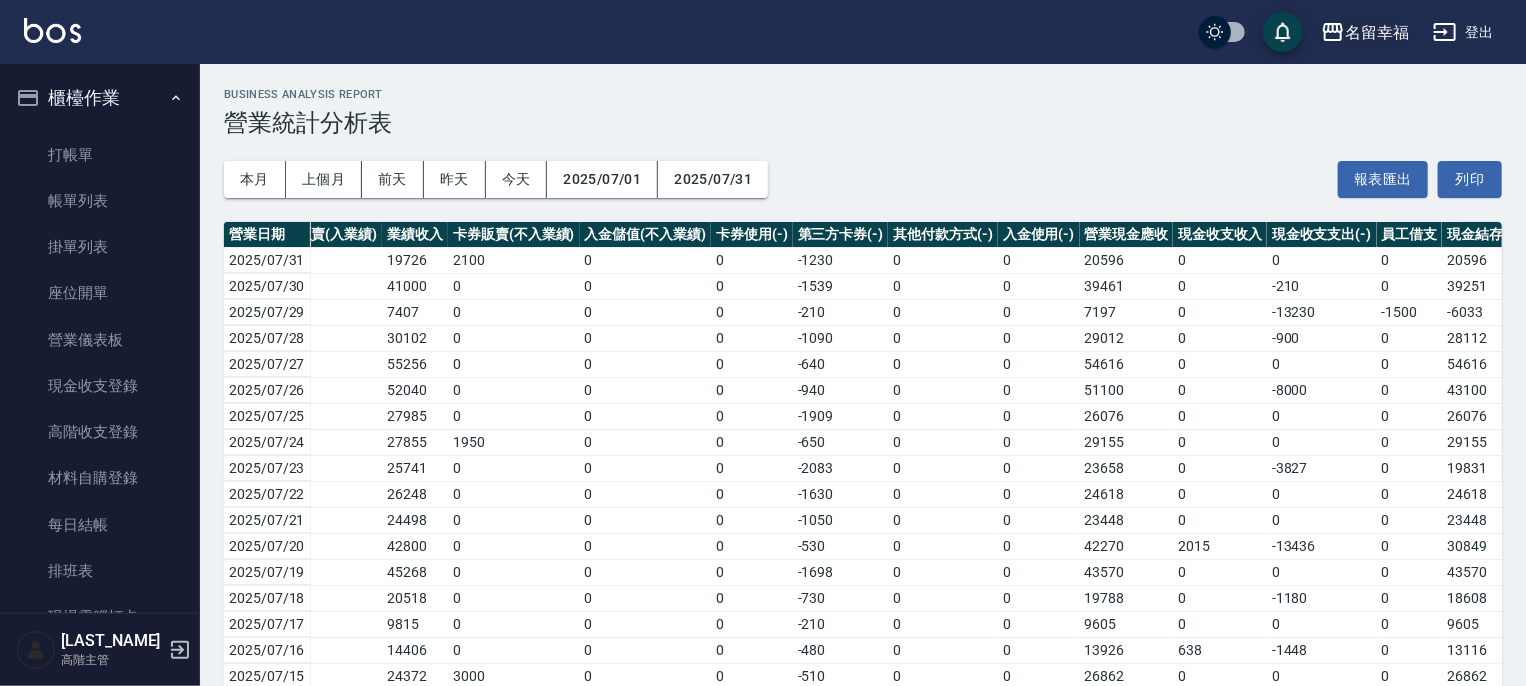 click on "名留幸福" at bounding box center [1377, 32] 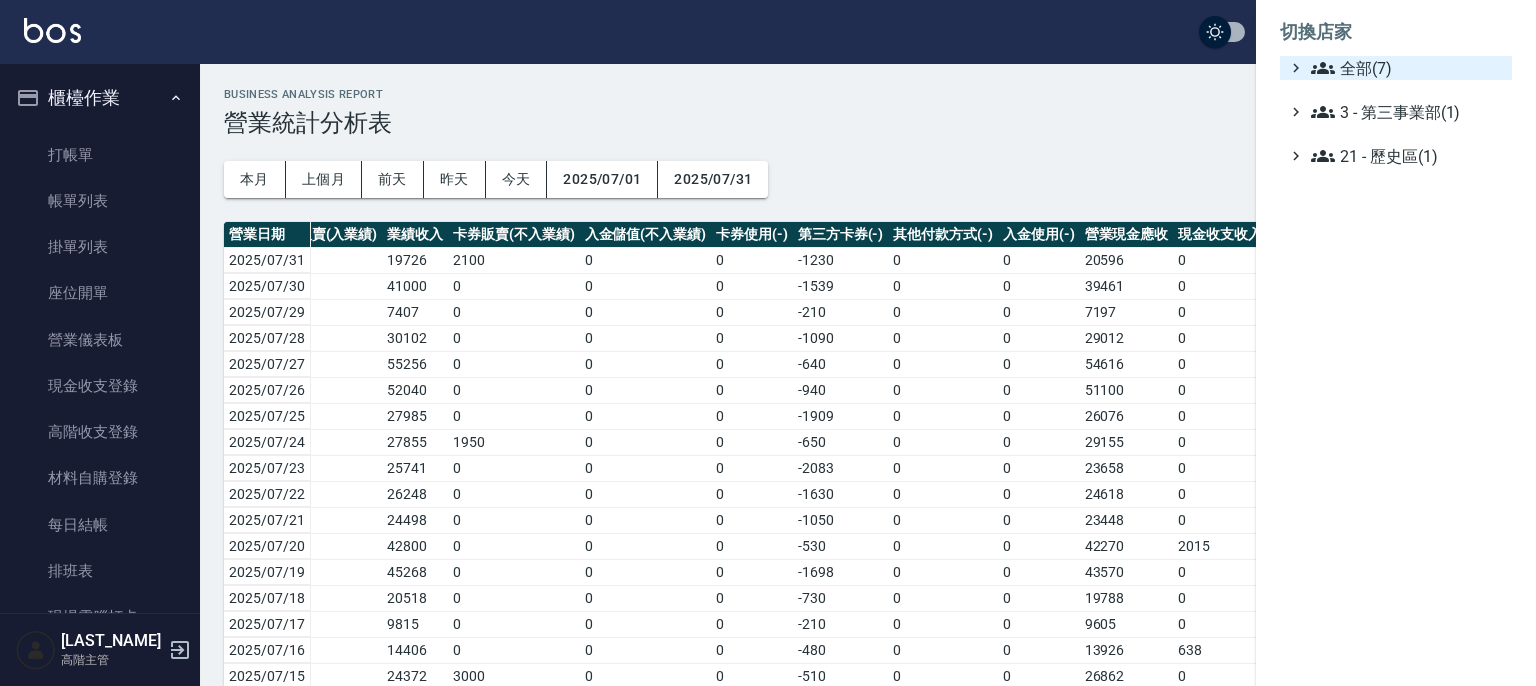 click on "全部(7)" at bounding box center (1407, 68) 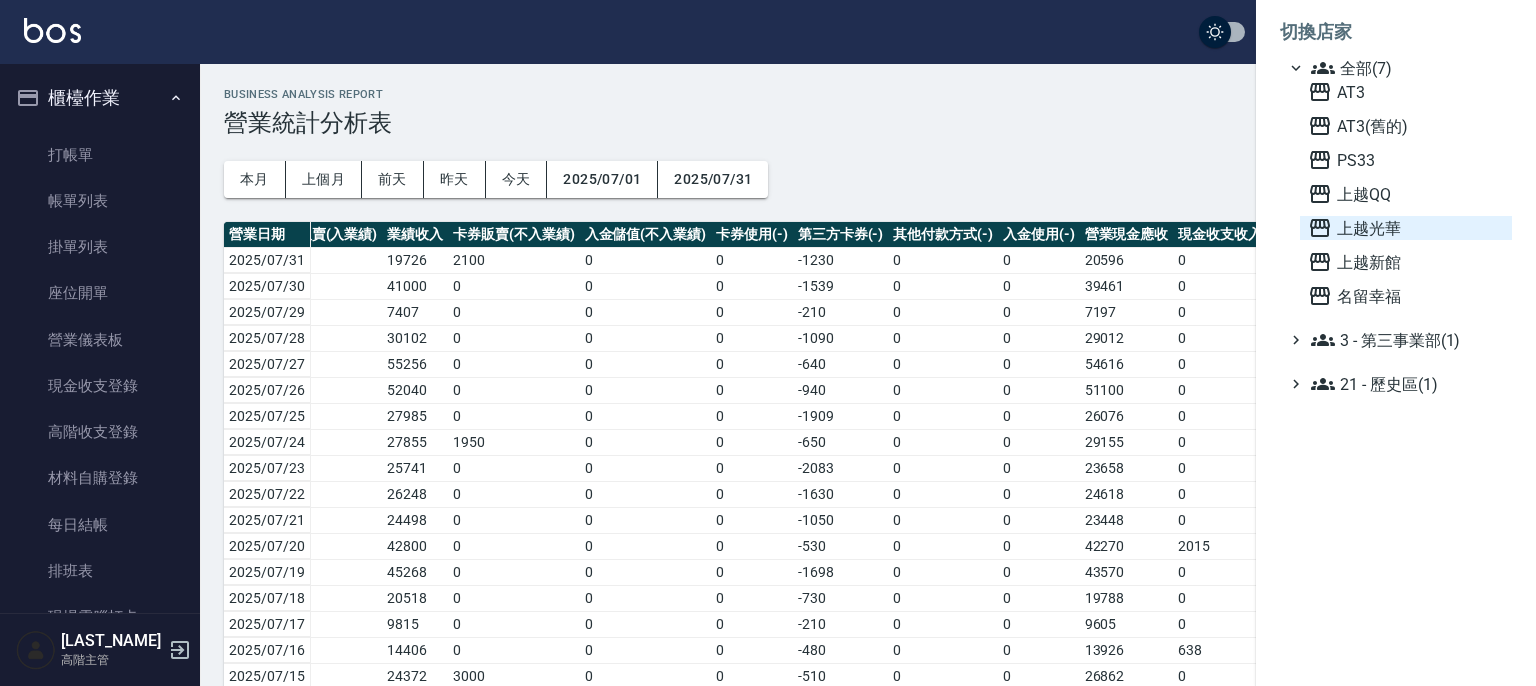 click on "上越光華" at bounding box center [1406, 228] 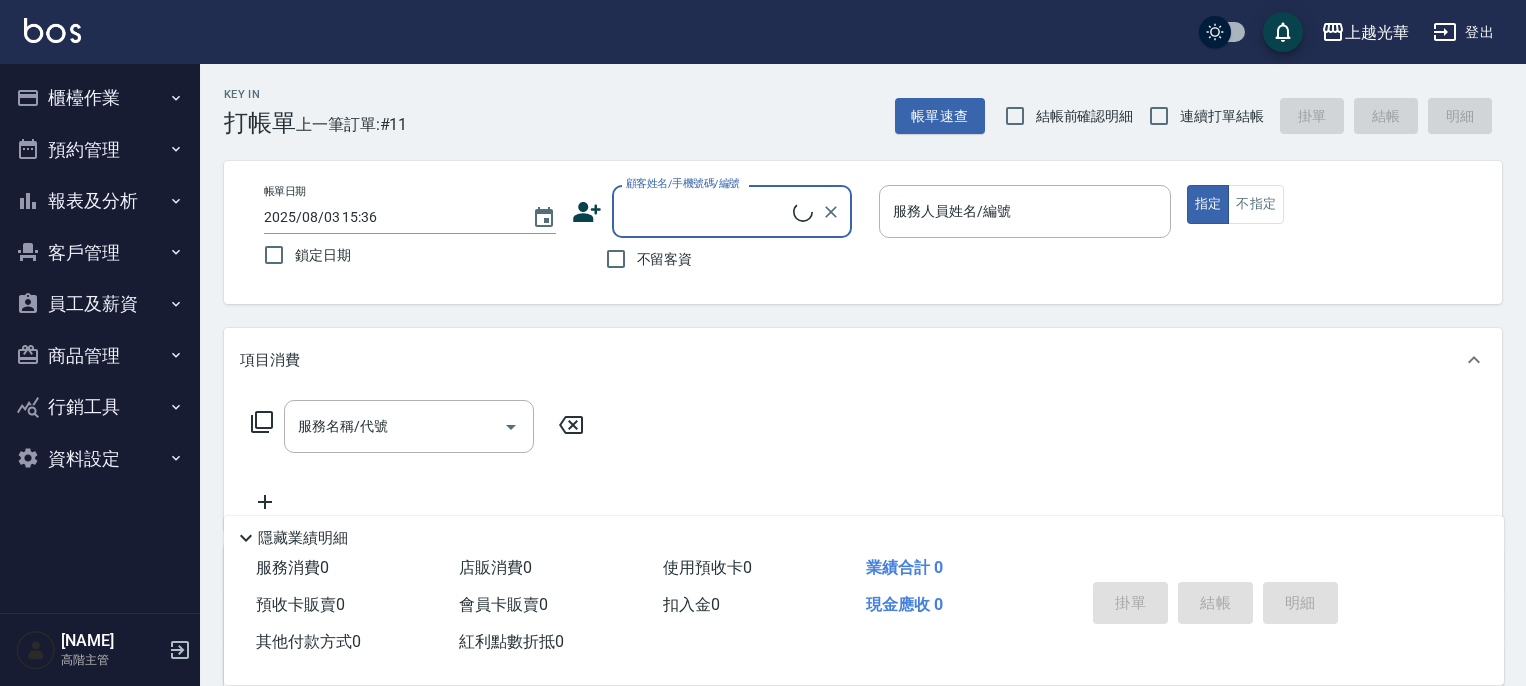 scroll, scrollTop: 0, scrollLeft: 0, axis: both 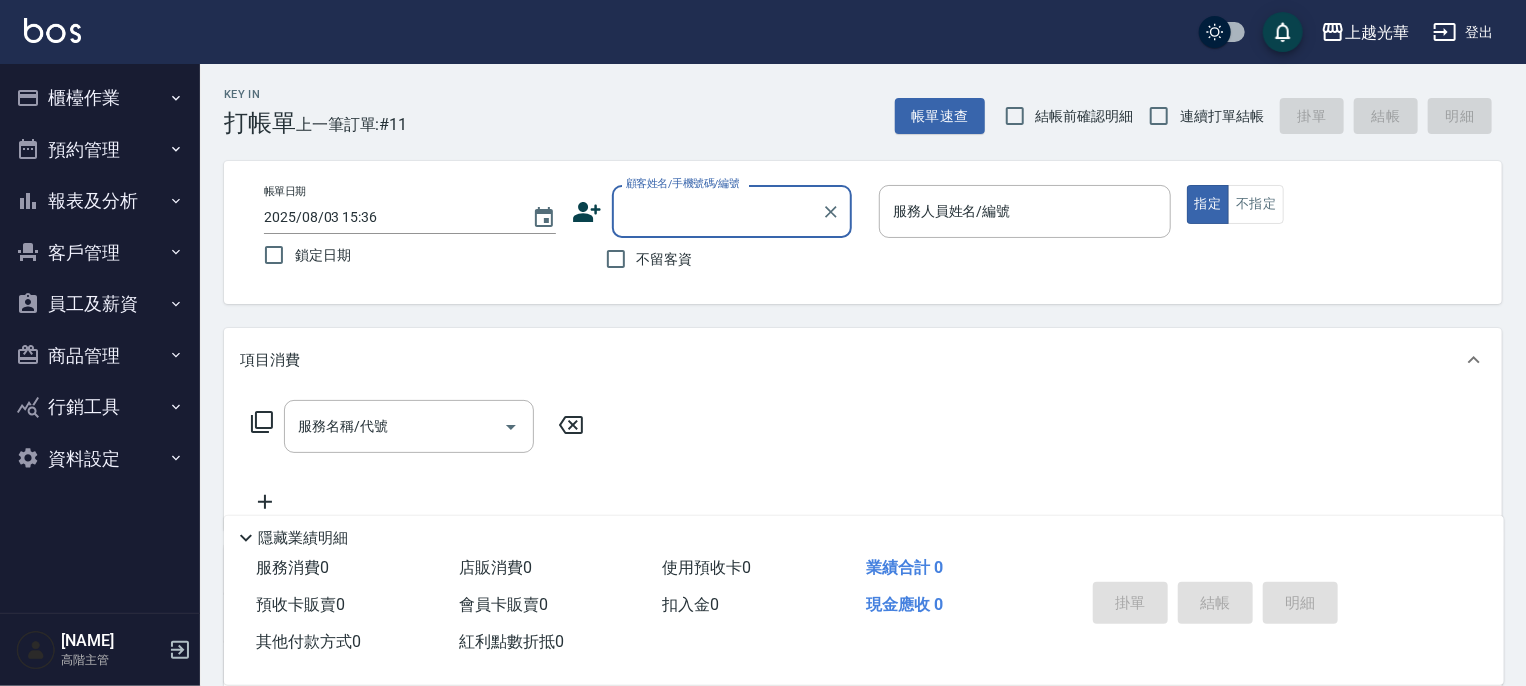 click on "員工及薪資" at bounding box center (100, 304) 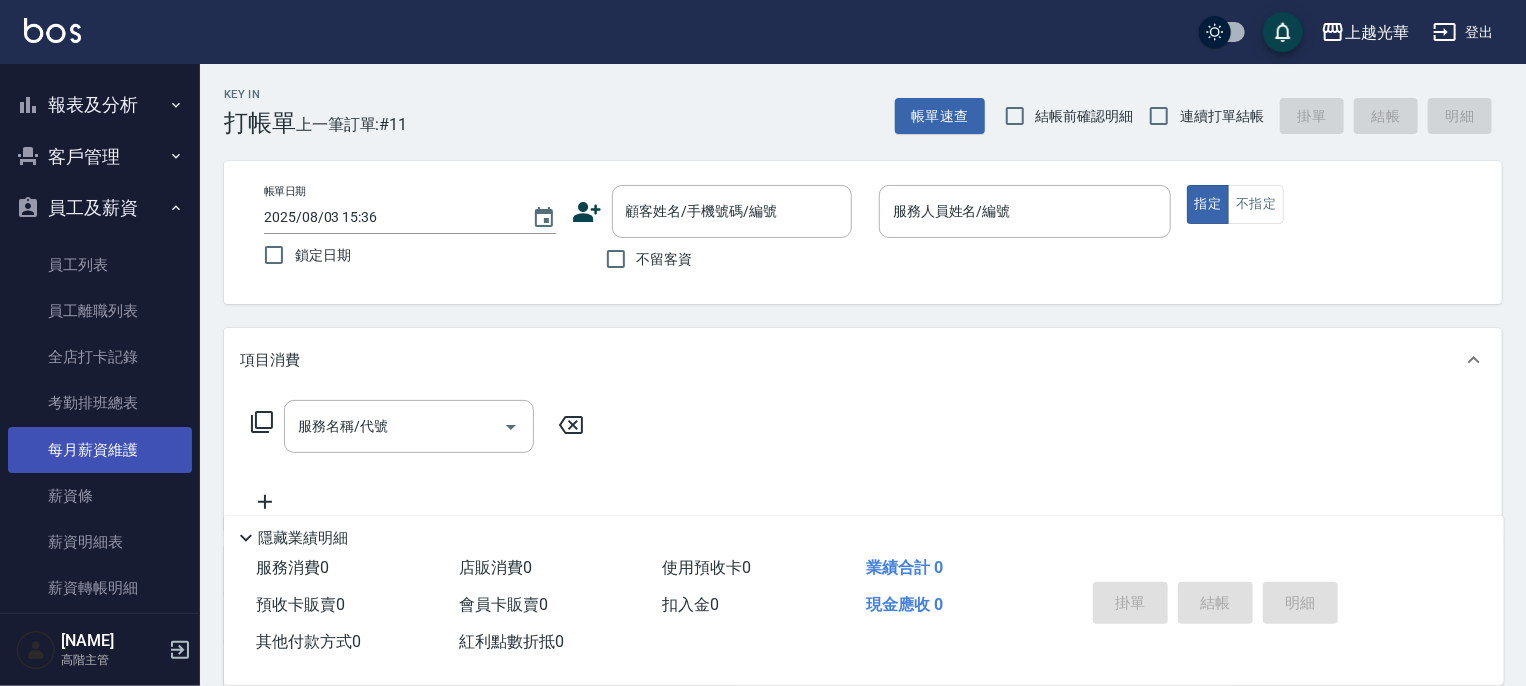 scroll, scrollTop: 200, scrollLeft: 0, axis: vertical 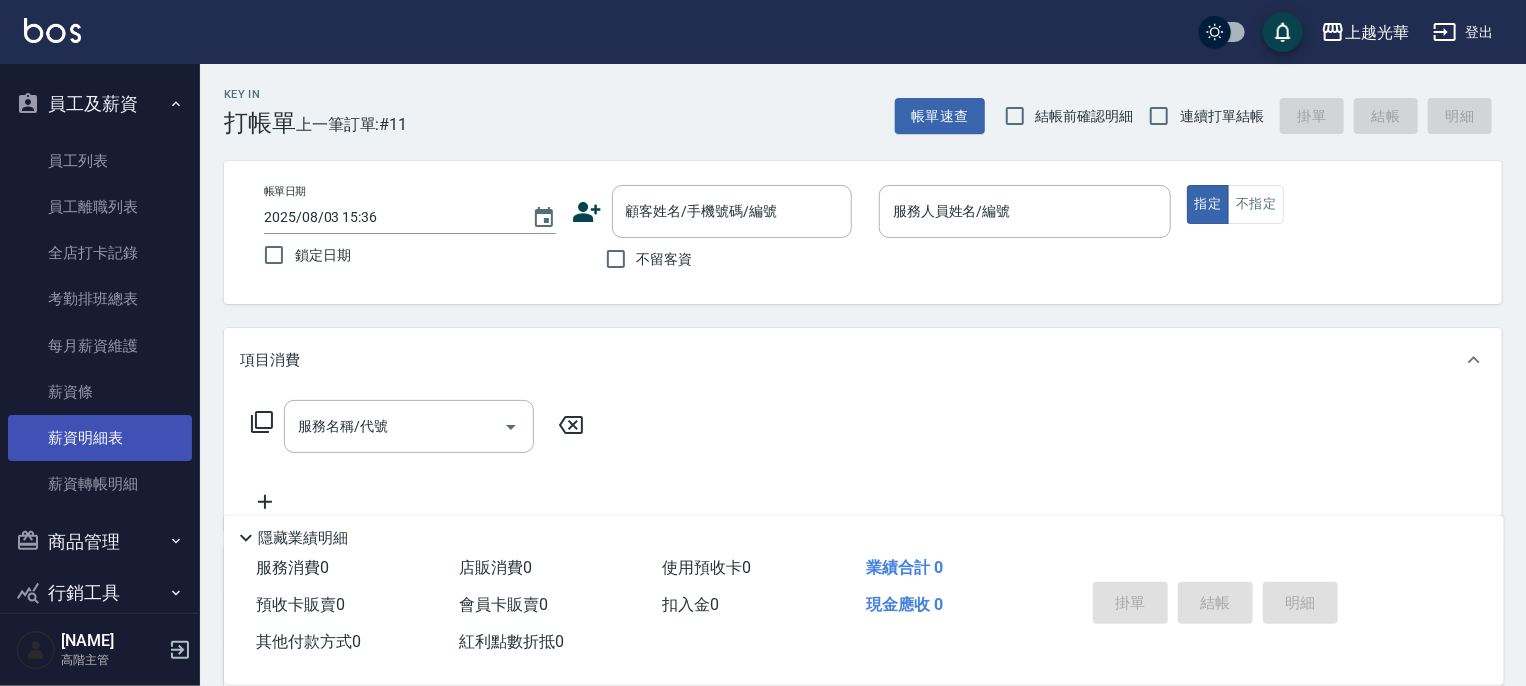 click on "薪資明細表" at bounding box center [100, 438] 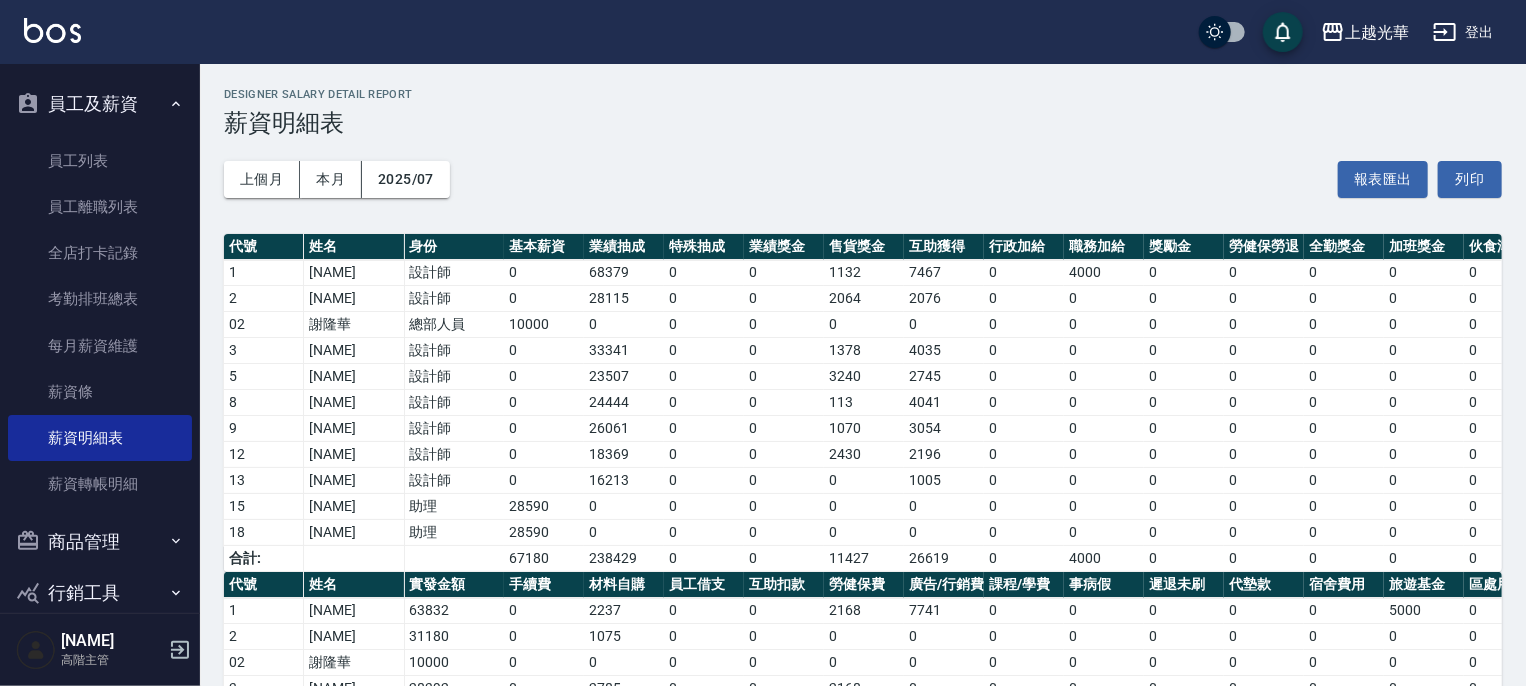 scroll, scrollTop: 247, scrollLeft: 0, axis: vertical 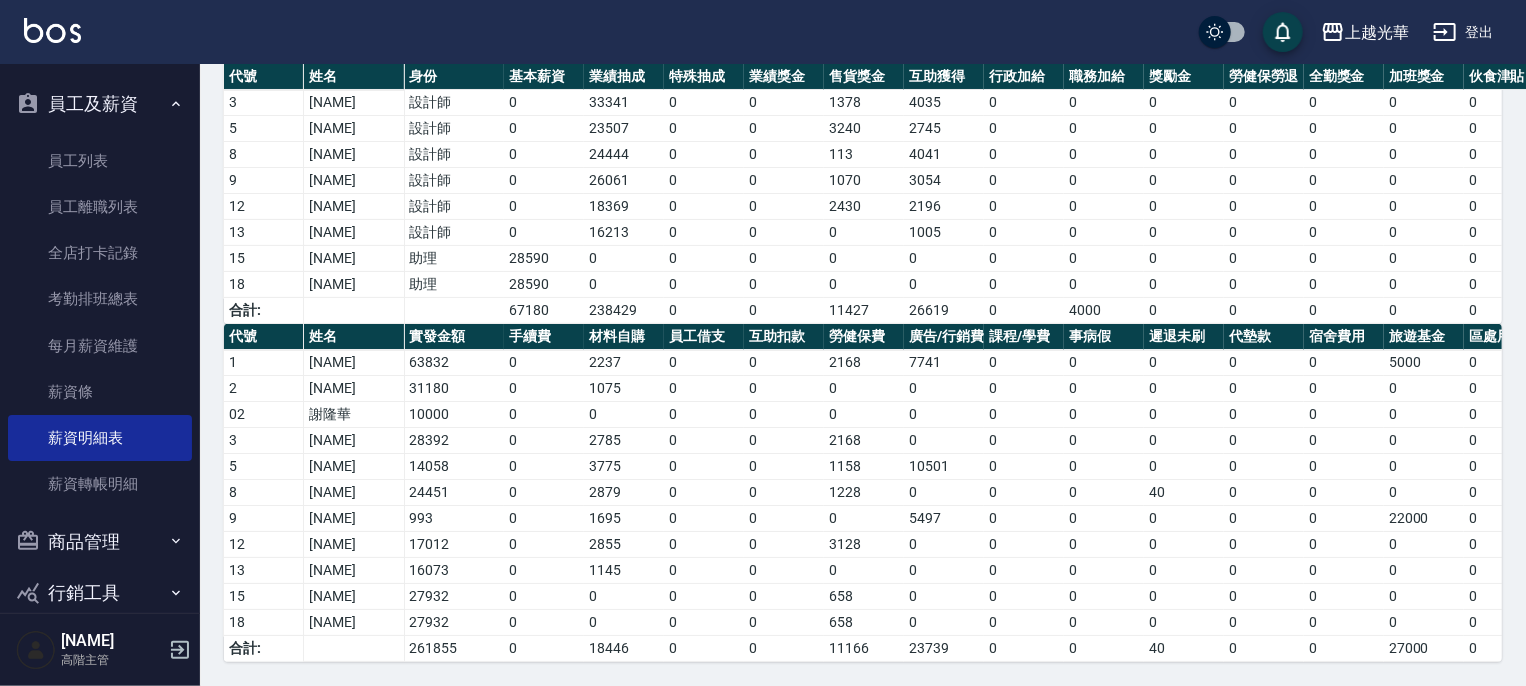 click on "上越光華   2025-07   薪資明細表 列印時間： 2025-08-03-15:36 Designer Salary Detail Report 薪資明細表 上個月 本月 2025/07 報表匯出 列印 代號 姓名 身份 基本薪資 業績抽成 特殊抽成 業績獎金 售貨獎金 互助獲得 行政加給 職務加給 獎勵金 勞健保勞退 全勤獎金 加班獎金 伙食津貼 其他加給 加項合計 指定業績 不指定業績 特殊抽業績 點數 1 詹振銓 設計師 0 68379 0 0 1132 7467 0 4000 0 0 0 0 0 0 80978 132668 19285 0 249 2 林雅袖 設計師 0 28115 0 0 2064 2076 0 0 0 0 0 0 0 0 32255 56230 0 0 69 02 謝隆華 總部人員 10000 0 0 0 0 0 0 0 0 0 0 0 0 0 10000 0 0 0 0 3 陳玉珍 設計師 0 33341 0 0 1378 4035 0 0 0 0 0 0 0 0 38754 45163 26899 0 135 5 陳冠華 設計師 0 23507 0 0 3240 2745 0 0 0 0 0 0 0 0 29492 44570 14198 0 92 8 王郁淇 設計師 0 24444 0 0 113 4041 0 0 0 0 0 0 0 0 28598 44773 16338 0 135 9 施喨齡 設計師 0 26061 0 0 1070 3054 0 0 0 0 0 0 0 0 30185 51639 13513 0 102 12 楊雯欣 0 0 0" at bounding box center (863, 264) 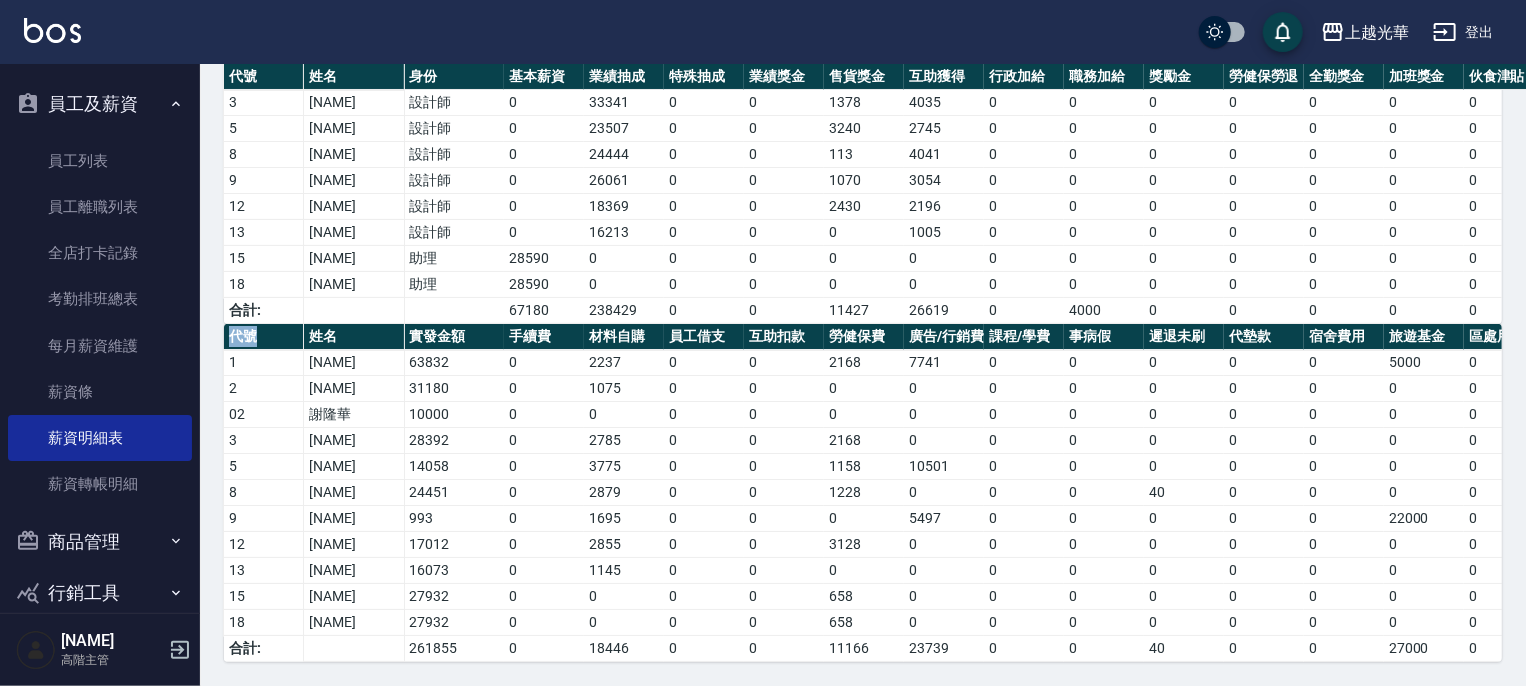 click on "上越光華   2025-07   薪資明細表 列印時間： 2025-08-03-15:36 Designer Salary Detail Report 薪資明細表 上個月 本月 2025/07 報表匯出 列印 代號 姓名 身份 基本薪資 業績抽成 特殊抽成 業績獎金 售貨獎金 互助獲得 行政加給 職務加給 獎勵金 勞健保勞退 全勤獎金 加班獎金 伙食津貼 其他加給 加項合計 指定業績 不指定業績 特殊抽業績 點數 1 詹振銓 設計師 0 68379 0 0 1132 7467 0 4000 0 0 0 0 0 0 80978 132668 19285 0 249 2 林雅袖 設計師 0 28115 0 0 2064 2076 0 0 0 0 0 0 0 0 32255 56230 0 0 69 02 謝隆華 總部人員 10000 0 0 0 0 0 0 0 0 0 0 0 0 0 10000 0 0 0 0 3 陳玉珍 設計師 0 33341 0 0 1378 4035 0 0 0 0 0 0 0 0 38754 45163 26899 0 135 5 陳冠華 設計師 0 23507 0 0 3240 2745 0 0 0 0 0 0 0 0 29492 44570 14198 0 92 8 王郁淇 設計師 0 24444 0 0 113 4041 0 0 0 0 0 0 0 0 28598 44773 16338 0 135 9 施喨齡 設計師 0 26061 0 0 1070 3054 0 0 0 0 0 0 0 0 30185 51639 13513 0 102 12 楊雯欣 0 0 0" at bounding box center [863, 264] 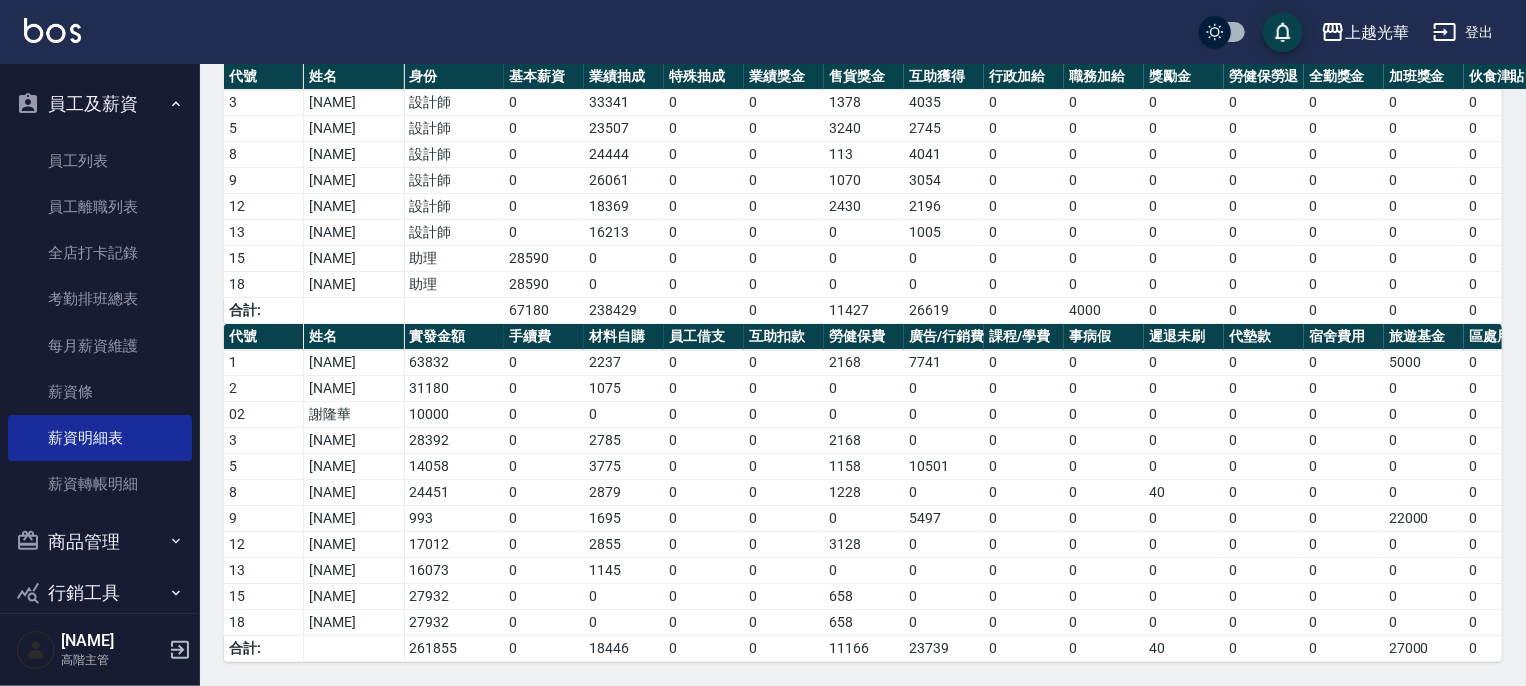 click on "上越光華   2025-07   薪資明細表 列印時間： 2025-08-03-15:36 Designer Salary Detail Report 薪資明細表 上個月 本月 2025/07 報表匯出 列印 代號 姓名 身份 基本薪資 業績抽成 特殊抽成 業績獎金 售貨獎金 互助獲得 行政加給 職務加給 獎勵金 勞健保勞退 全勤獎金 加班獎金 伙食津貼 其他加給 加項合計 指定業績 不指定業績 特殊抽業績 點數 1 詹振銓 設計師 0 68379 0 0 1132 7467 0 4000 0 0 0 0 0 0 80978 132668 19285 0 249 2 林雅袖 設計師 0 28115 0 0 2064 2076 0 0 0 0 0 0 0 0 32255 56230 0 0 69 02 謝隆華 總部人員 10000 0 0 0 0 0 0 0 0 0 0 0 0 0 10000 0 0 0 0 3 陳玉珍 設計師 0 33341 0 0 1378 4035 0 0 0 0 0 0 0 0 38754 45163 26899 0 135 5 陳冠華 設計師 0 23507 0 0 3240 2745 0 0 0 0 0 0 0 0 29492 44570 14198 0 92 8 王郁淇 設計師 0 24444 0 0 113 4041 0 0 0 0 0 0 0 0 28598 44773 16338 0 135 9 施喨齡 設計師 0 26061 0 0 1070 3054 0 0 0 0 0 0 0 0 30185 51639 13513 0 102 12 楊雯欣 0 0 0" at bounding box center [863, 264] 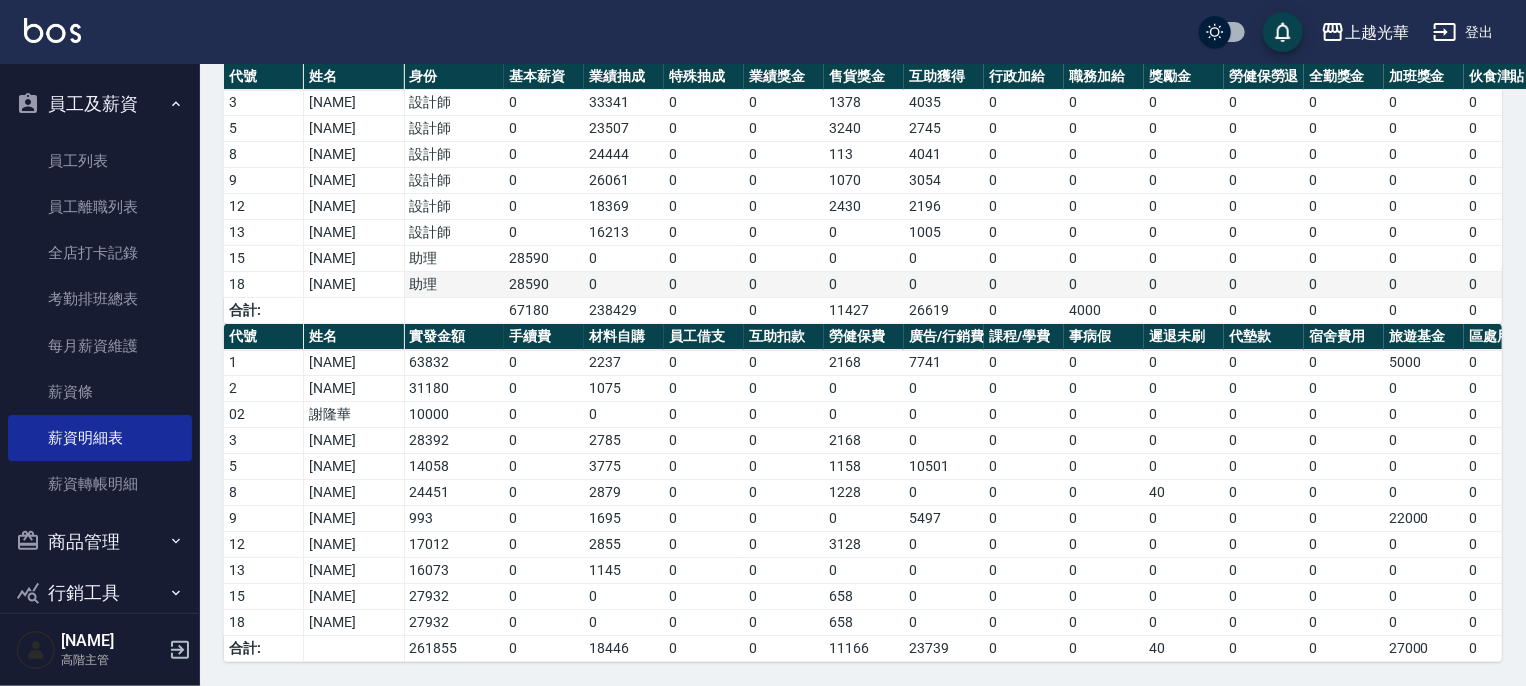 click on "0" at bounding box center [624, 285] 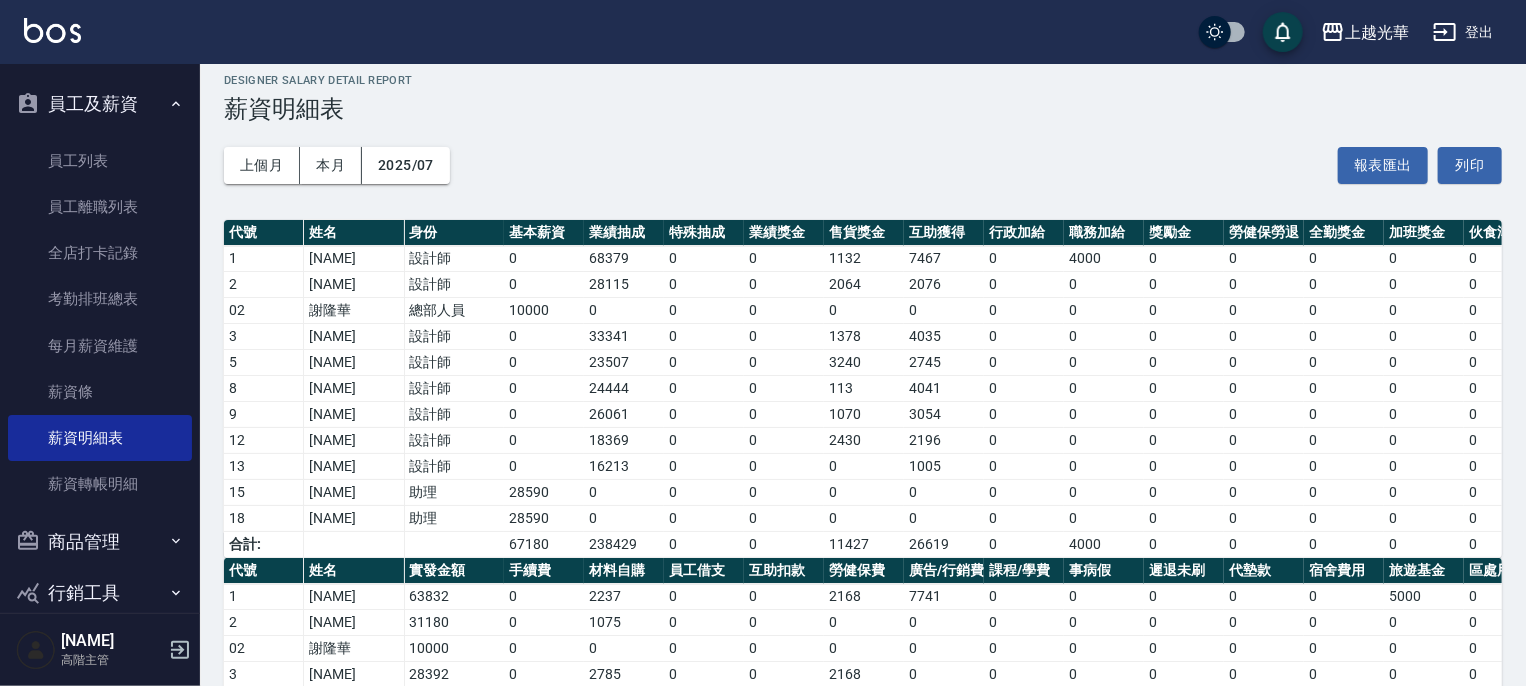 scroll, scrollTop: 0, scrollLeft: 0, axis: both 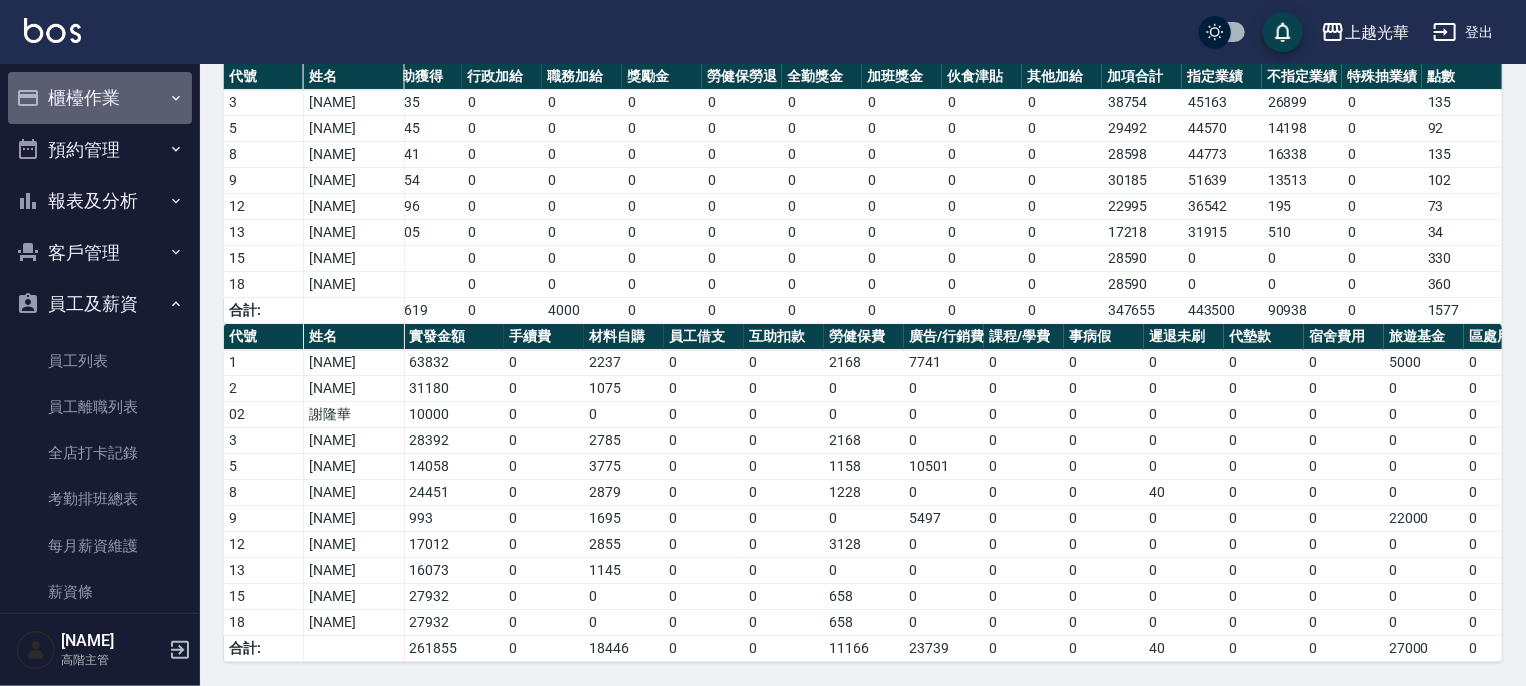 click on "櫃檯作業" at bounding box center [100, 98] 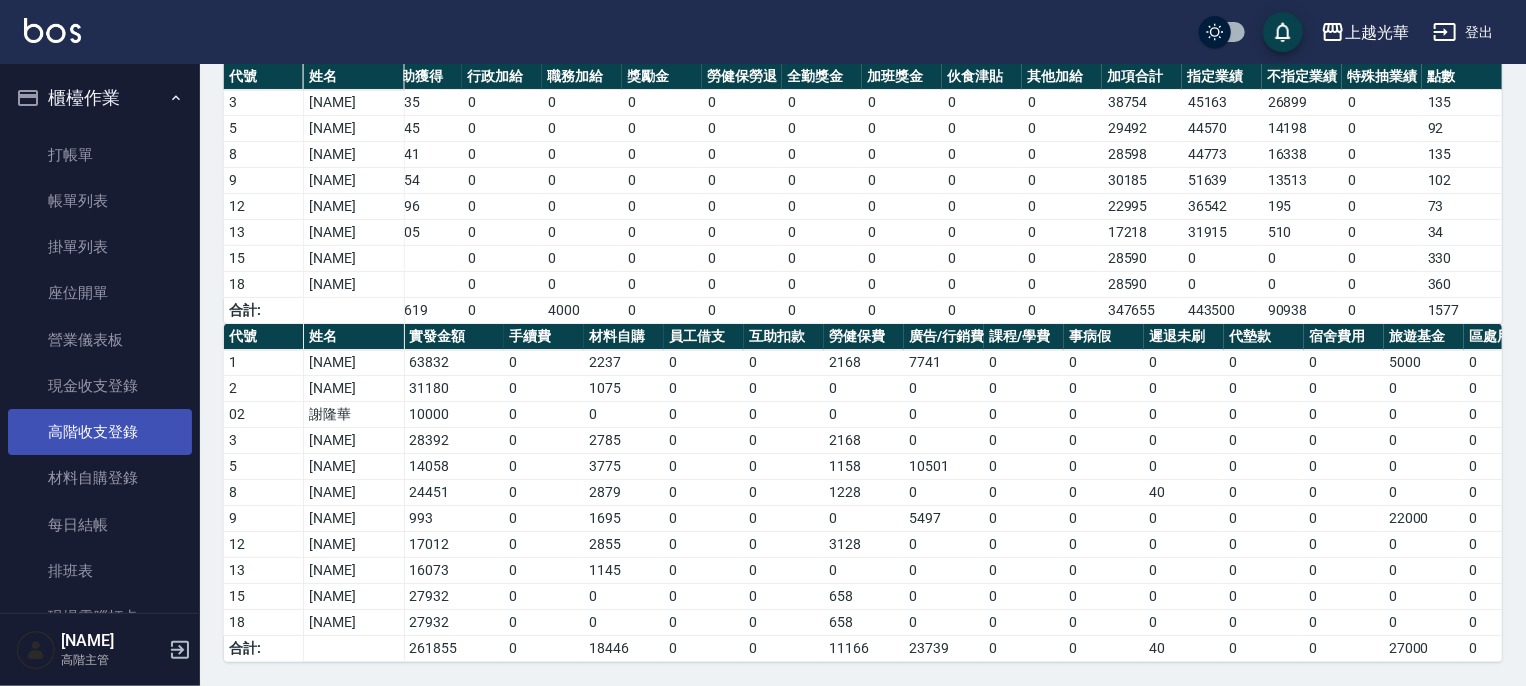 click on "高階收支登錄" at bounding box center (100, 432) 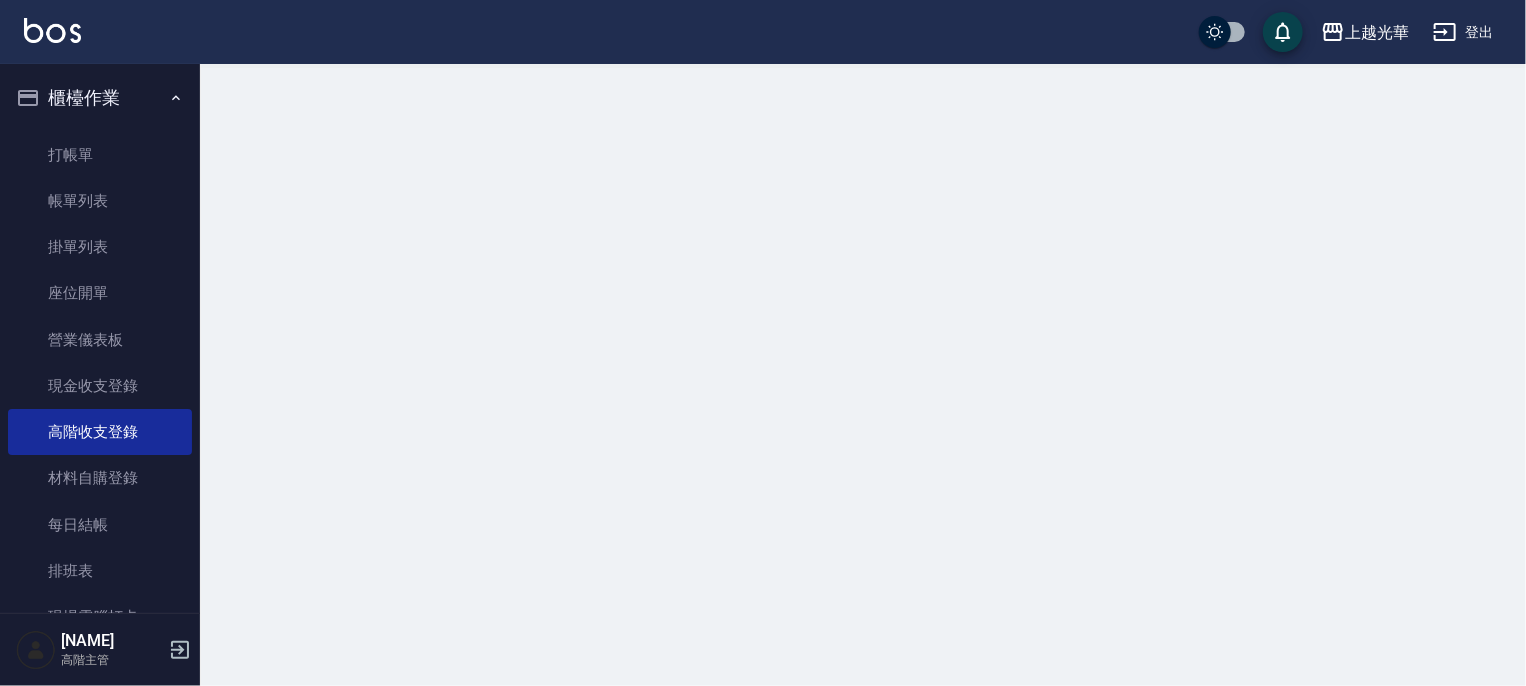 scroll, scrollTop: 0, scrollLeft: 0, axis: both 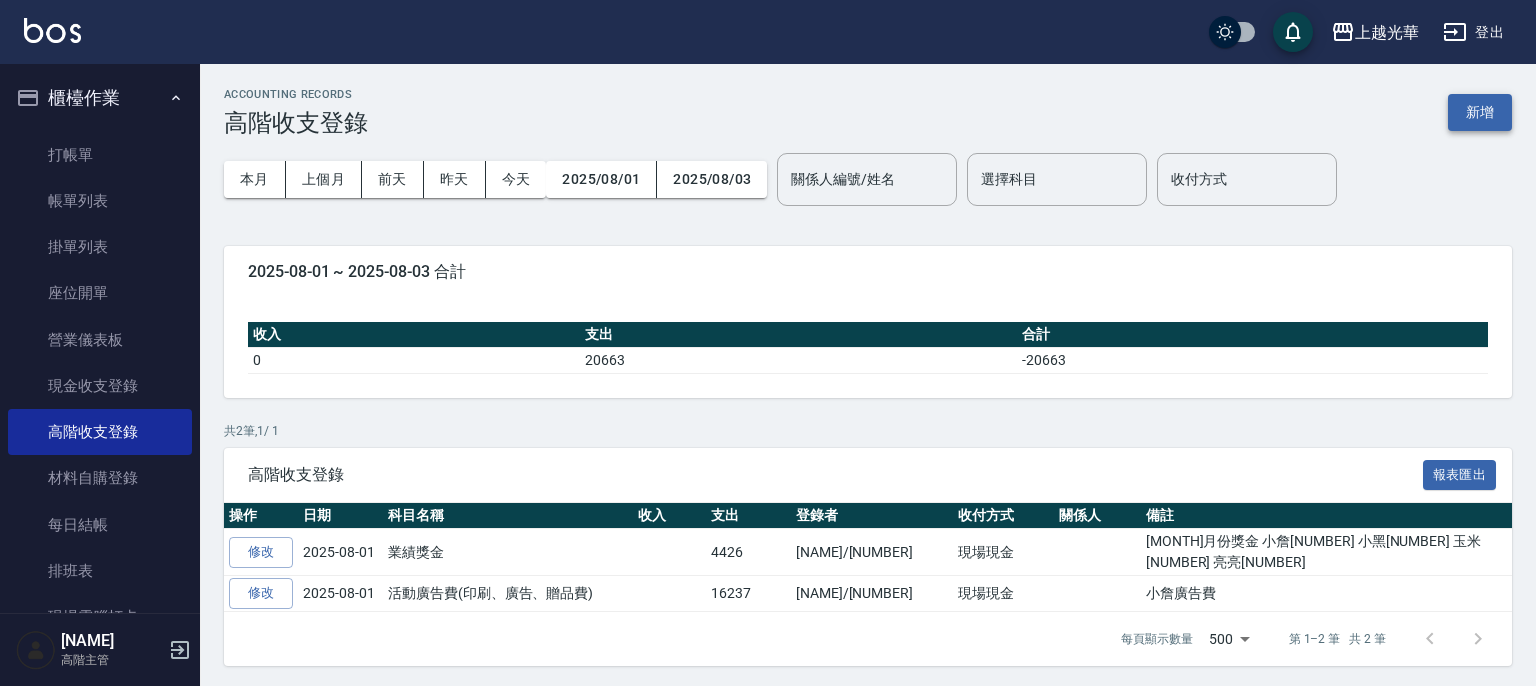 click on "新增" at bounding box center (1480, 112) 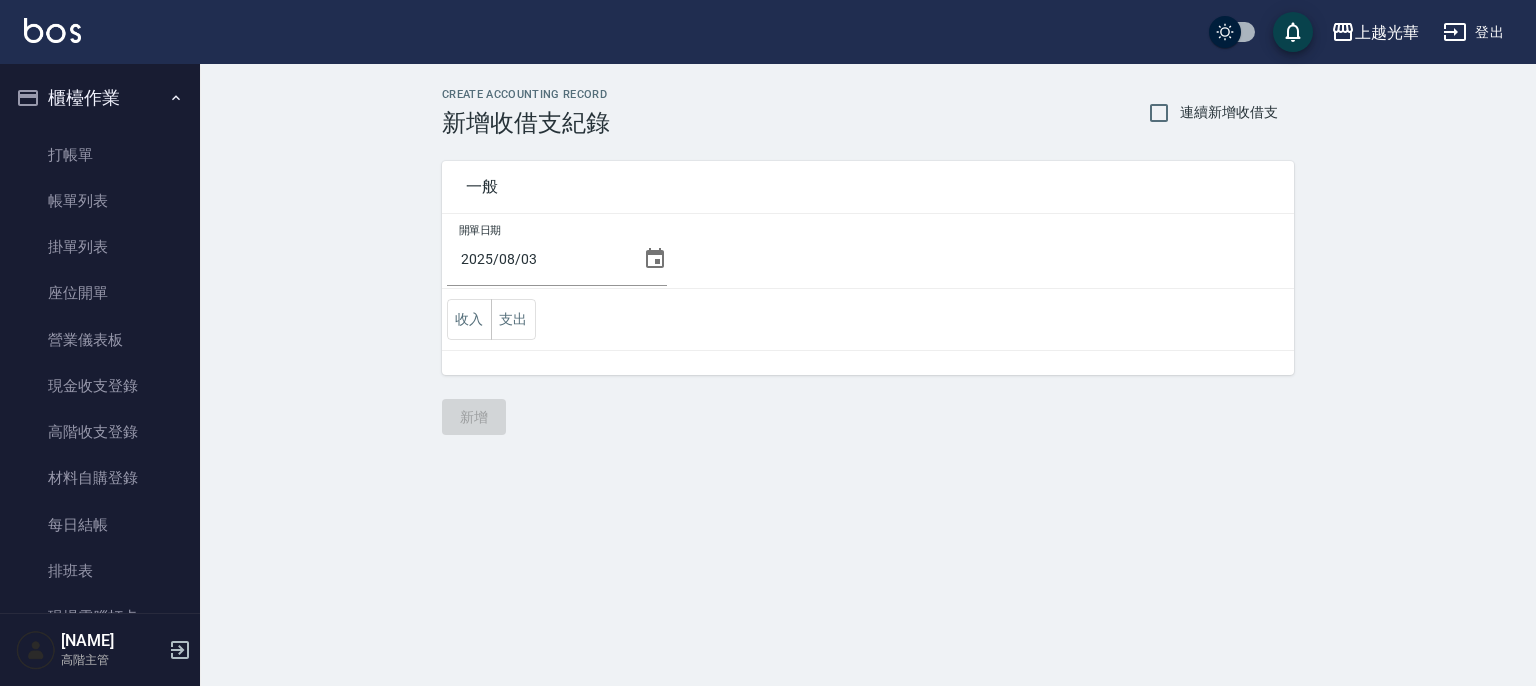click 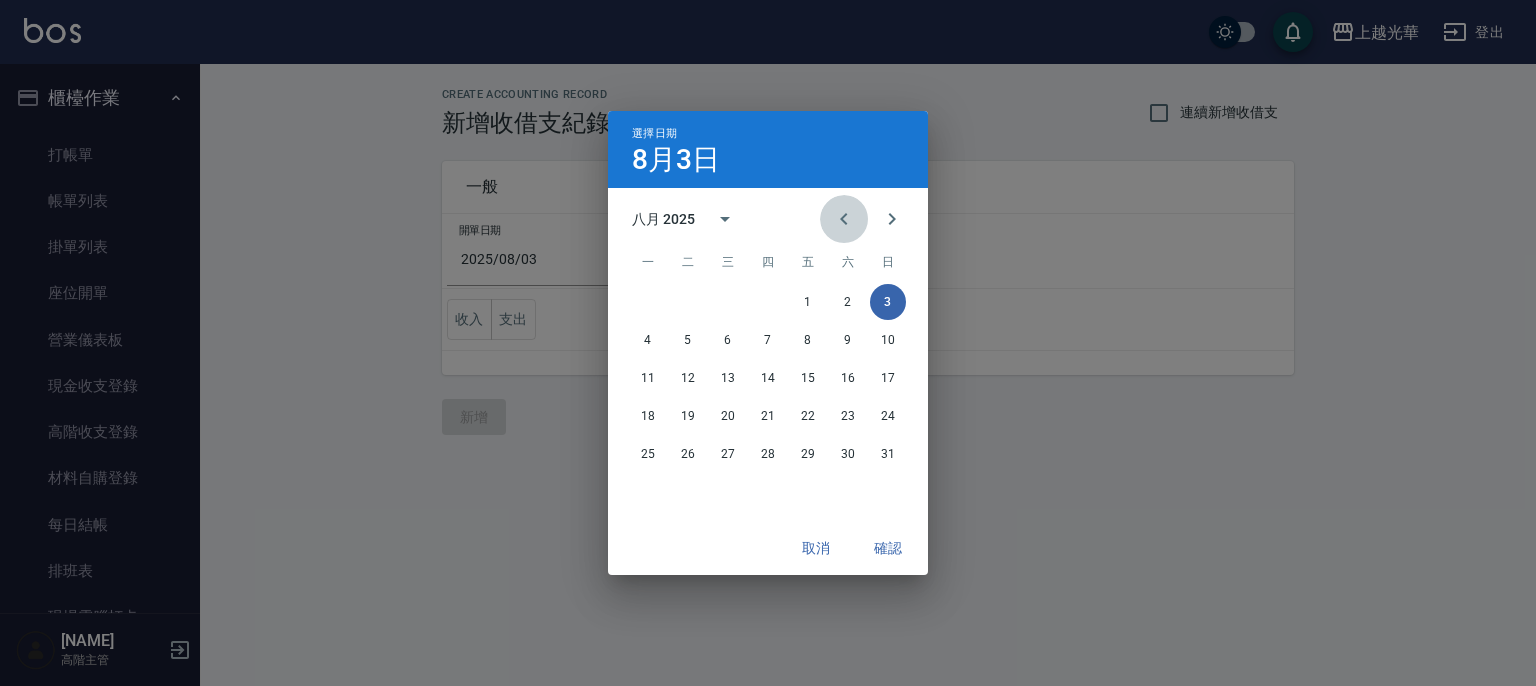 drag, startPoint x: 840, startPoint y: 216, endPoint x: 783, endPoint y: 317, distance: 115.97414 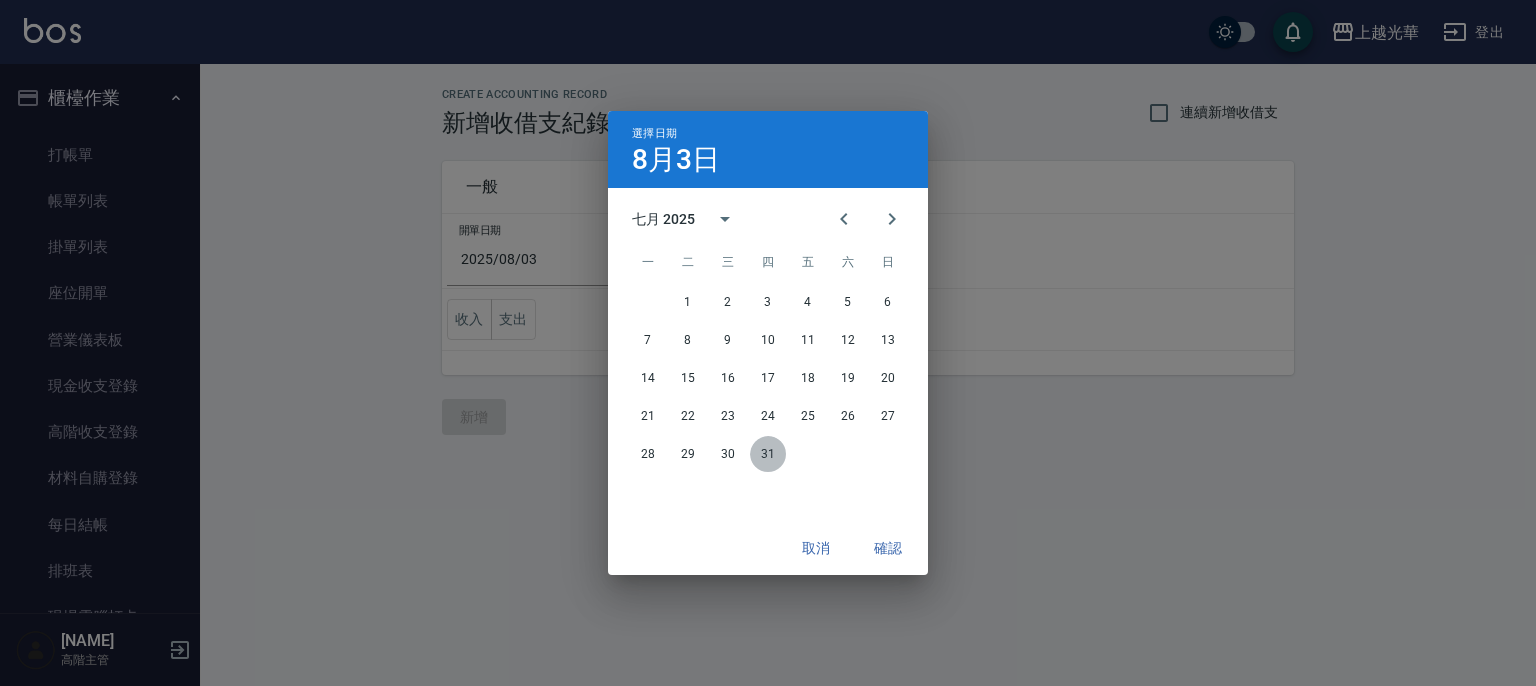 click on "31" at bounding box center (768, 454) 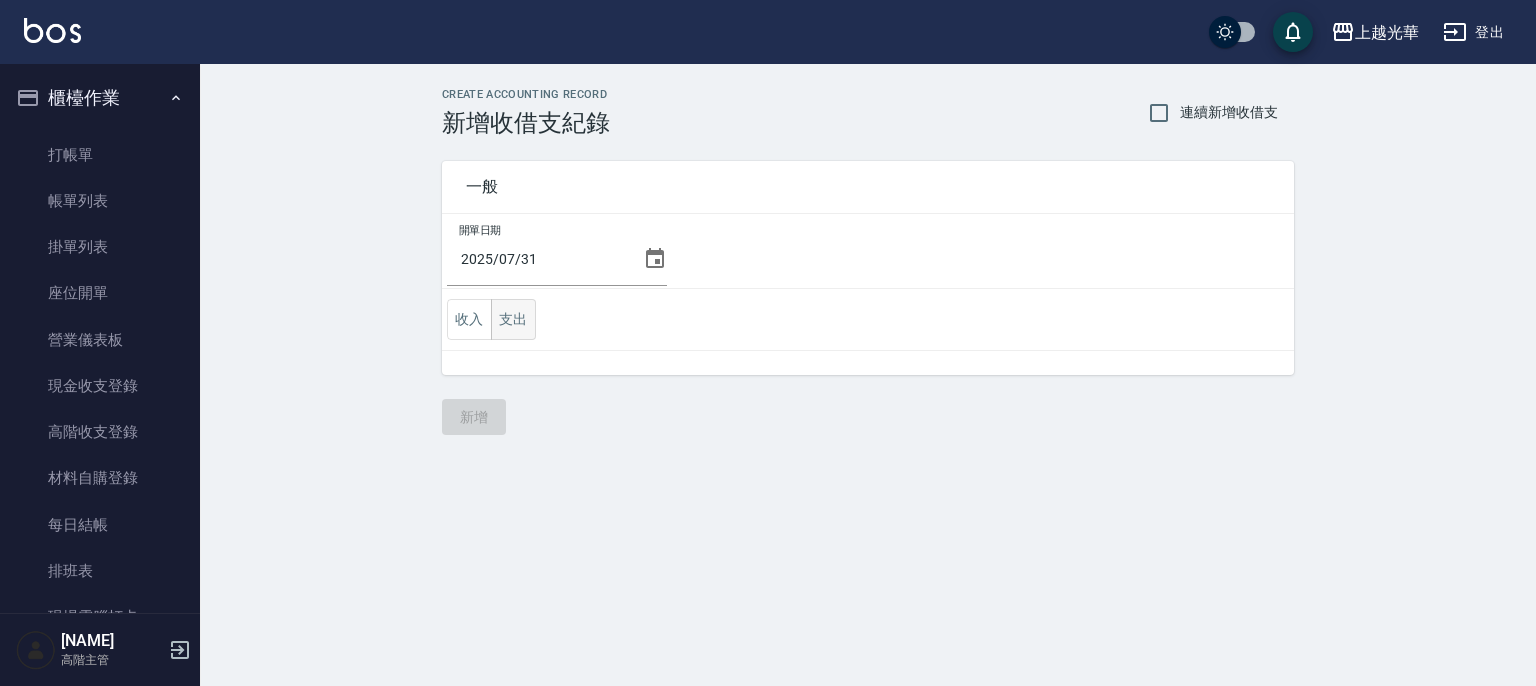 click on "支出" at bounding box center (513, 319) 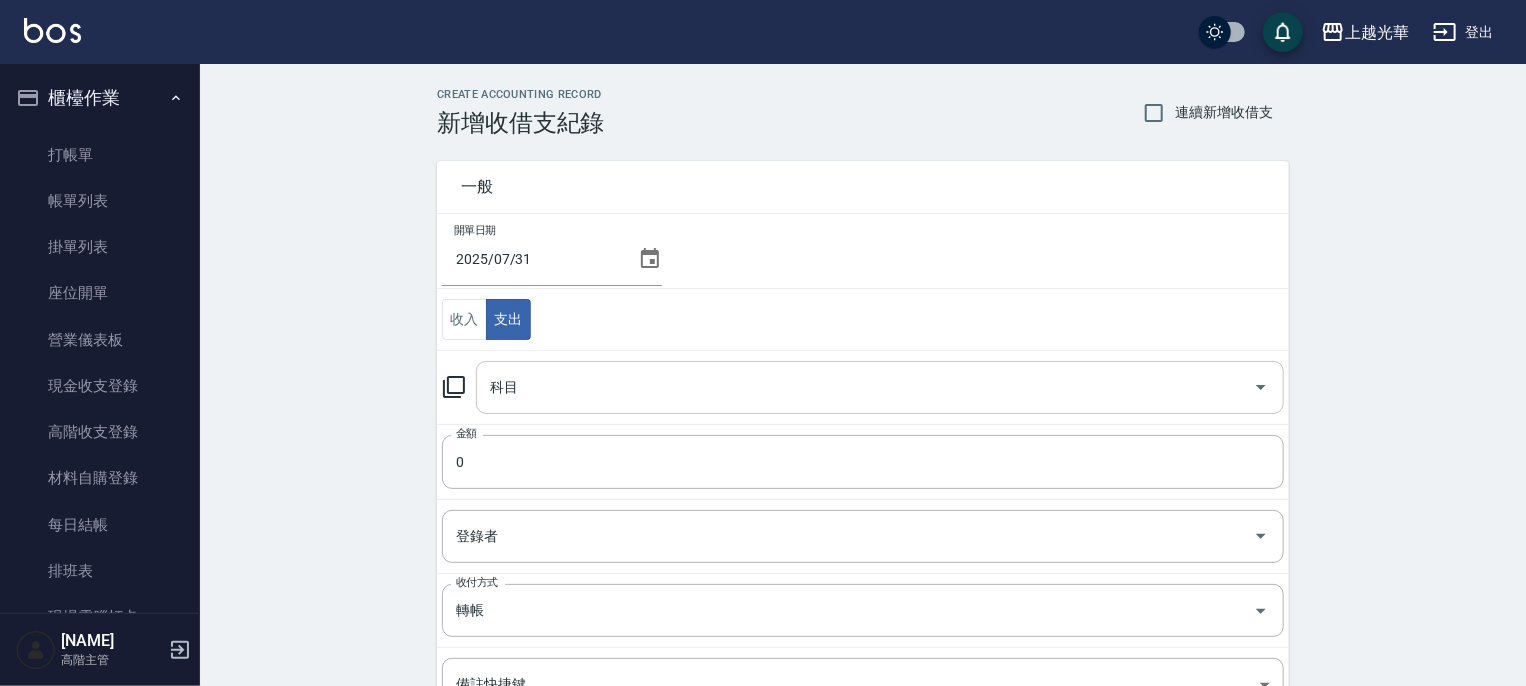 click on "科目" at bounding box center (865, 387) 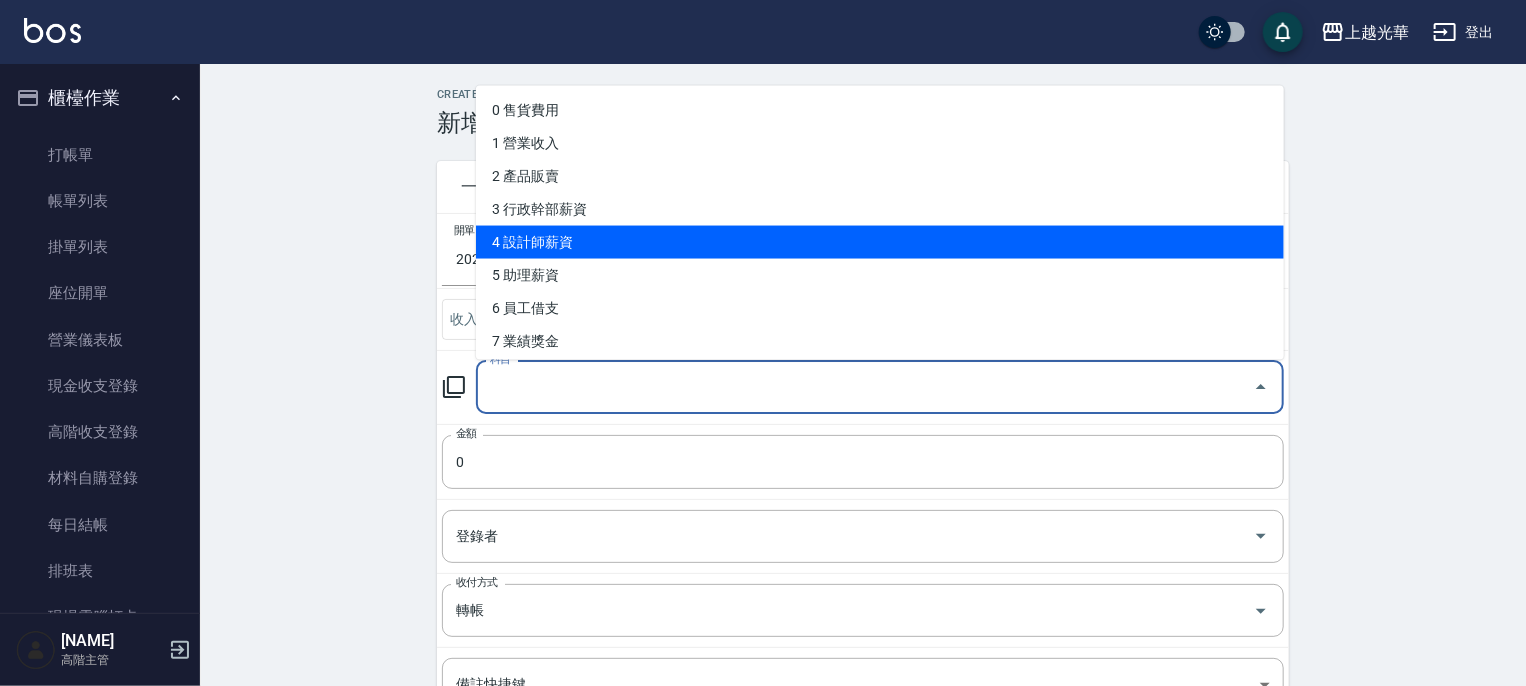 click on "4 設計師薪資" at bounding box center [880, 241] 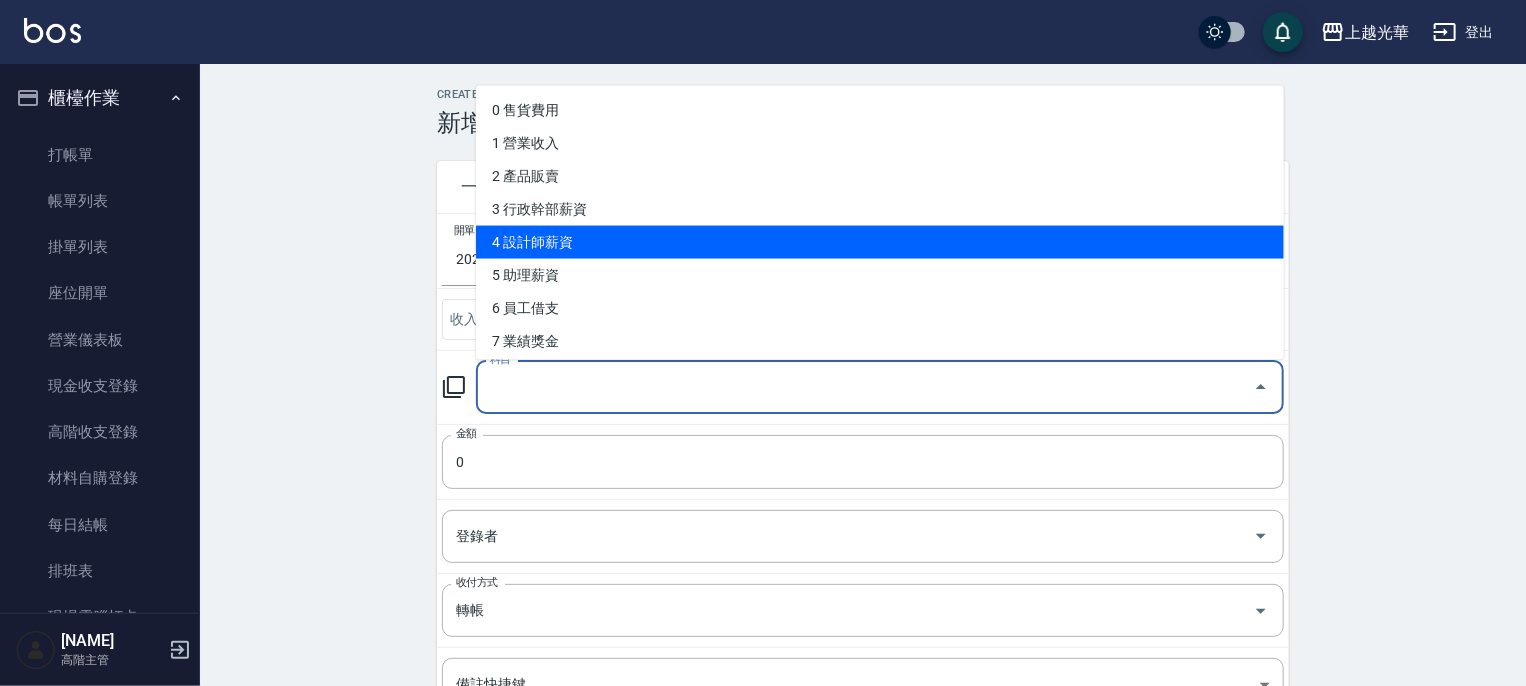 type on "4 設計師薪資" 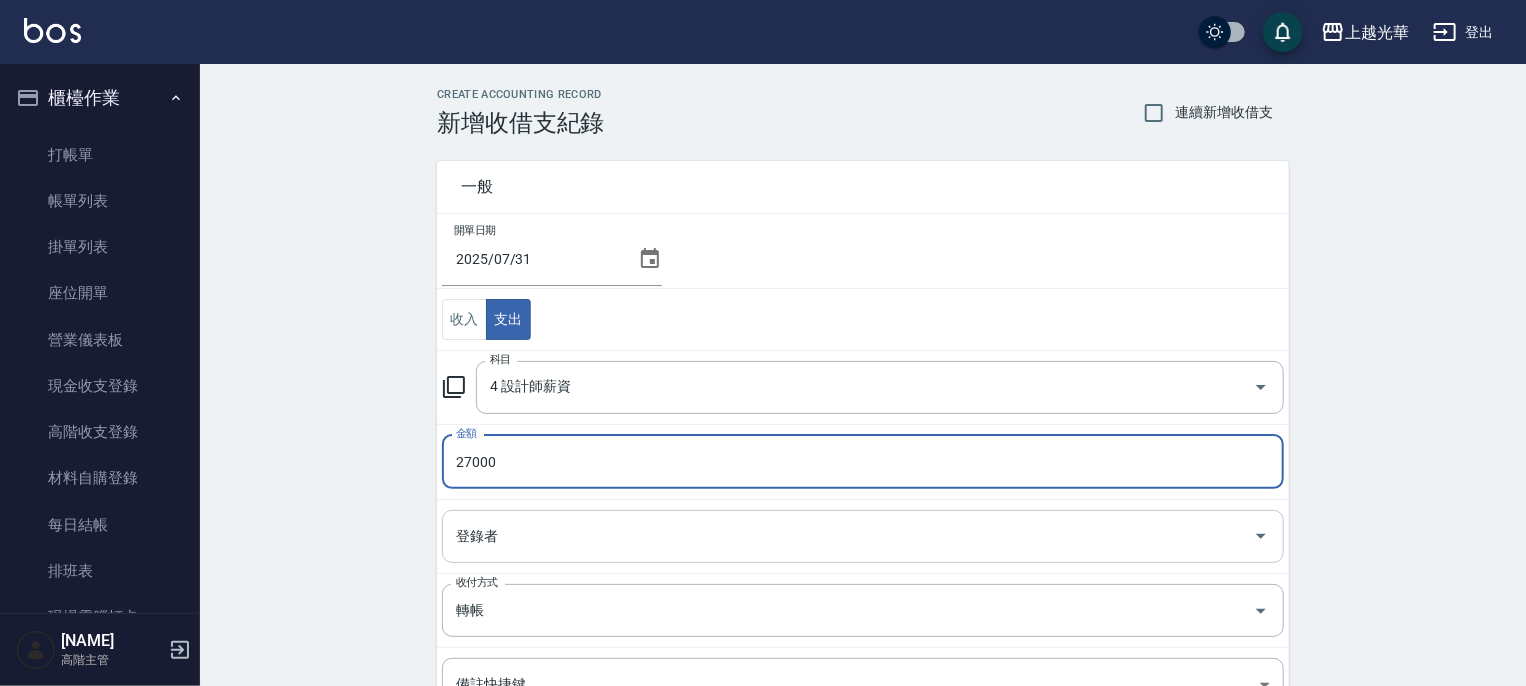 type on "27000" 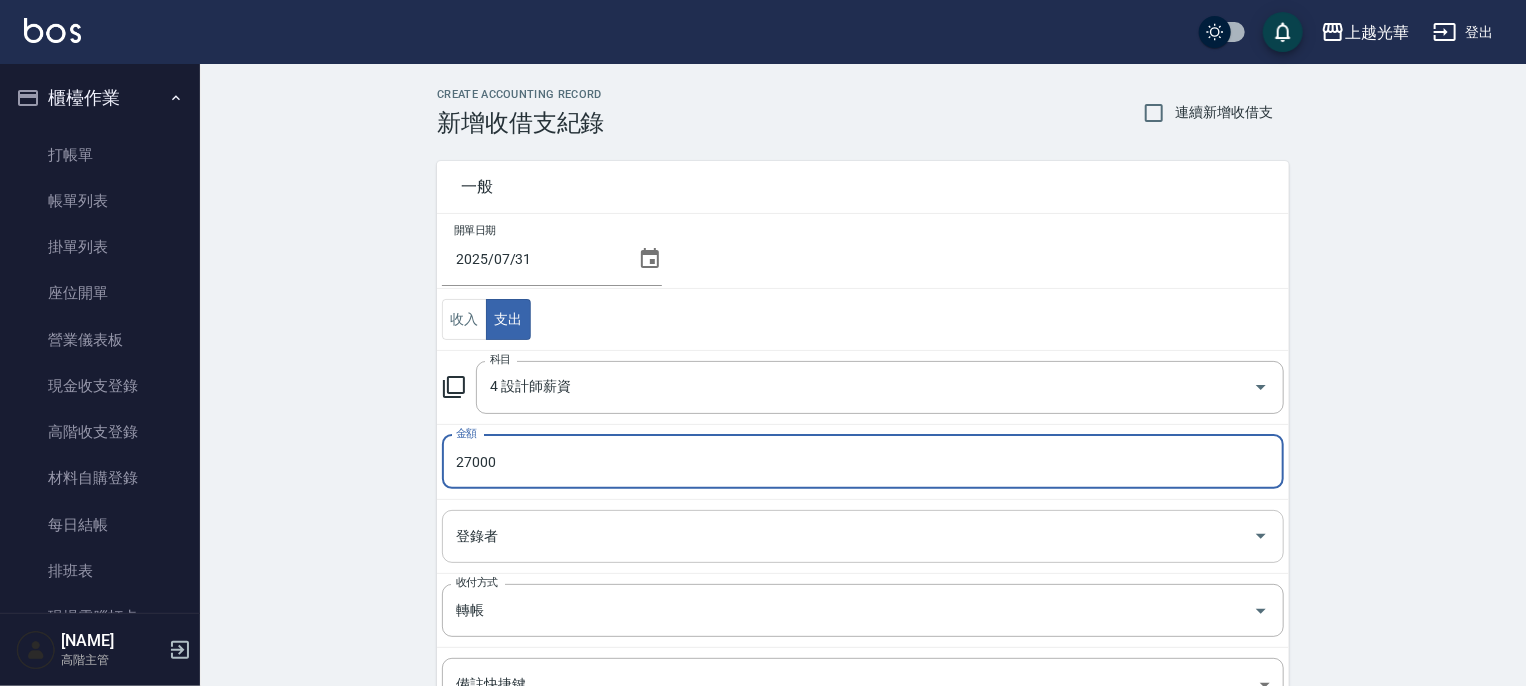 click on "登錄者 登錄者" at bounding box center (863, 536) 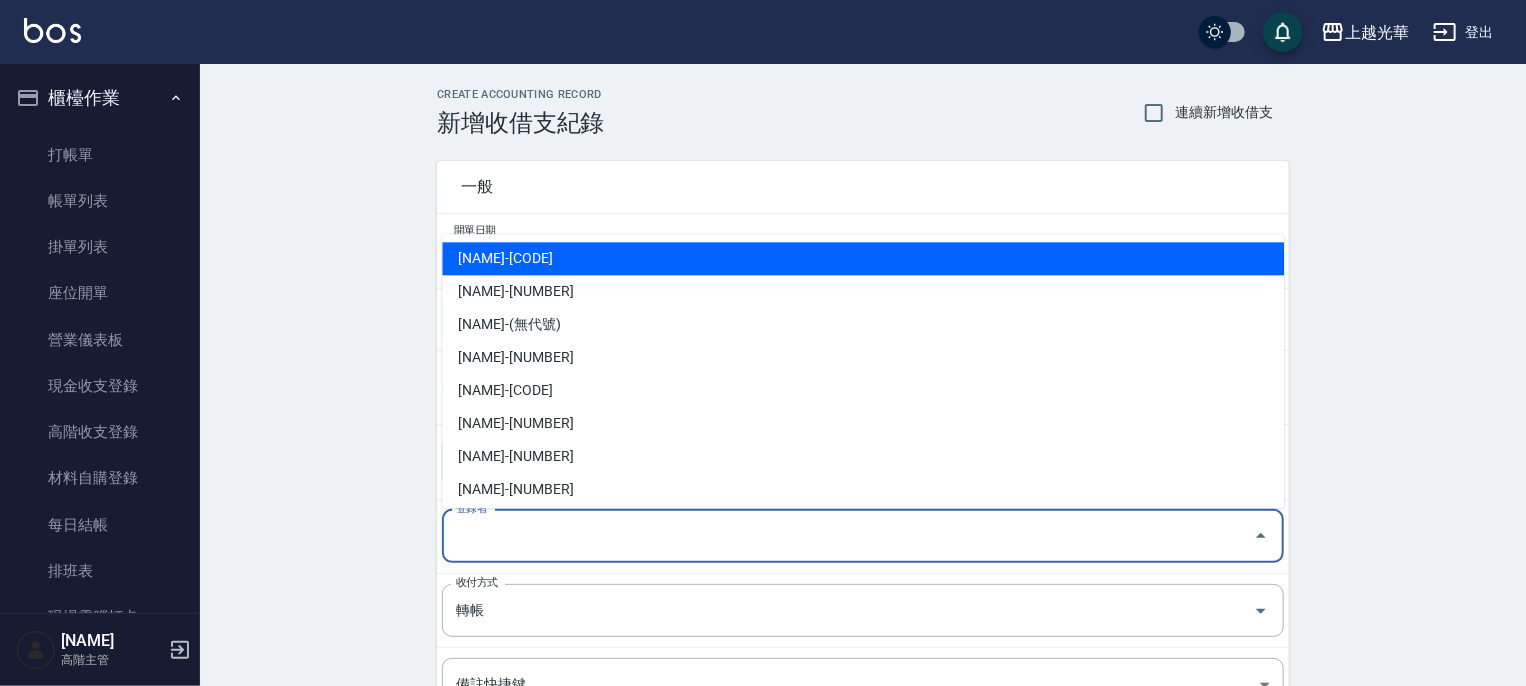 click on "蔡承翰-01" at bounding box center (863, 258) 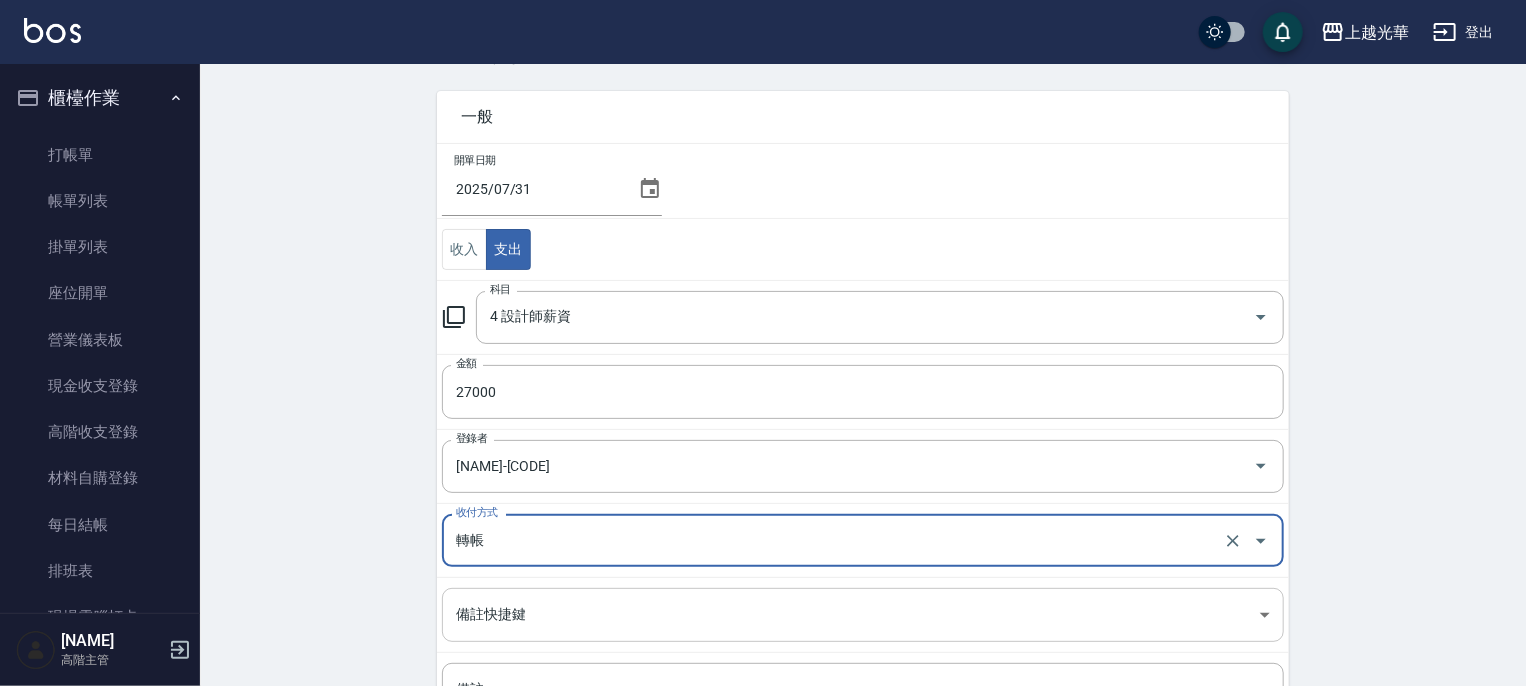 scroll, scrollTop: 200, scrollLeft: 0, axis: vertical 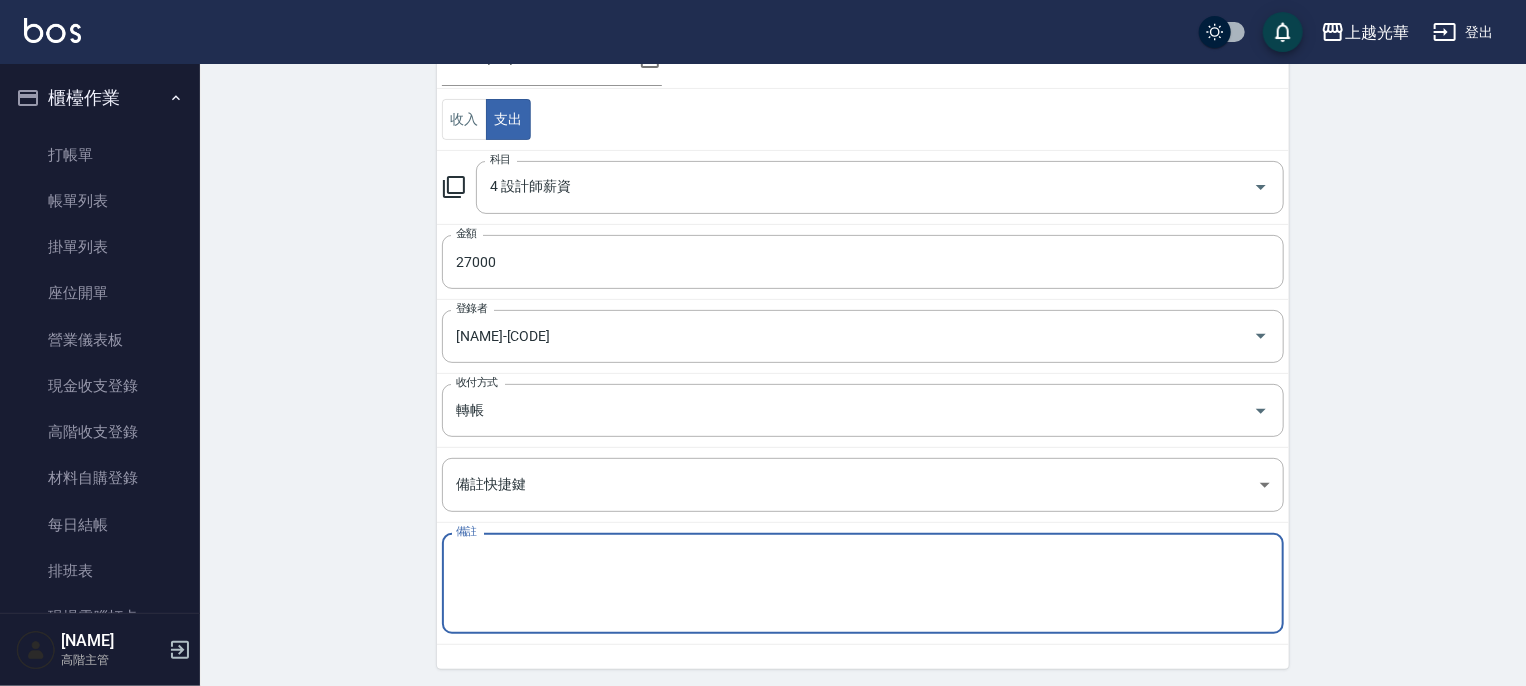 click on "備註" at bounding box center [863, 584] 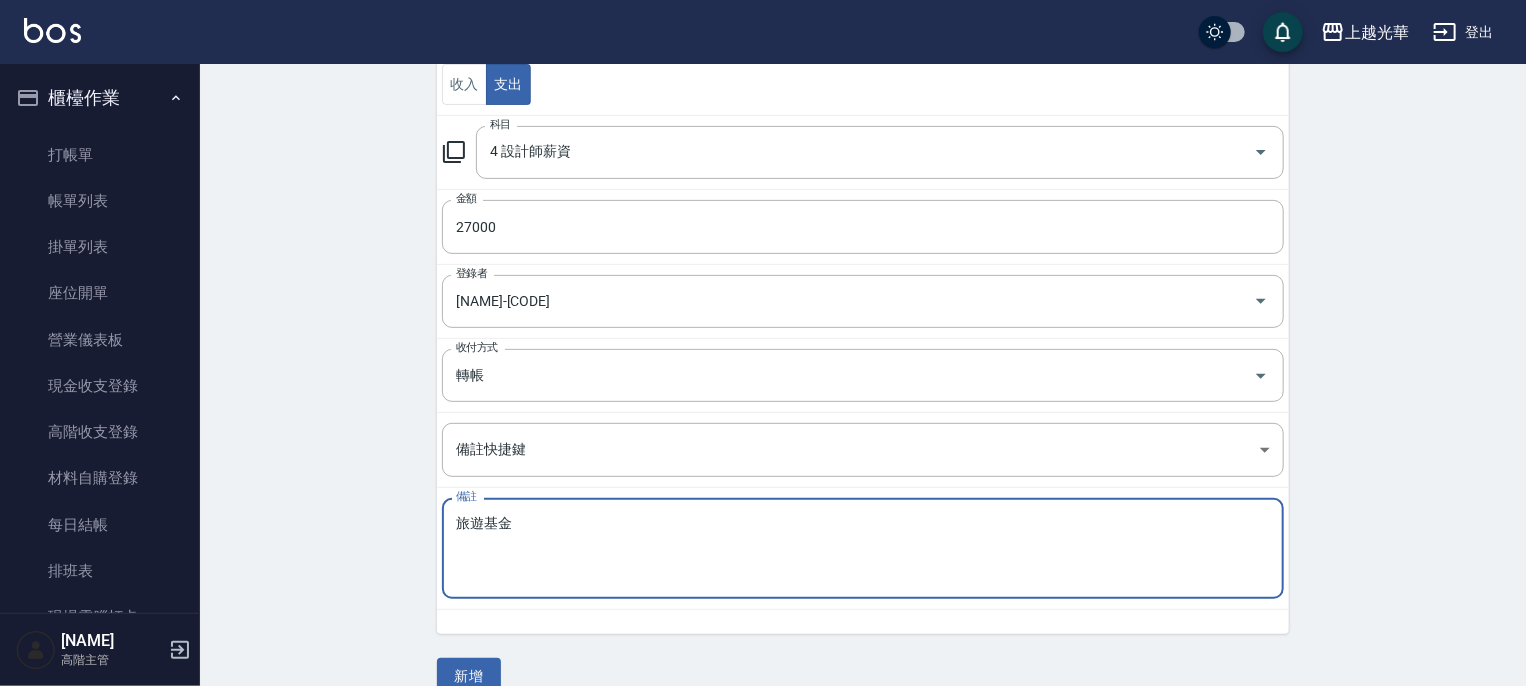 scroll, scrollTop: 265, scrollLeft: 0, axis: vertical 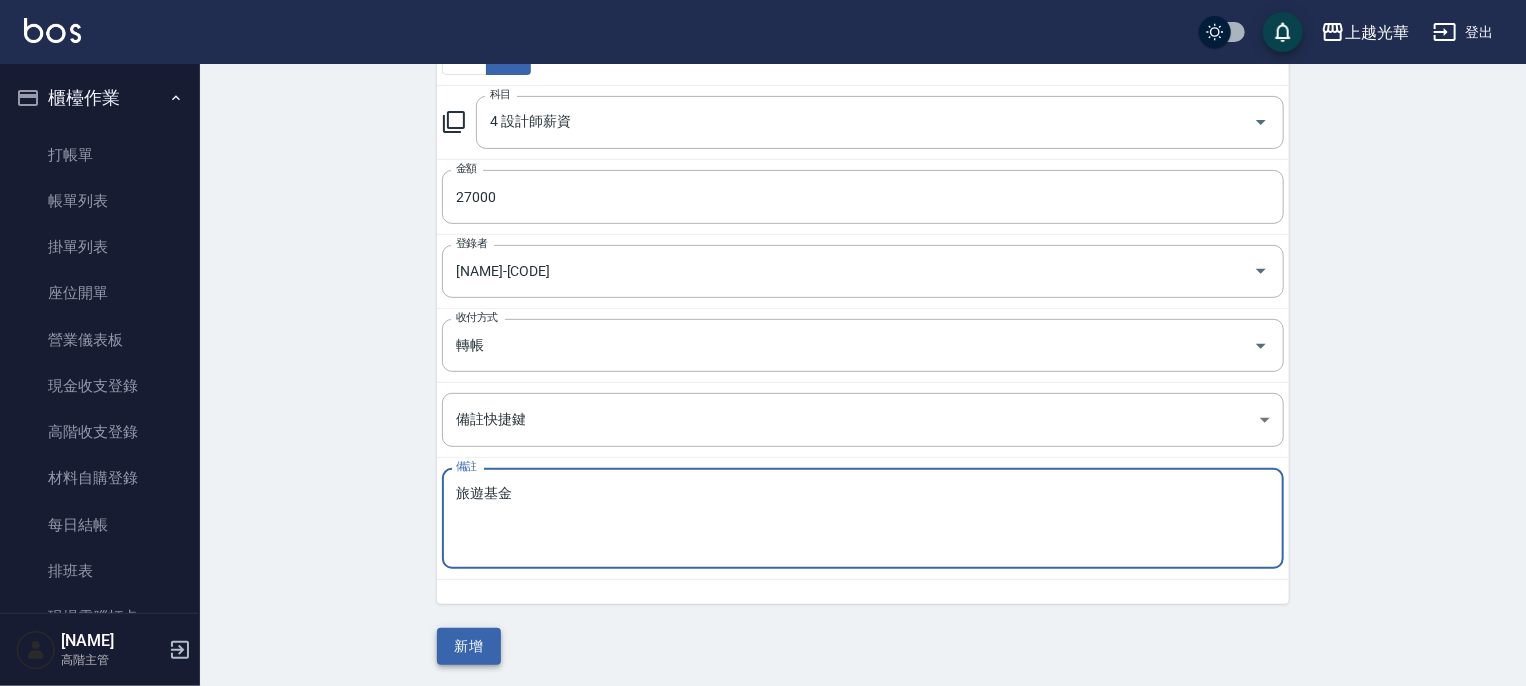 type on "旅遊基金" 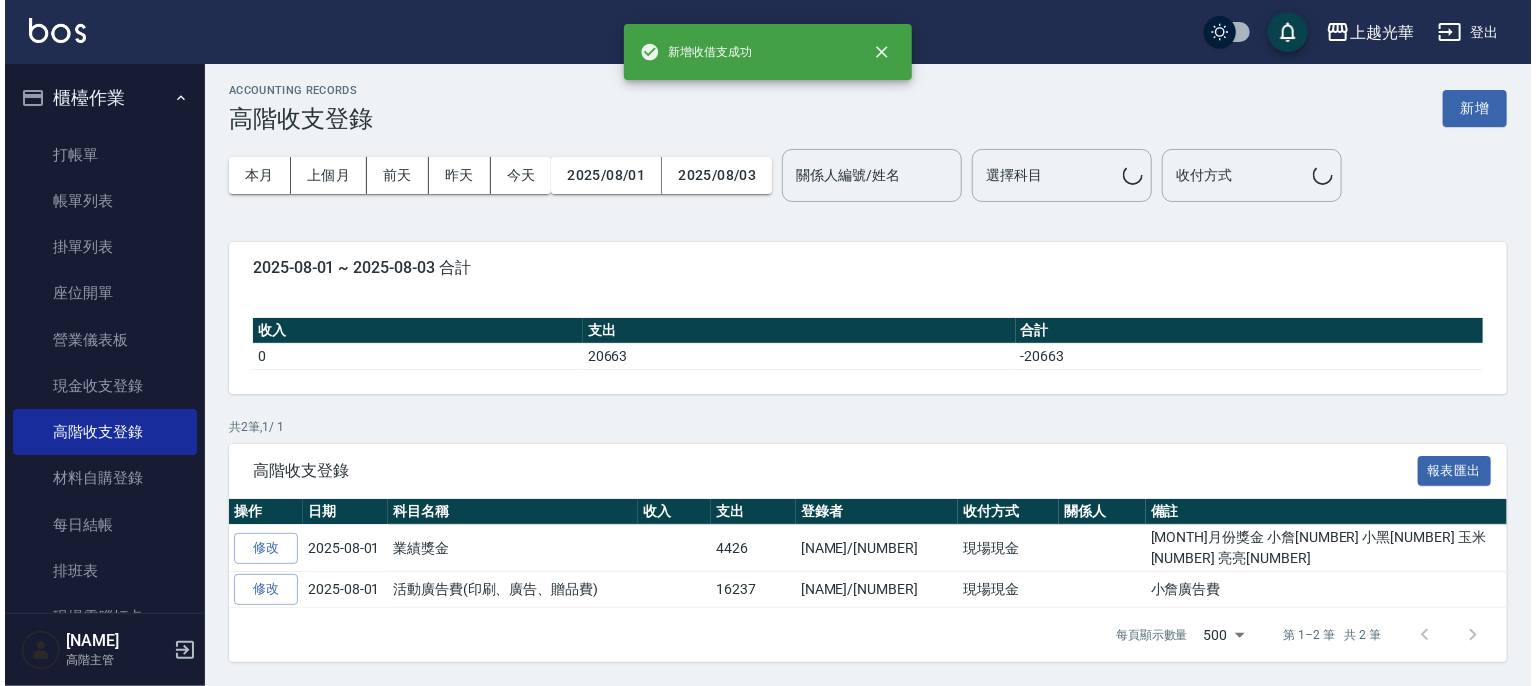 scroll, scrollTop: 0, scrollLeft: 0, axis: both 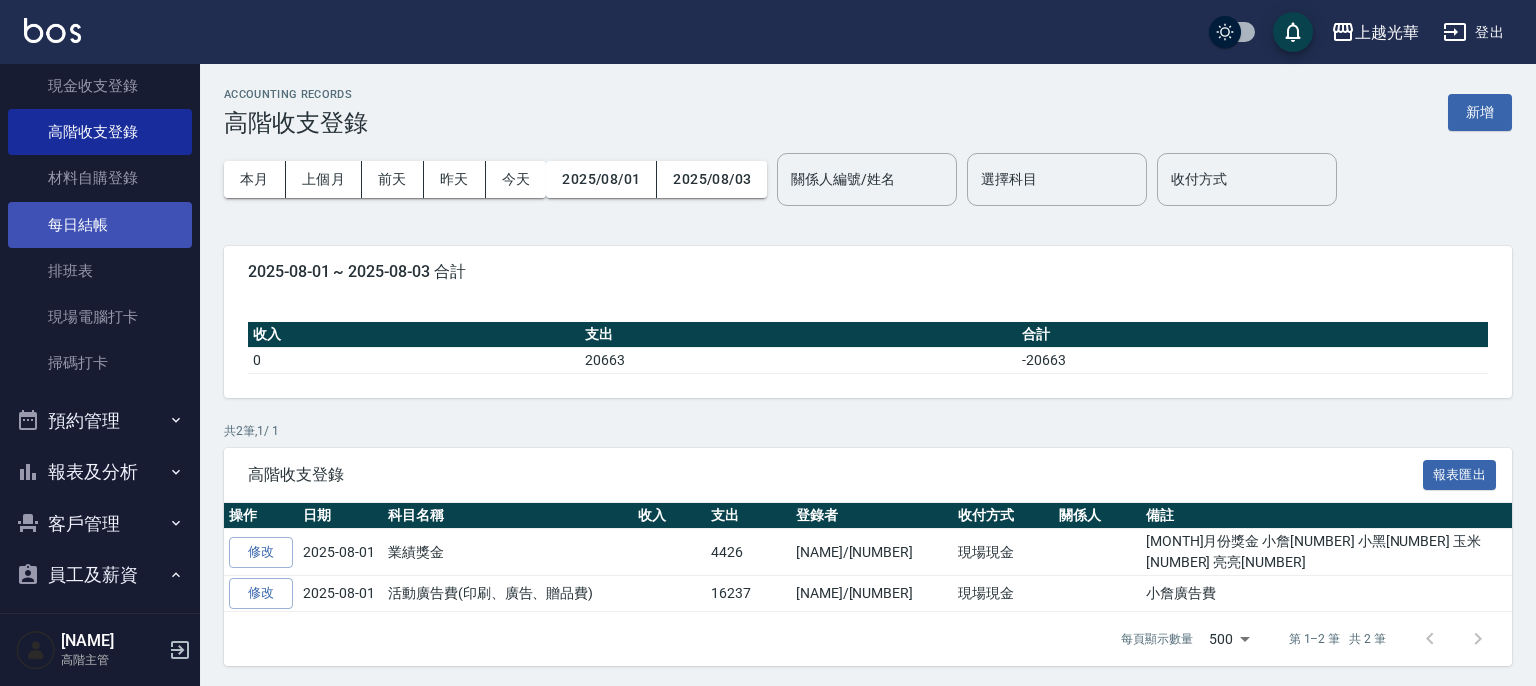 click on "每日結帳" at bounding box center [100, 225] 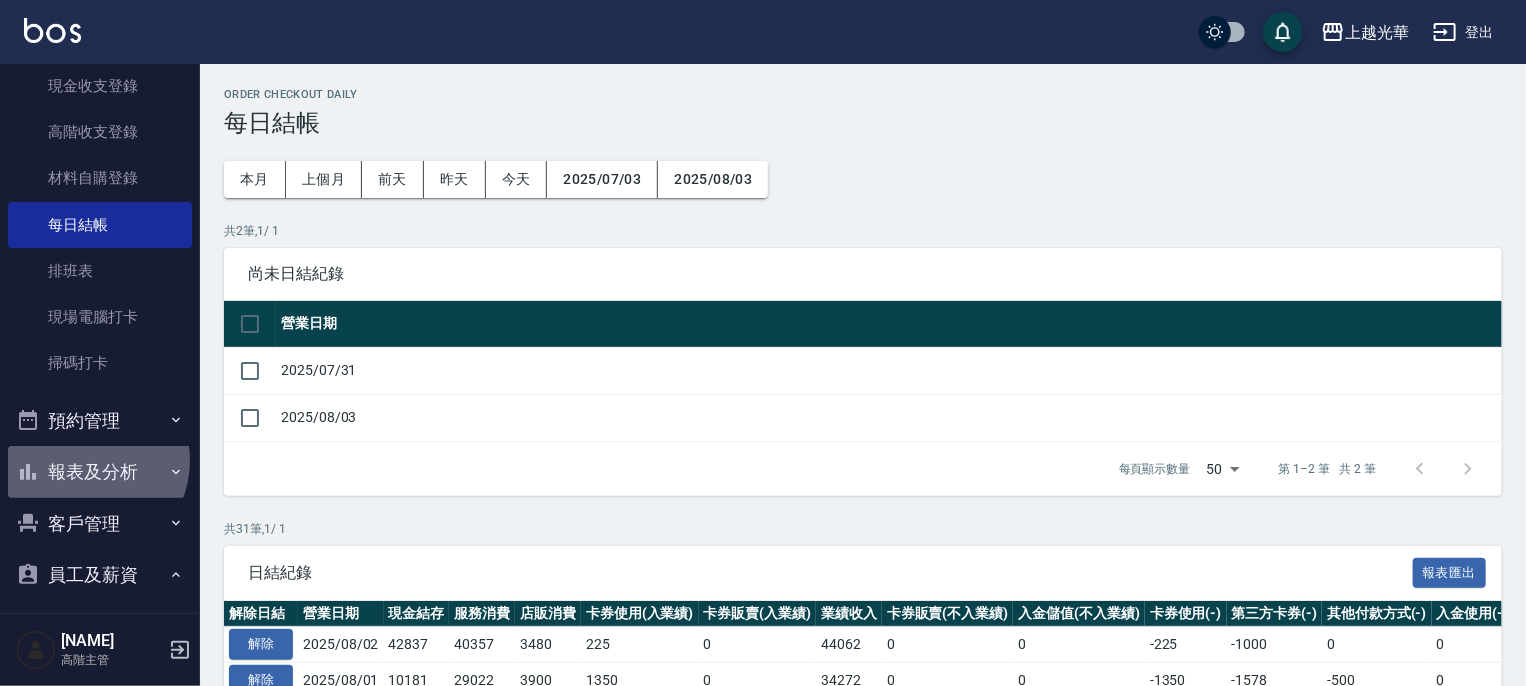 click on "報表及分析" at bounding box center (100, 472) 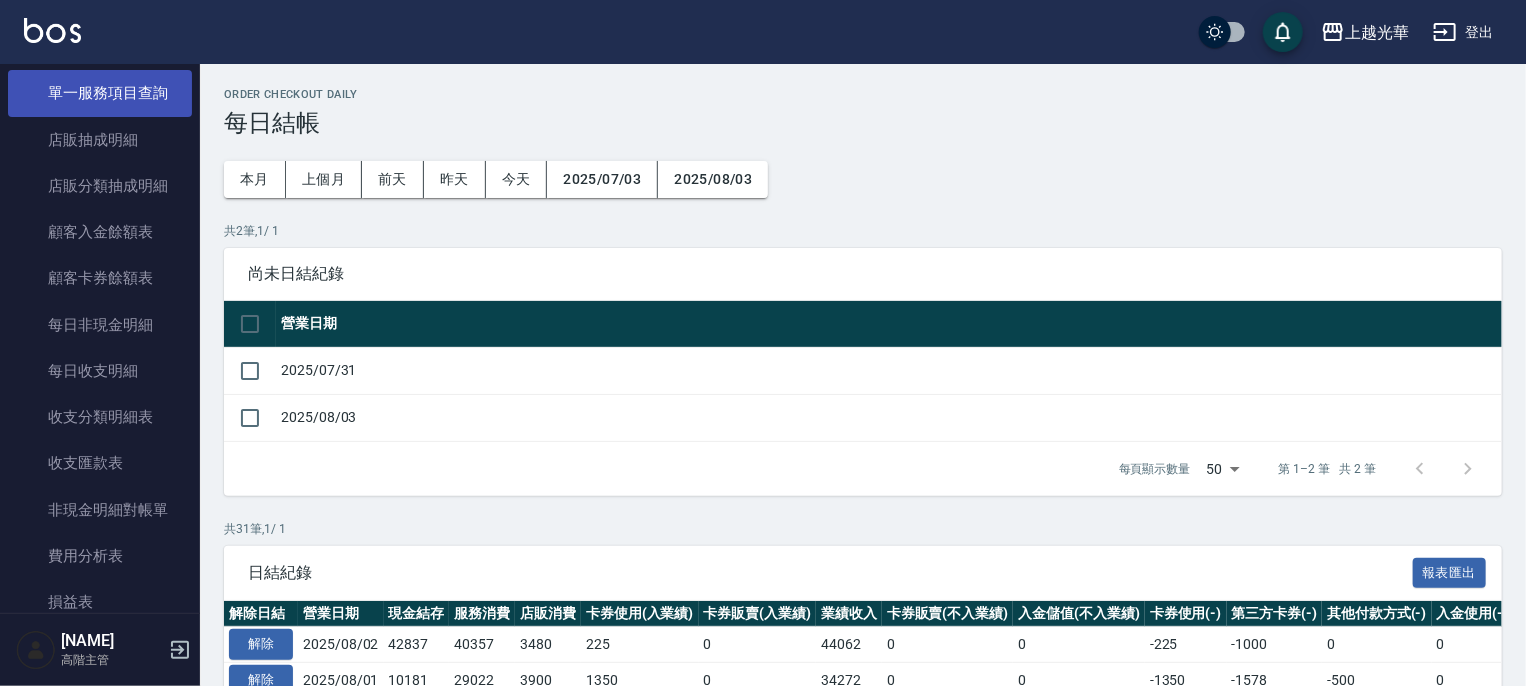 scroll, scrollTop: 2100, scrollLeft: 0, axis: vertical 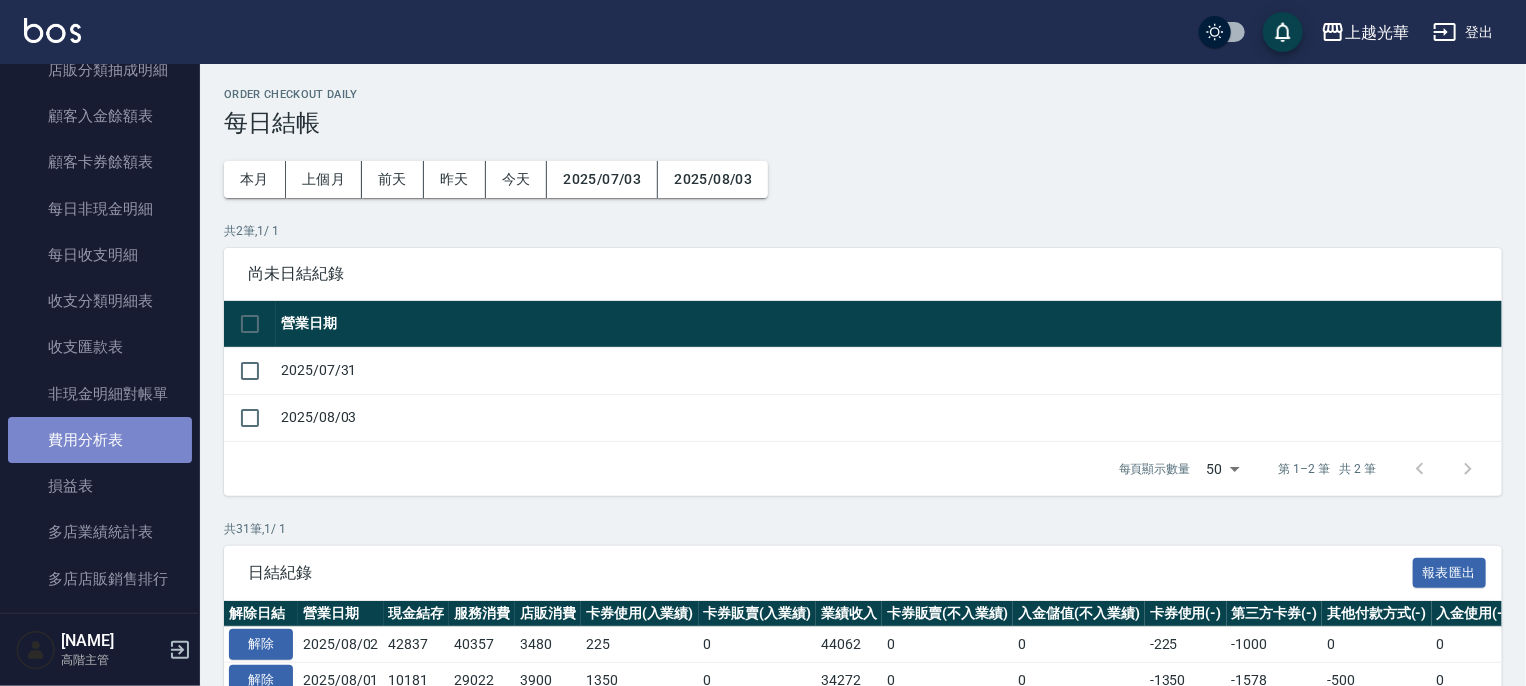 click on "費用分析表" at bounding box center (100, 440) 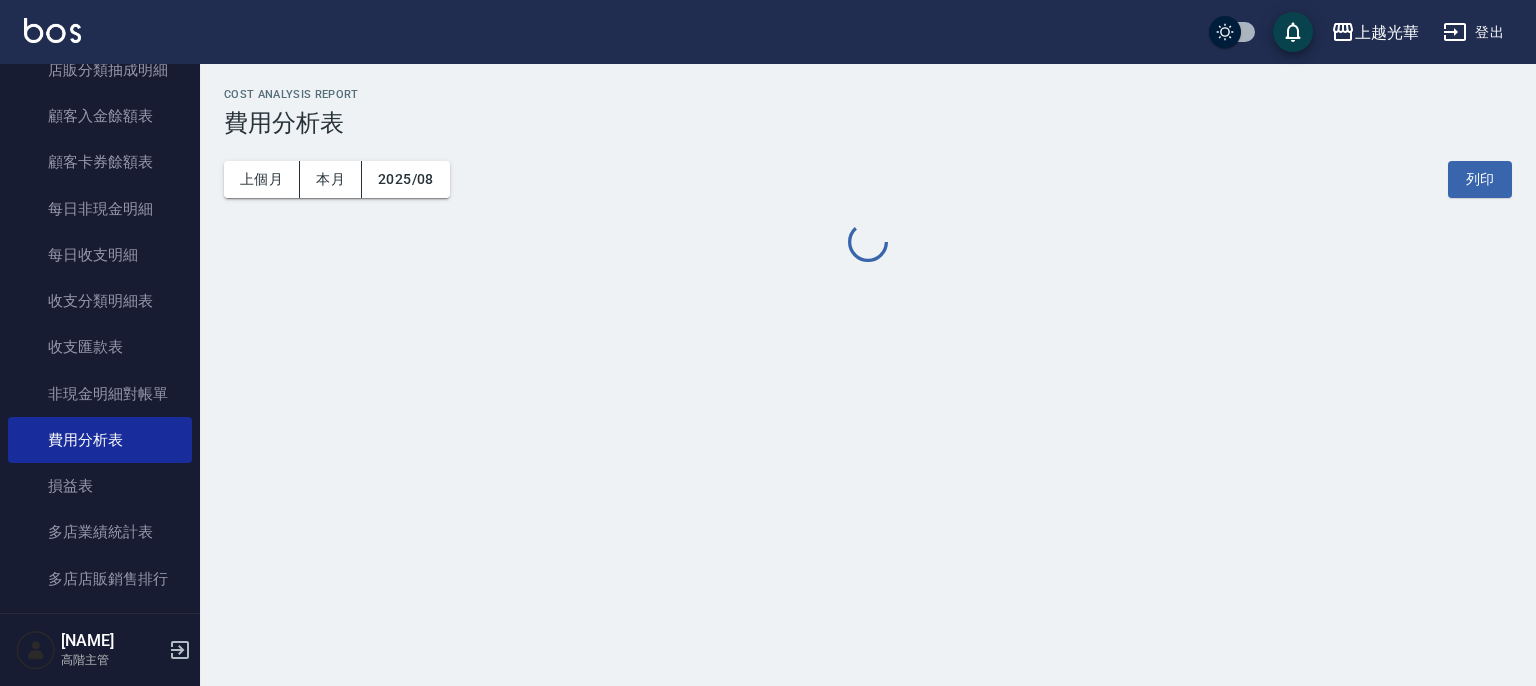 click on "上個月" at bounding box center [262, 179] 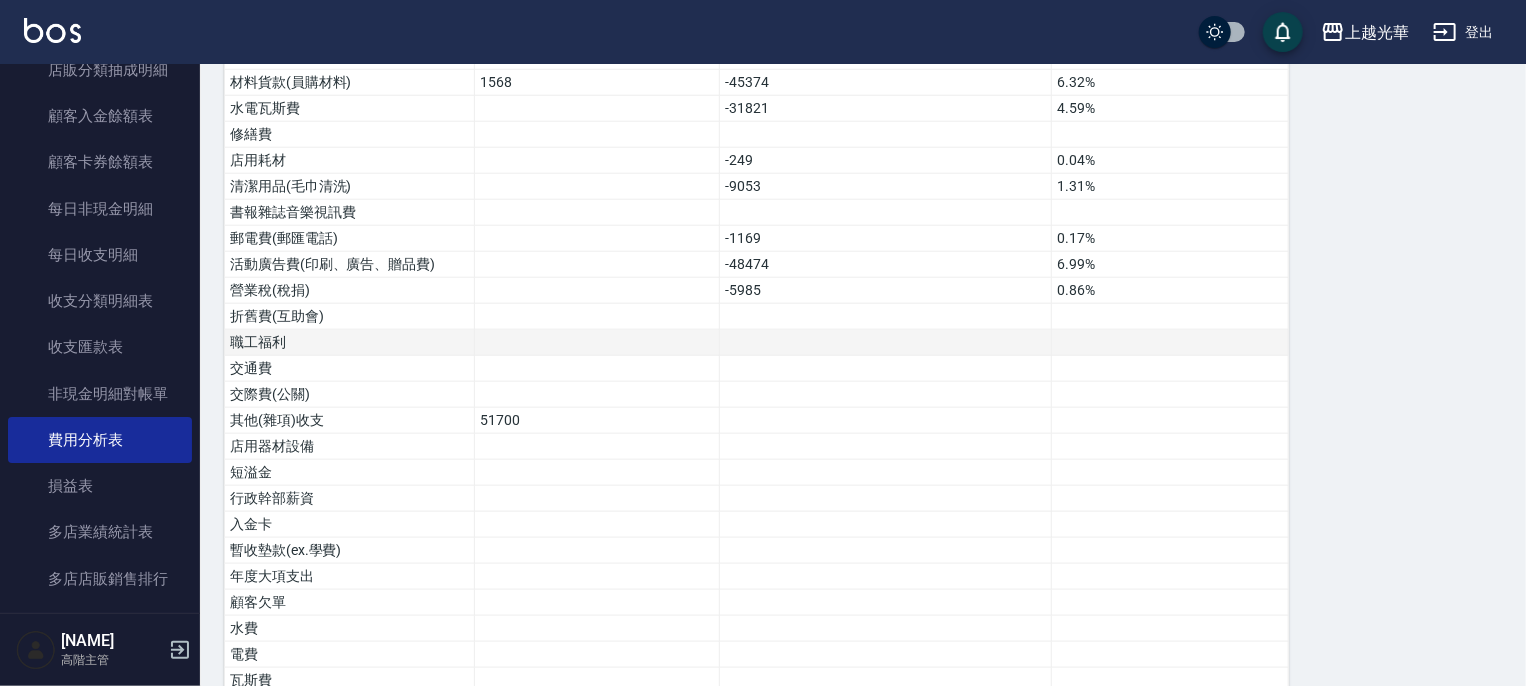 scroll, scrollTop: 1272, scrollLeft: 0, axis: vertical 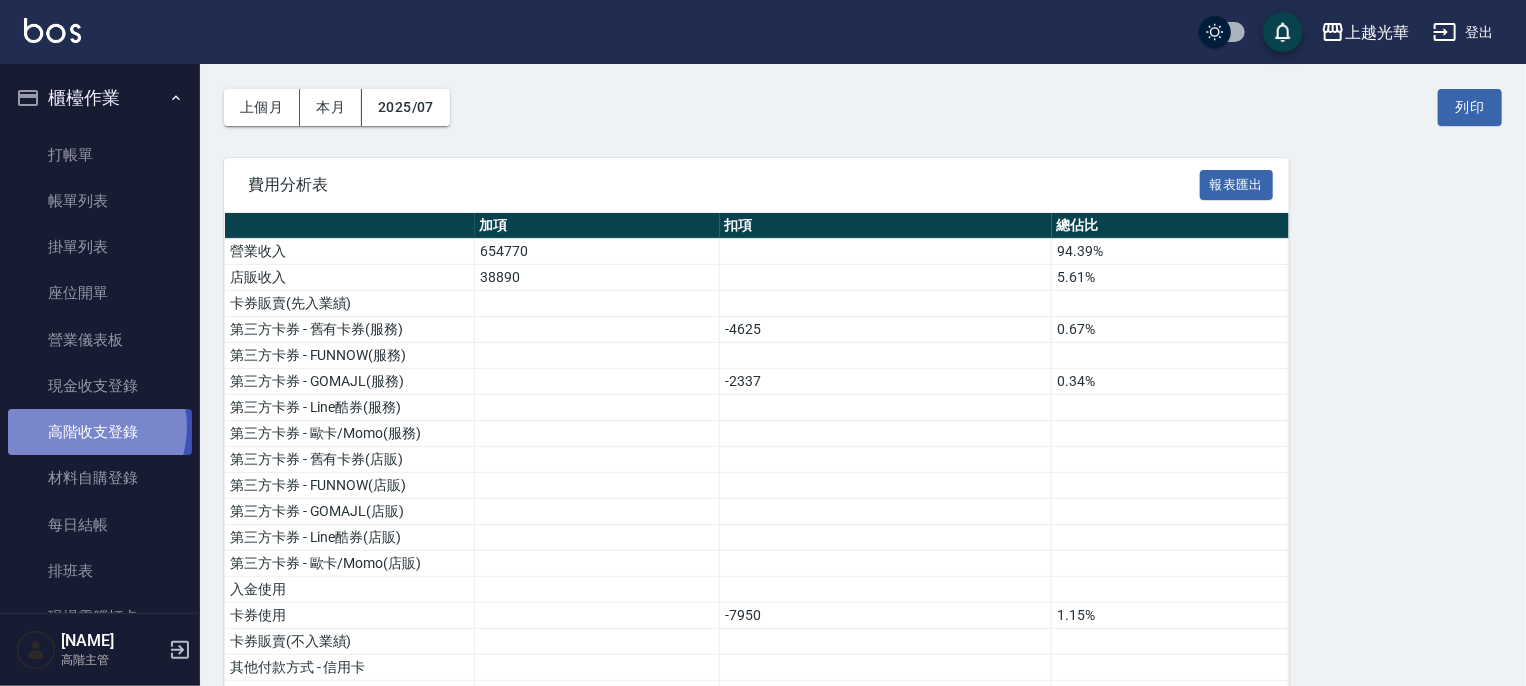 click on "高階收支登錄" at bounding box center (100, 432) 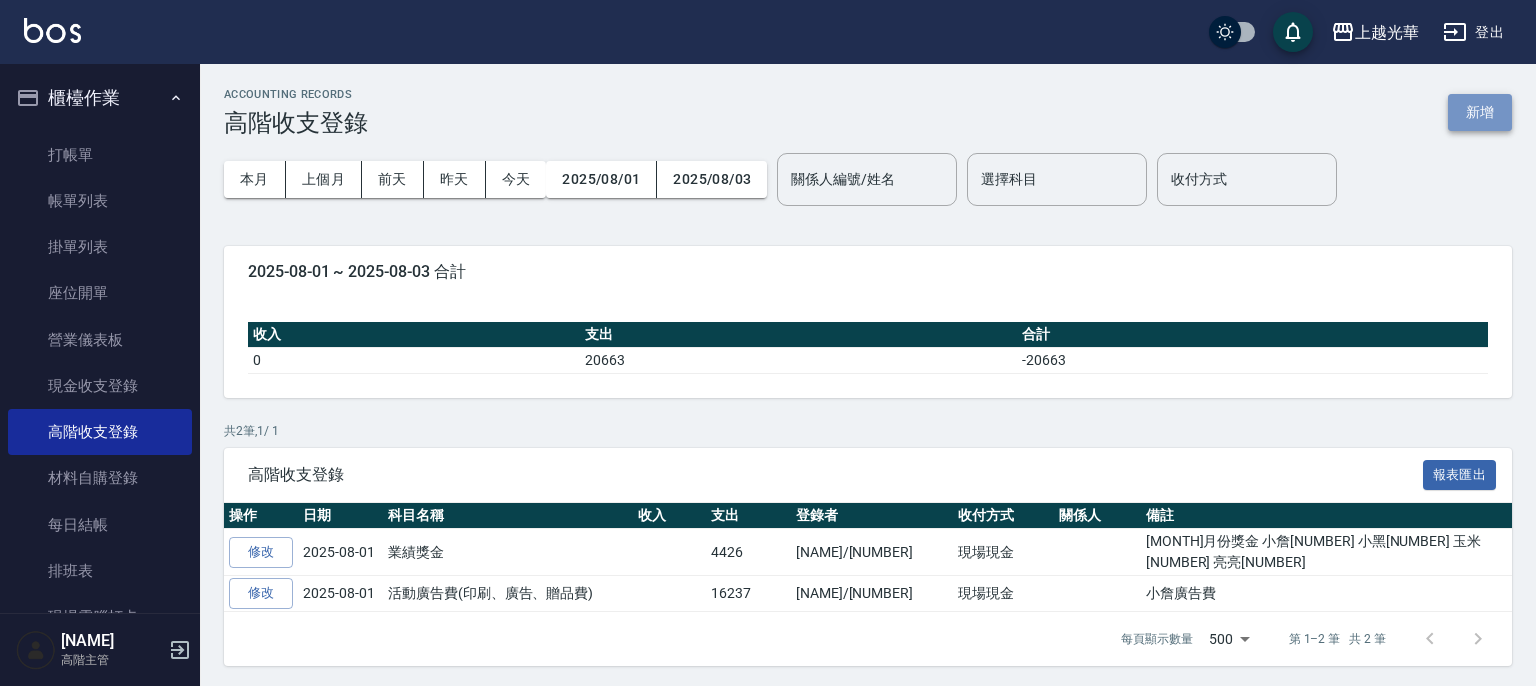 click on "新增" at bounding box center [1480, 112] 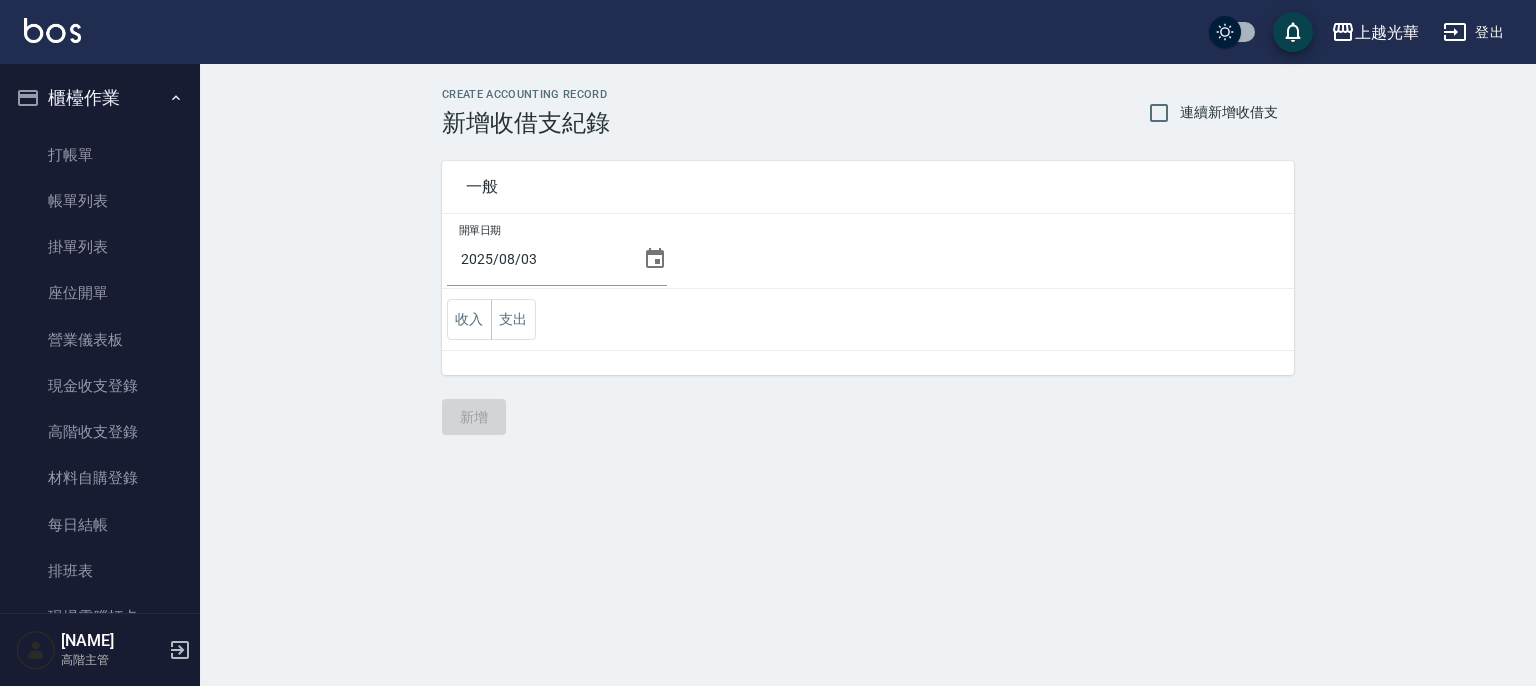 click 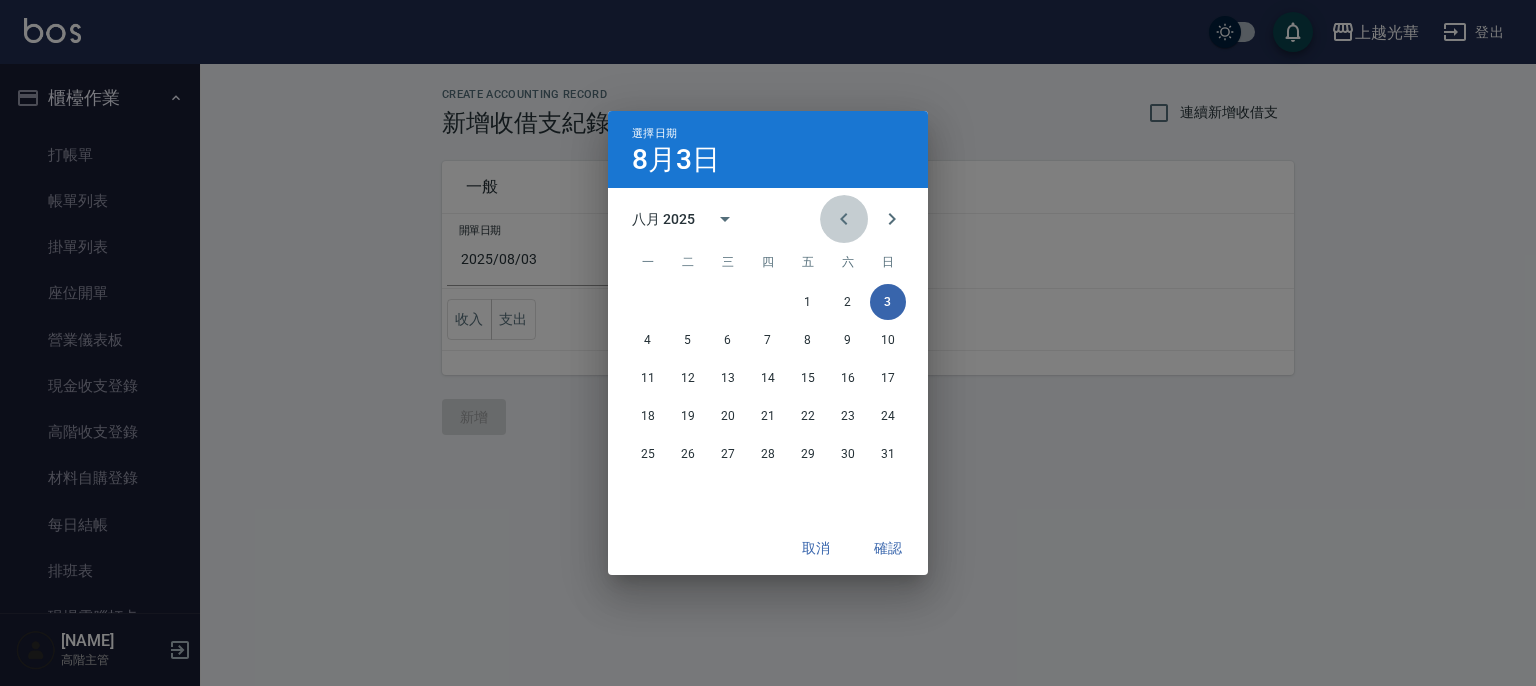click 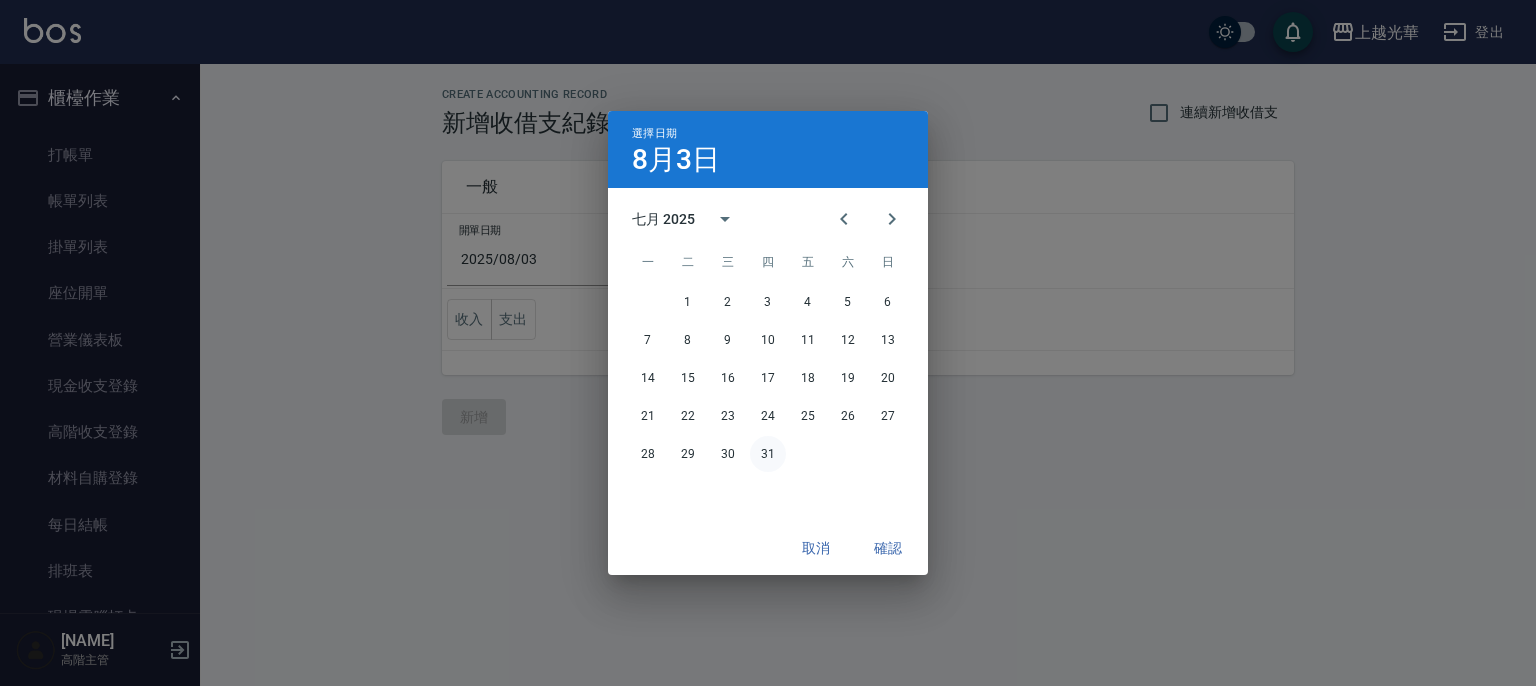 click on "31" at bounding box center (768, 454) 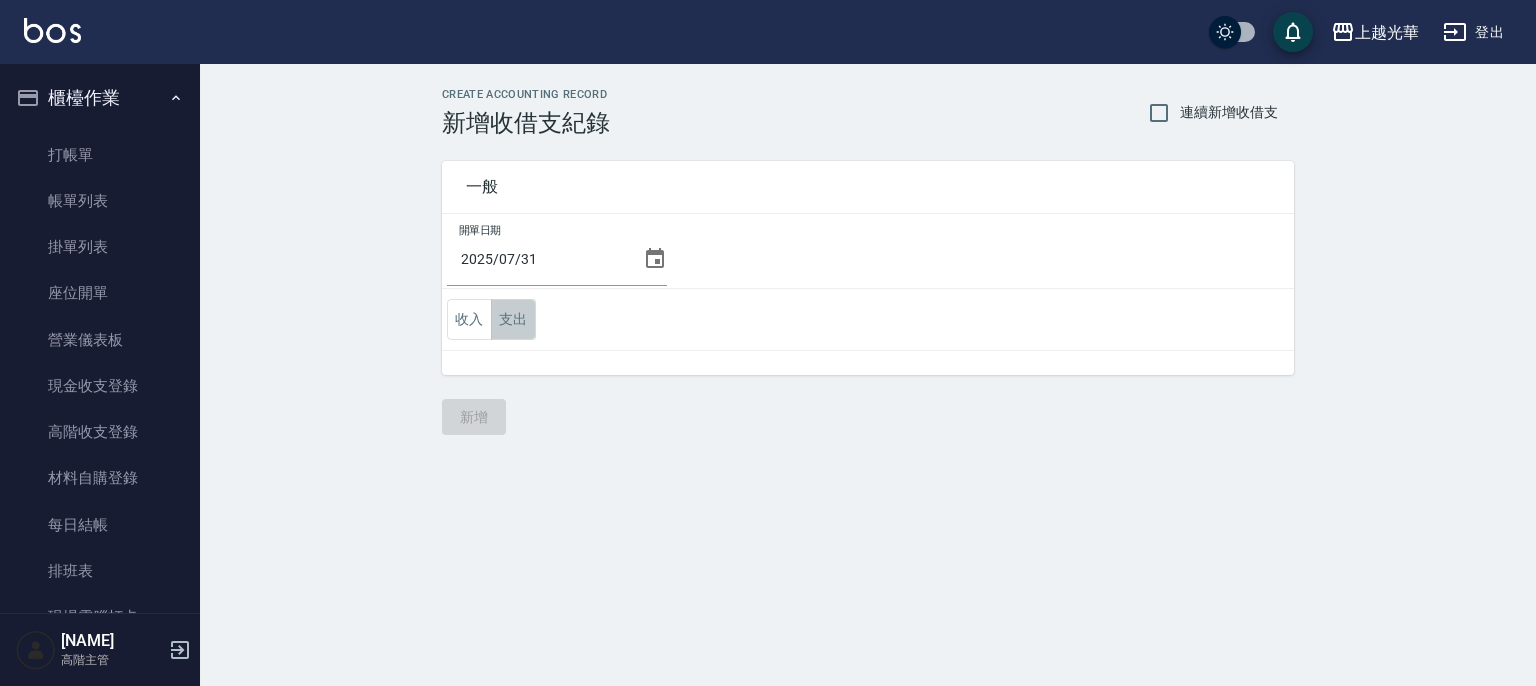 click on "支出" at bounding box center [513, 319] 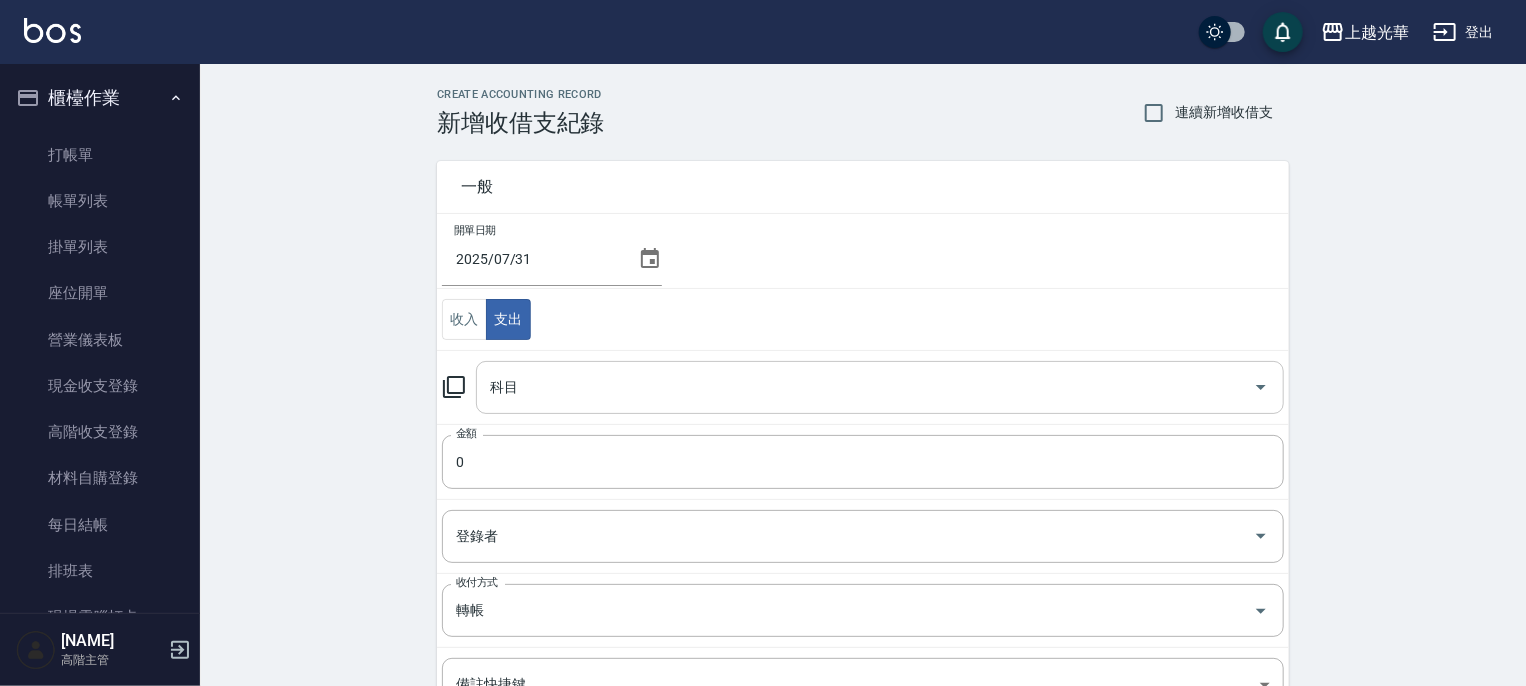 click on "科目" at bounding box center [865, 387] 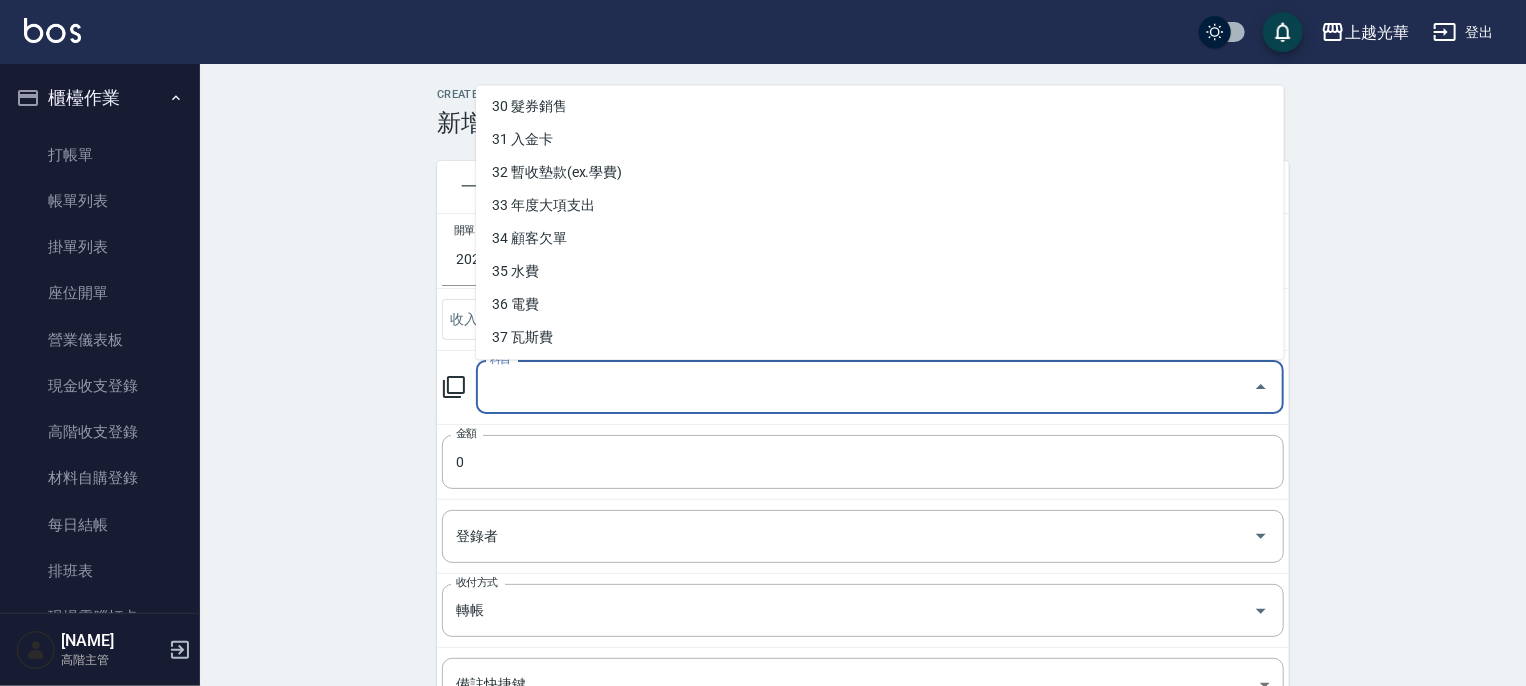 scroll, scrollTop: 996, scrollLeft: 0, axis: vertical 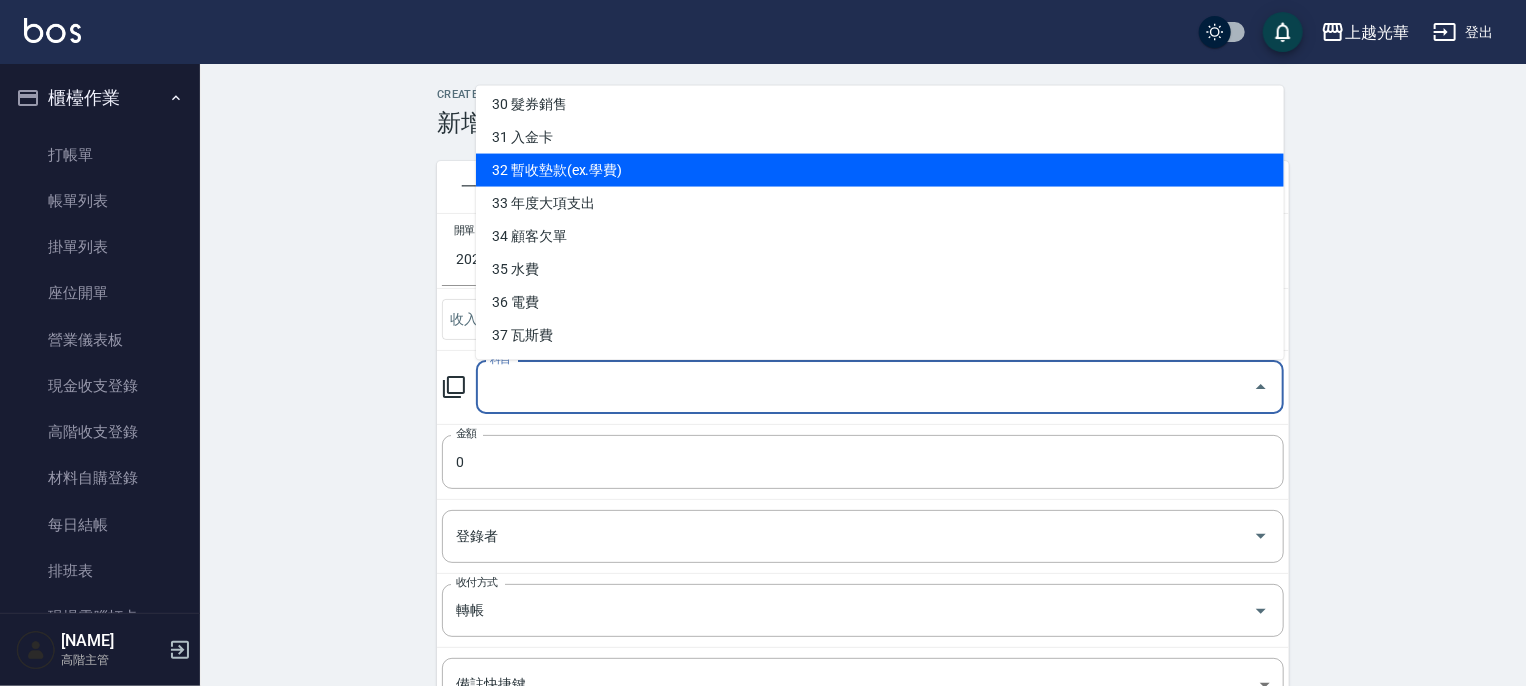 click on "32 暫收墊款(ex.學費)" at bounding box center [880, 169] 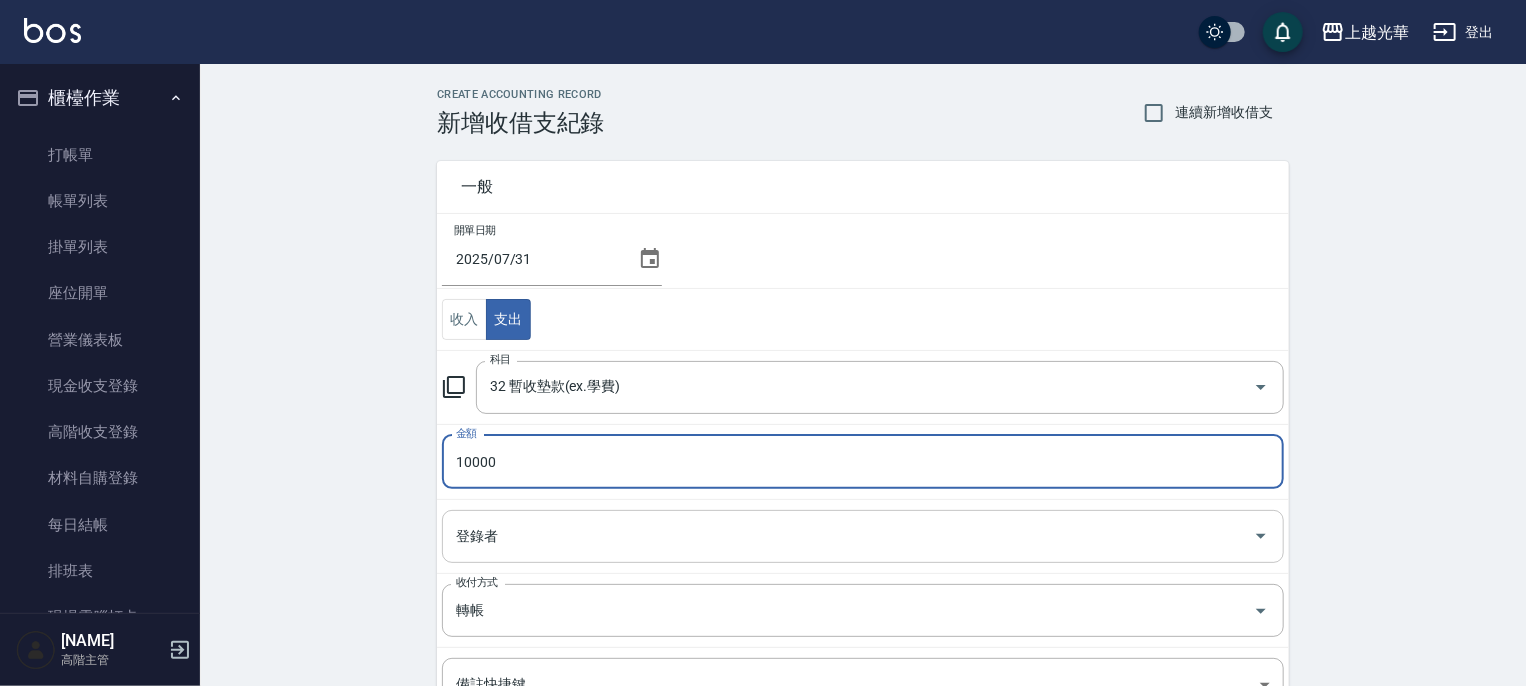 type on "10000" 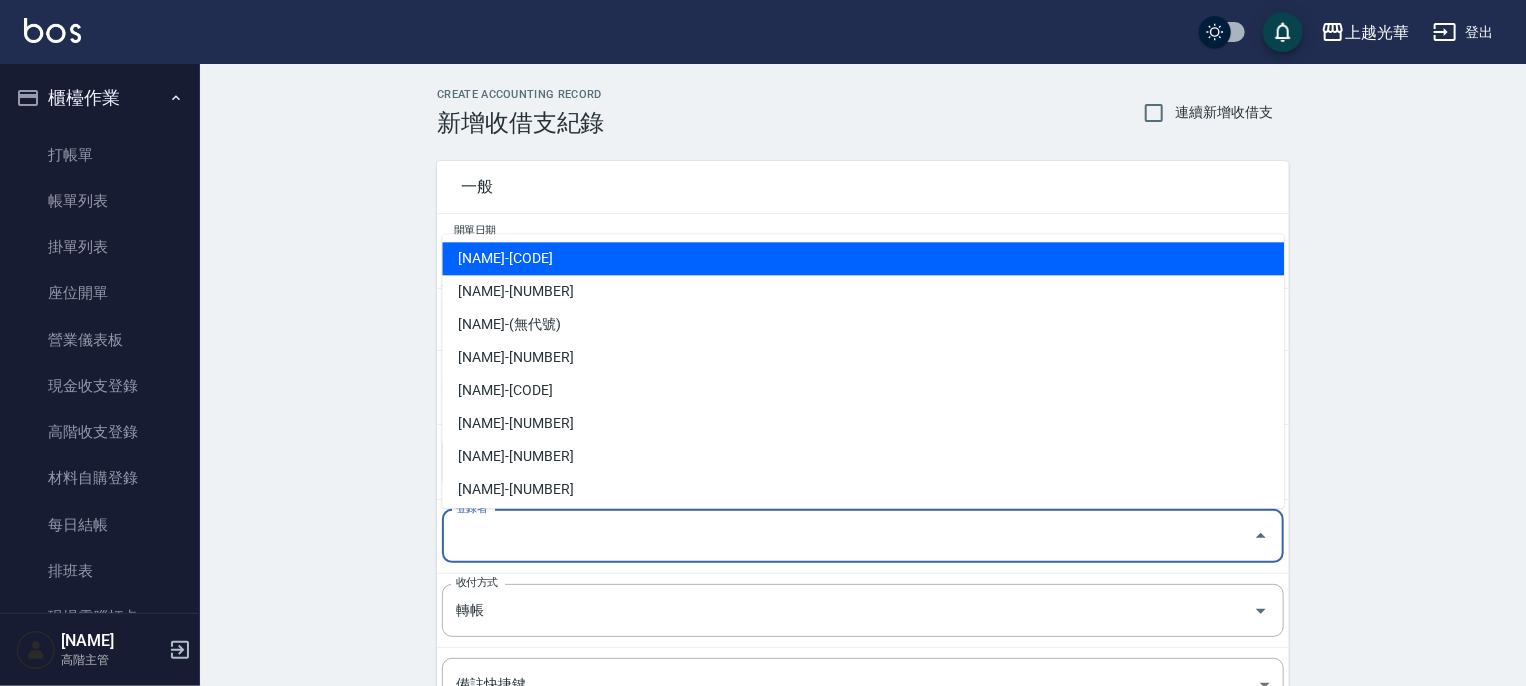 click on "蔡承翰-01" at bounding box center [863, 258] 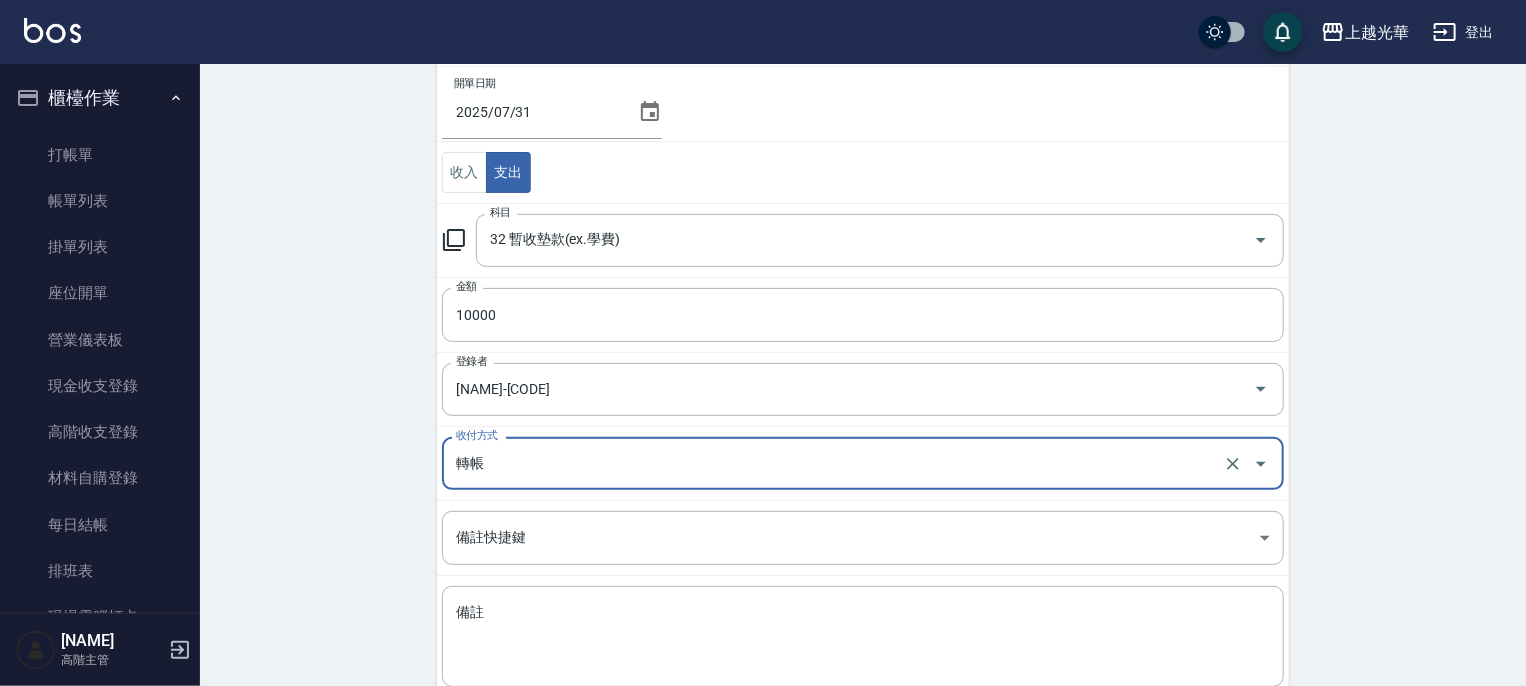 scroll, scrollTop: 265, scrollLeft: 0, axis: vertical 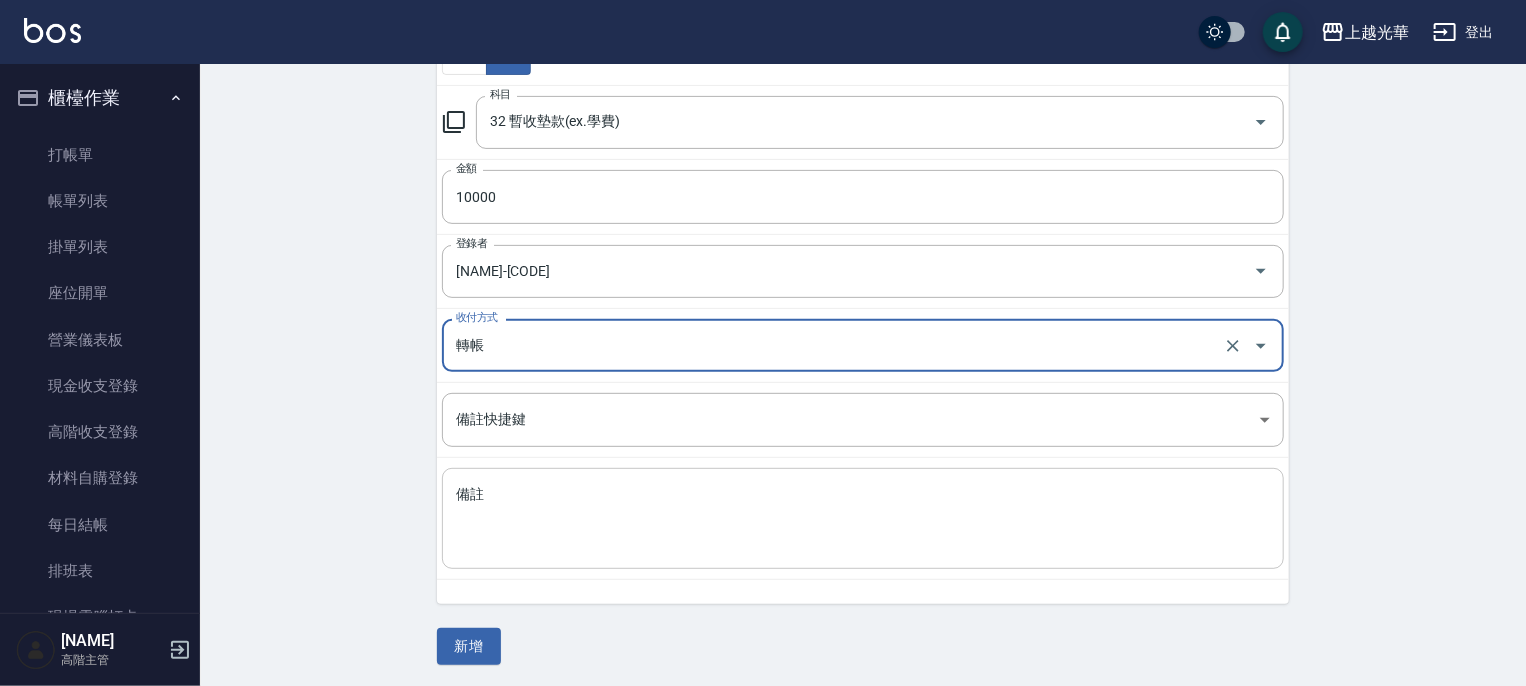 click on "備註" at bounding box center [863, 519] 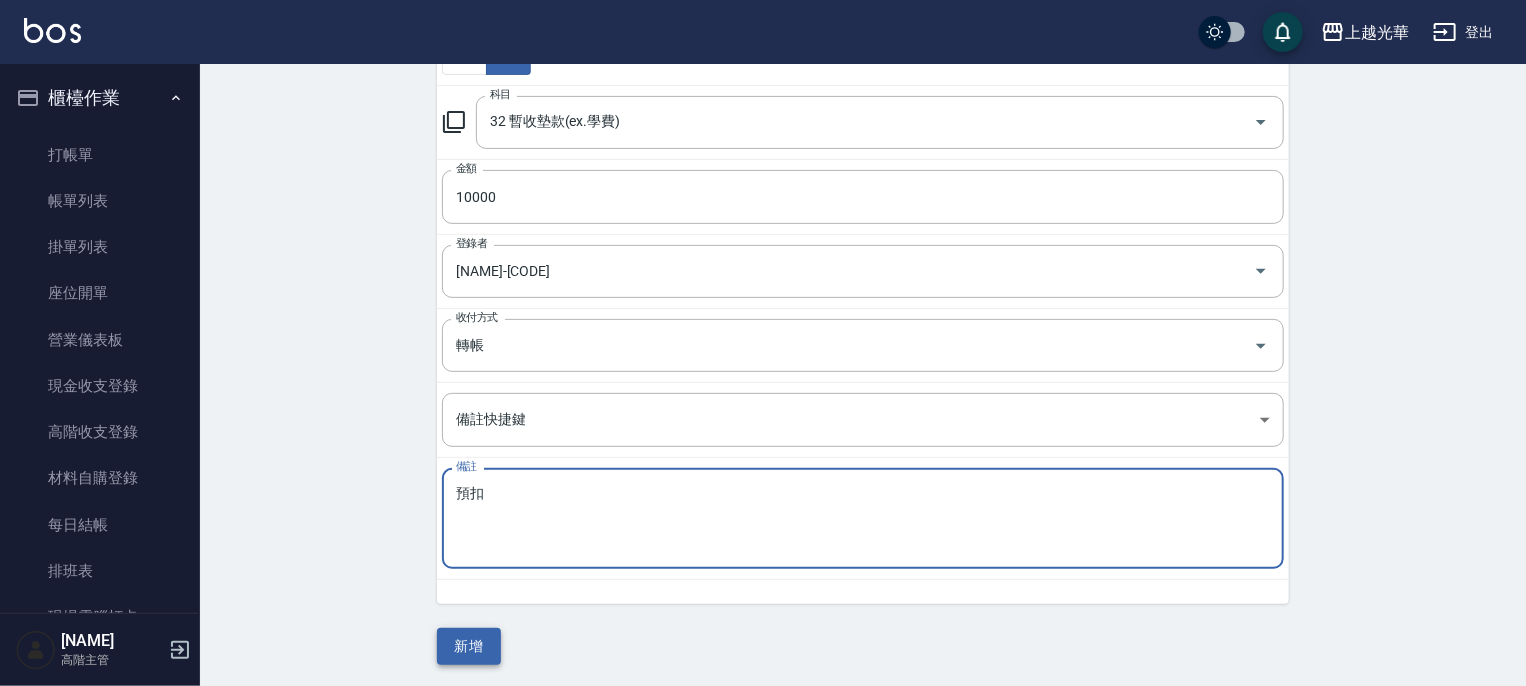 type on "預扣" 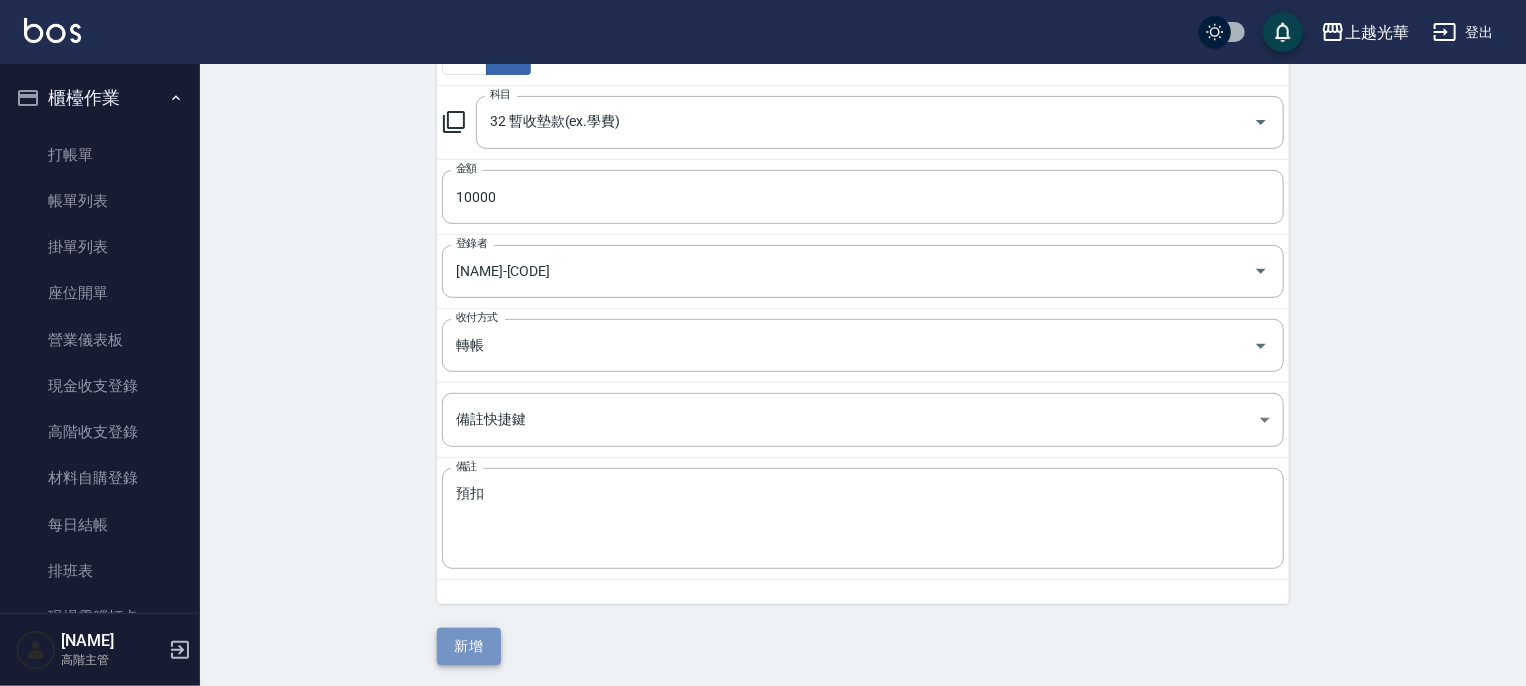 click on "新增" at bounding box center (469, 646) 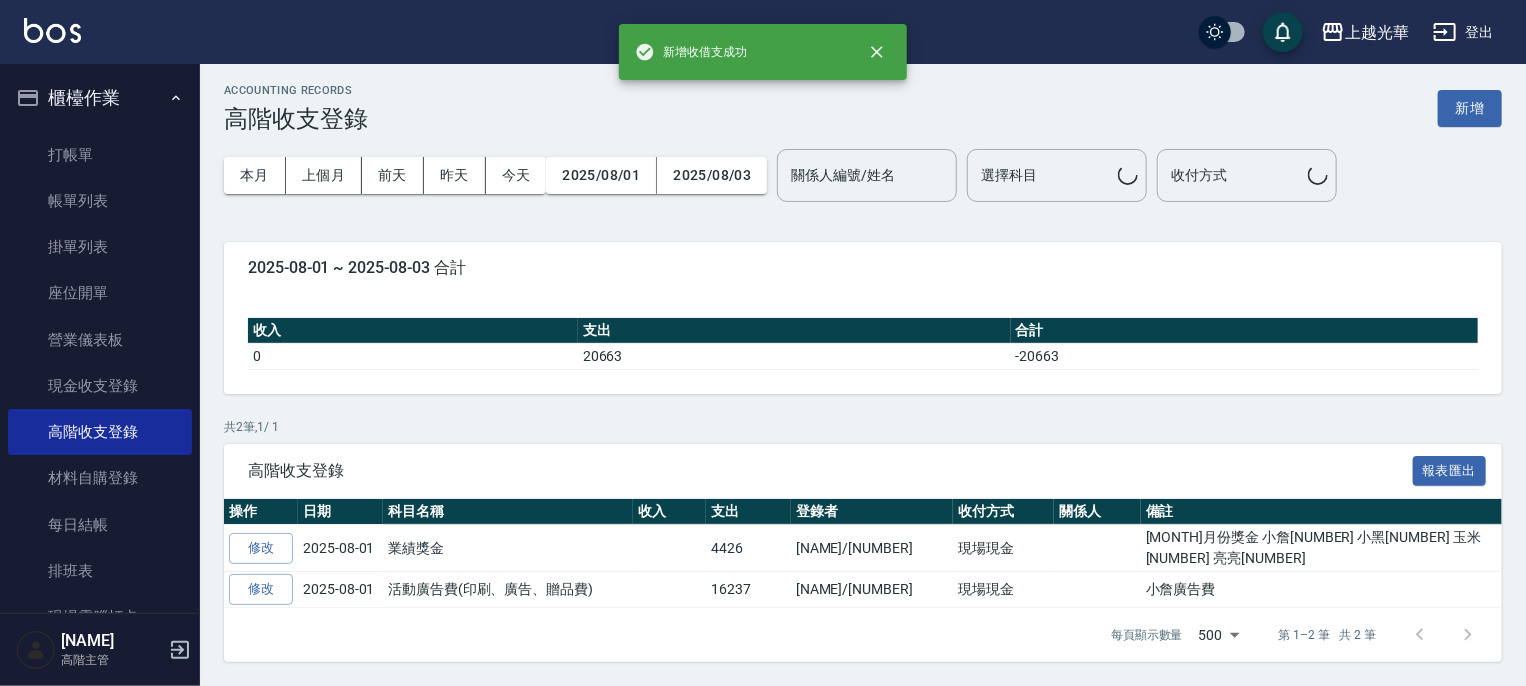 scroll, scrollTop: 0, scrollLeft: 0, axis: both 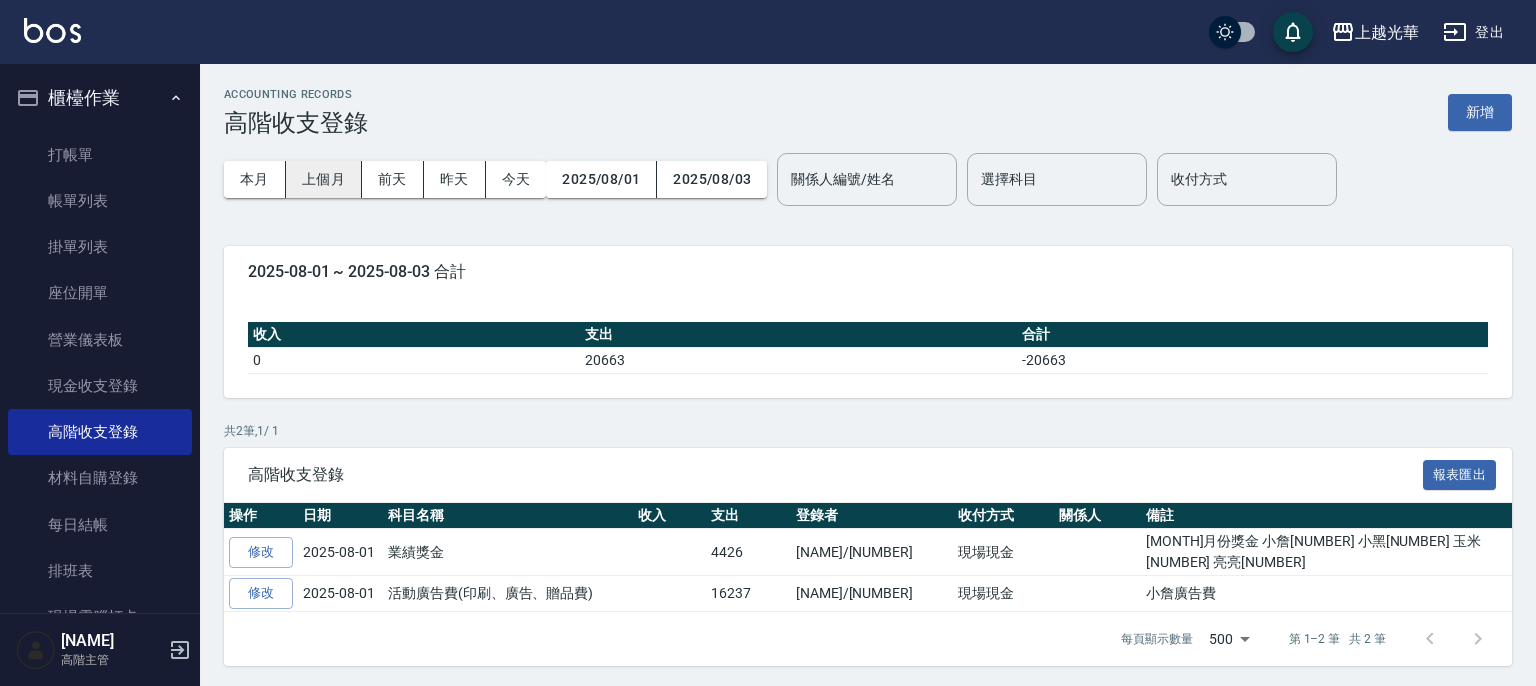 click on "上個月" at bounding box center (324, 179) 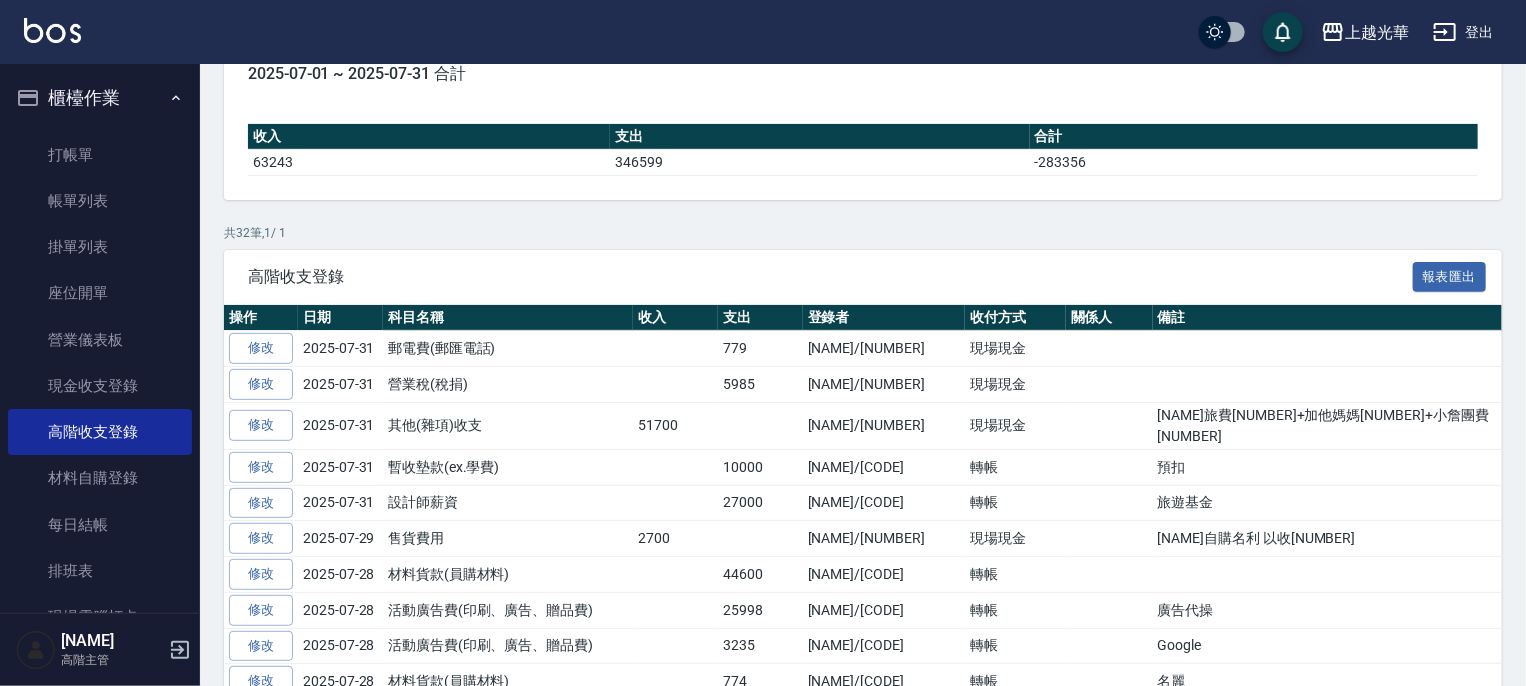 scroll, scrollTop: 200, scrollLeft: 0, axis: vertical 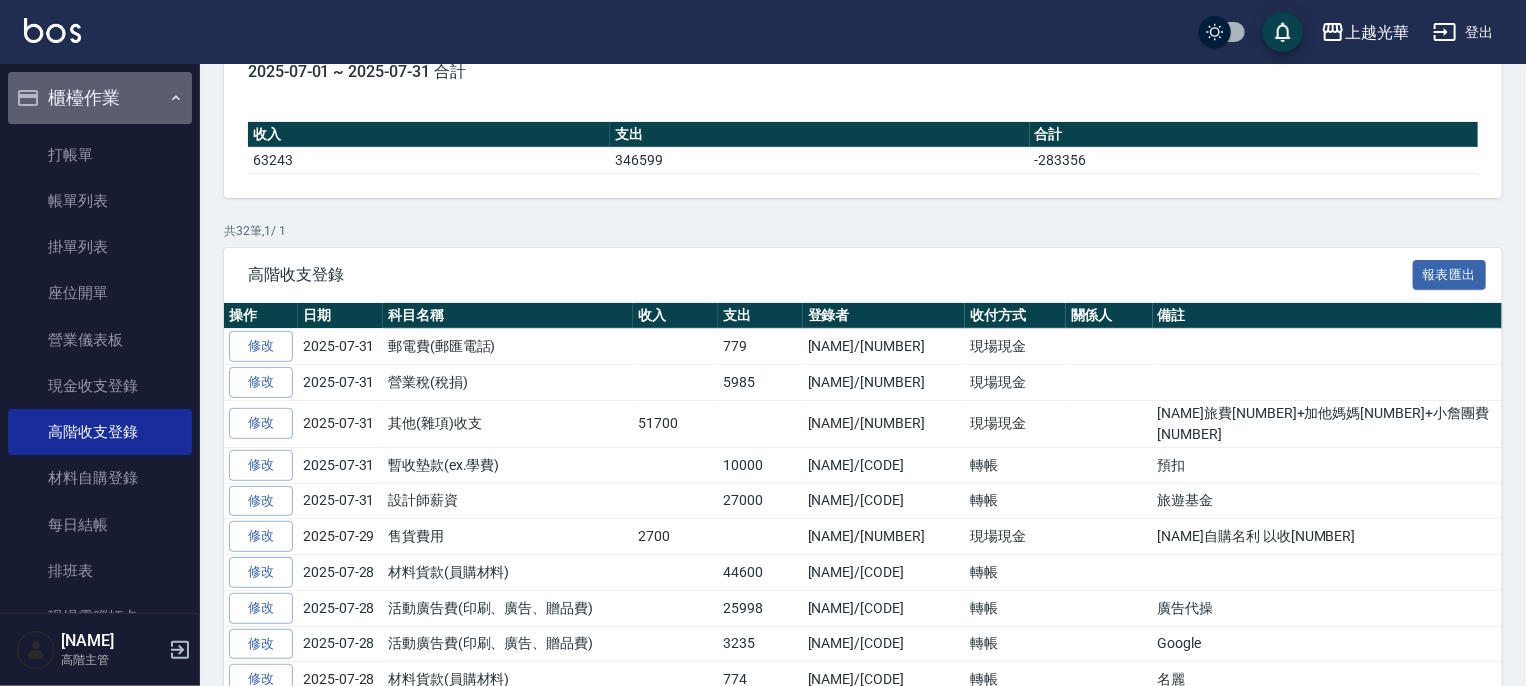 click on "櫃檯作業" at bounding box center (100, 98) 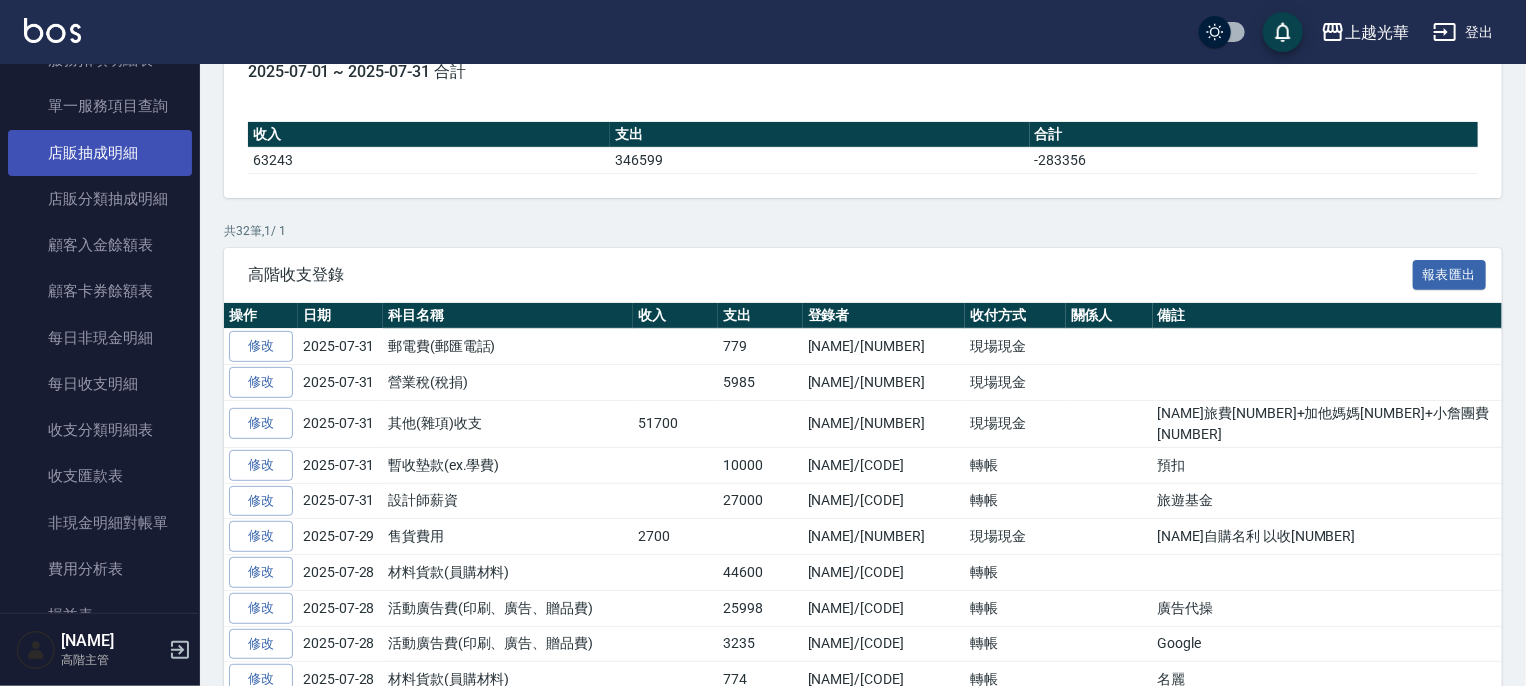 scroll, scrollTop: 1600, scrollLeft: 0, axis: vertical 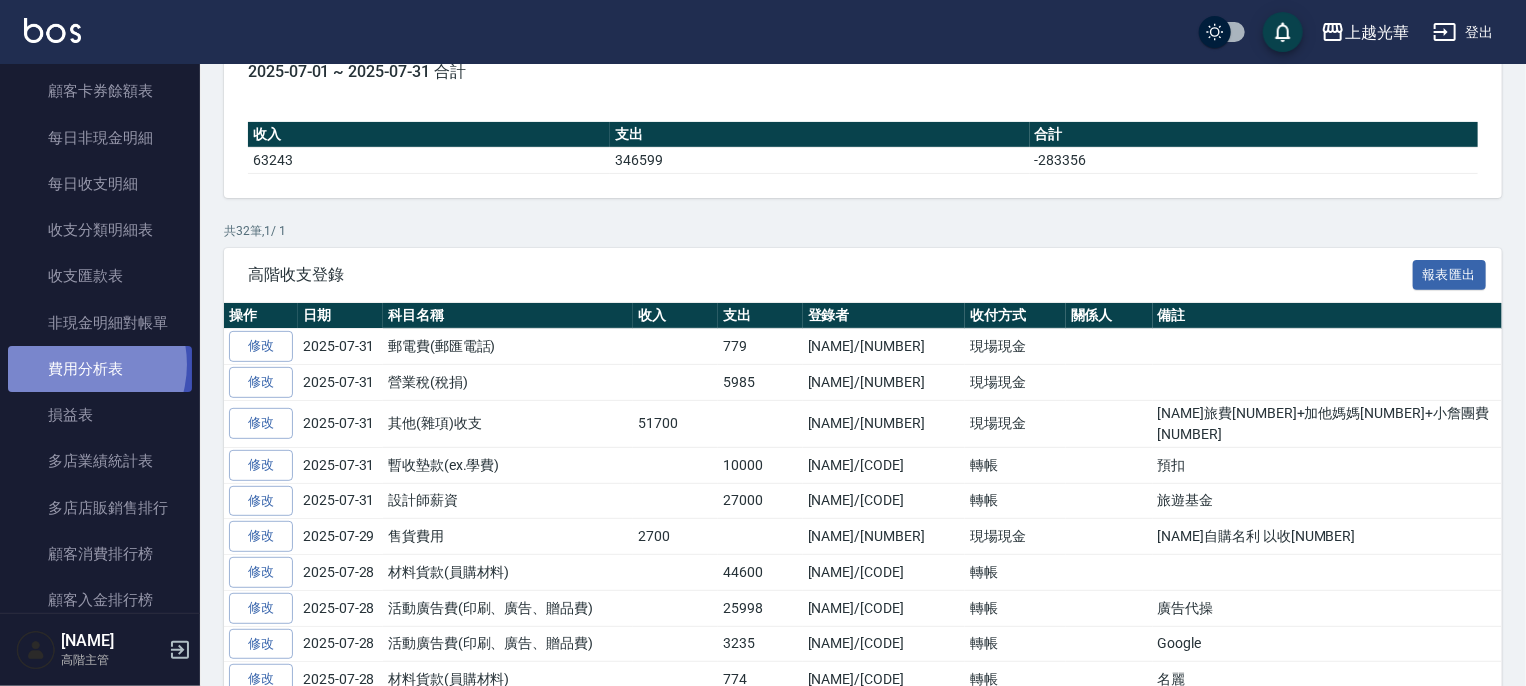 click on "費用分析表" at bounding box center (100, 369) 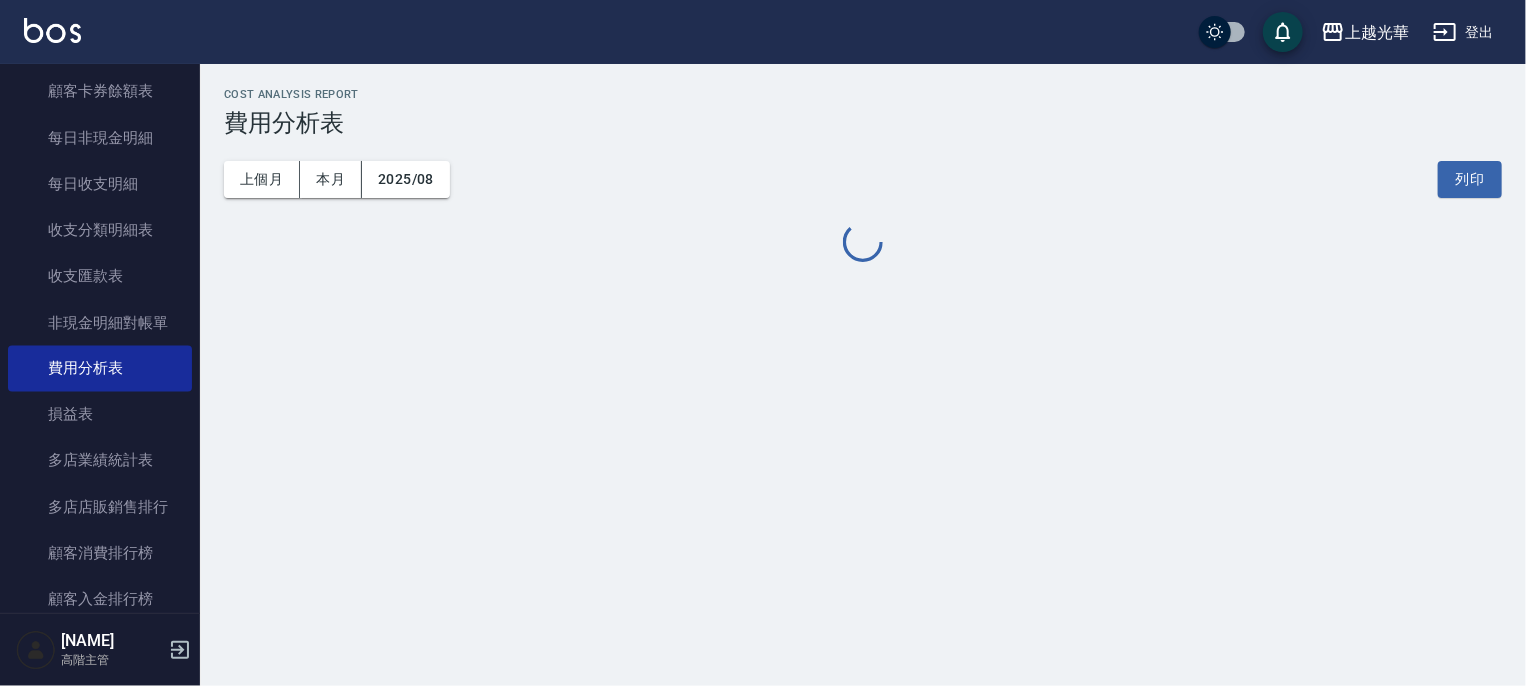 scroll, scrollTop: 0, scrollLeft: 0, axis: both 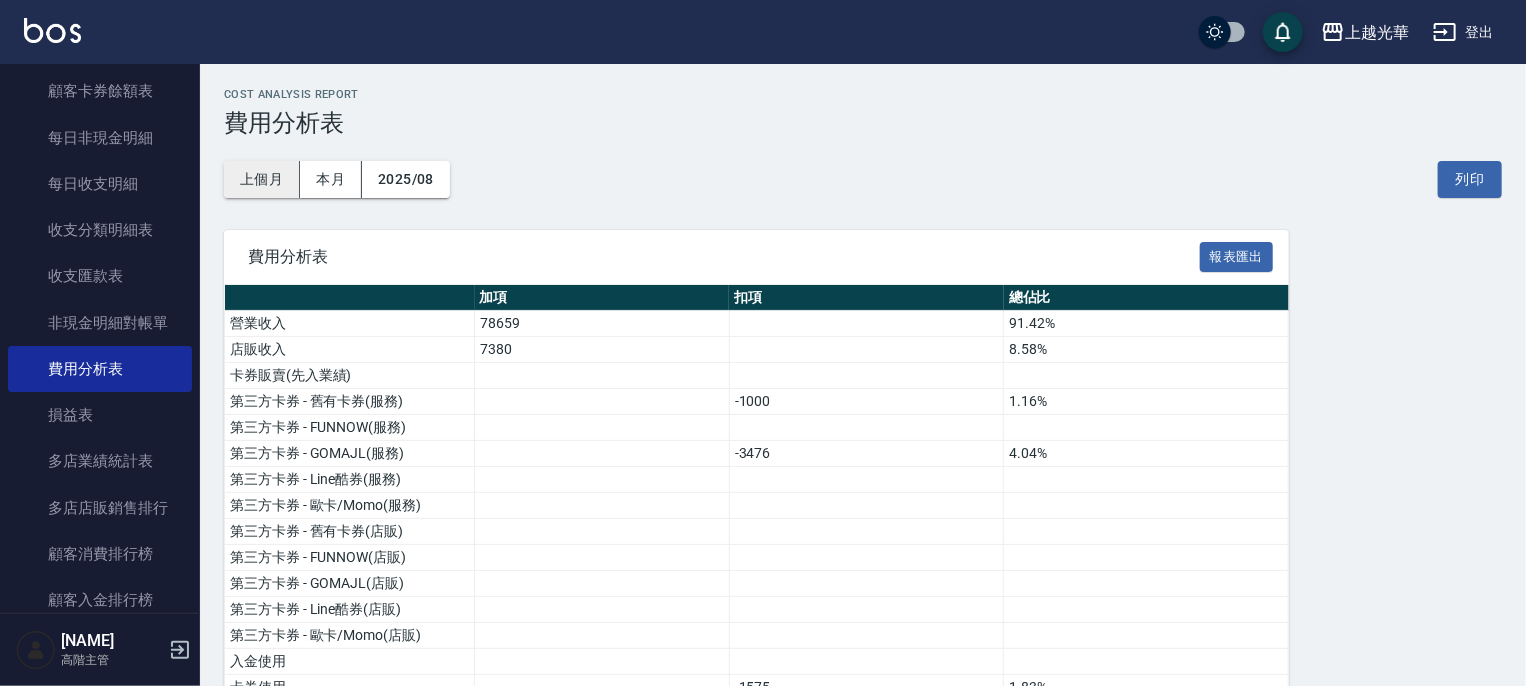 click on "上個月" at bounding box center (262, 179) 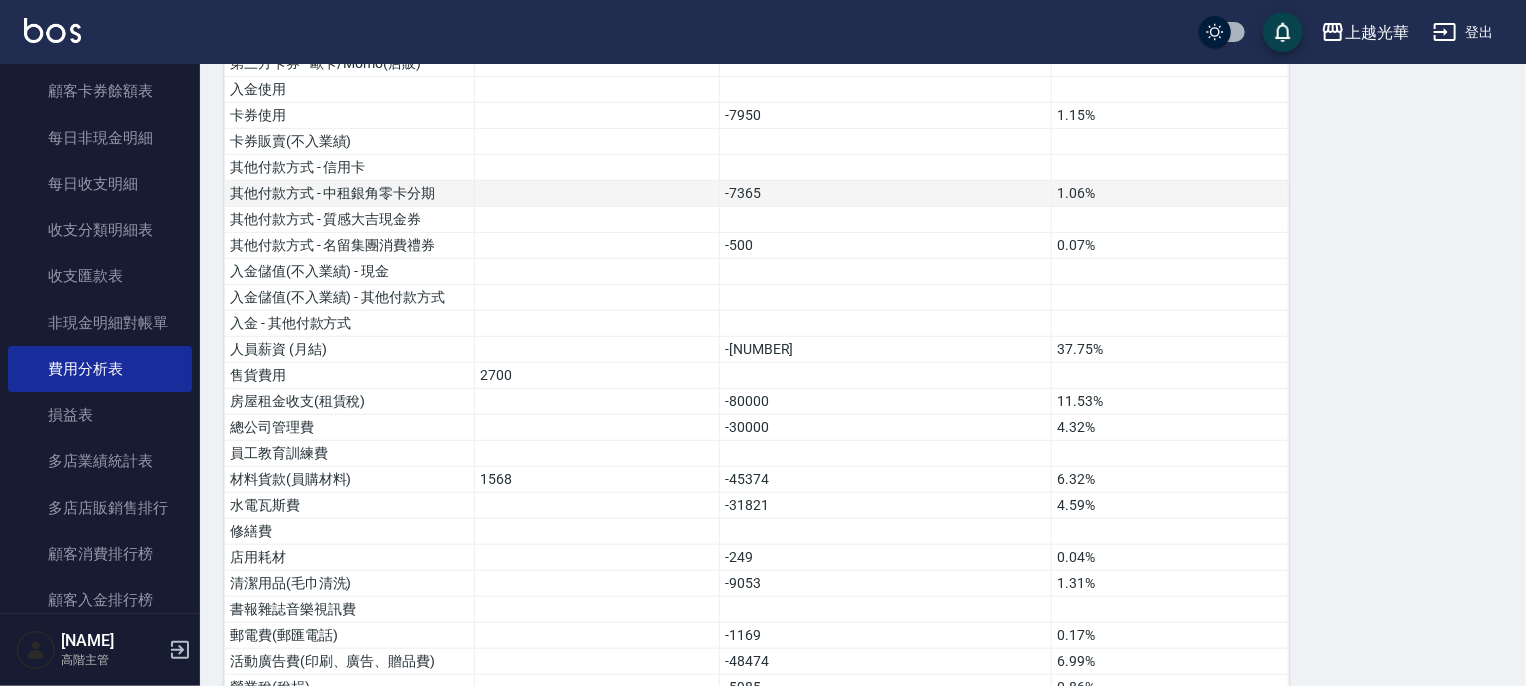 scroll, scrollTop: 0, scrollLeft: 0, axis: both 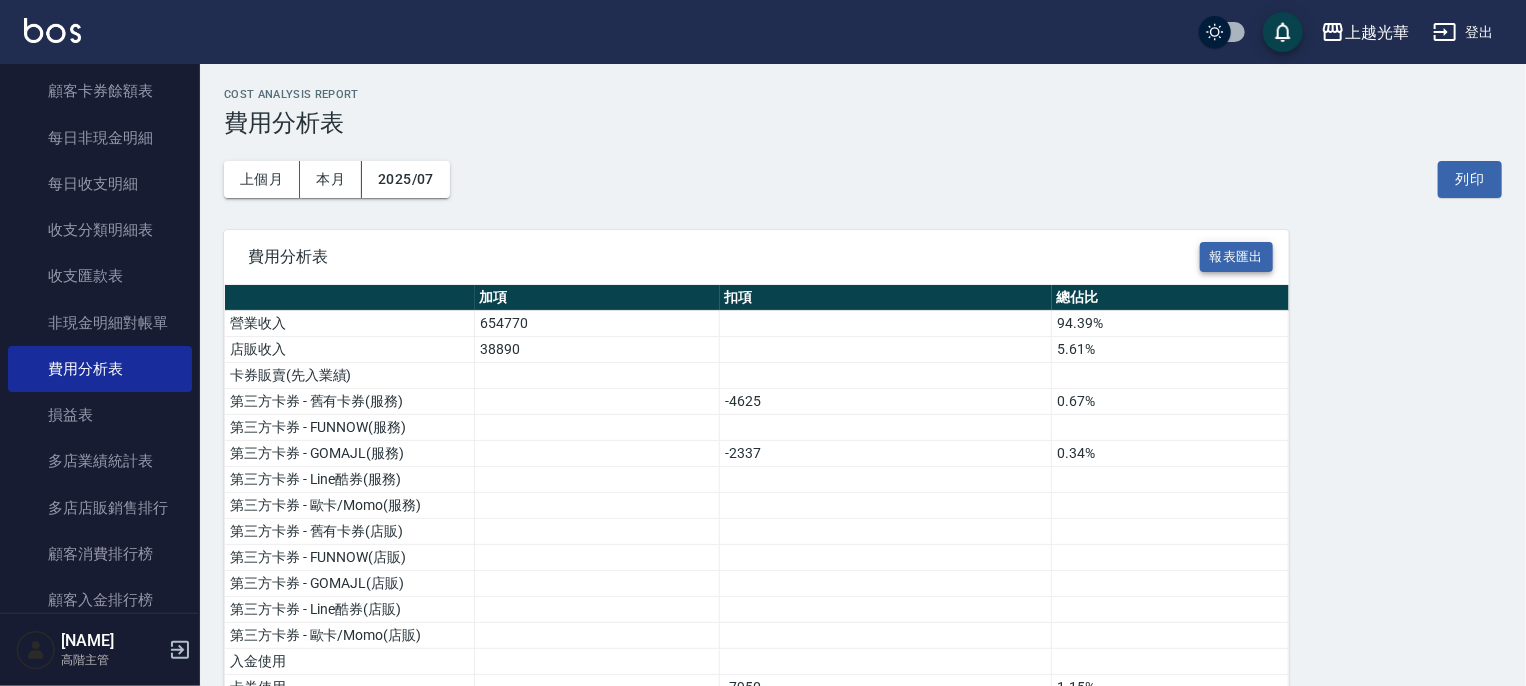 click on "報表匯出" at bounding box center (1237, 257) 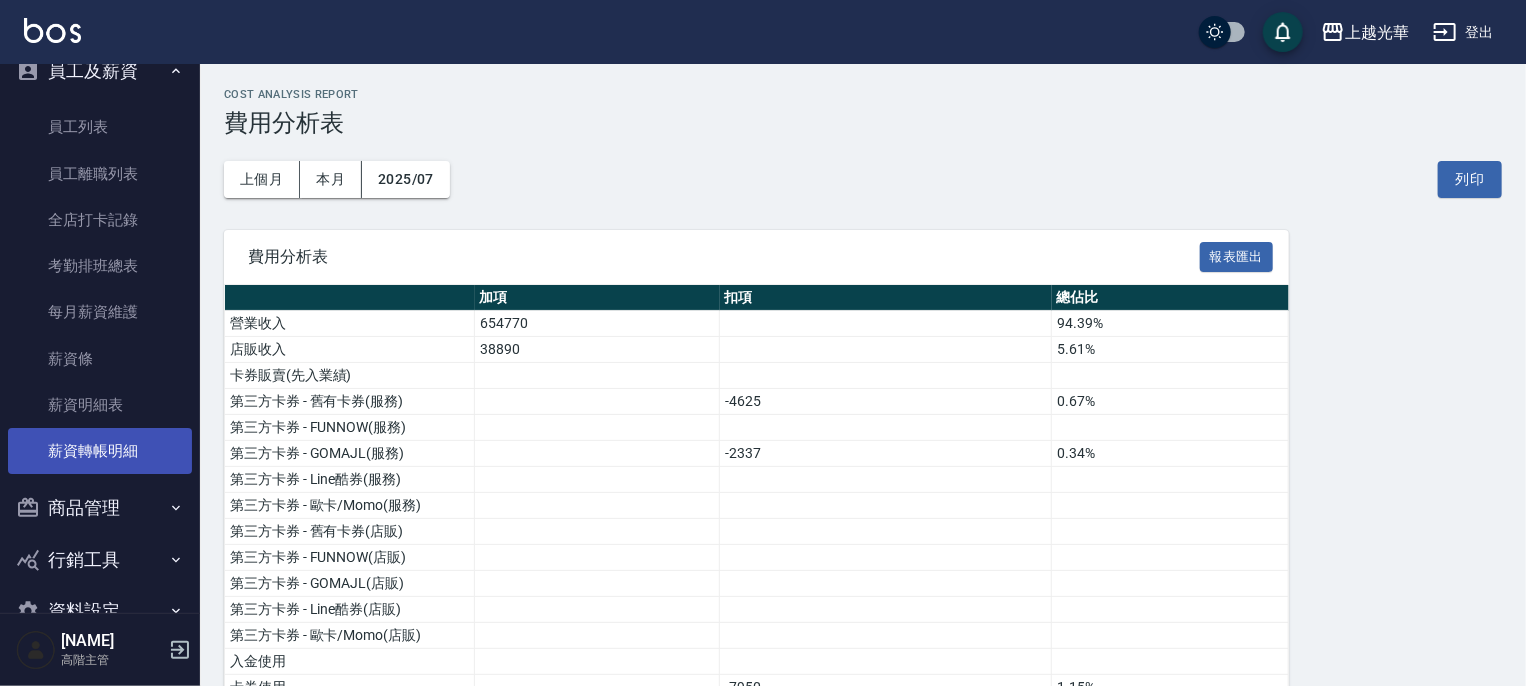 scroll, scrollTop: 2285, scrollLeft: 0, axis: vertical 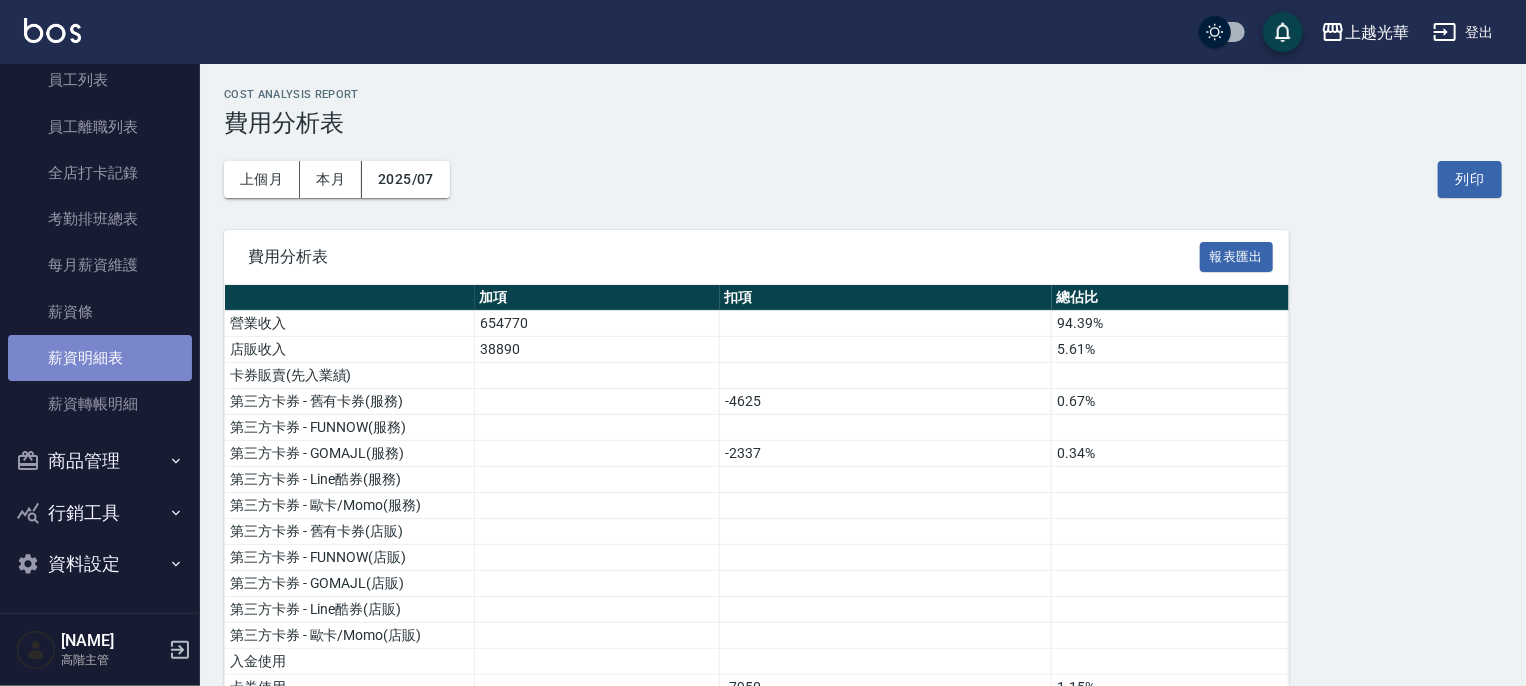 click on "薪資明細表" at bounding box center (100, 358) 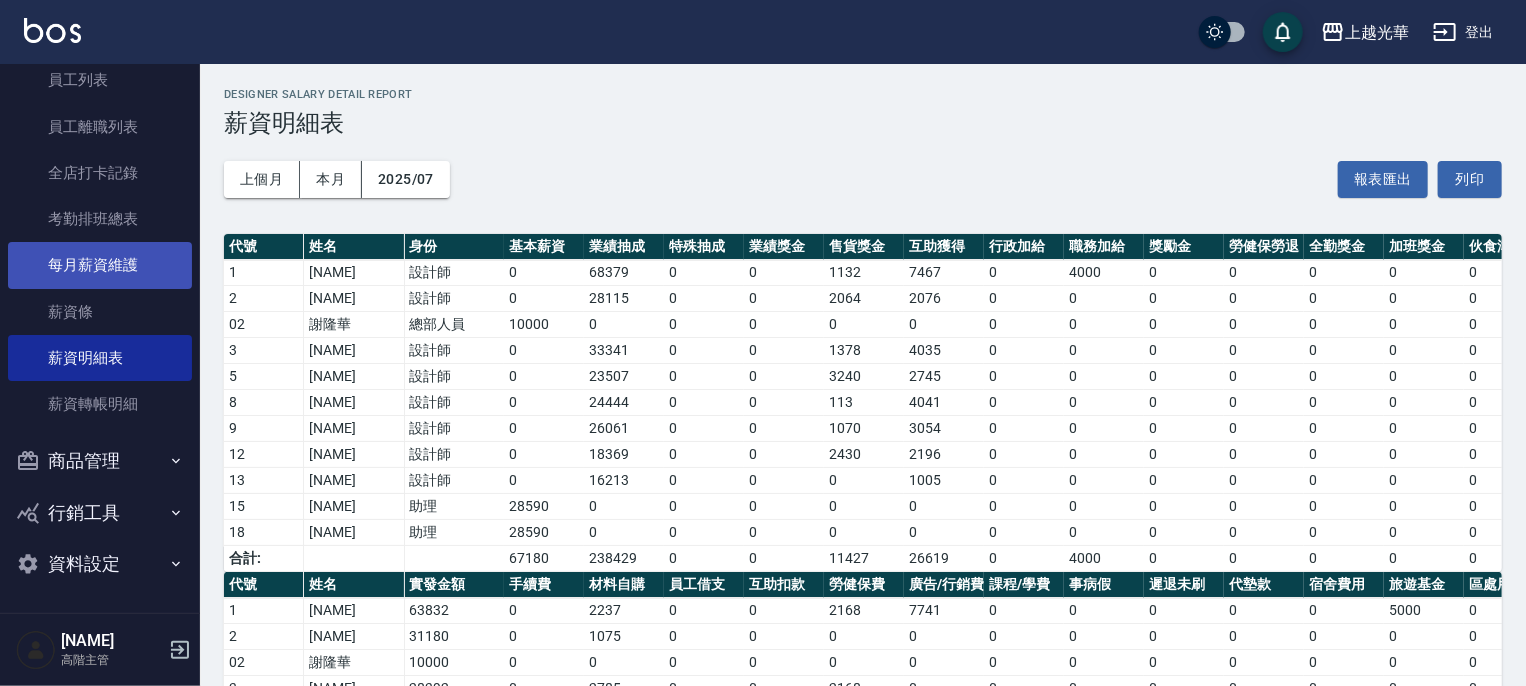 drag, startPoint x: 108, startPoint y: 261, endPoint x: 133, endPoint y: 256, distance: 25.495098 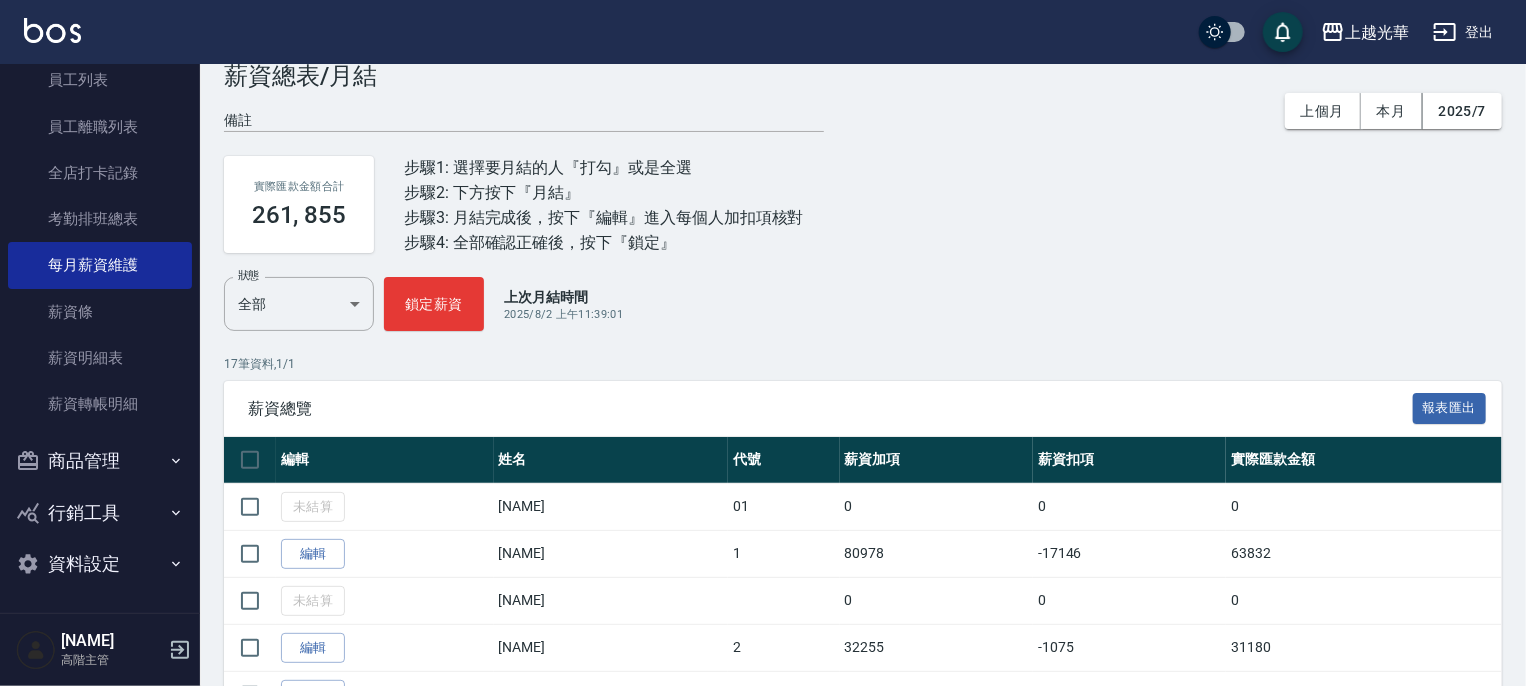 scroll, scrollTop: 0, scrollLeft: 0, axis: both 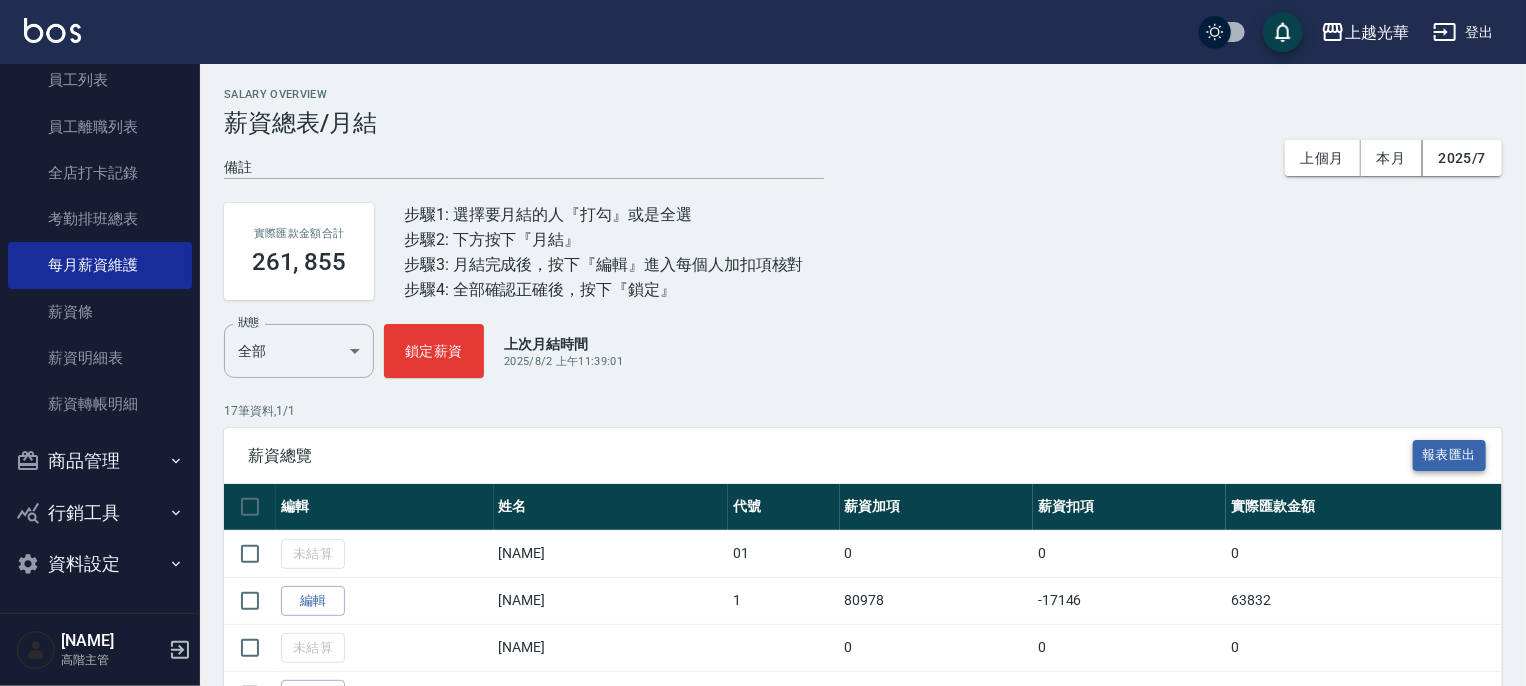 click on "報表匯出" at bounding box center (1450, 455) 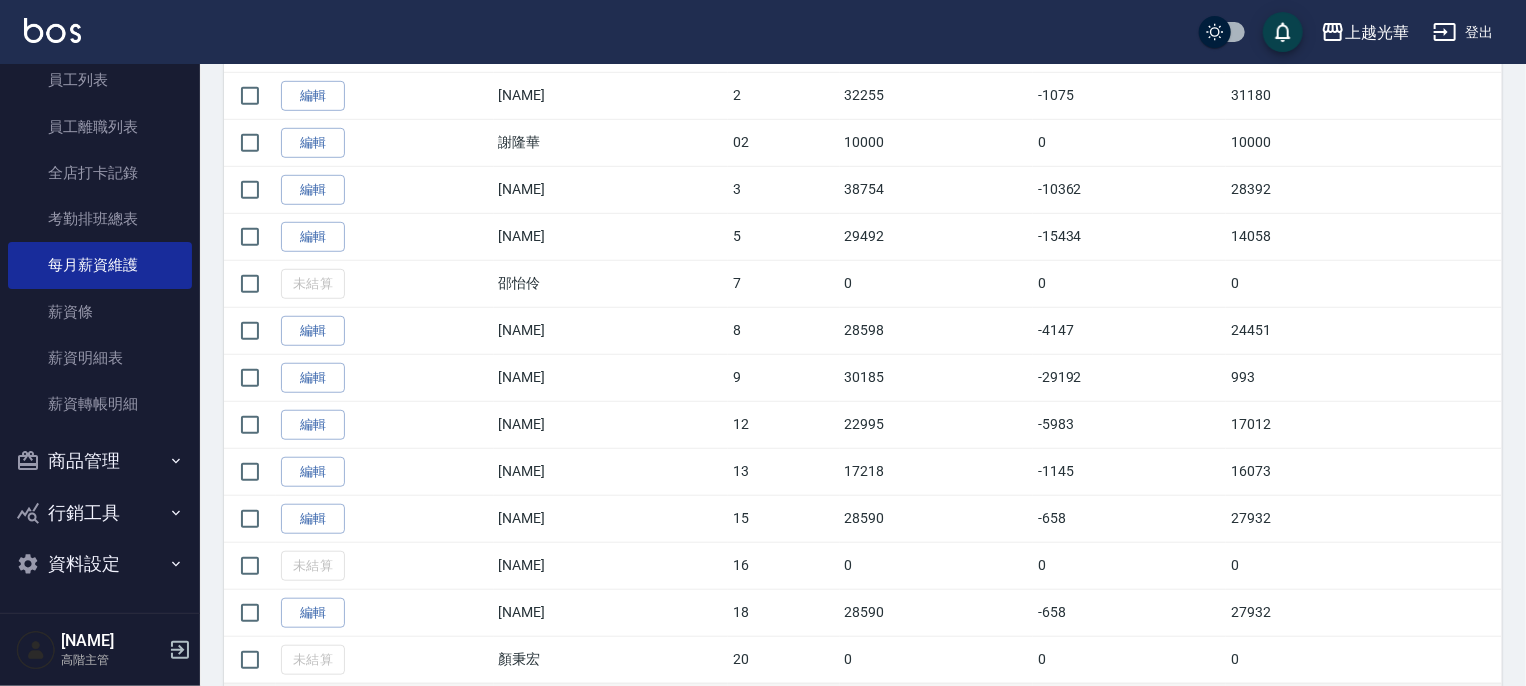 scroll, scrollTop: 704, scrollLeft: 0, axis: vertical 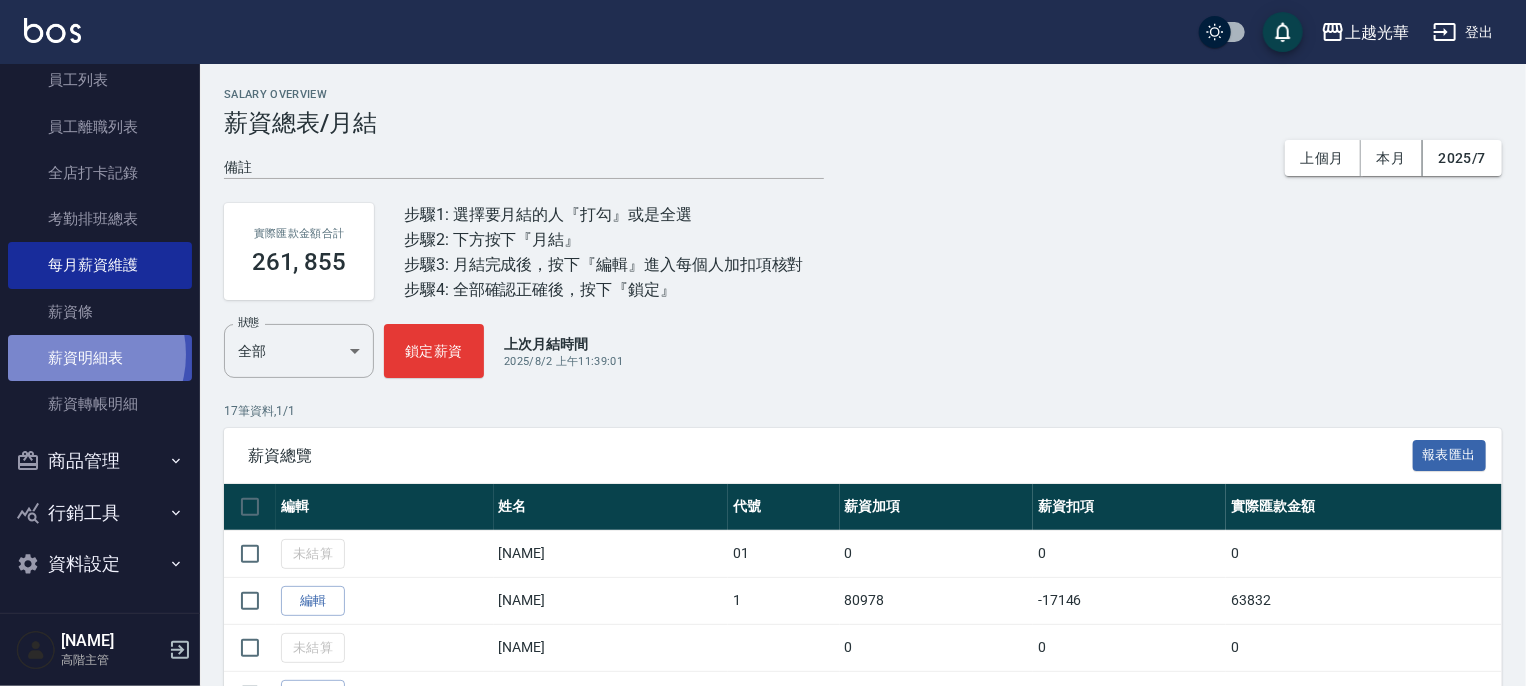 click on "薪資明細表" at bounding box center (100, 358) 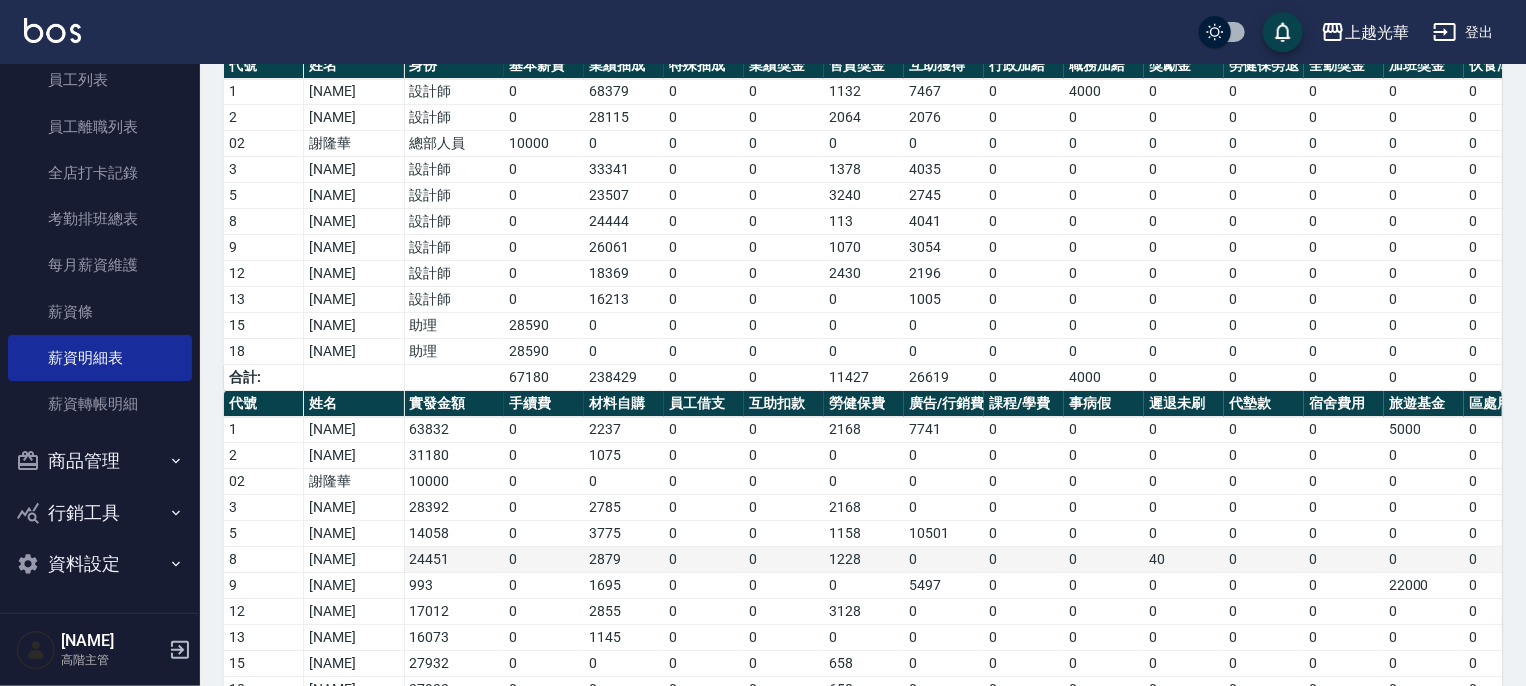 scroll, scrollTop: 0, scrollLeft: 0, axis: both 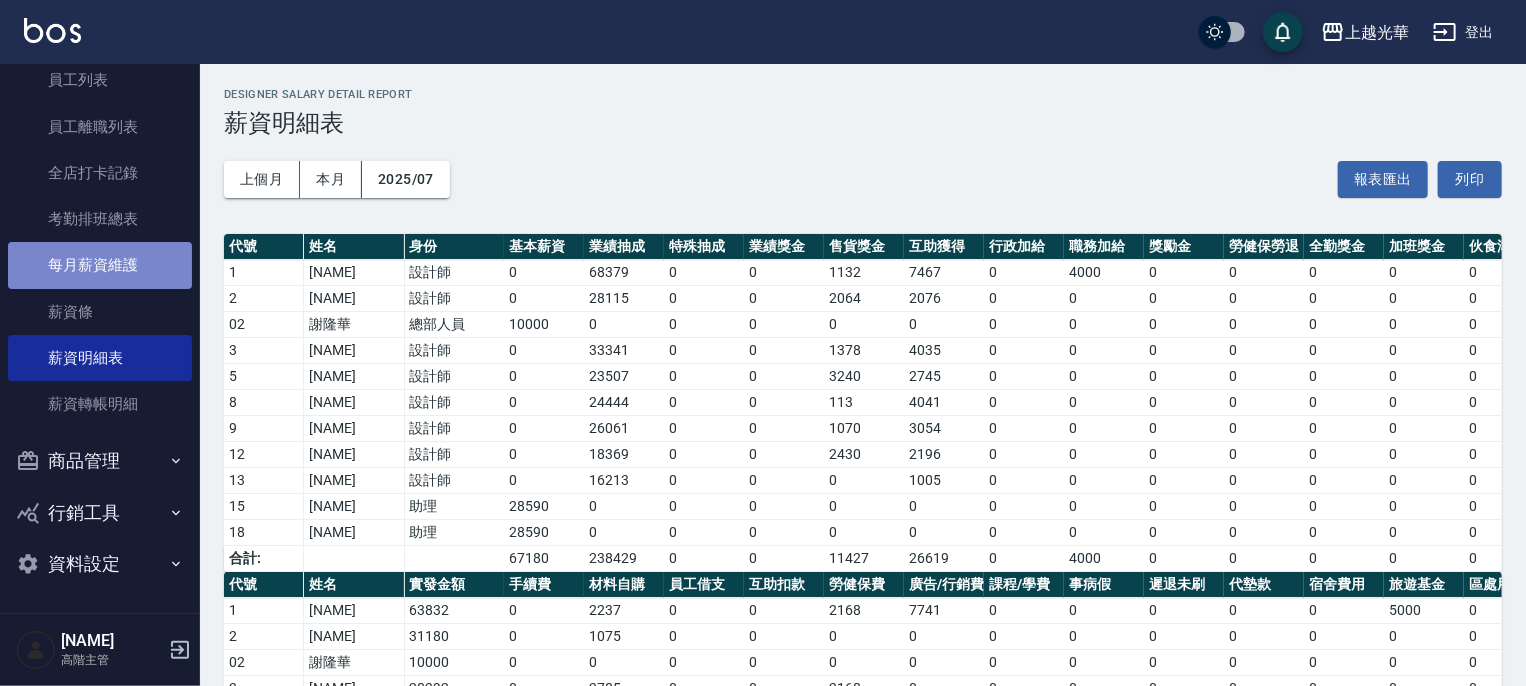 click on "每月薪資維護" at bounding box center (100, 265) 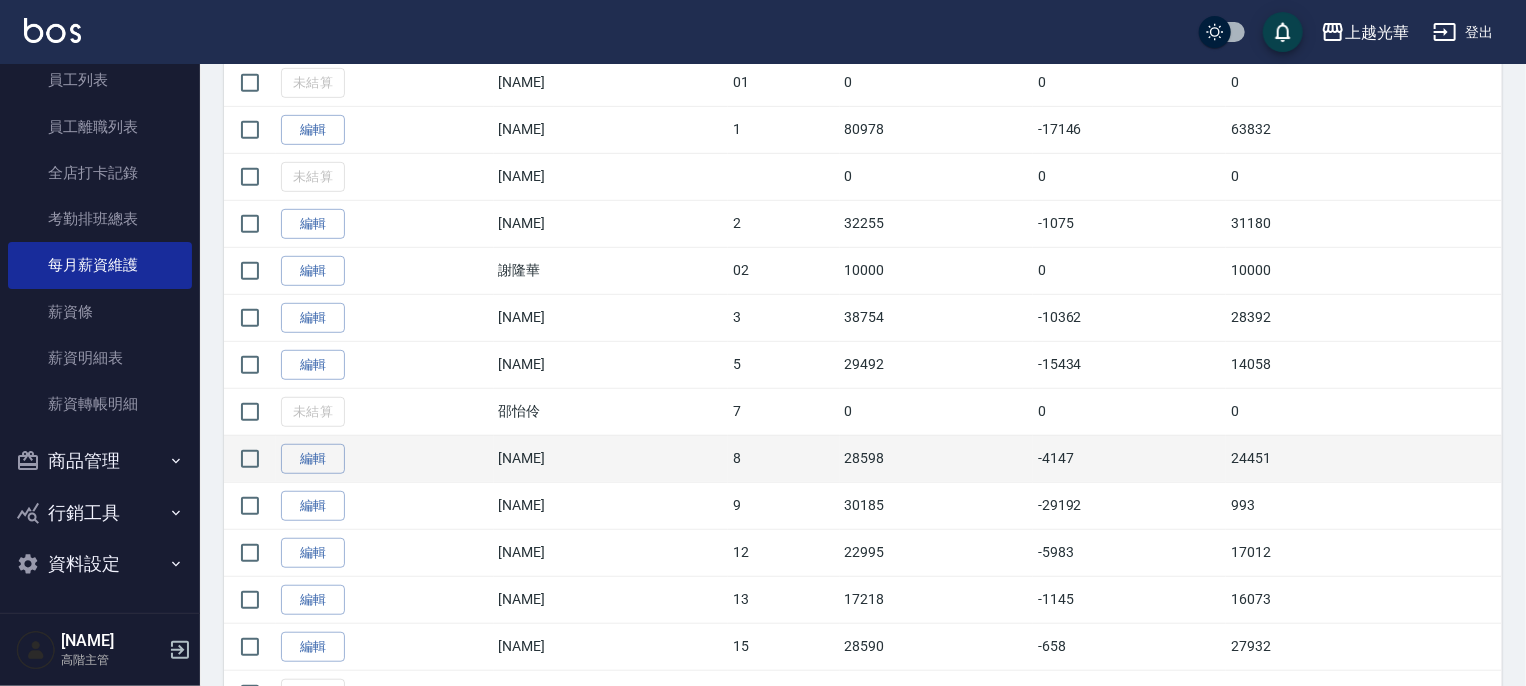 scroll, scrollTop: 500, scrollLeft: 0, axis: vertical 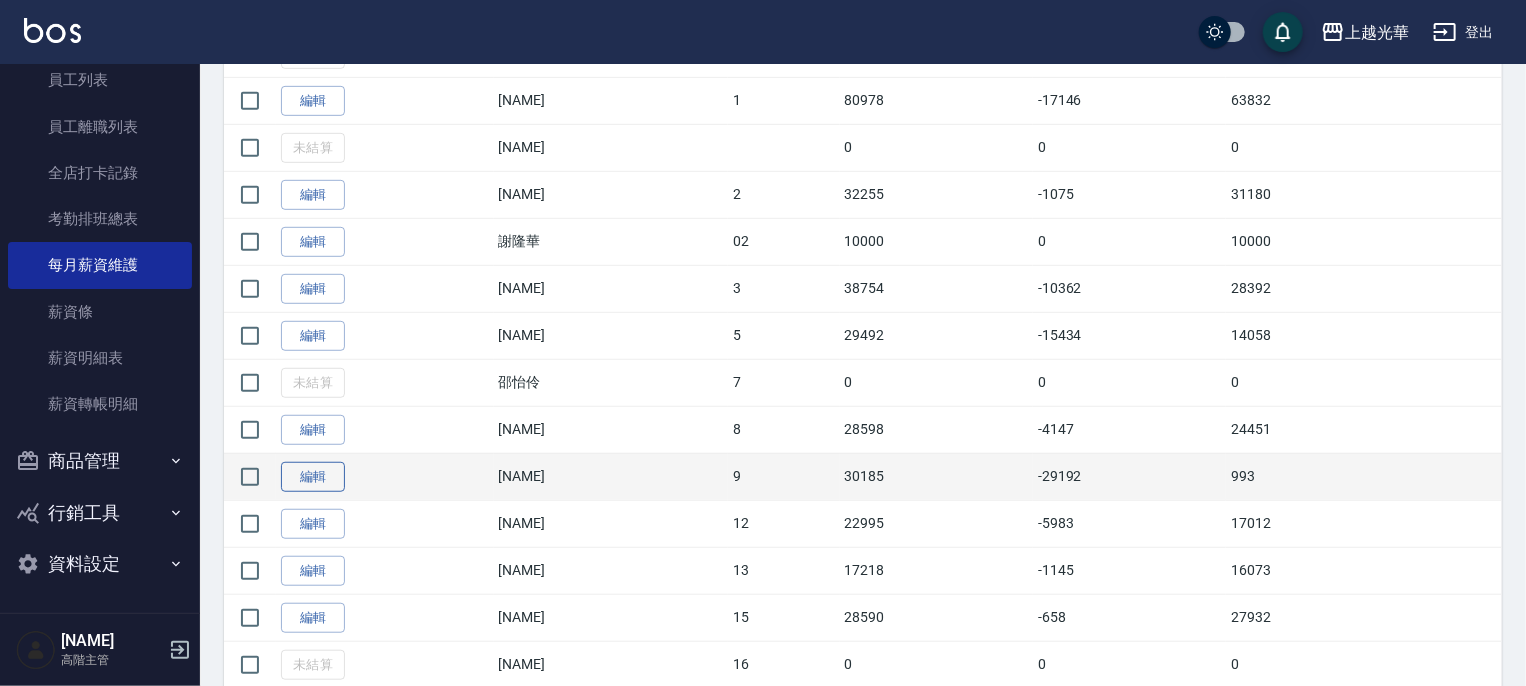 click on "編輯" at bounding box center (313, 477) 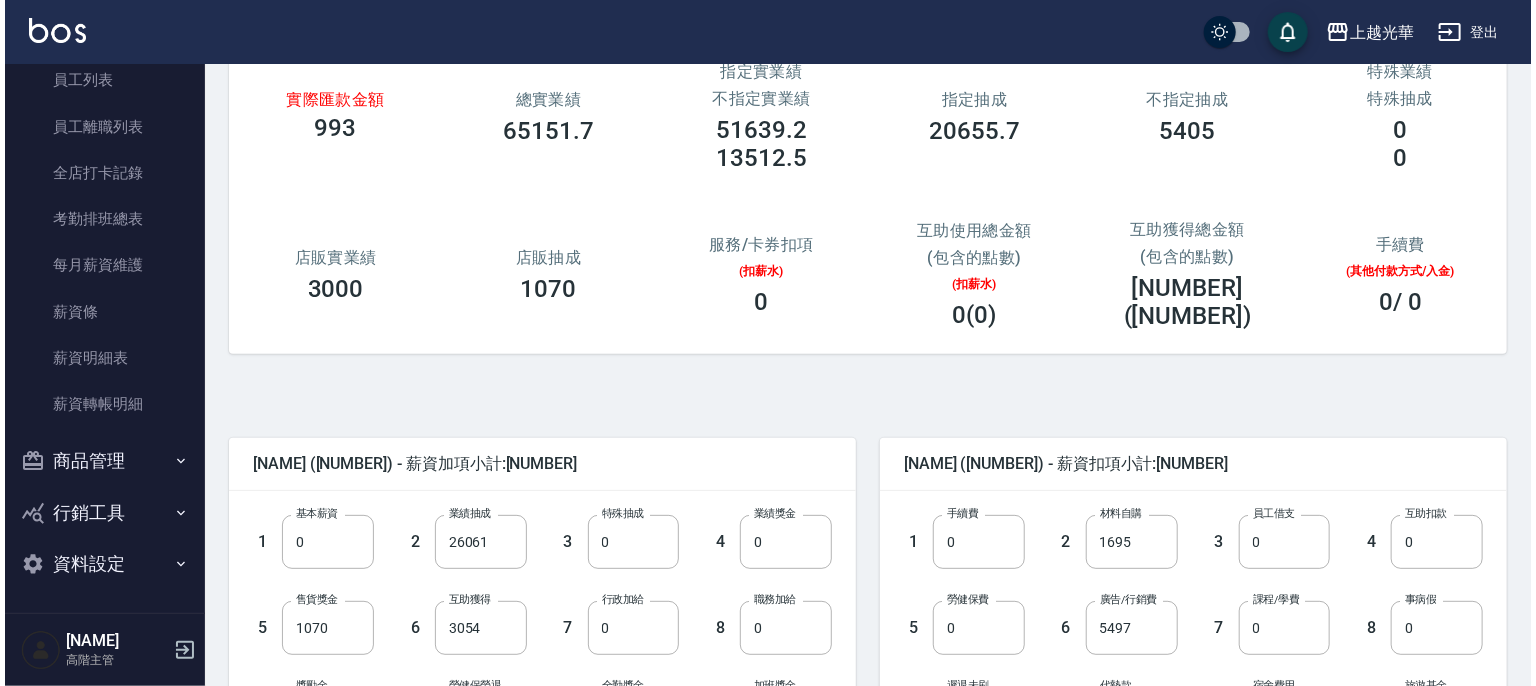 scroll, scrollTop: 0, scrollLeft: 0, axis: both 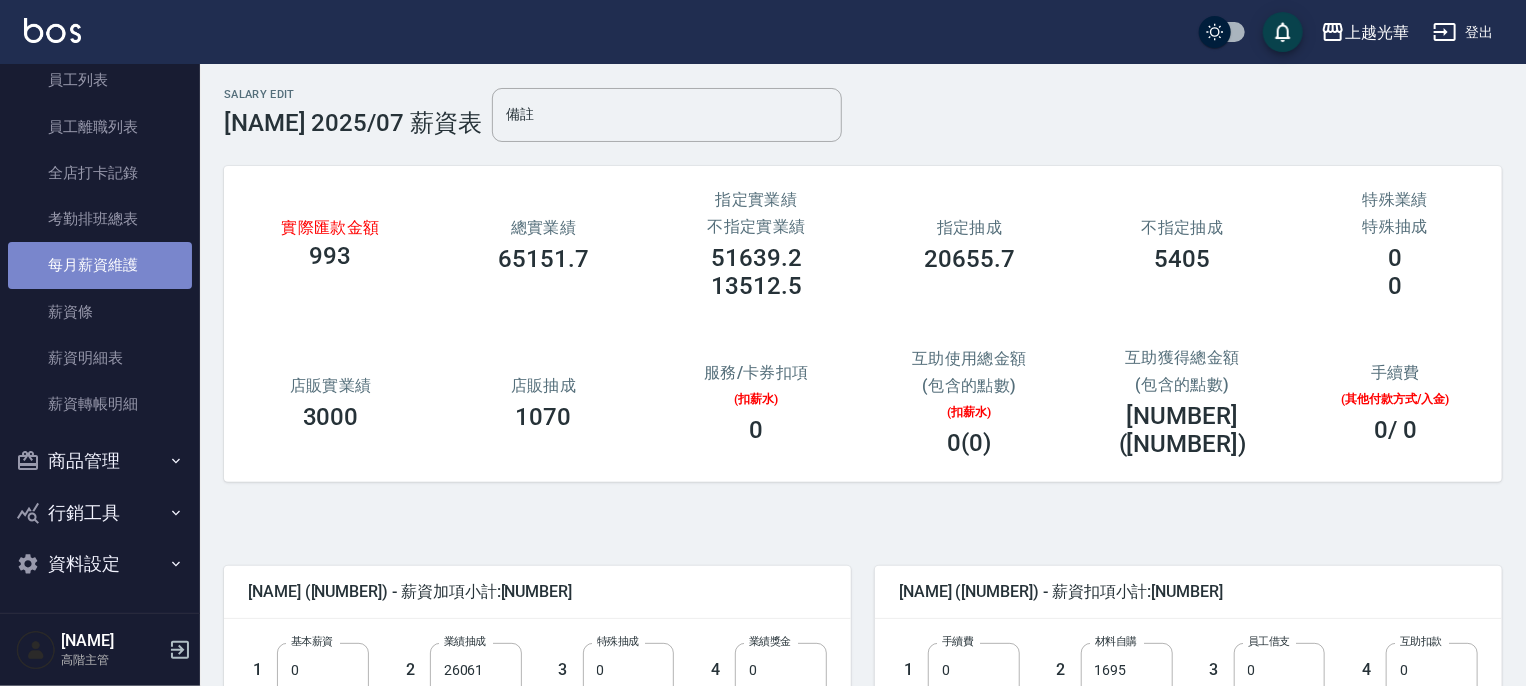 click on "每月薪資維護" at bounding box center [100, 265] 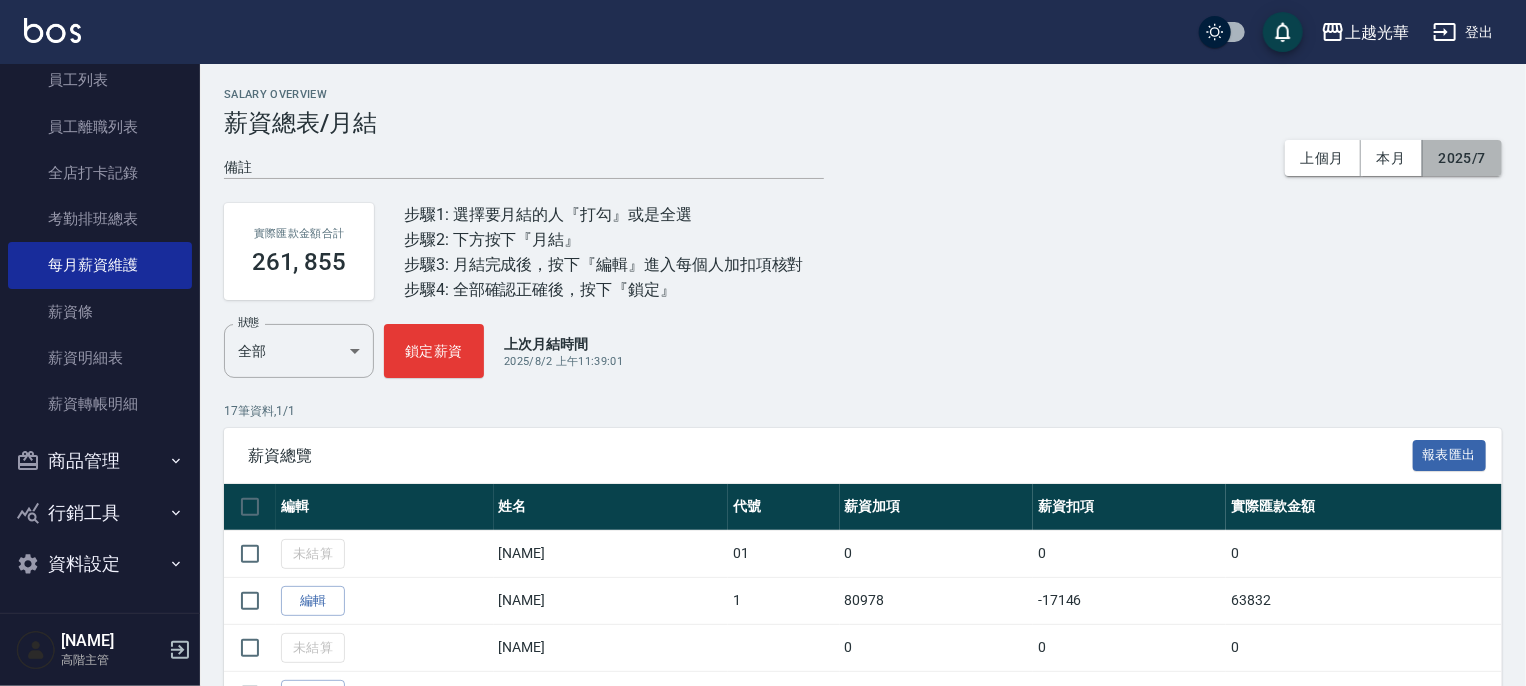 click on "2025/7" at bounding box center [1462, 158] 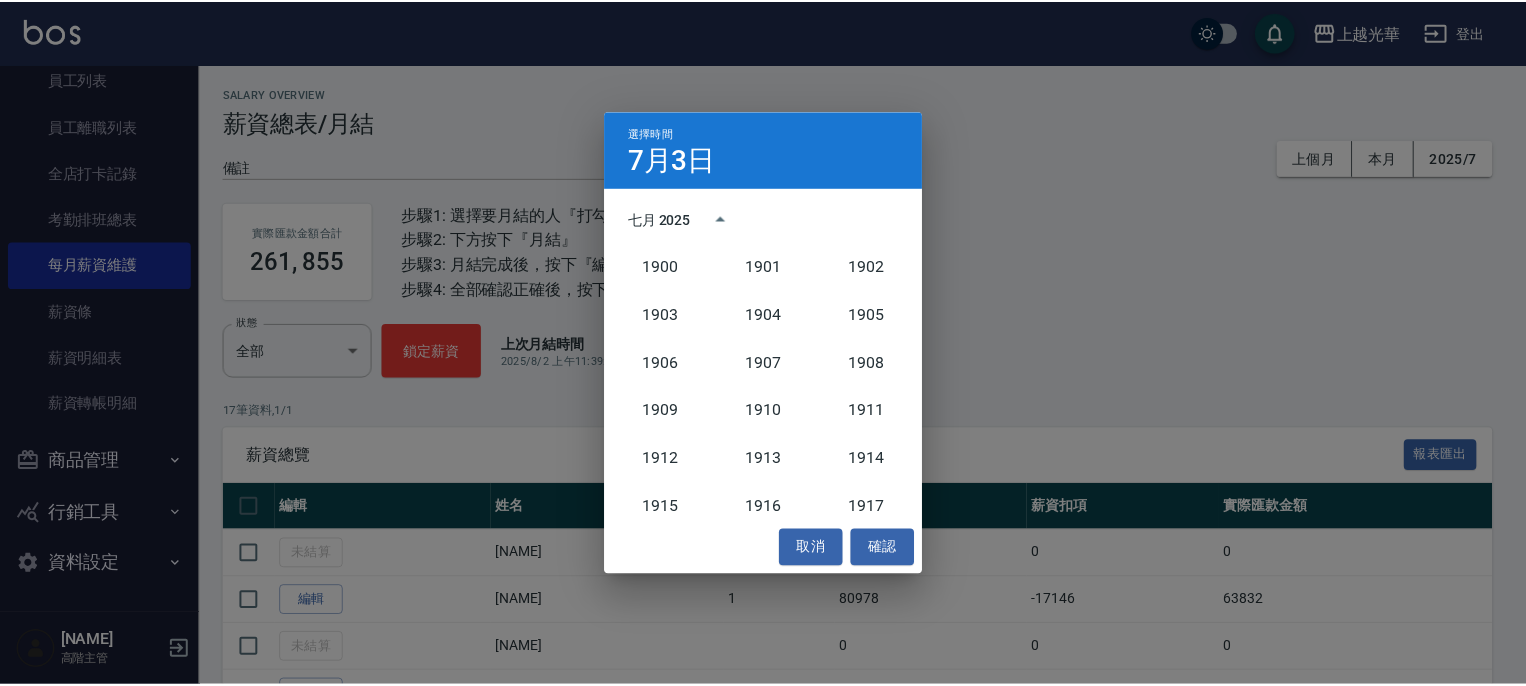 scroll, scrollTop: 1852, scrollLeft: 0, axis: vertical 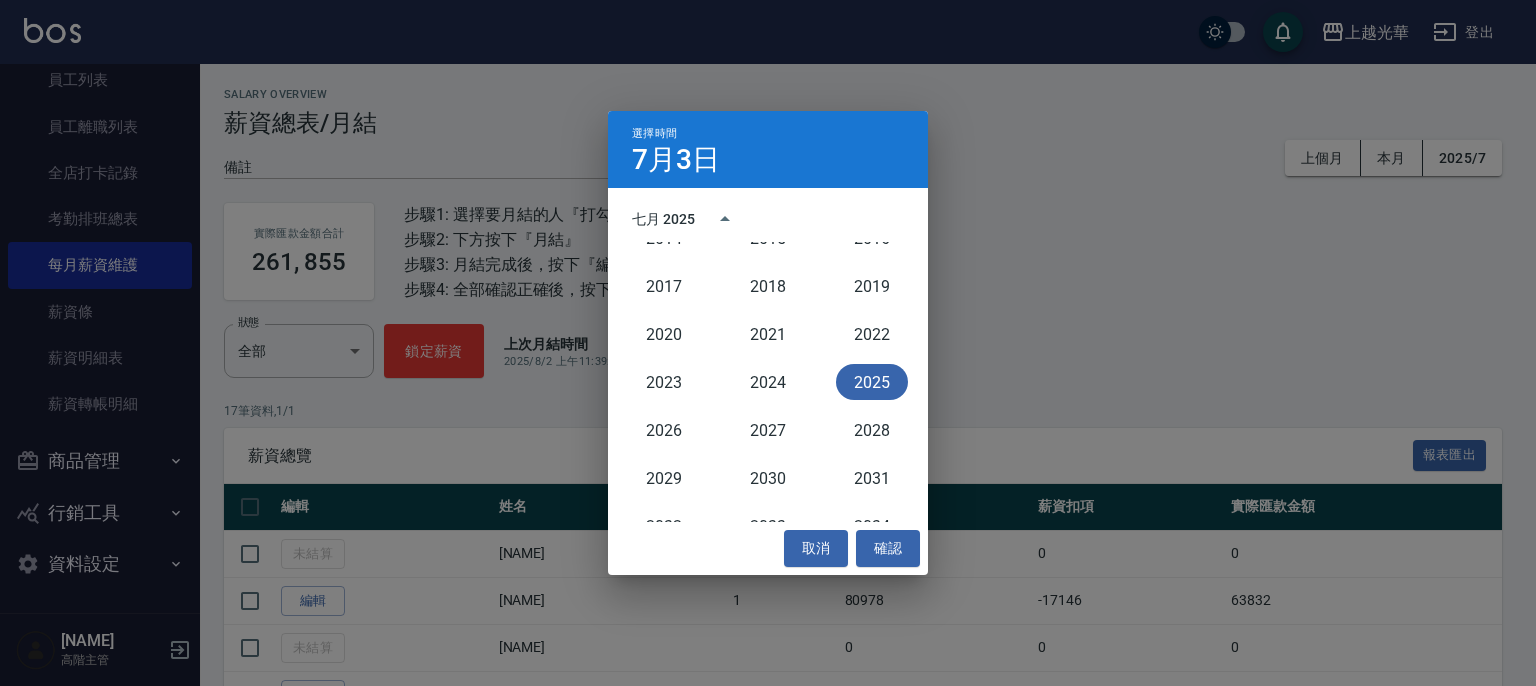 click on "2025" at bounding box center (872, 382) 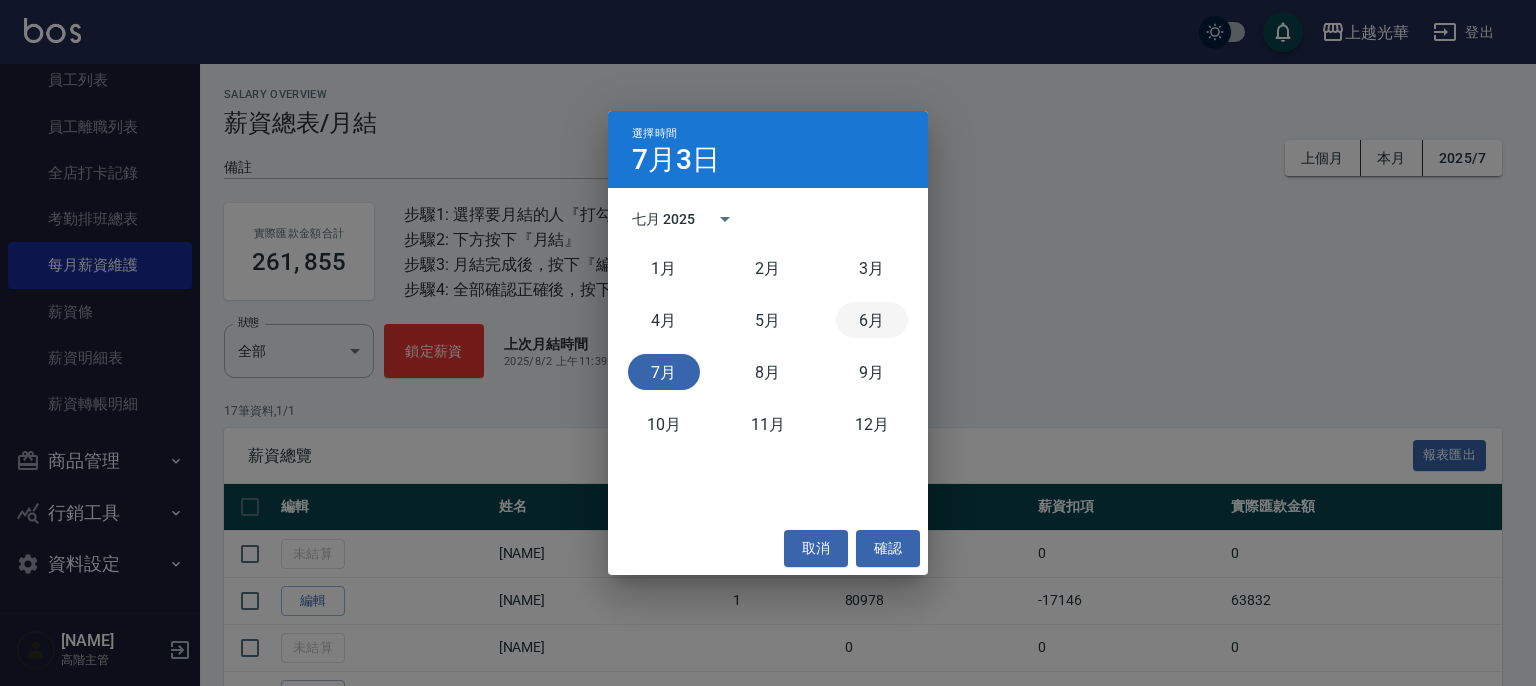 click on "6月" at bounding box center (872, 320) 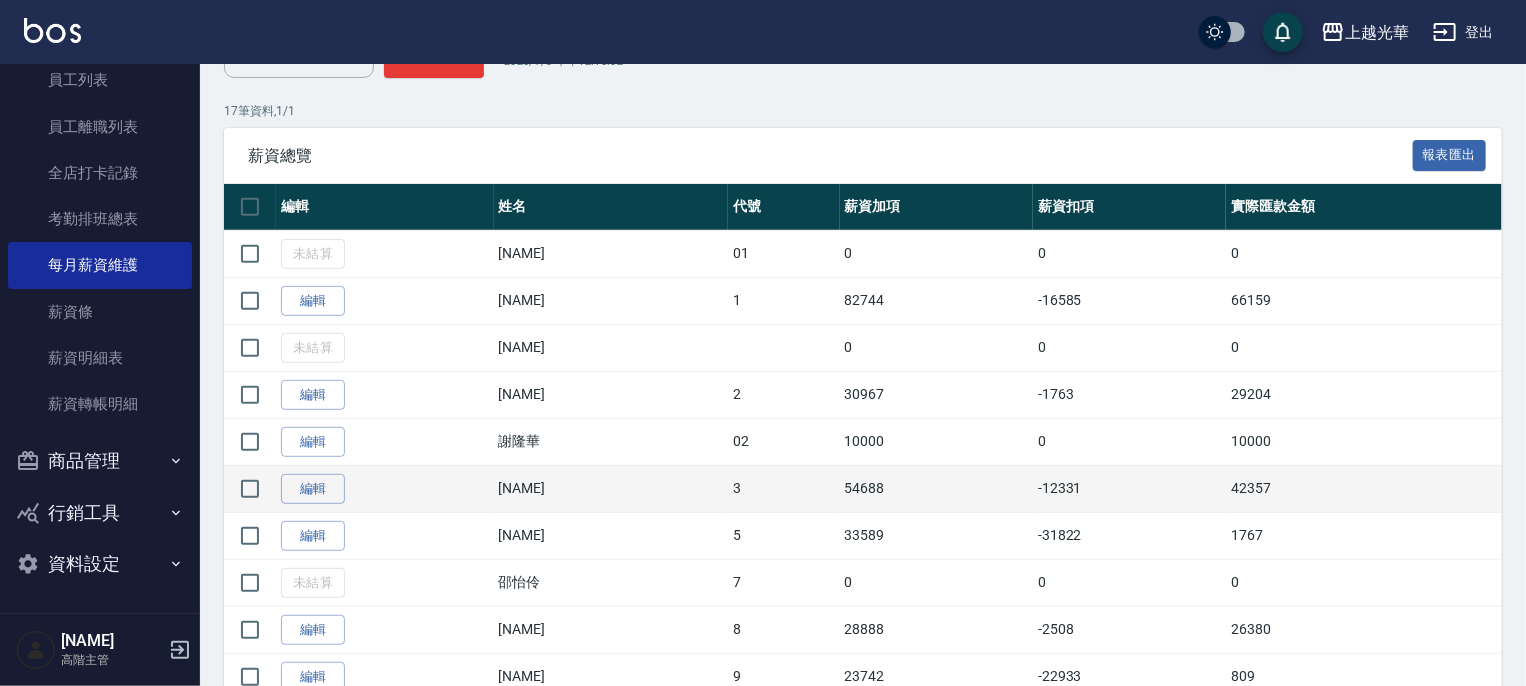 scroll, scrollTop: 500, scrollLeft: 0, axis: vertical 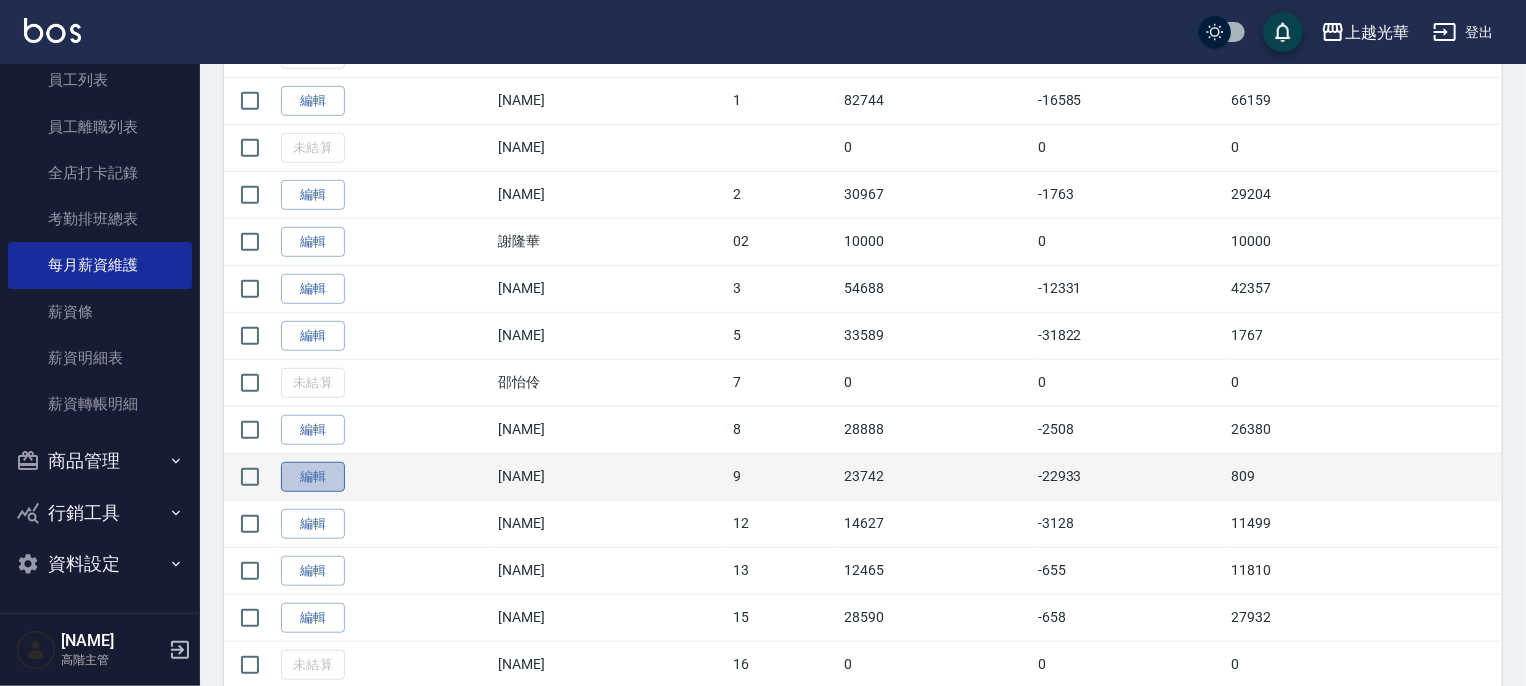 click on "編輯" at bounding box center (313, 477) 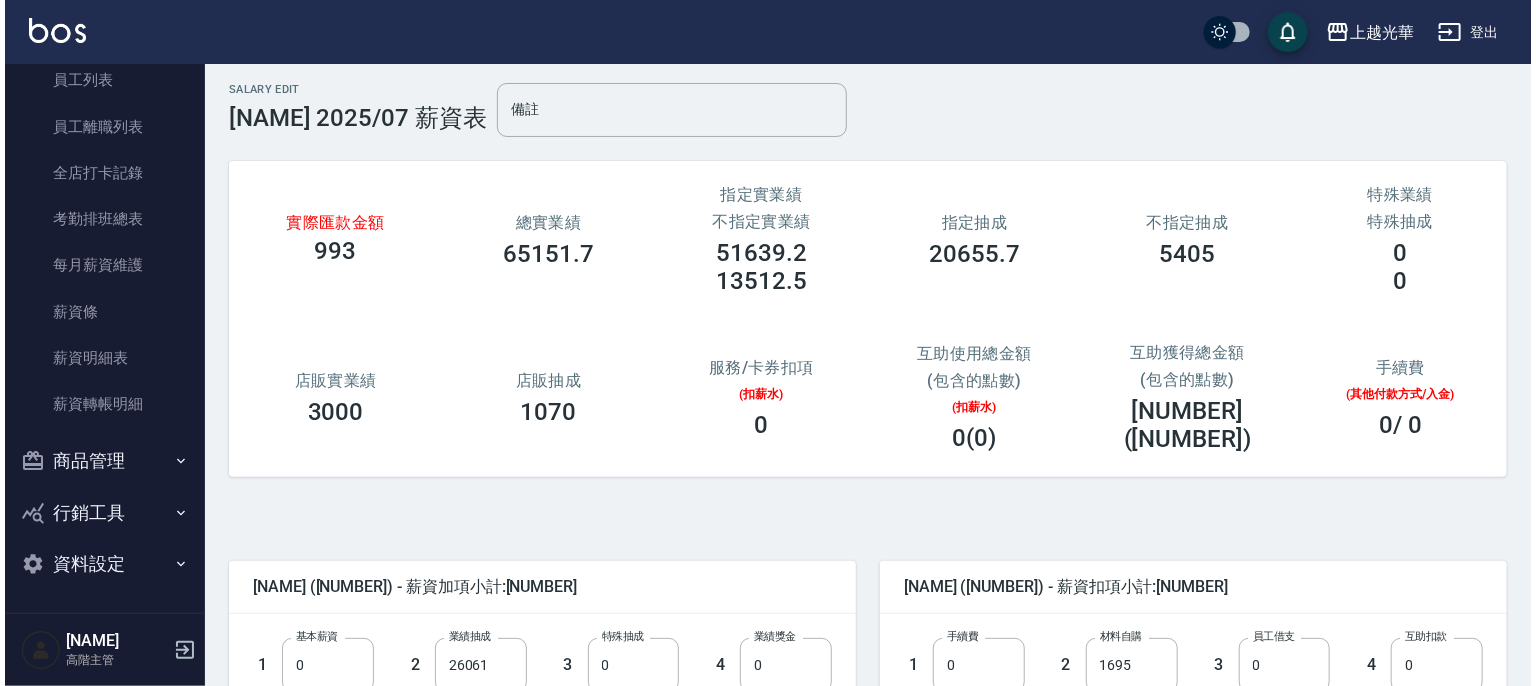 scroll, scrollTop: 0, scrollLeft: 0, axis: both 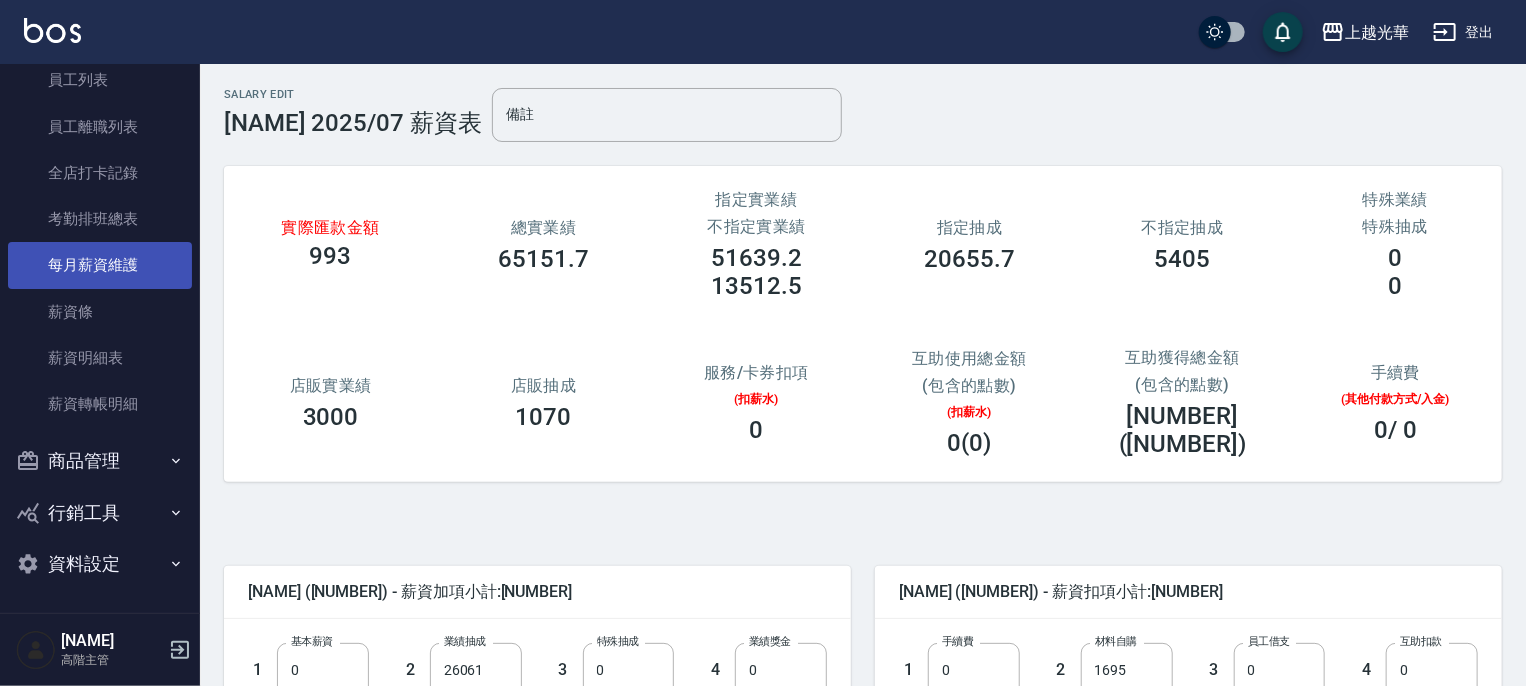 click on "每月薪資維護" at bounding box center [100, 265] 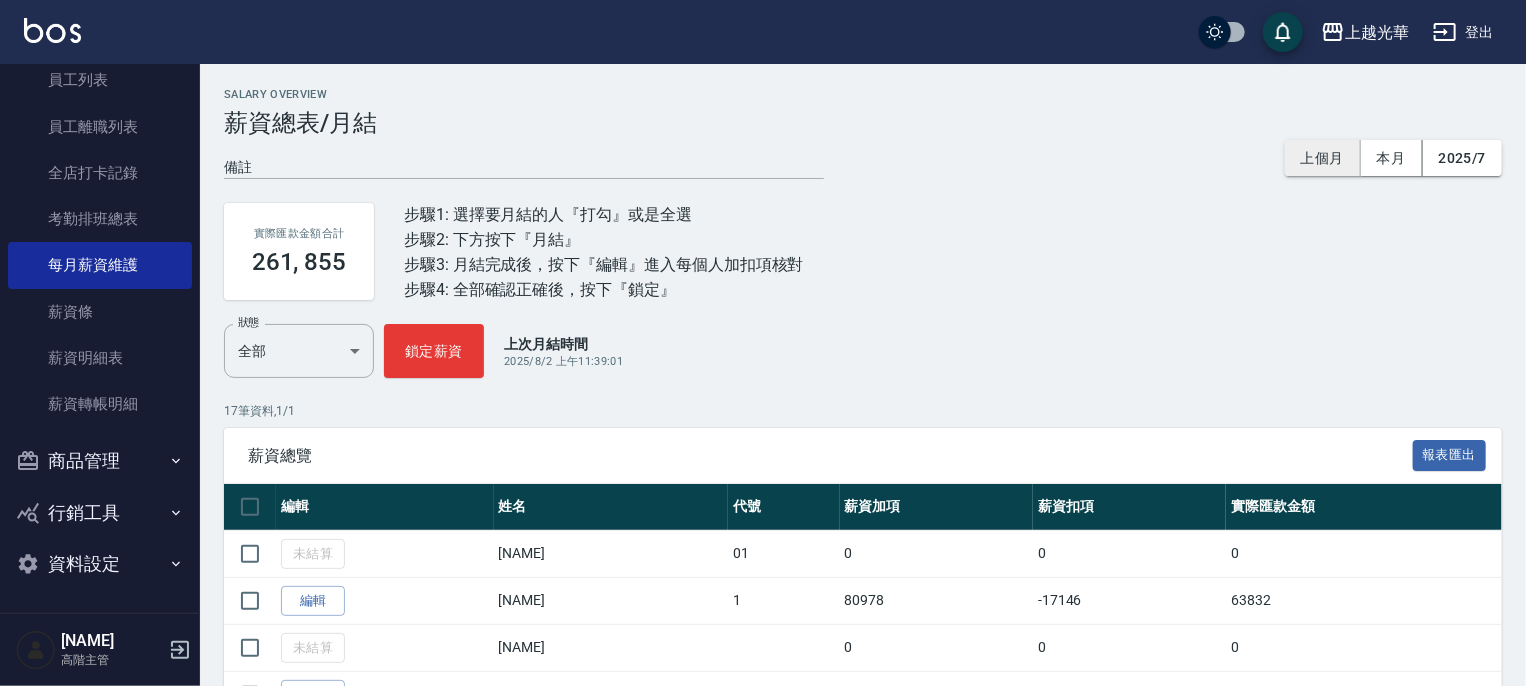 click on "上個月" at bounding box center (1323, 158) 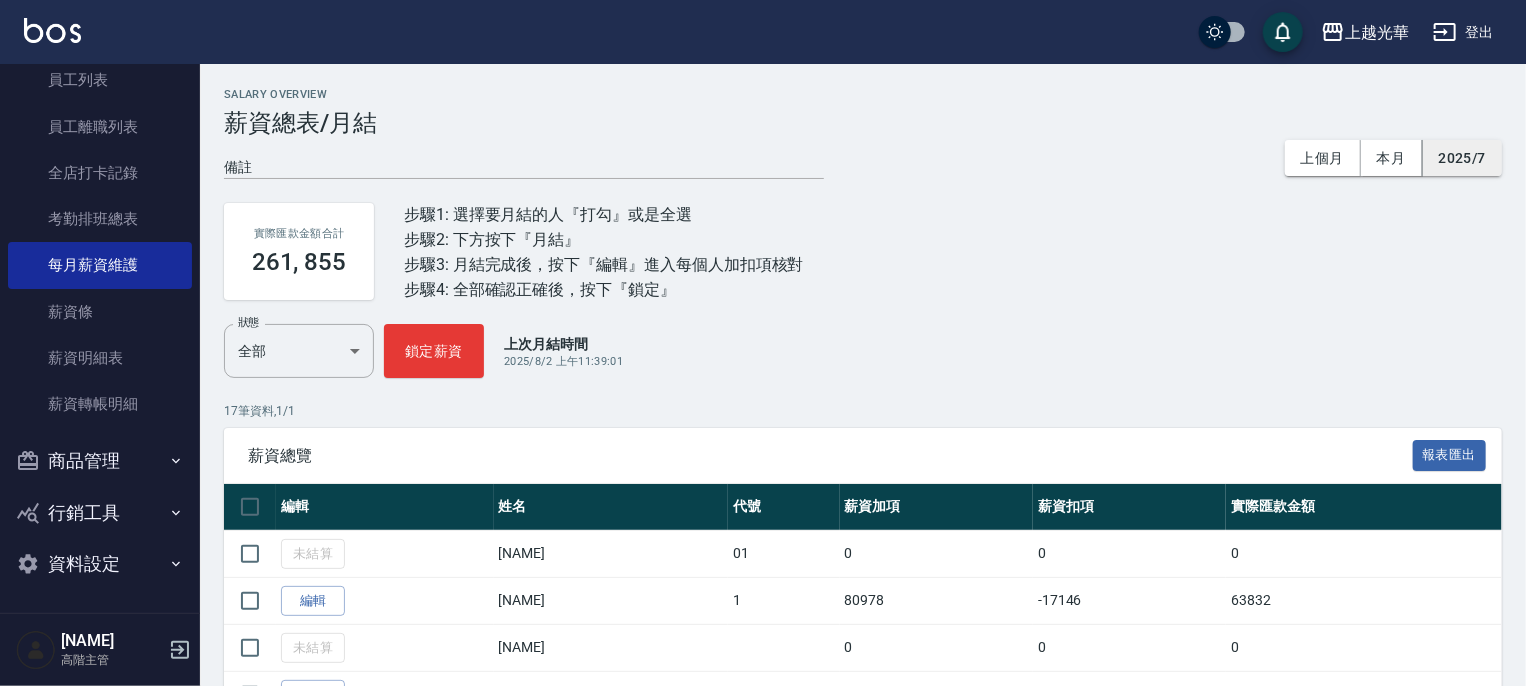 click on "2025/7" at bounding box center (1462, 158) 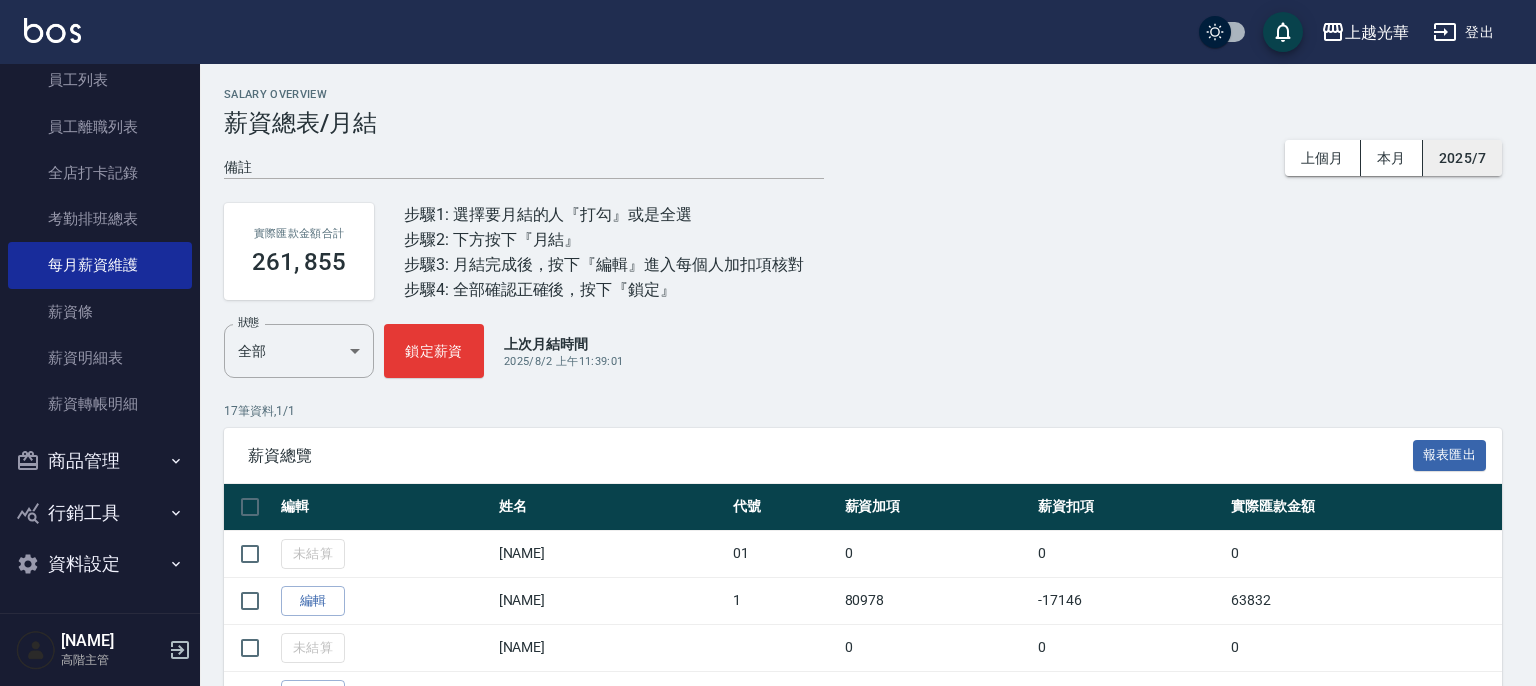 scroll, scrollTop: 1852, scrollLeft: 0, axis: vertical 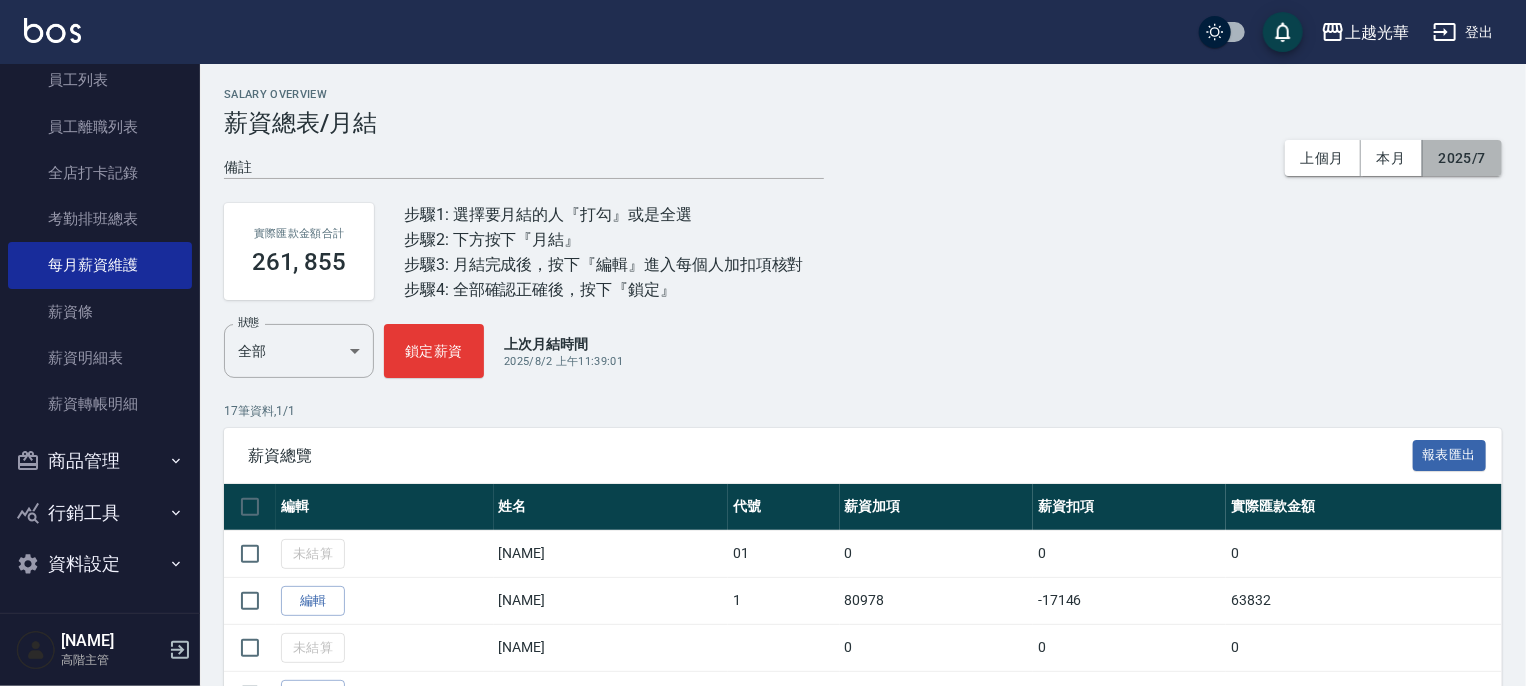 click on "2025/7" at bounding box center (1462, 158) 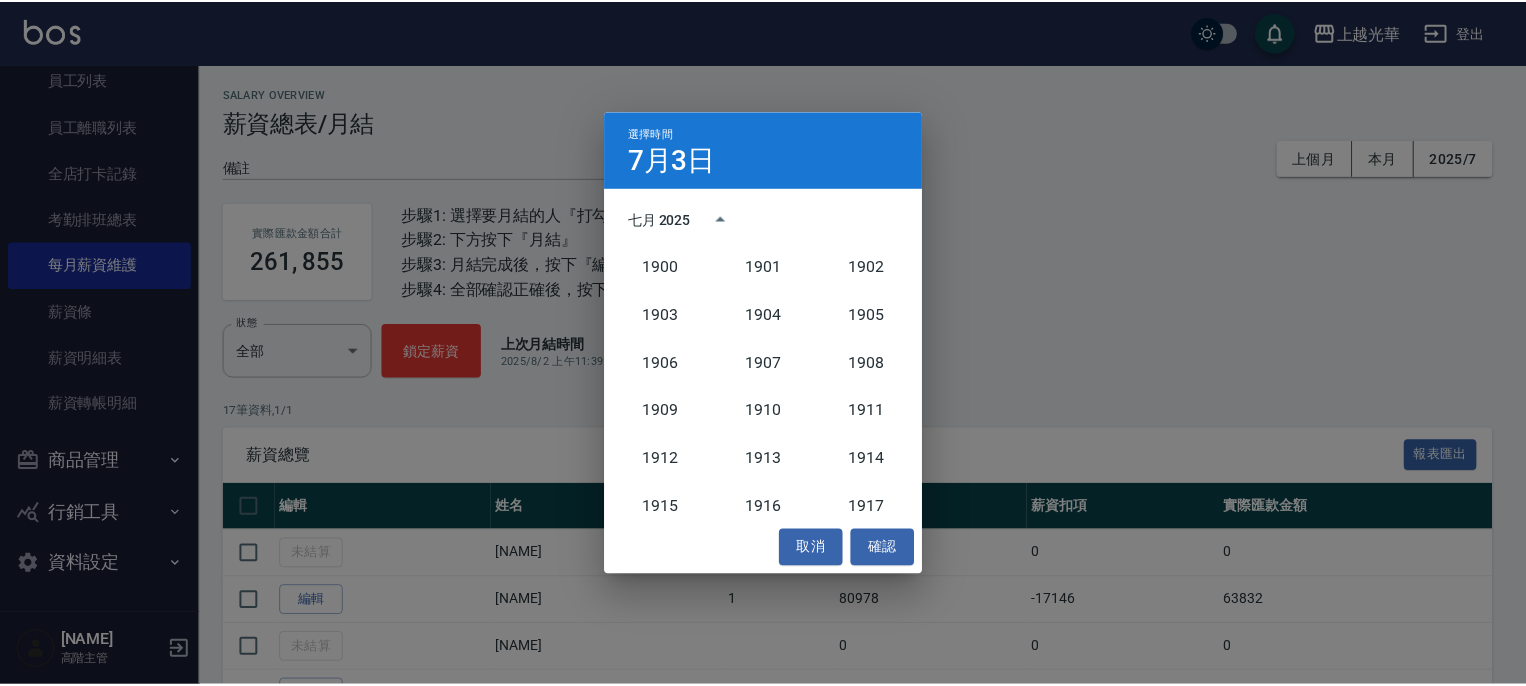 scroll, scrollTop: 1852, scrollLeft: 0, axis: vertical 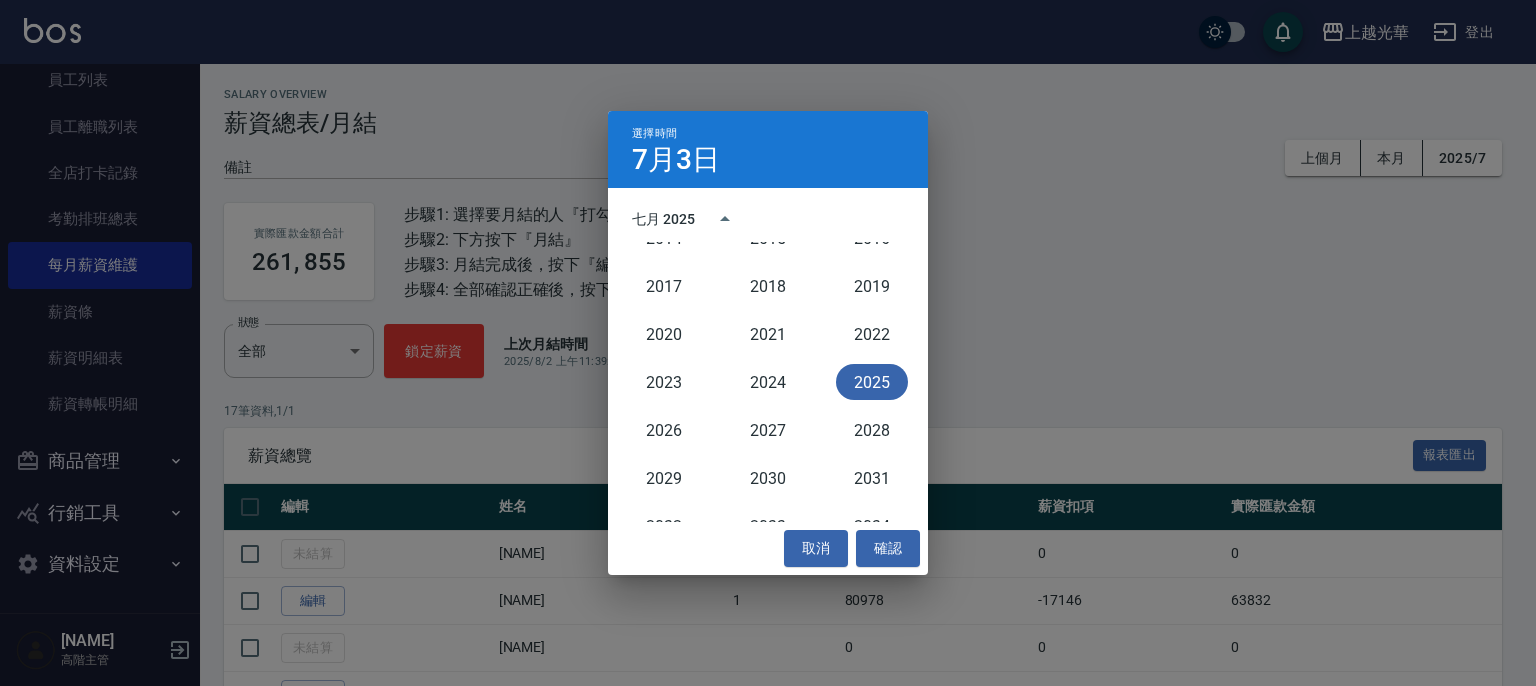 click on "2025" at bounding box center (872, 382) 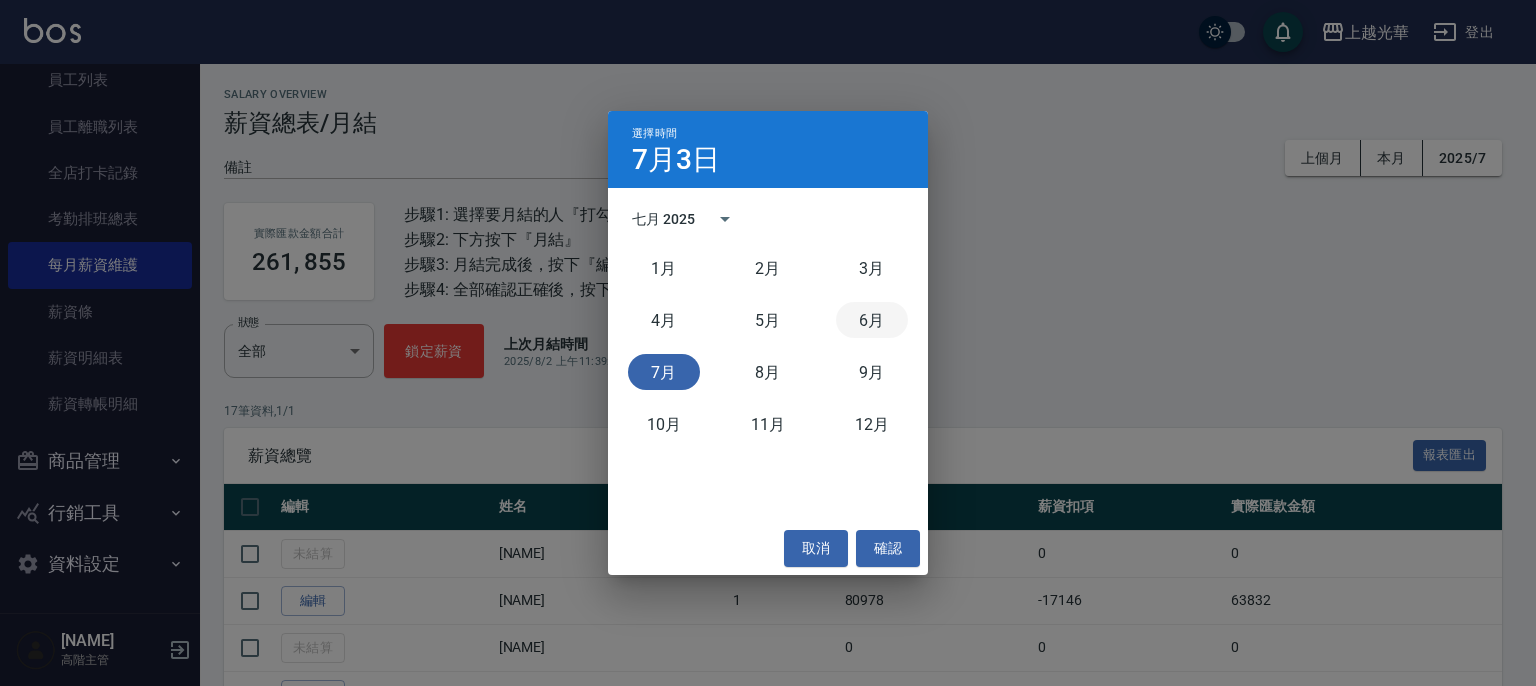 click on "6月" at bounding box center (872, 320) 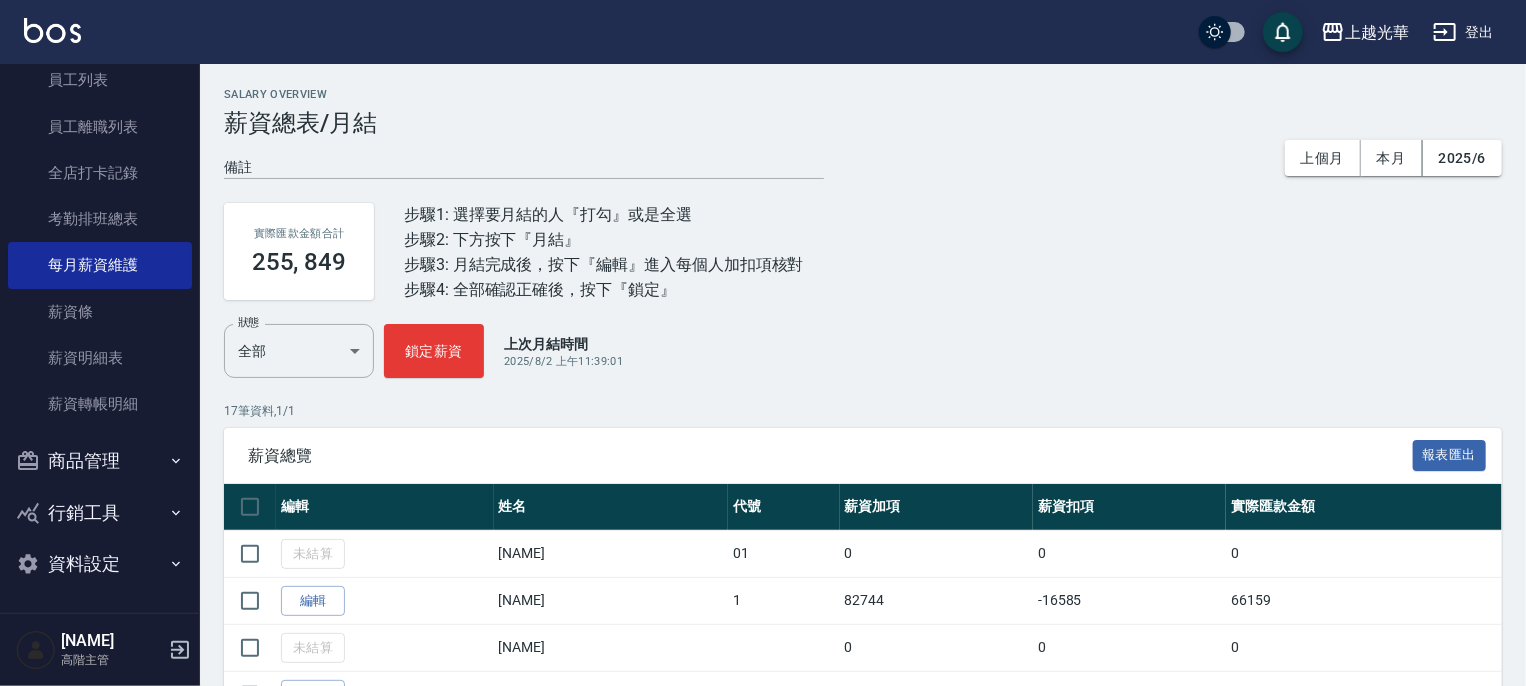 click on "實際匯款金額合計 255, 849 步驟1: 選擇要月結的人『打勾』或是全選 步驟2: 下方按下『月結』 步驟3: 月結完成後，按下『編輯』進入每個人加扣項核對 步驟4: 全部確認正確後，按下『鎖定』" at bounding box center (863, 251) 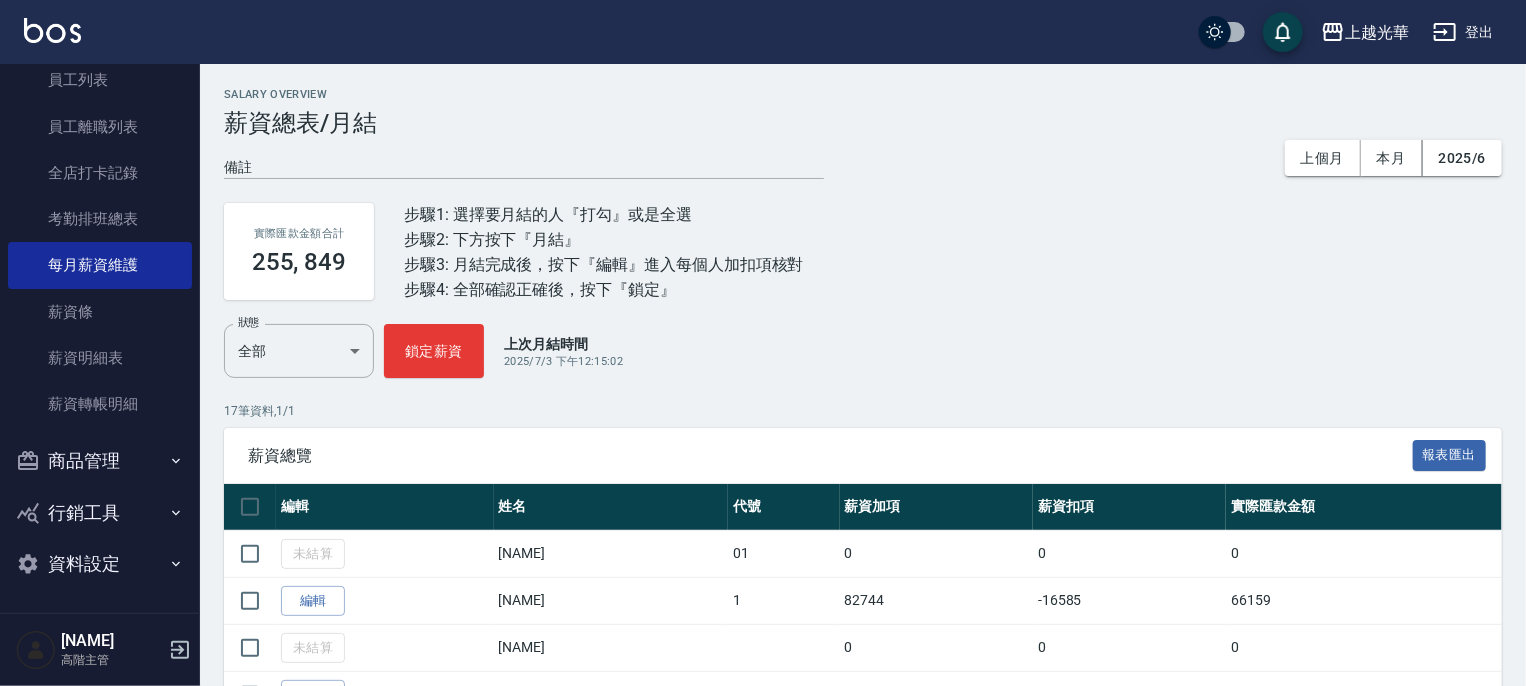 click on "實際匯款金額合計 255, 849 步驟1: 選擇要月結的人『打勾』或是全選 步驟2: 下方按下『月結』 步驟3: 月結完成後，按下『編輯』進入每個人加扣項核對 步驟4: 全部確認正確後，按下『鎖定』" at bounding box center (863, 251) 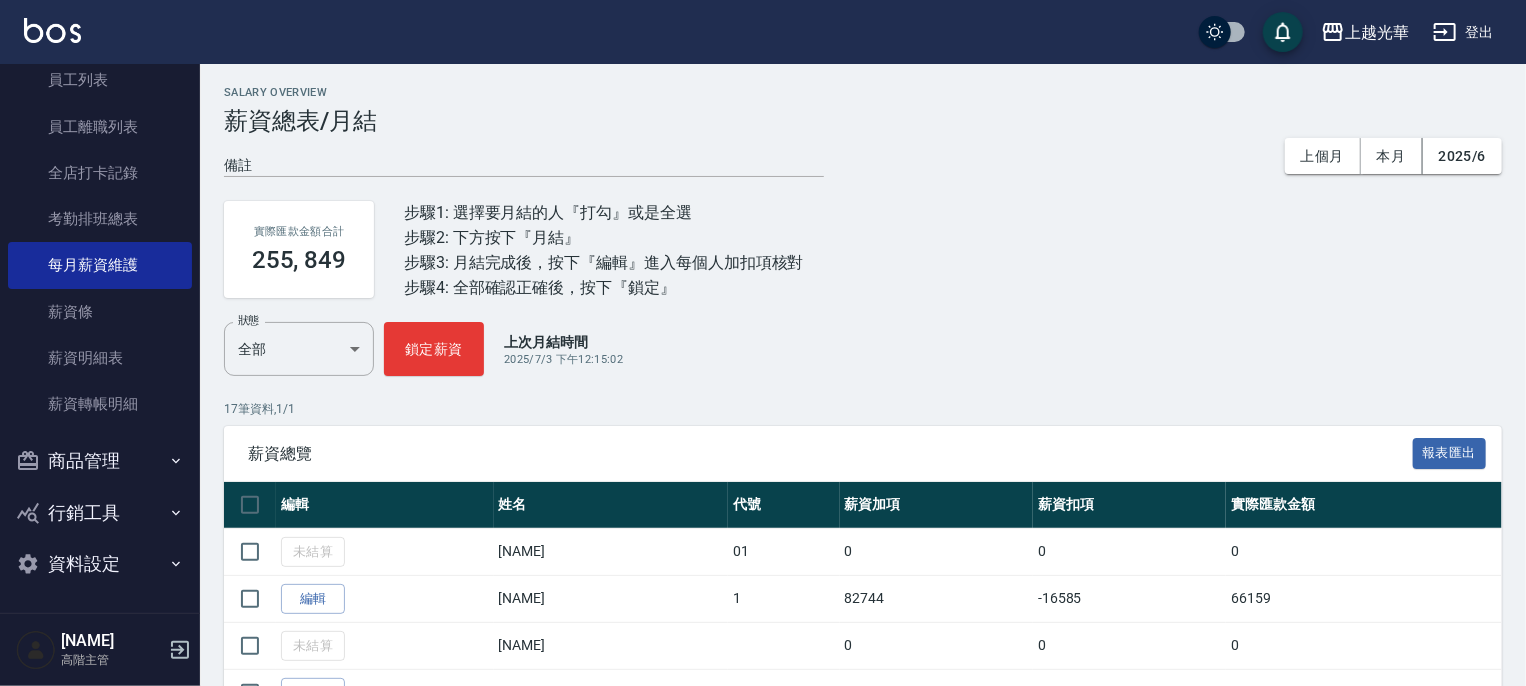 scroll, scrollTop: 0, scrollLeft: 0, axis: both 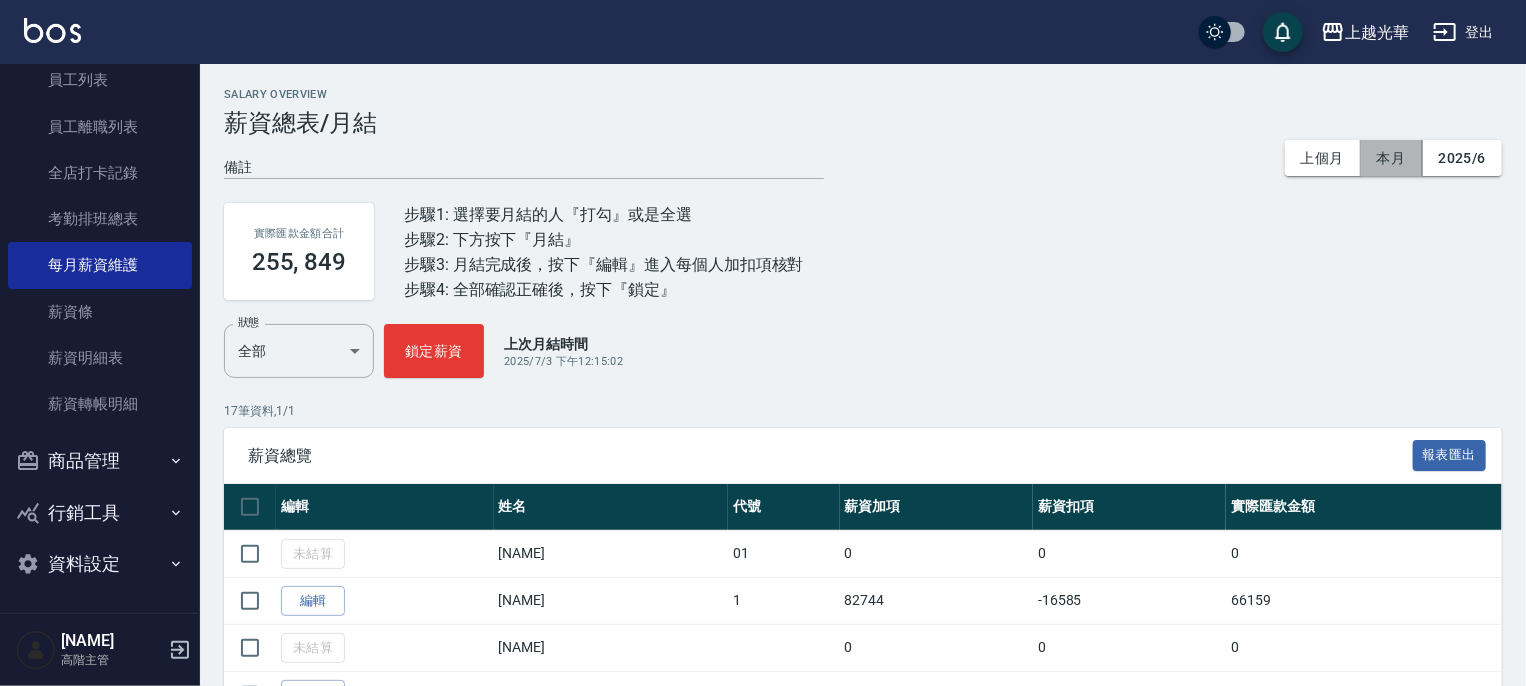 click on "本月" at bounding box center (1392, 158) 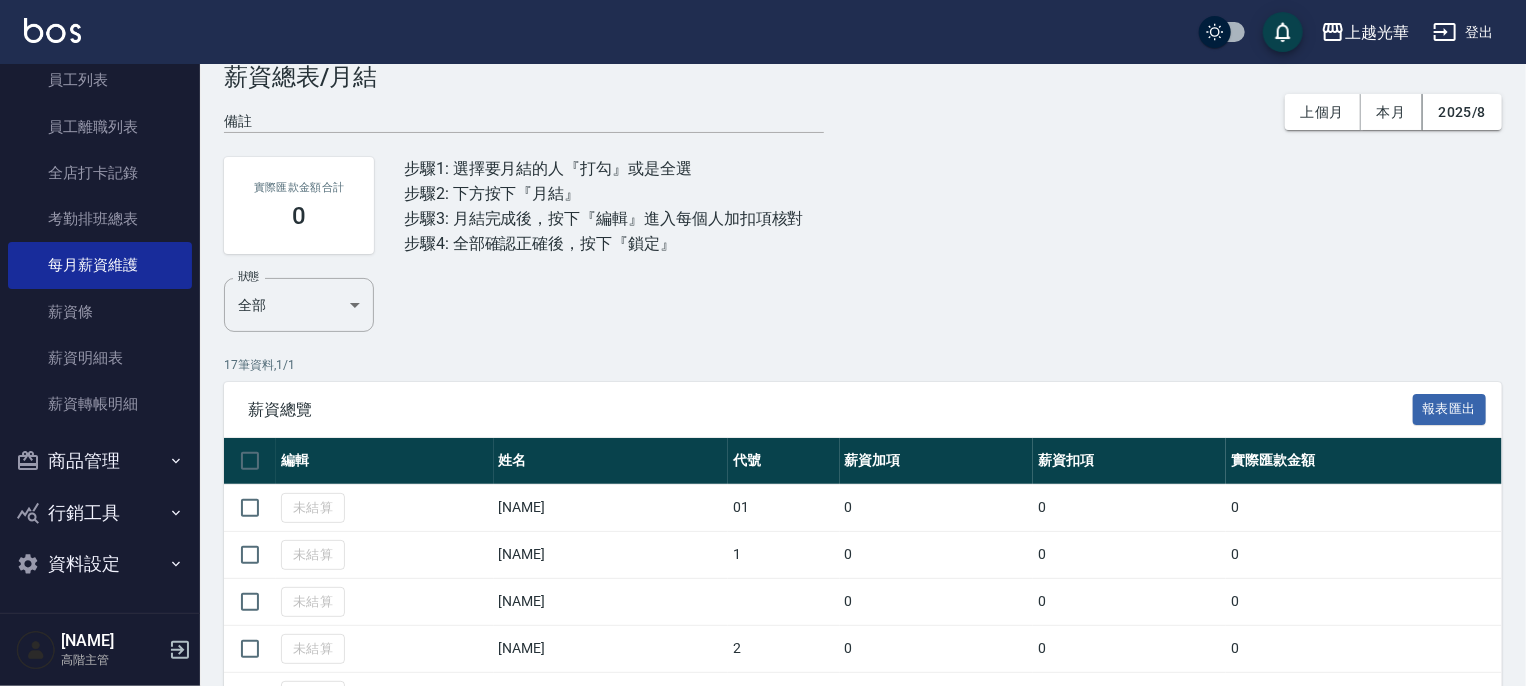 scroll, scrollTop: 0, scrollLeft: 0, axis: both 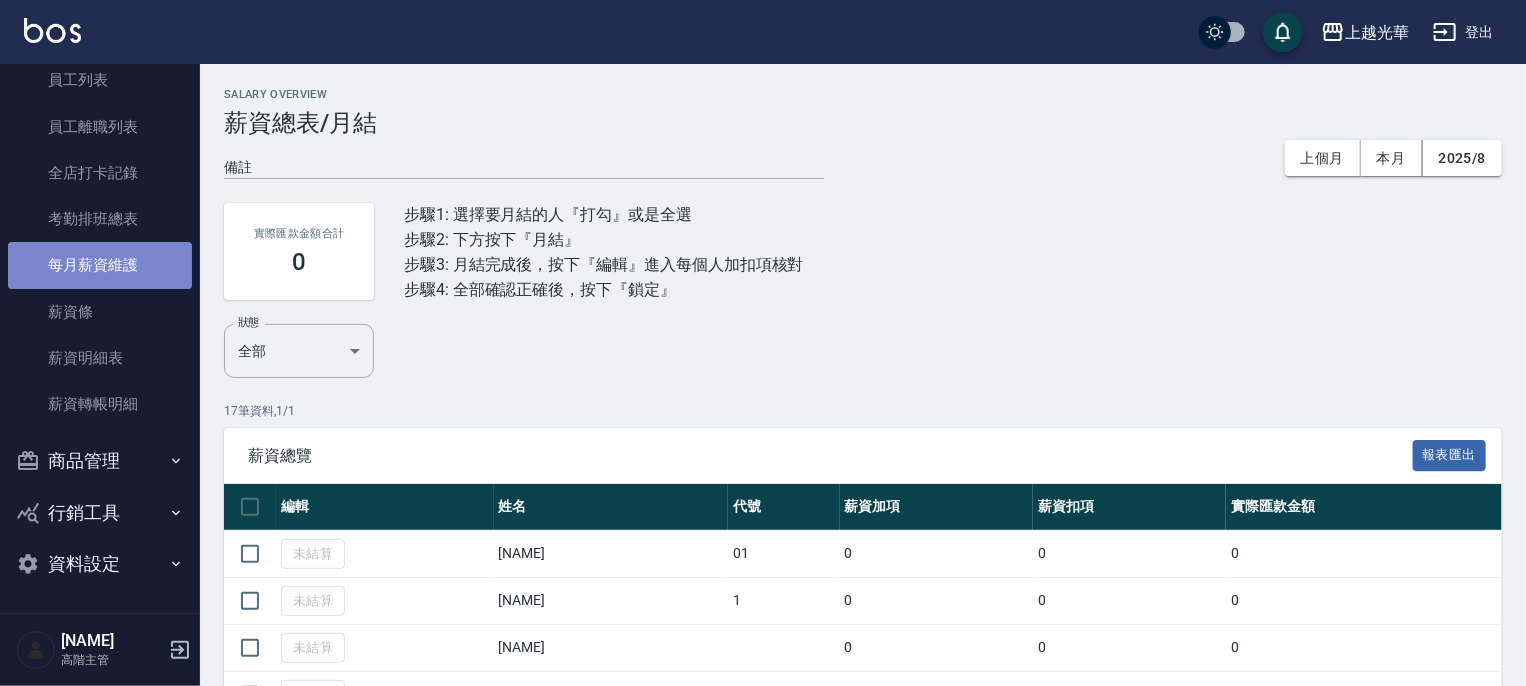 click on "每月薪資維護" at bounding box center [100, 265] 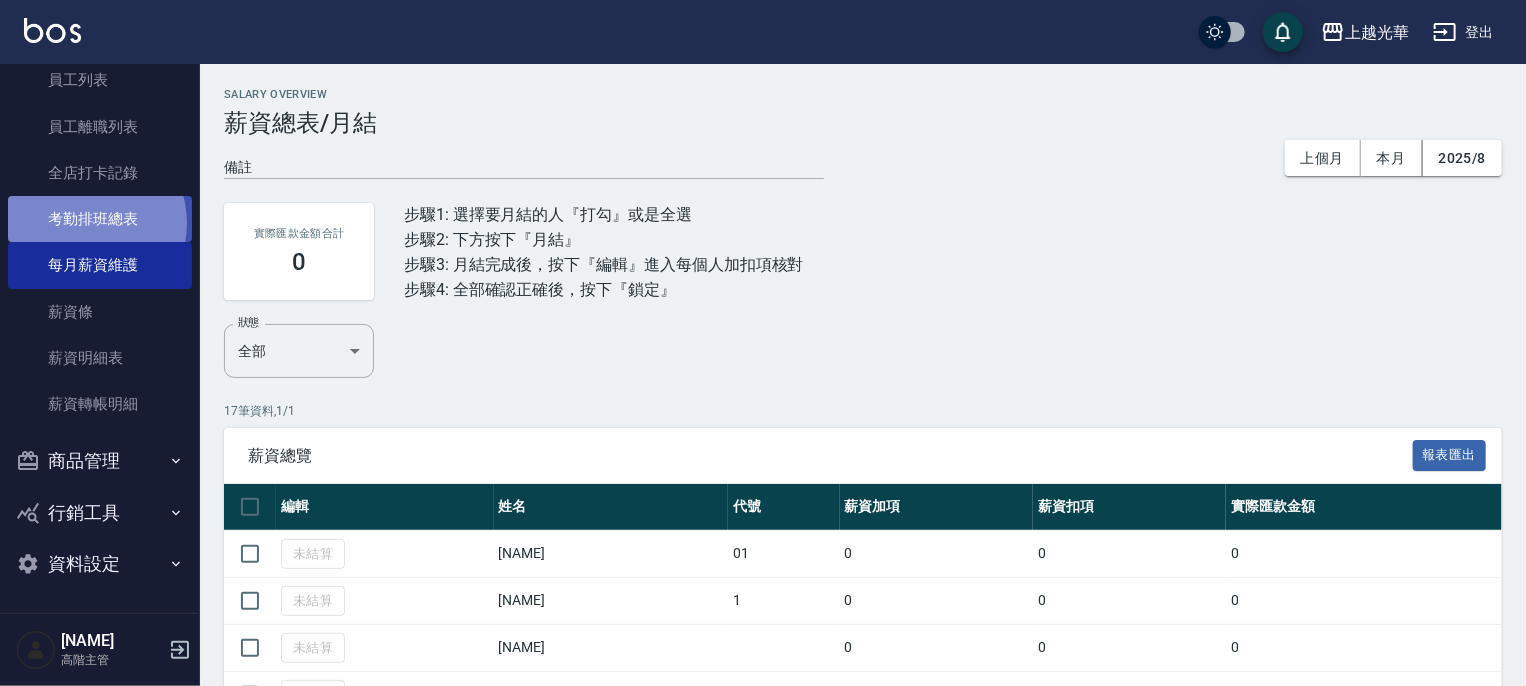 click on "考勤排班總表" at bounding box center [100, 219] 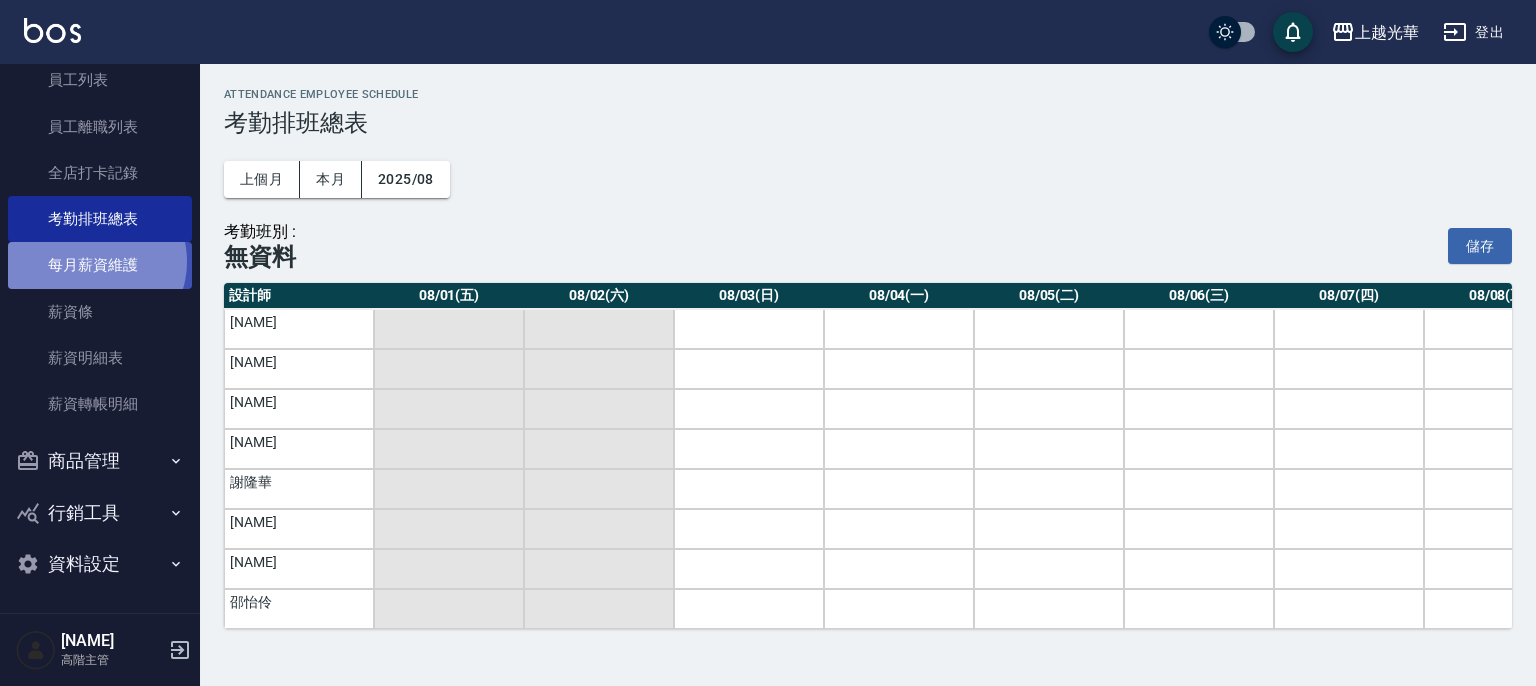 click on "每月薪資維護" at bounding box center (100, 265) 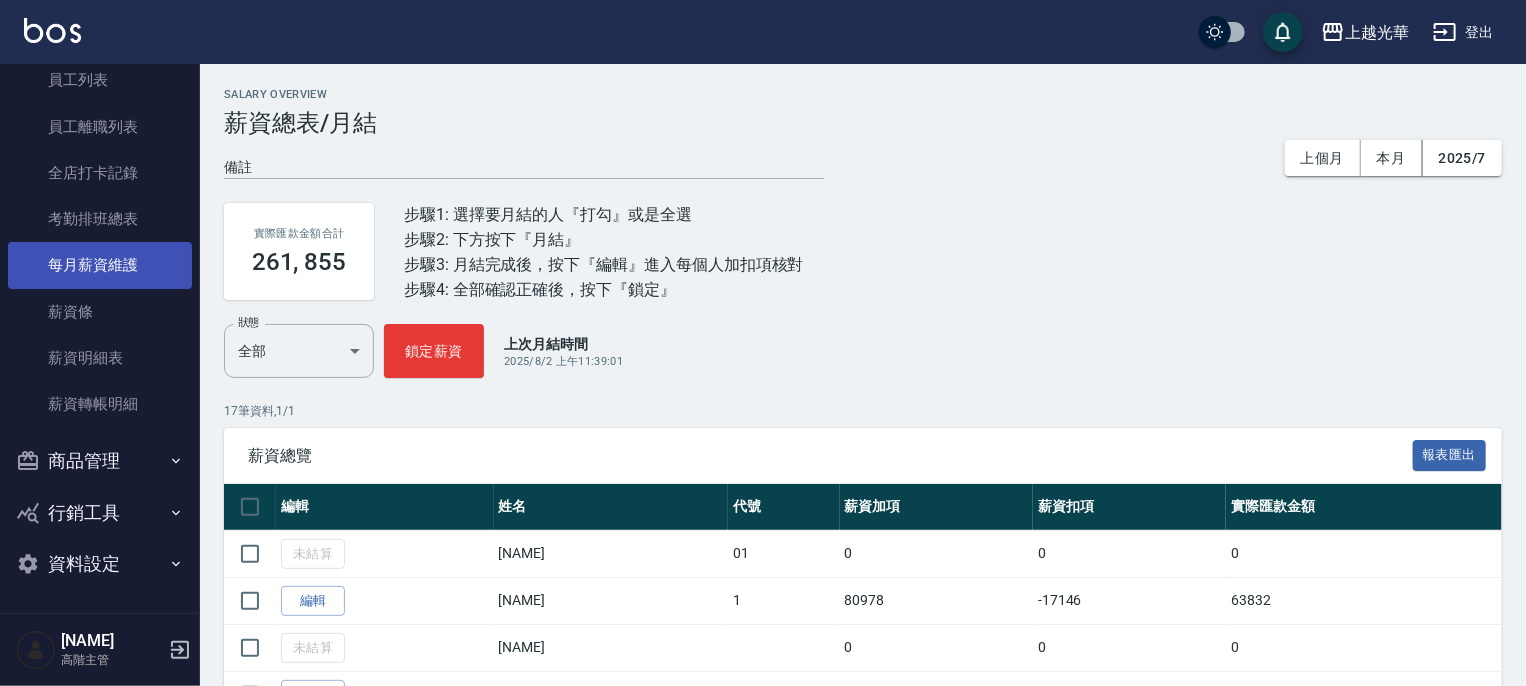 click on "每月薪資維護" at bounding box center [100, 265] 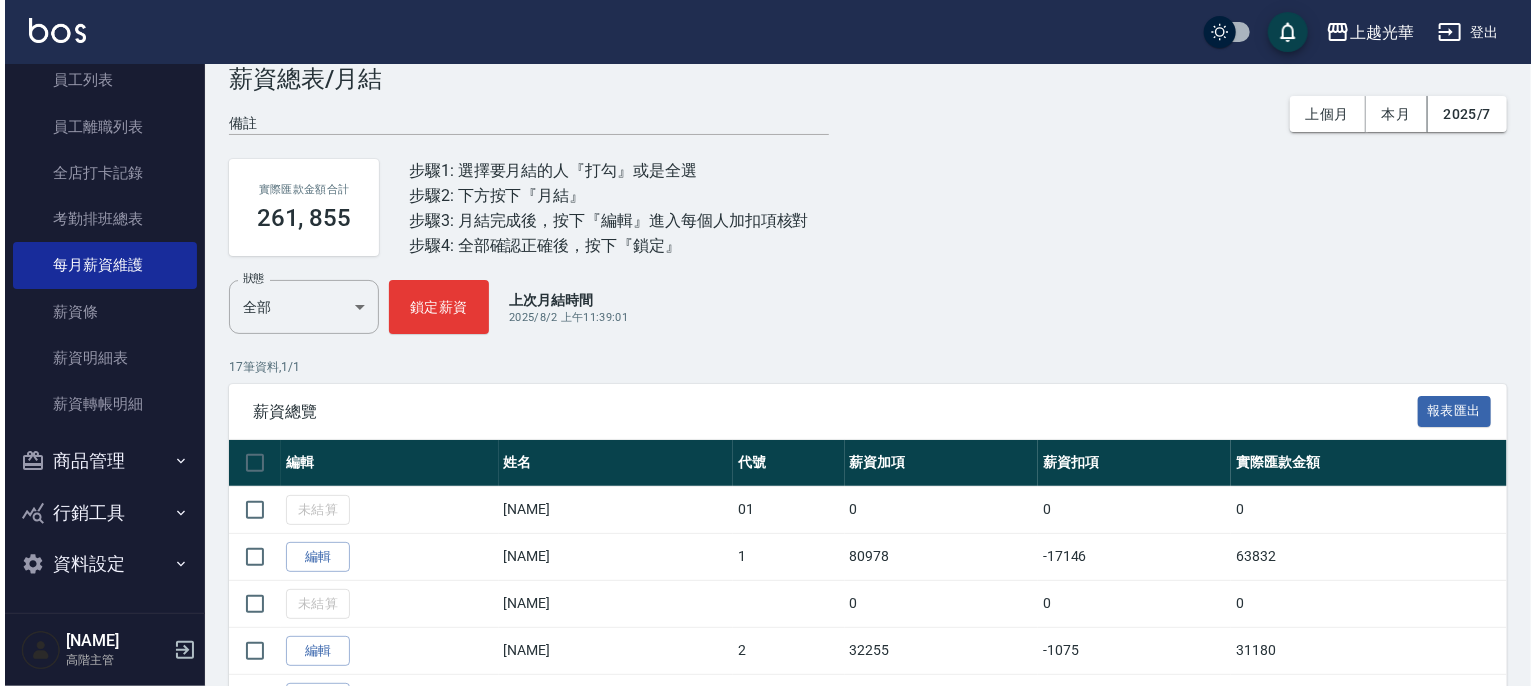 scroll, scrollTop: 0, scrollLeft: 0, axis: both 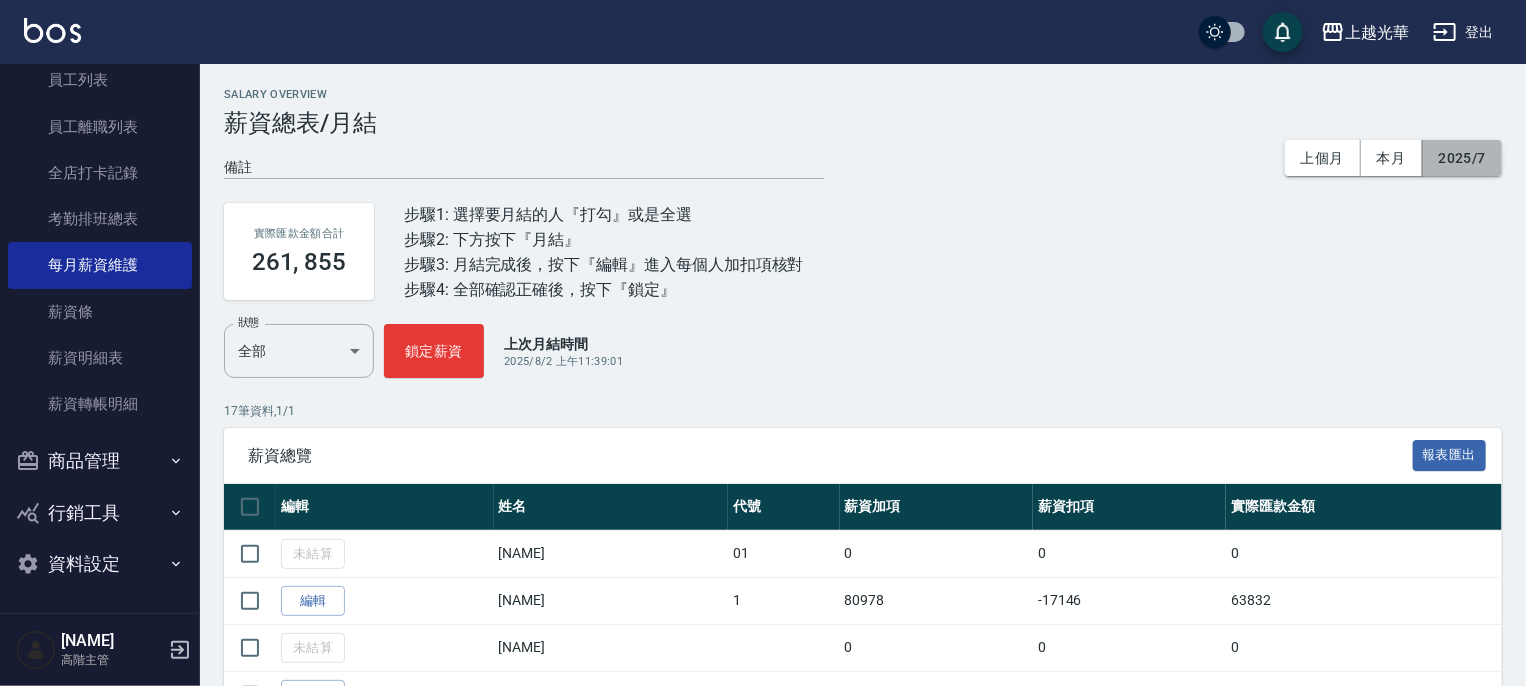 click on "2025/7" at bounding box center (1462, 158) 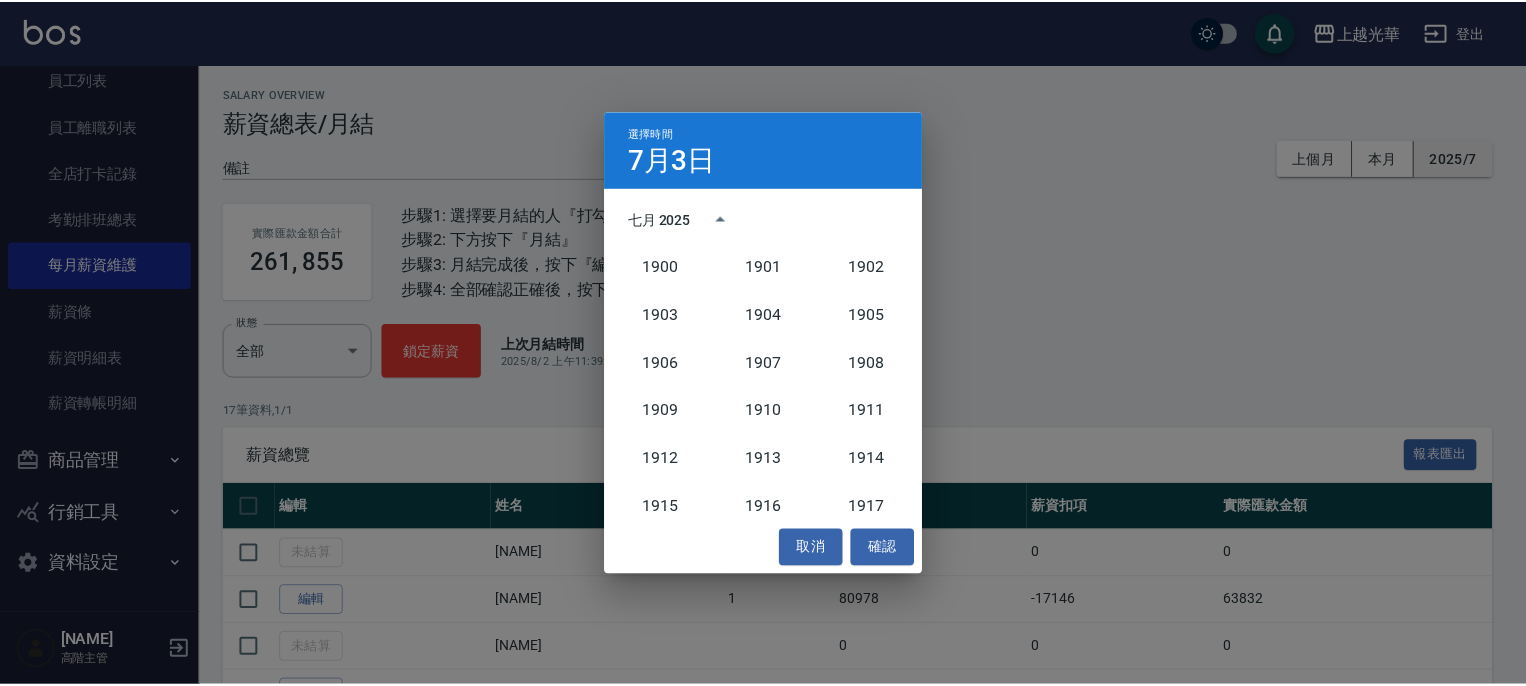scroll, scrollTop: 1852, scrollLeft: 0, axis: vertical 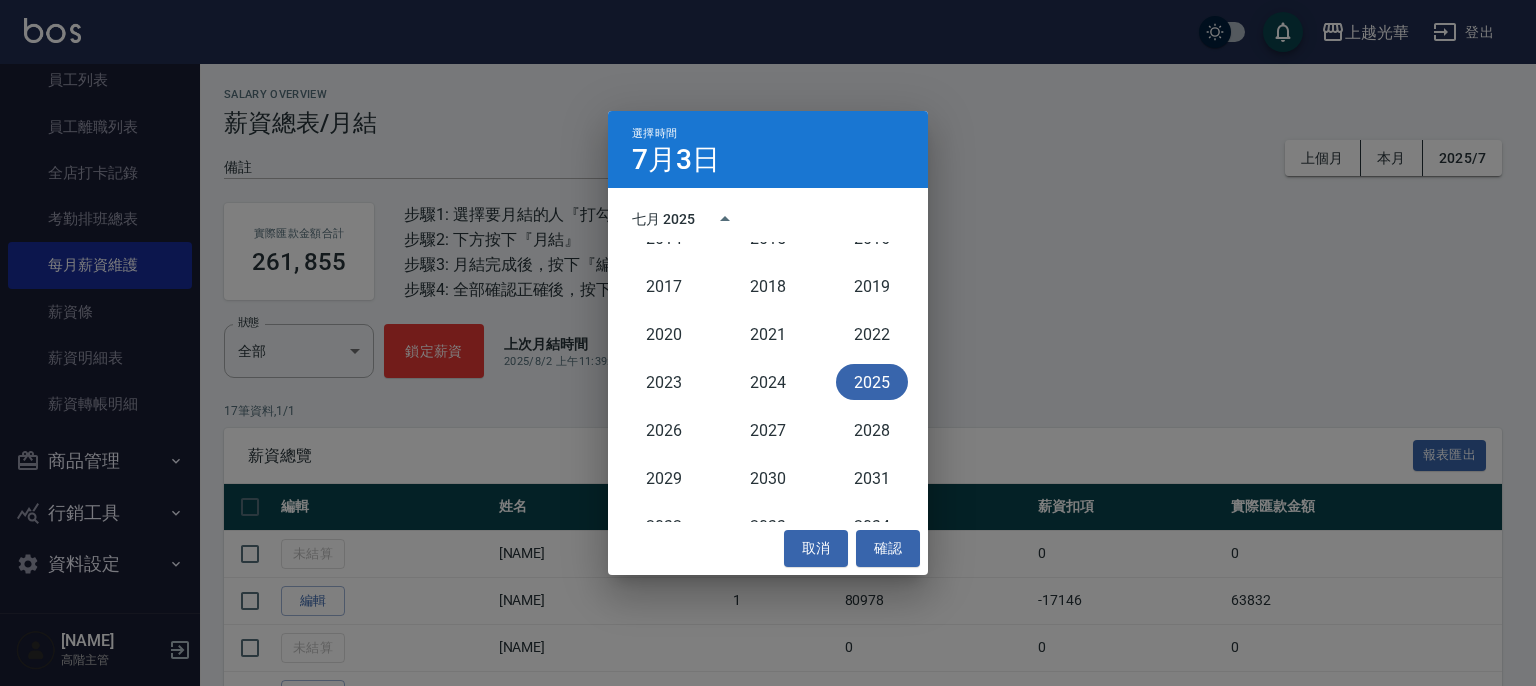 click on "2025" at bounding box center (872, 382) 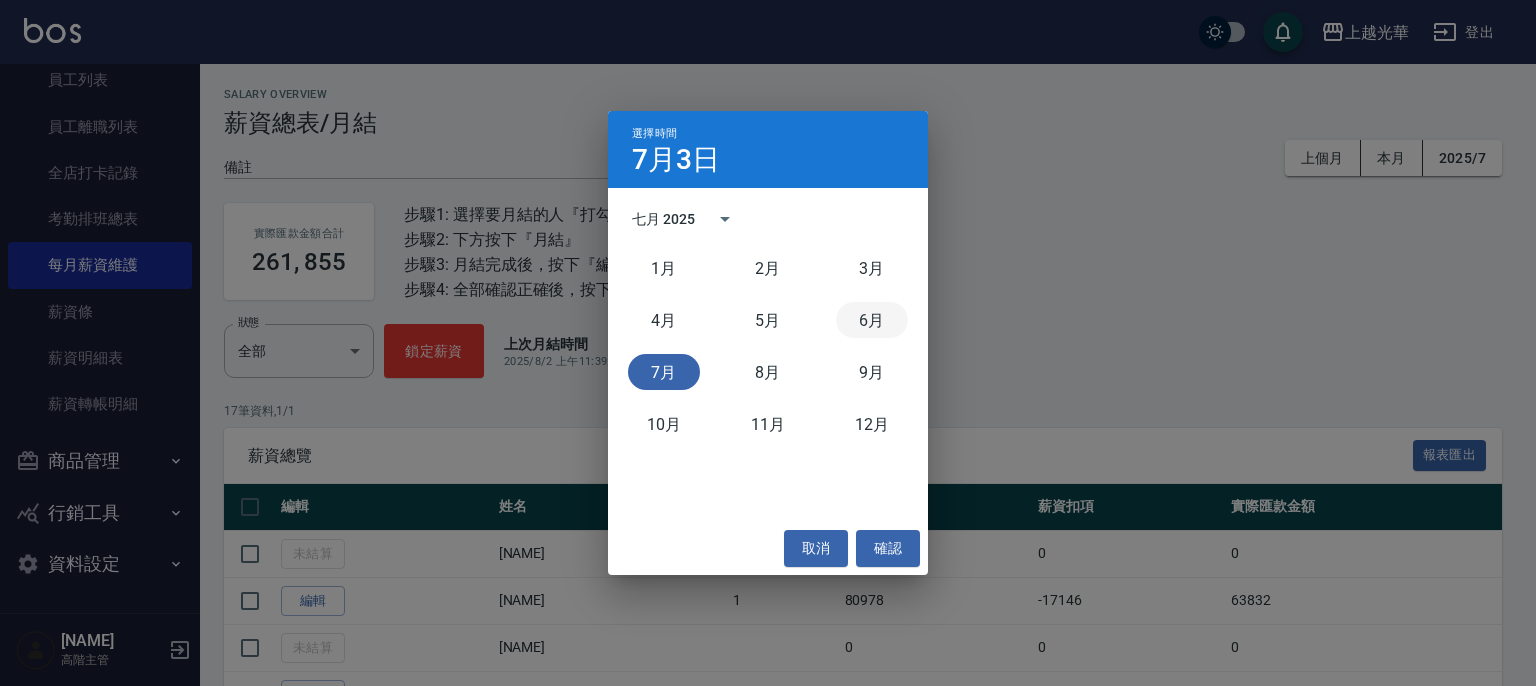 click on "6月" at bounding box center [872, 320] 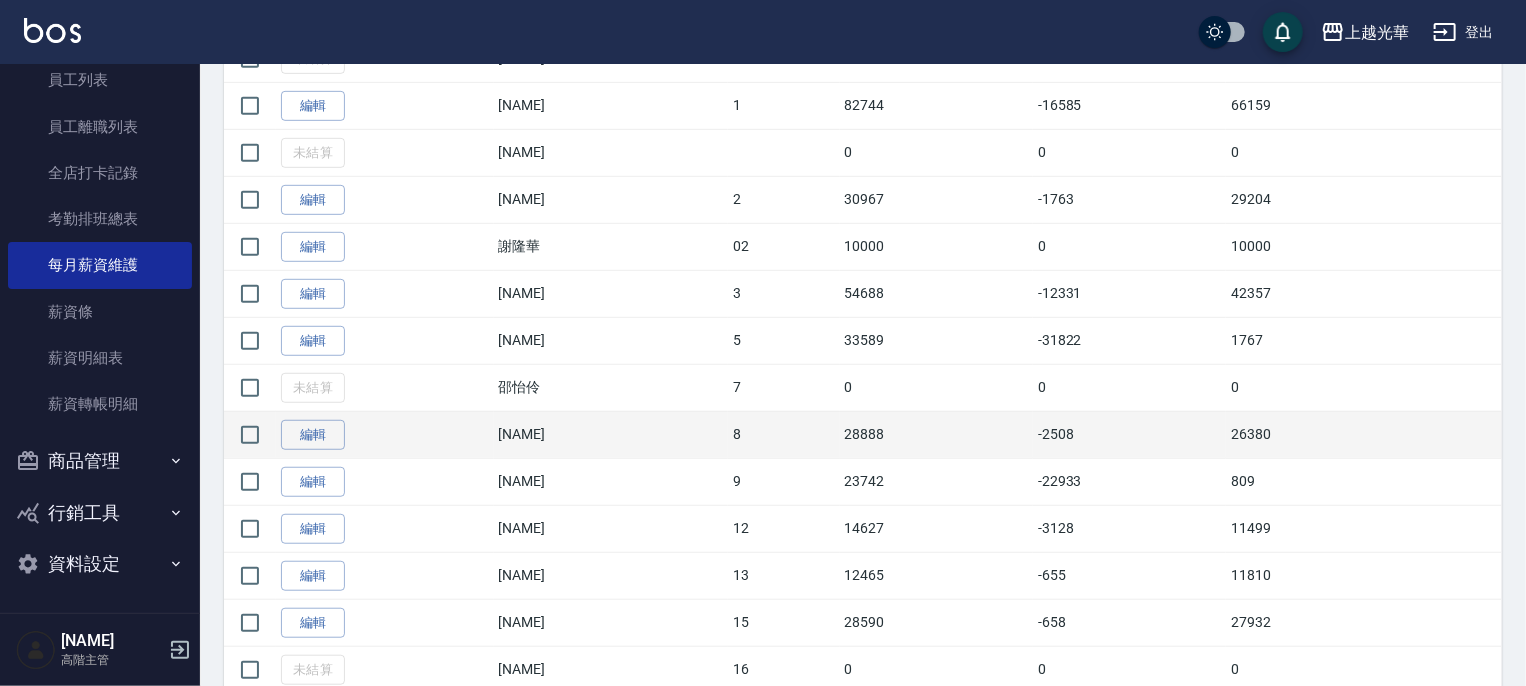 scroll, scrollTop: 500, scrollLeft: 0, axis: vertical 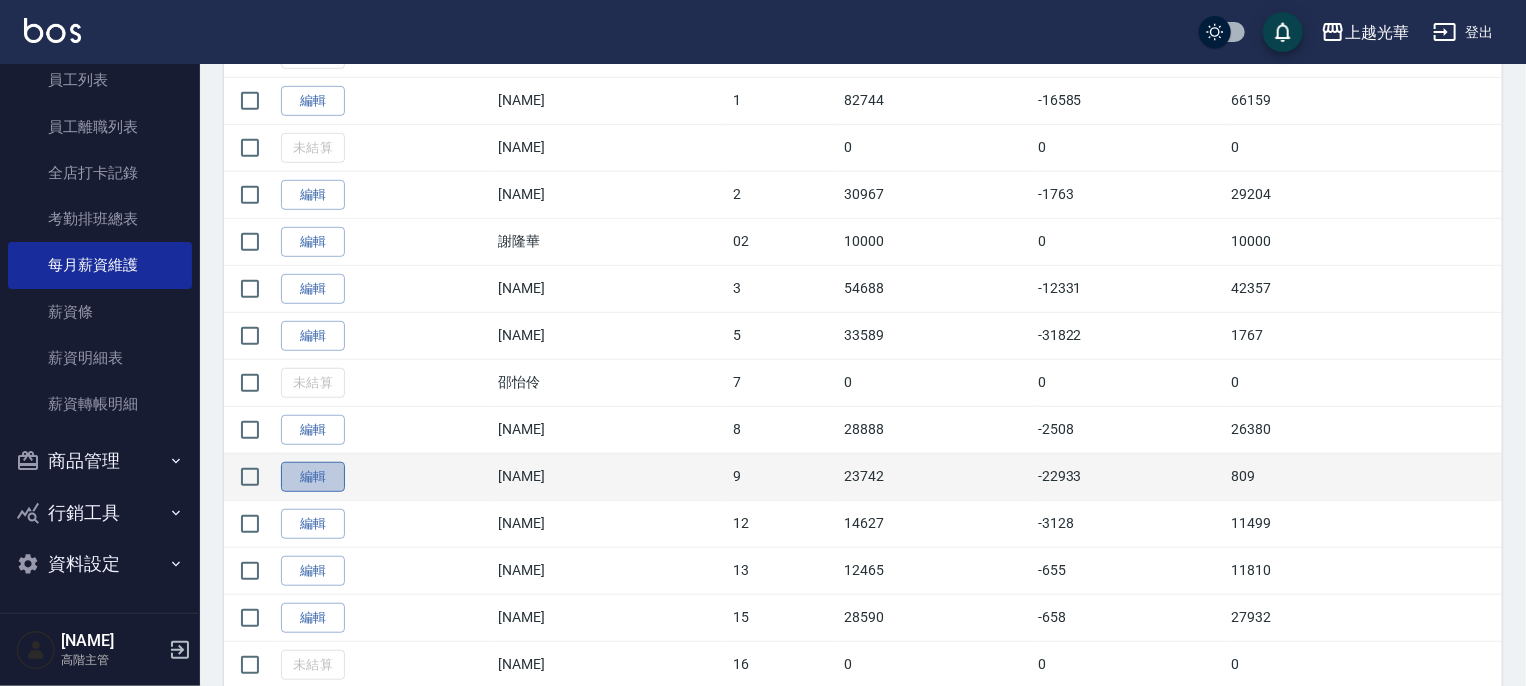 click on "編輯" at bounding box center (313, 477) 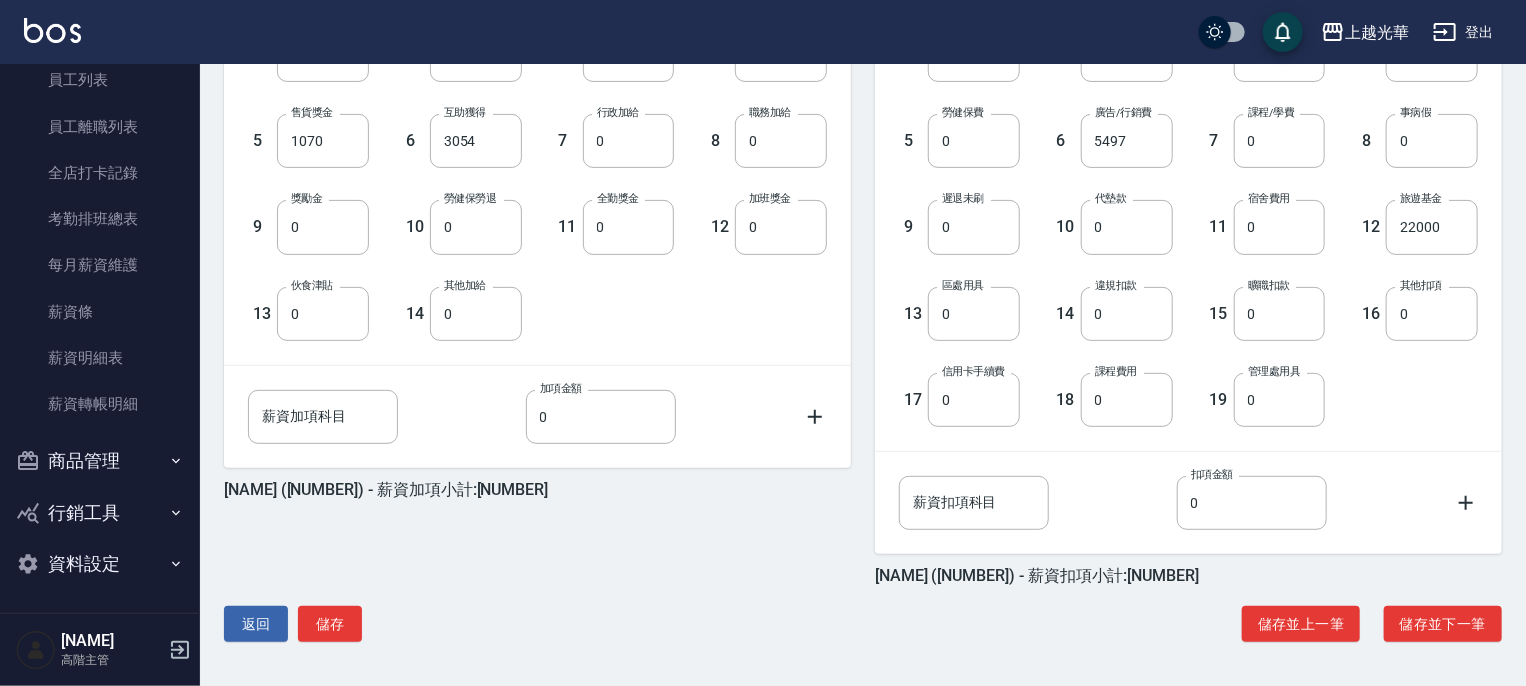 scroll, scrollTop: 0, scrollLeft: 0, axis: both 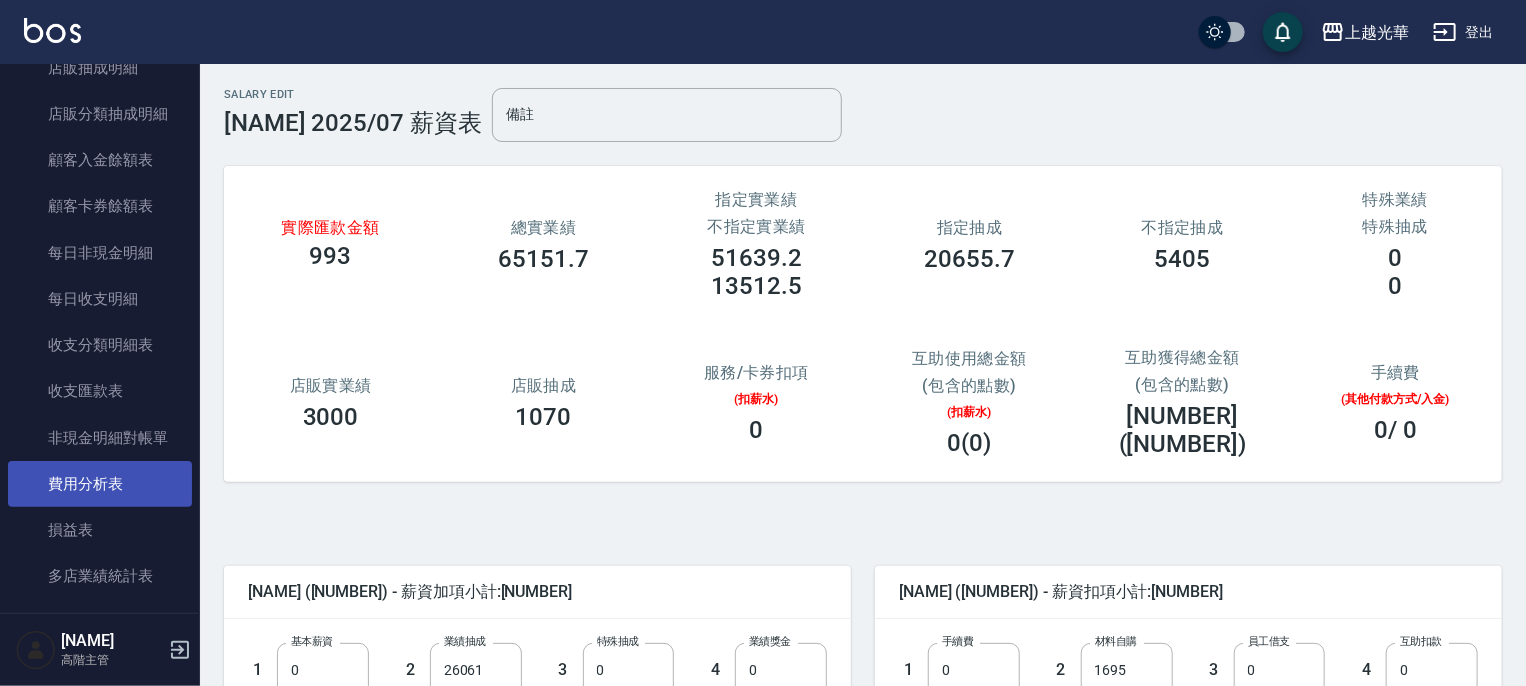 click on "費用分析表" at bounding box center [100, 484] 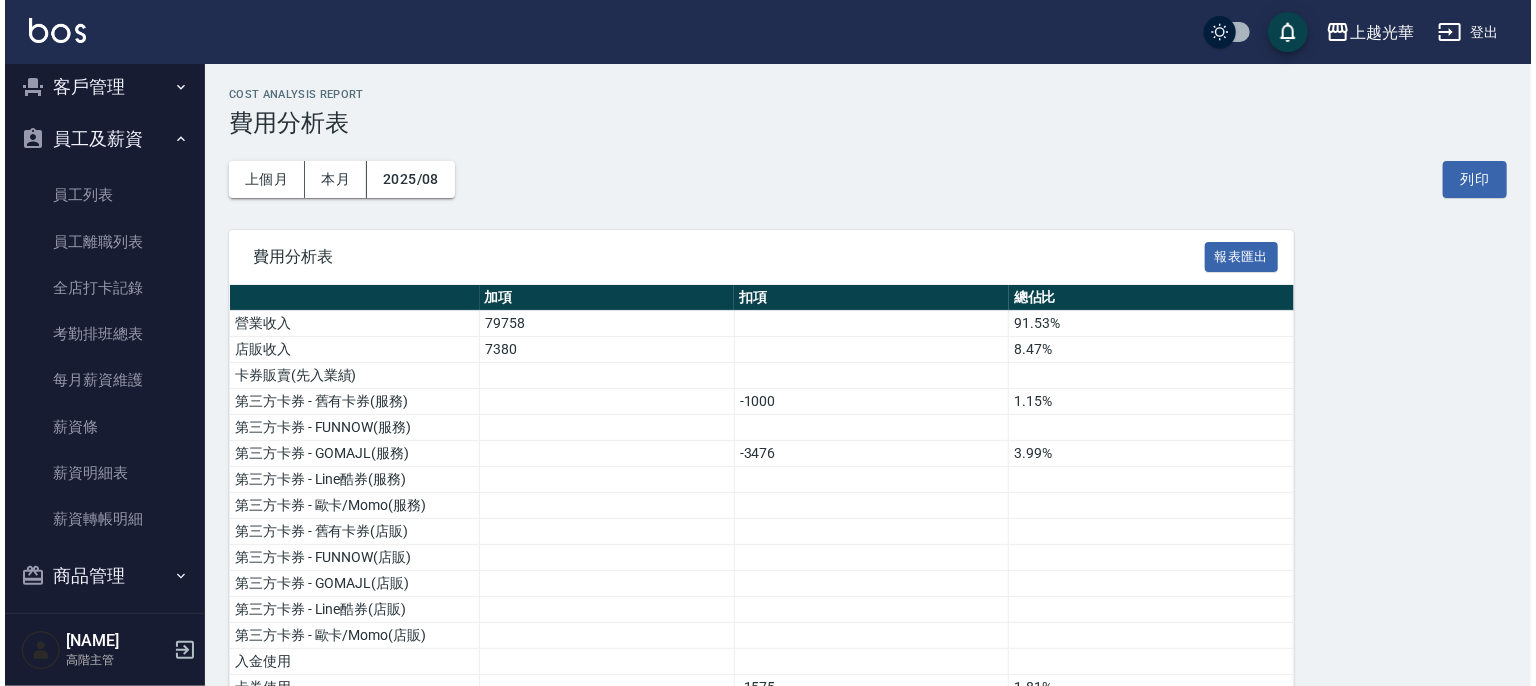 scroll, scrollTop: 2285, scrollLeft: 0, axis: vertical 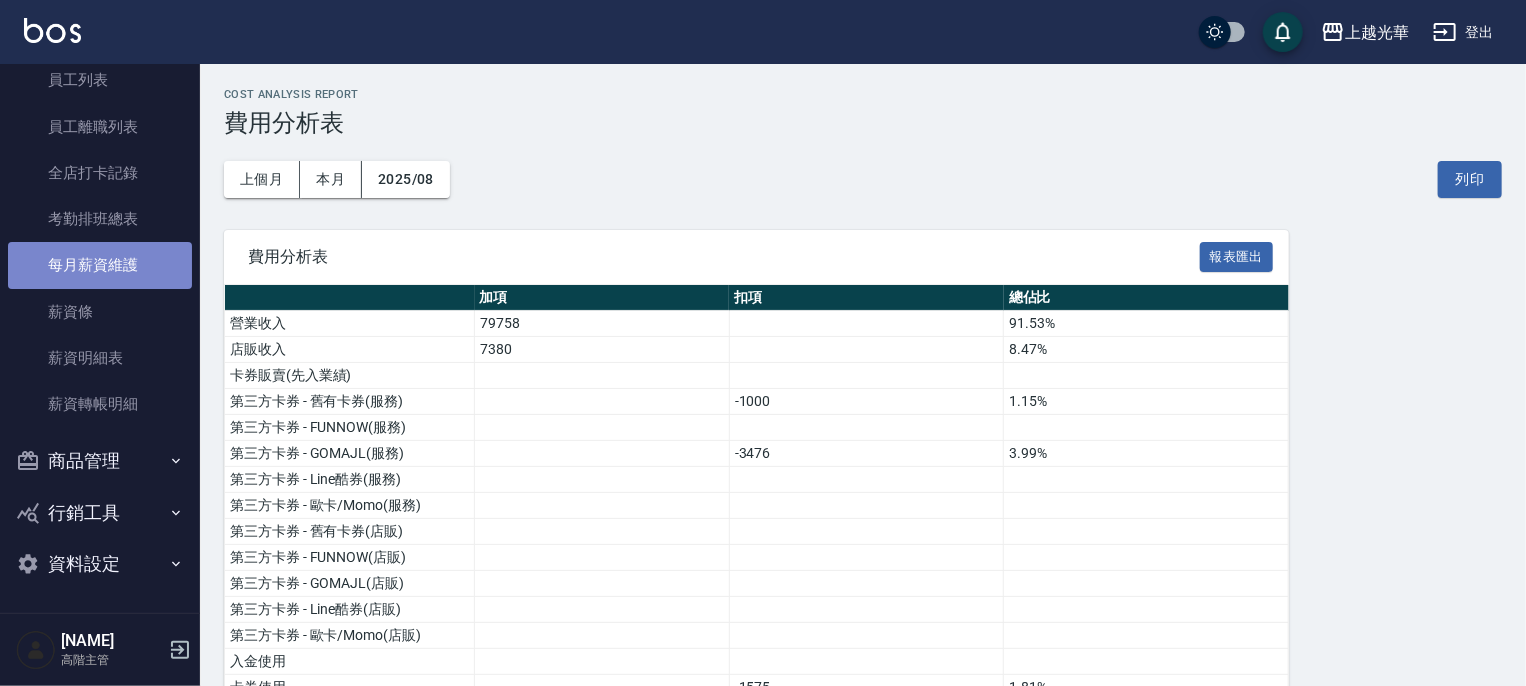 click on "每月薪資維護" at bounding box center (100, 265) 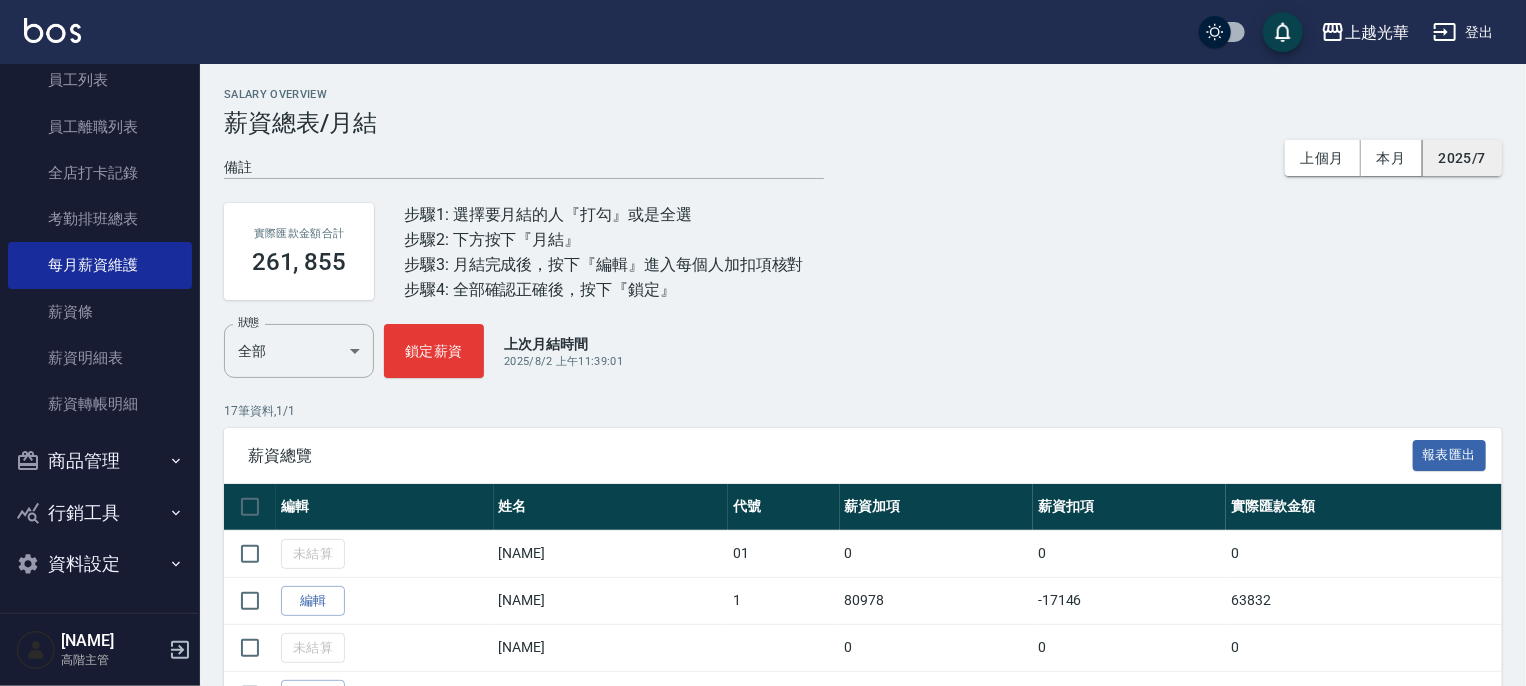 click on "2025/7" at bounding box center (1462, 158) 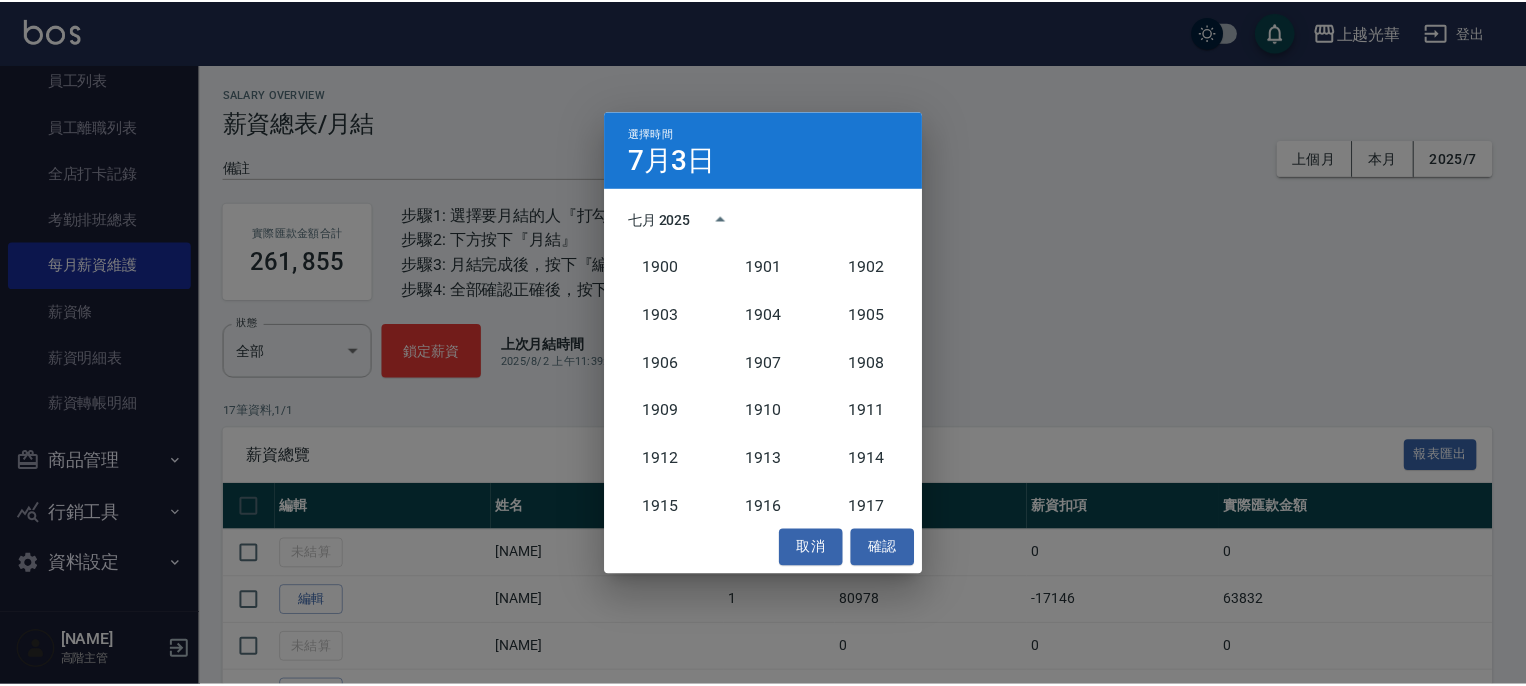 scroll, scrollTop: 1852, scrollLeft: 0, axis: vertical 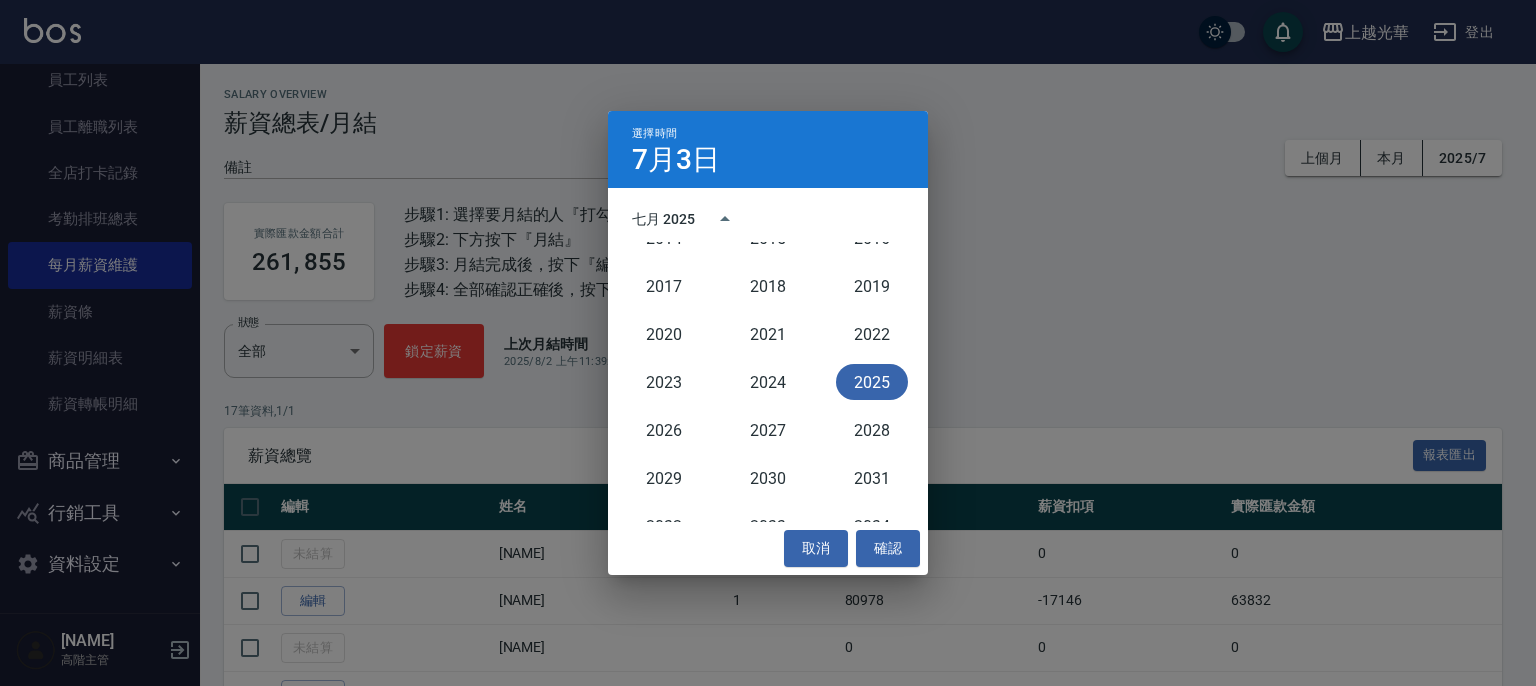 click on "2025" at bounding box center (872, 382) 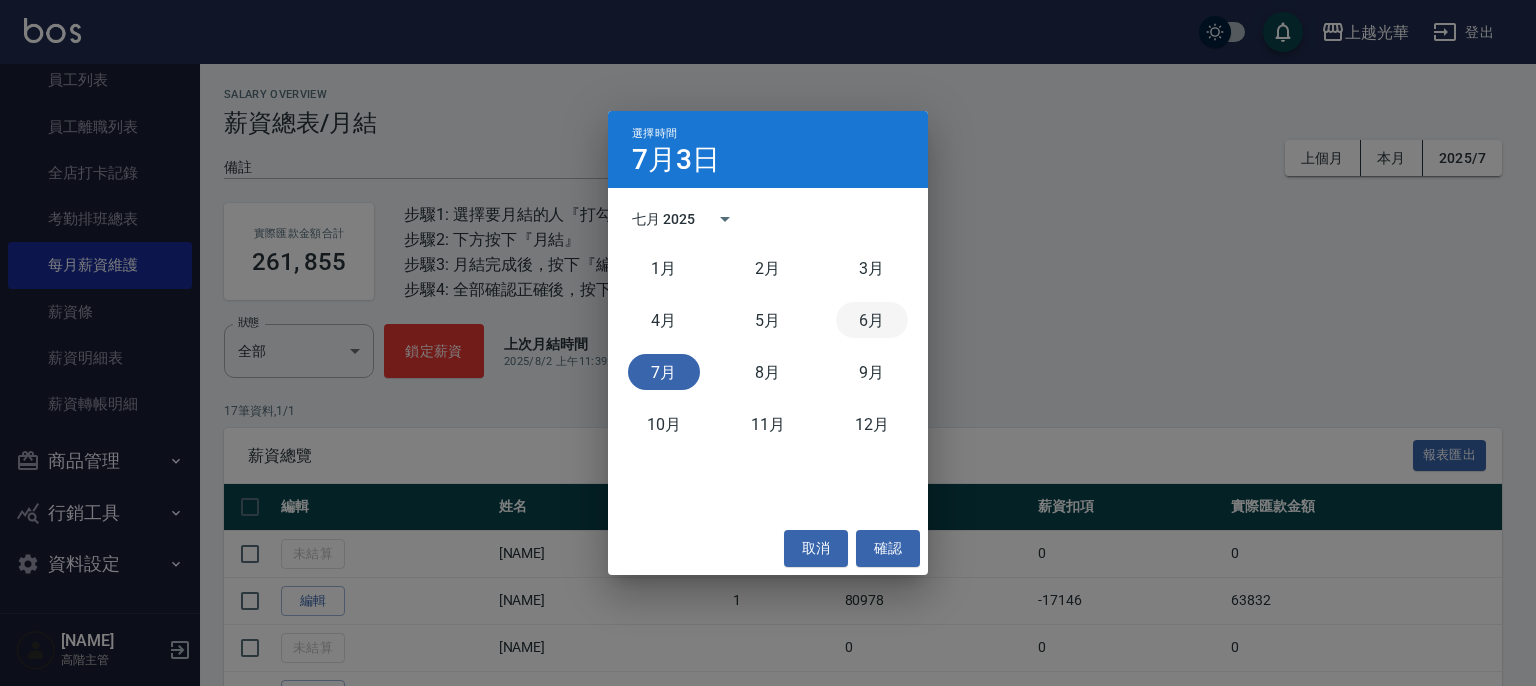 click on "6月" at bounding box center (872, 320) 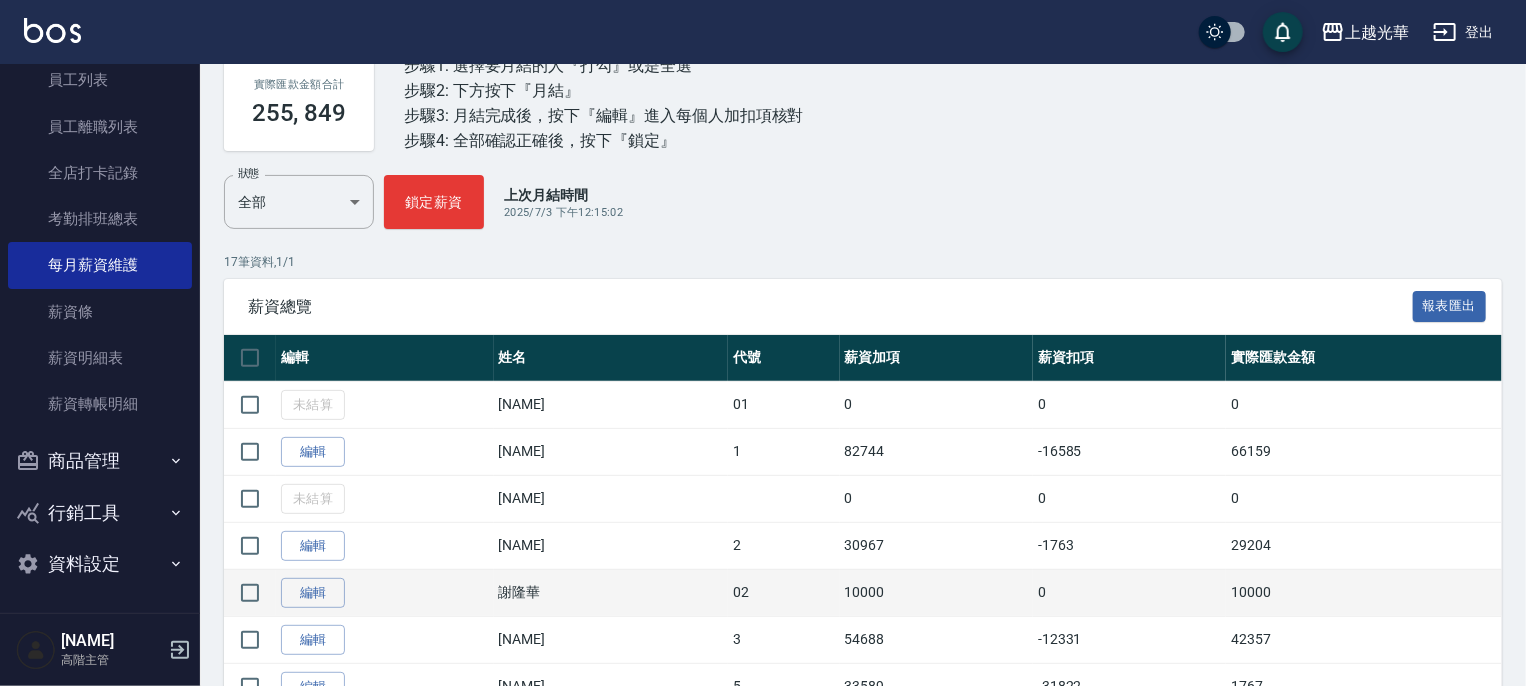 scroll, scrollTop: 200, scrollLeft: 0, axis: vertical 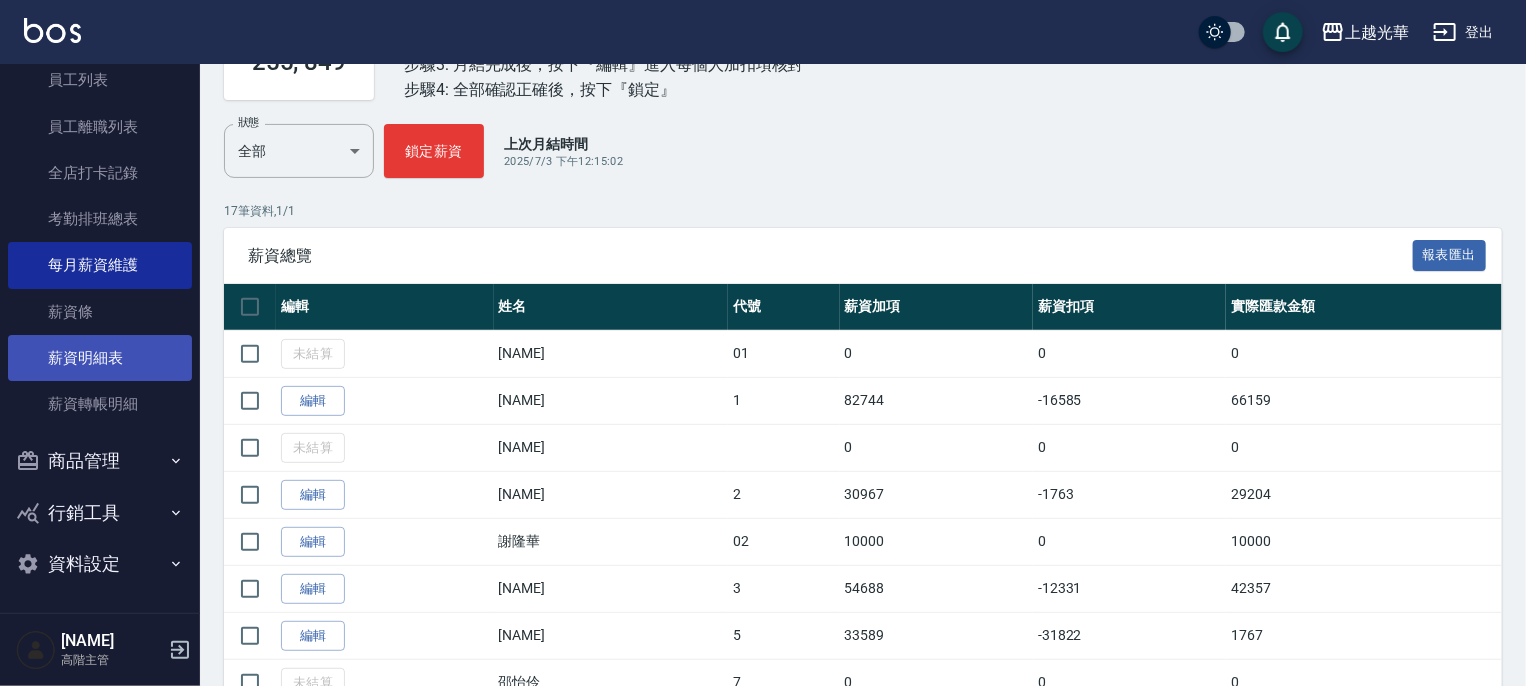 click on "薪資明細表" at bounding box center [100, 358] 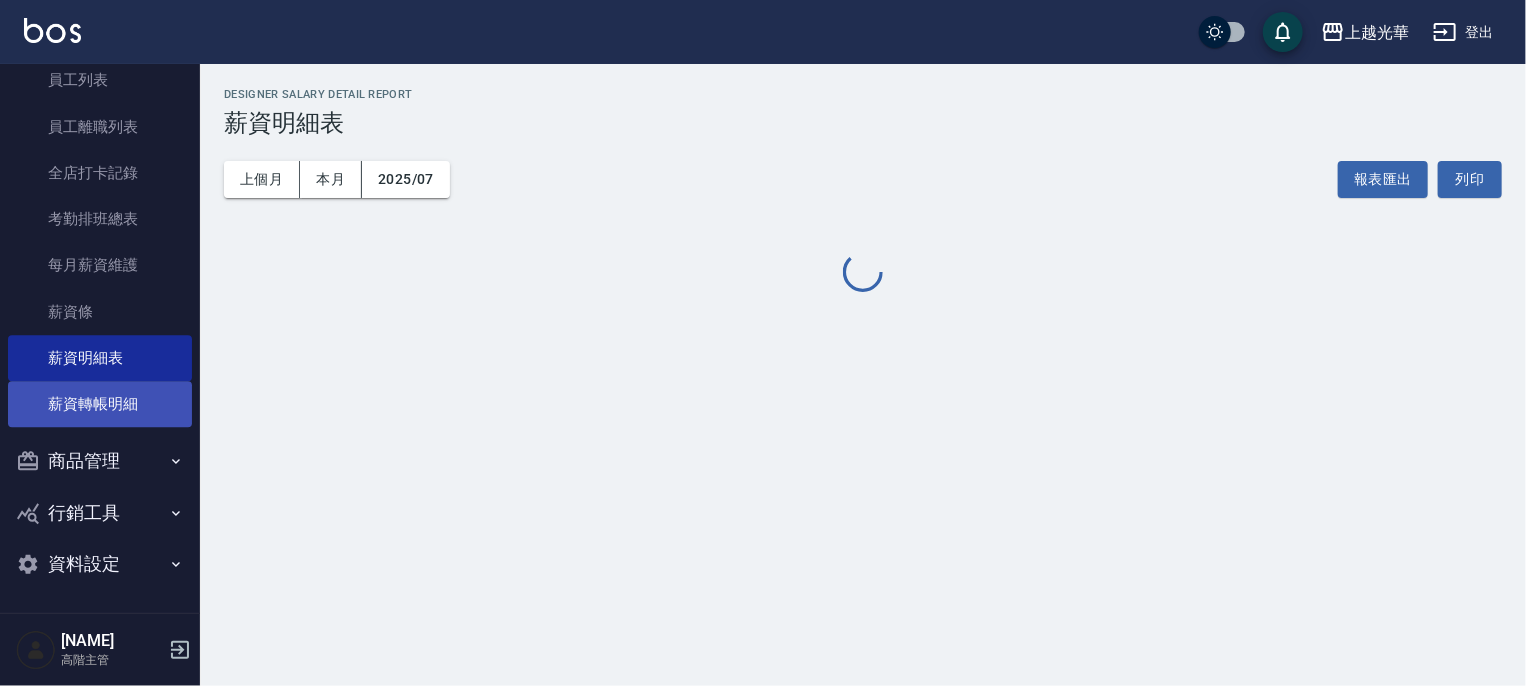 scroll, scrollTop: 0, scrollLeft: 0, axis: both 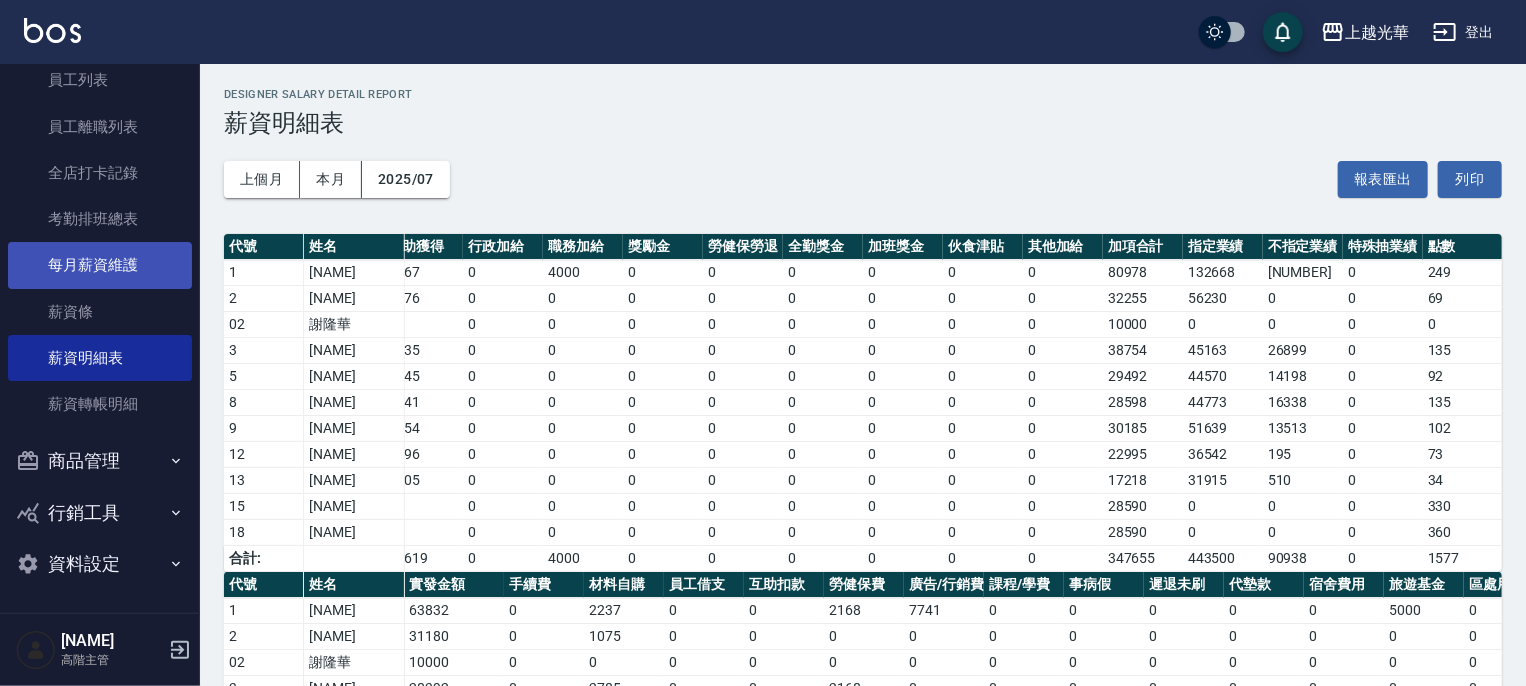 click on "每月薪資維護" at bounding box center (100, 265) 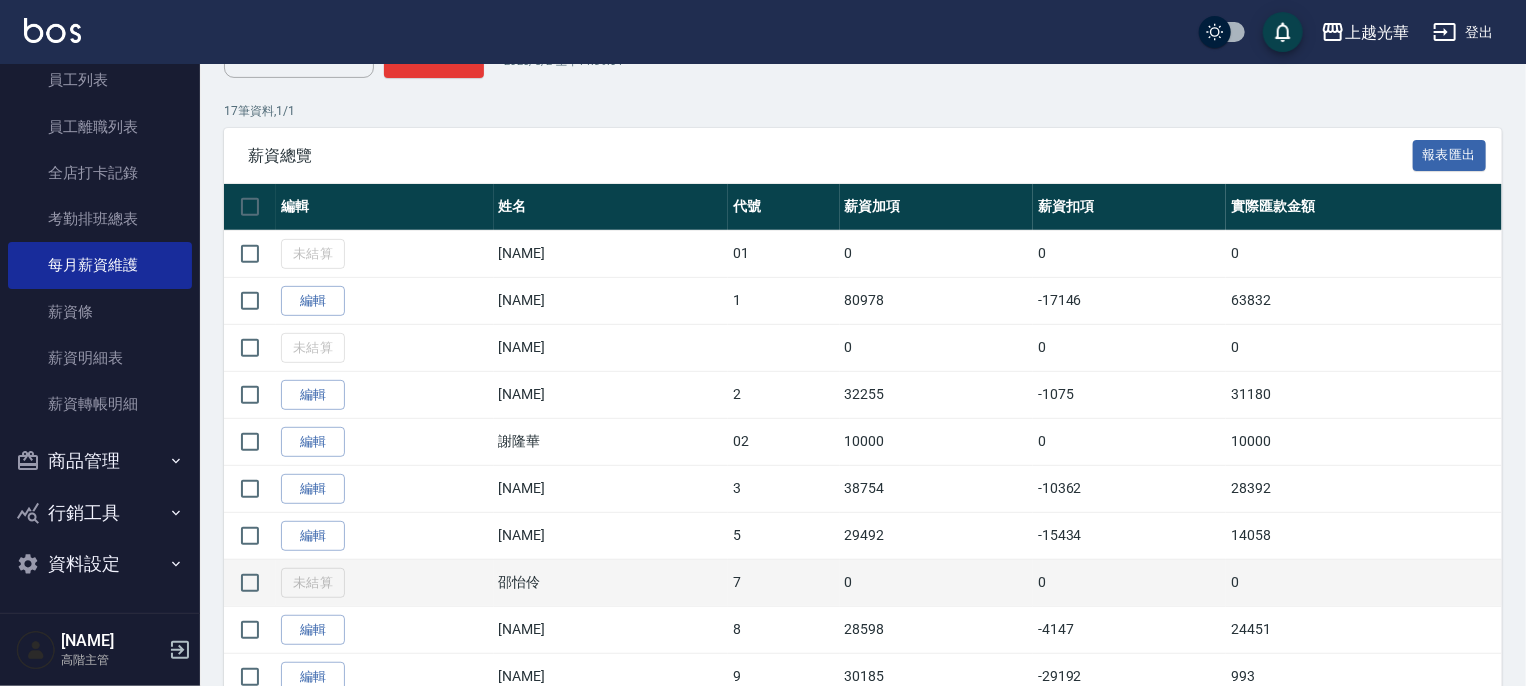 scroll, scrollTop: 500, scrollLeft: 0, axis: vertical 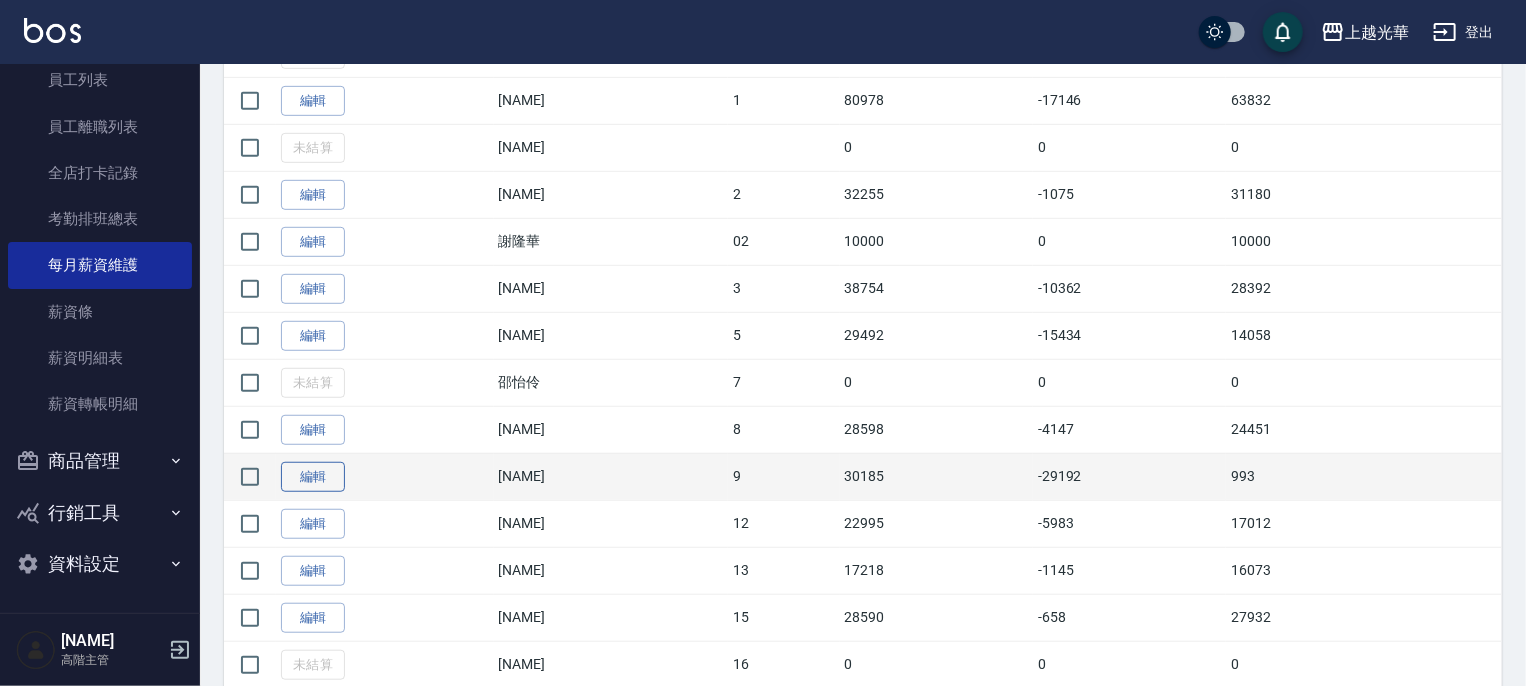 click on "編輯" at bounding box center (313, 477) 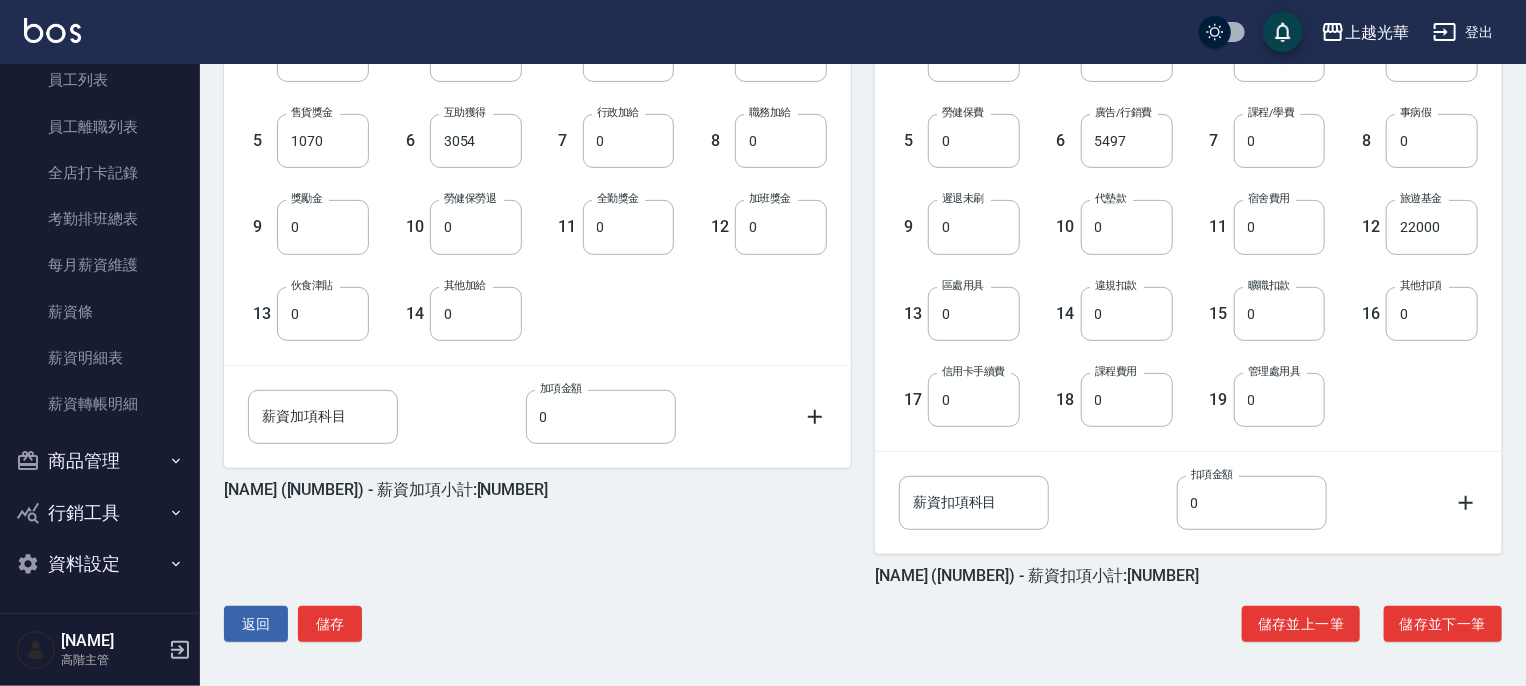 scroll, scrollTop: 0, scrollLeft: 0, axis: both 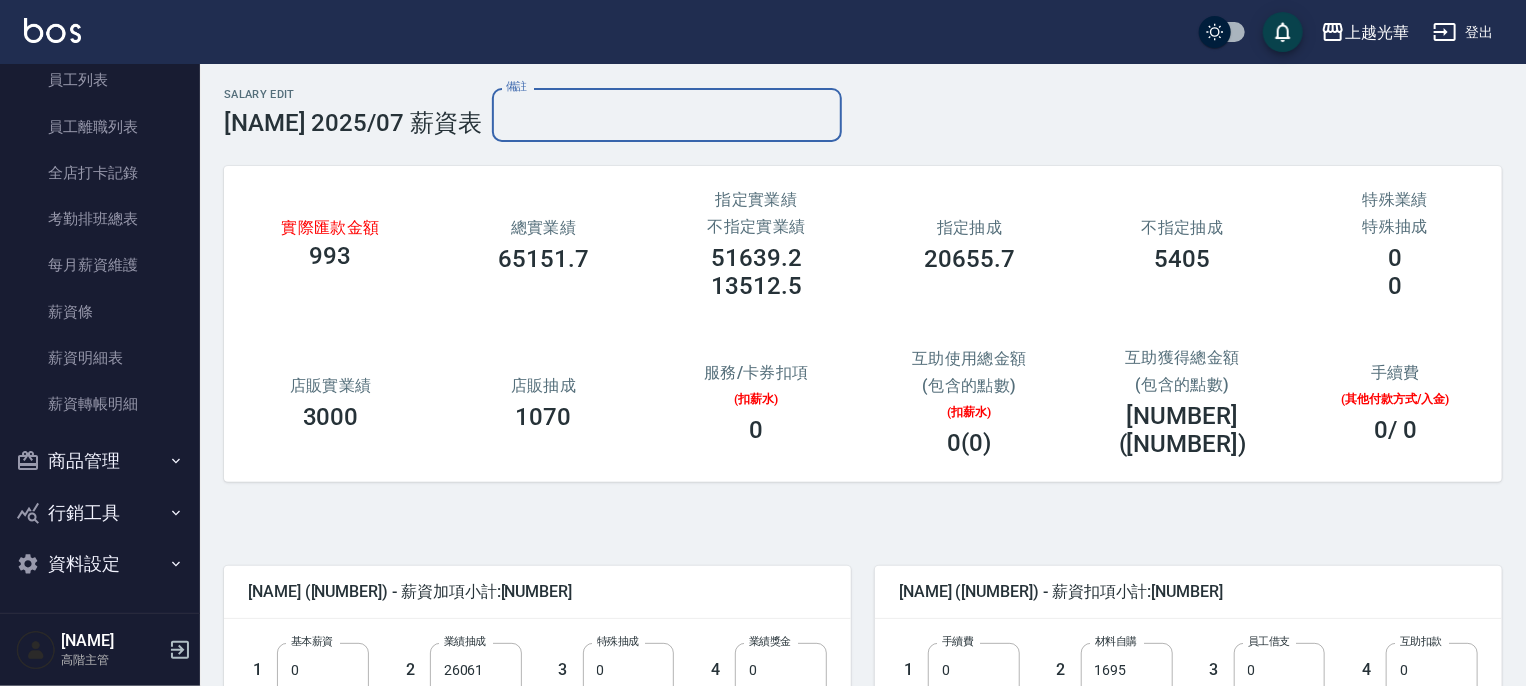 click on "備註" at bounding box center (667, 115) 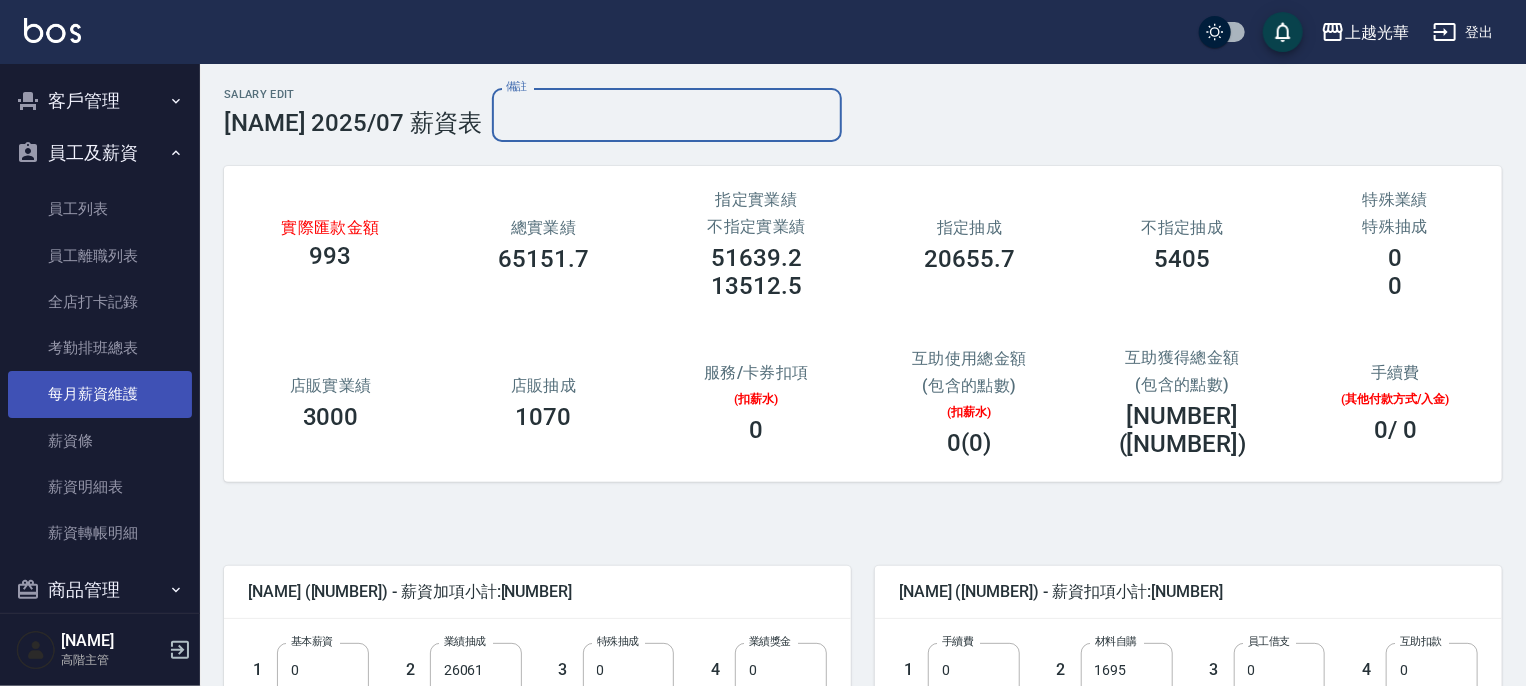scroll, scrollTop: 2285, scrollLeft: 0, axis: vertical 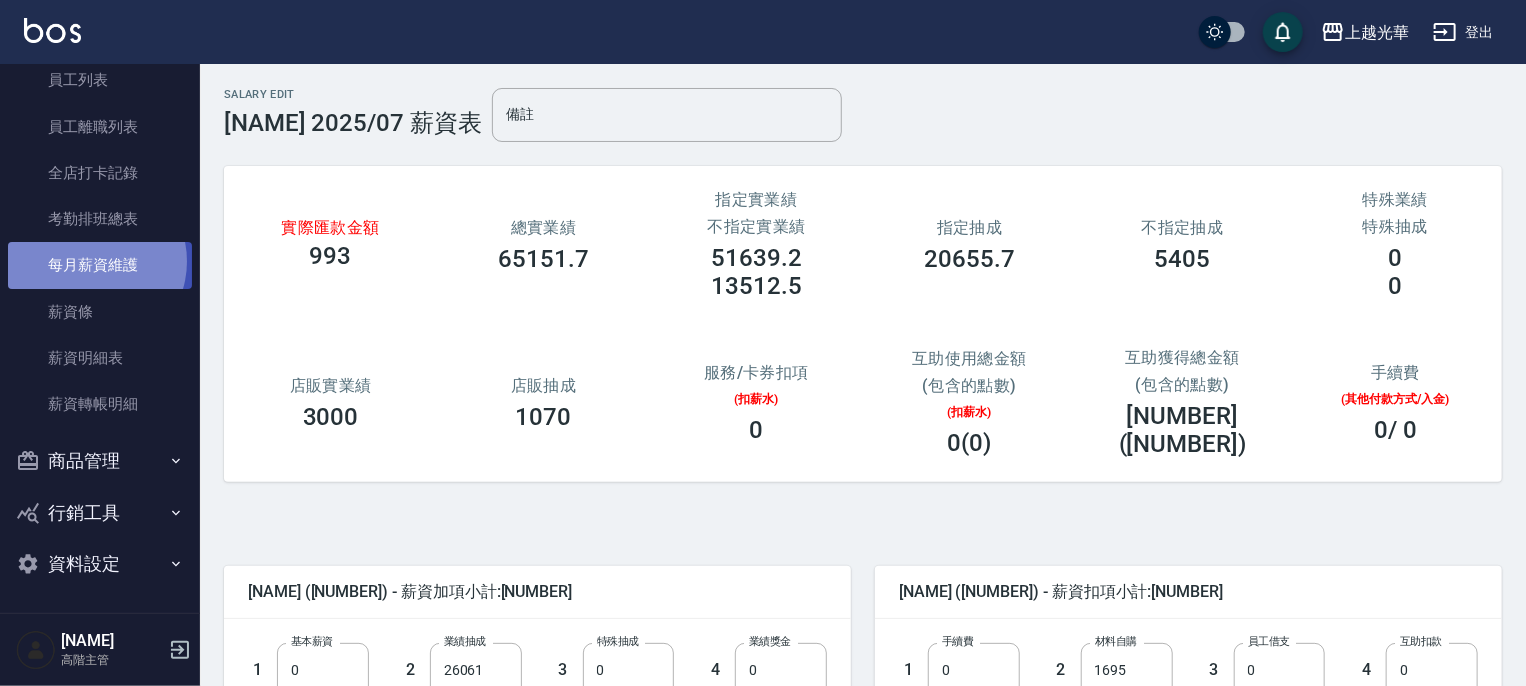 click on "每月薪資維護" at bounding box center (100, 265) 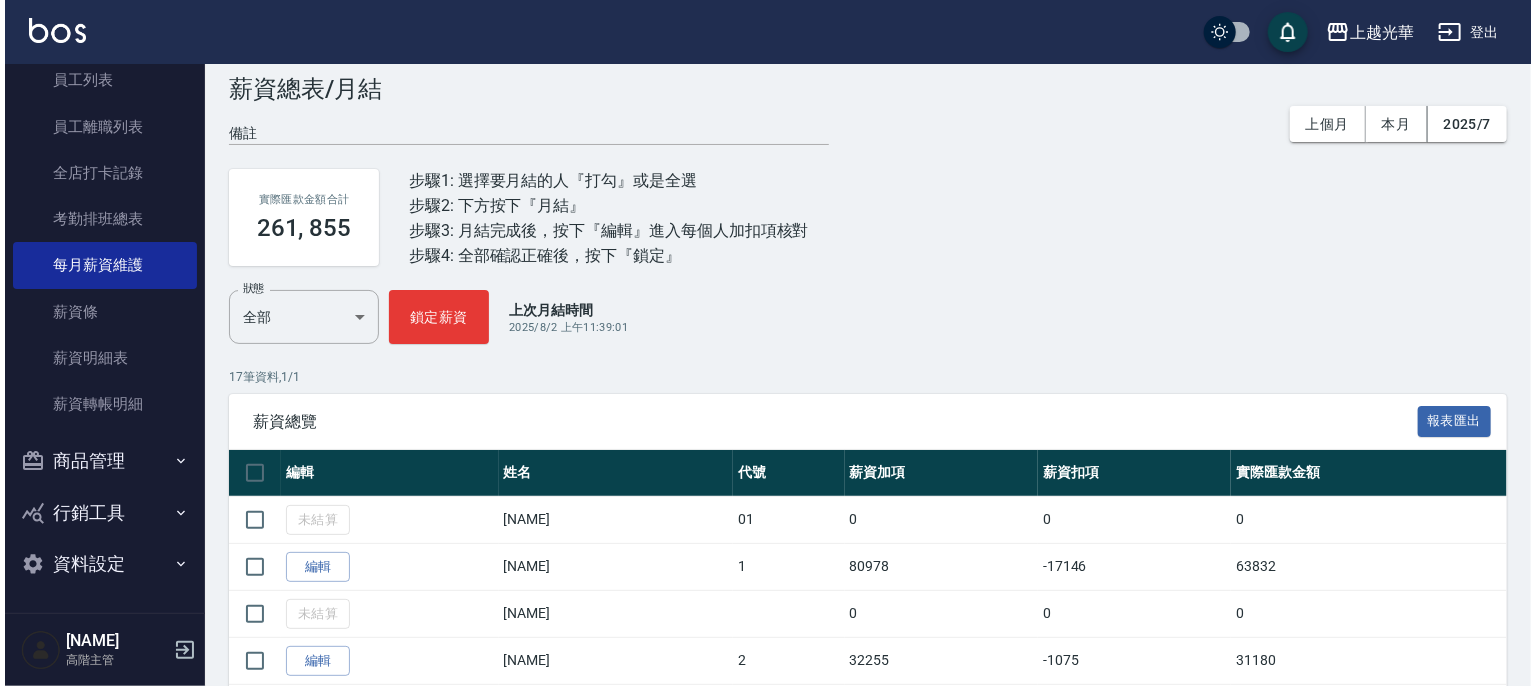 scroll, scrollTop: 0, scrollLeft: 0, axis: both 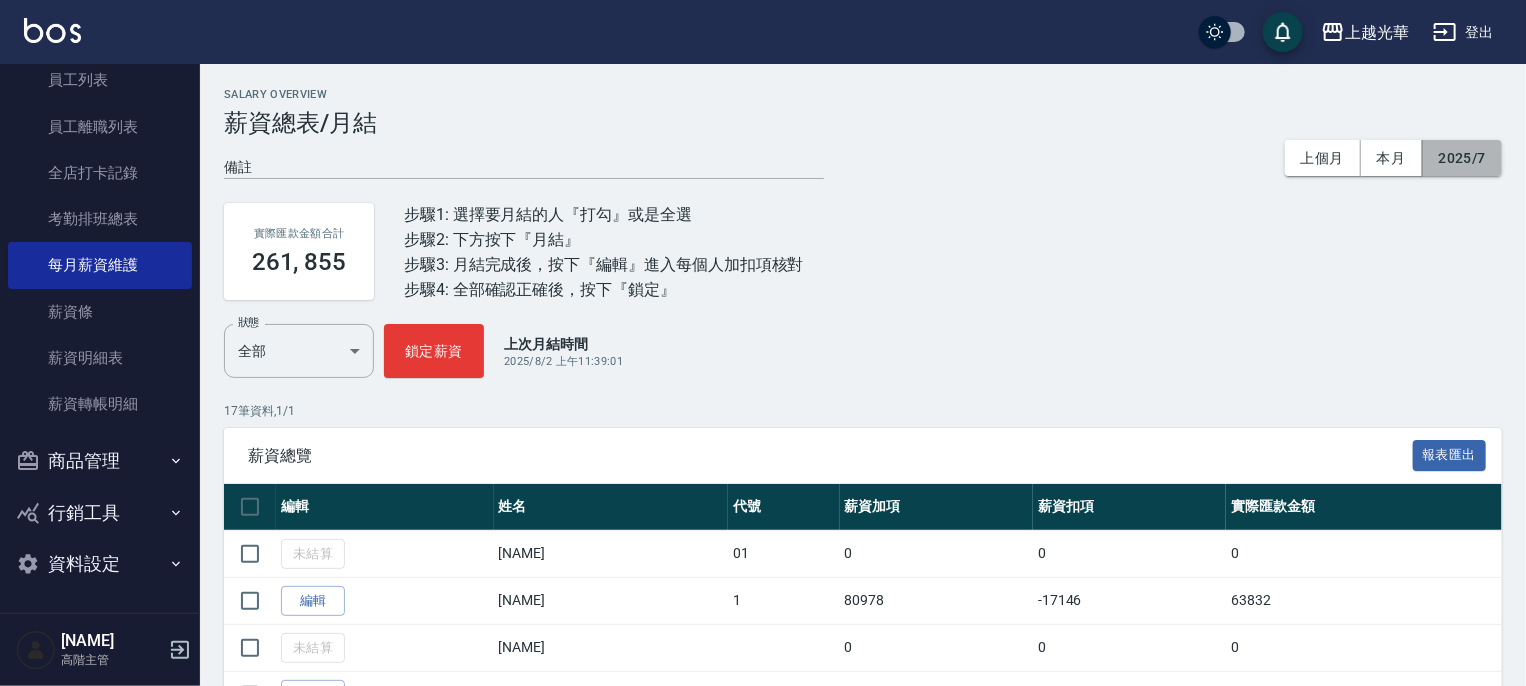 click on "2025/7" at bounding box center [1462, 158] 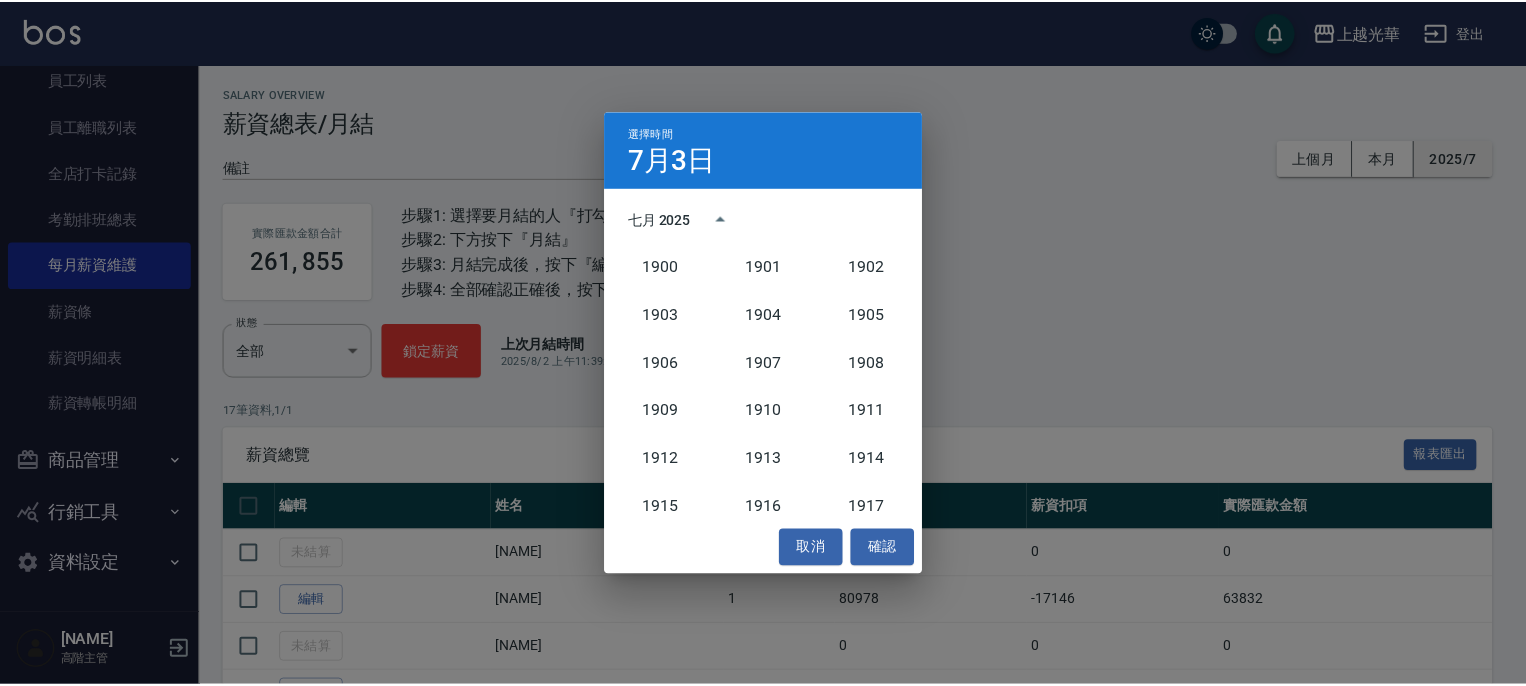 scroll, scrollTop: 1852, scrollLeft: 0, axis: vertical 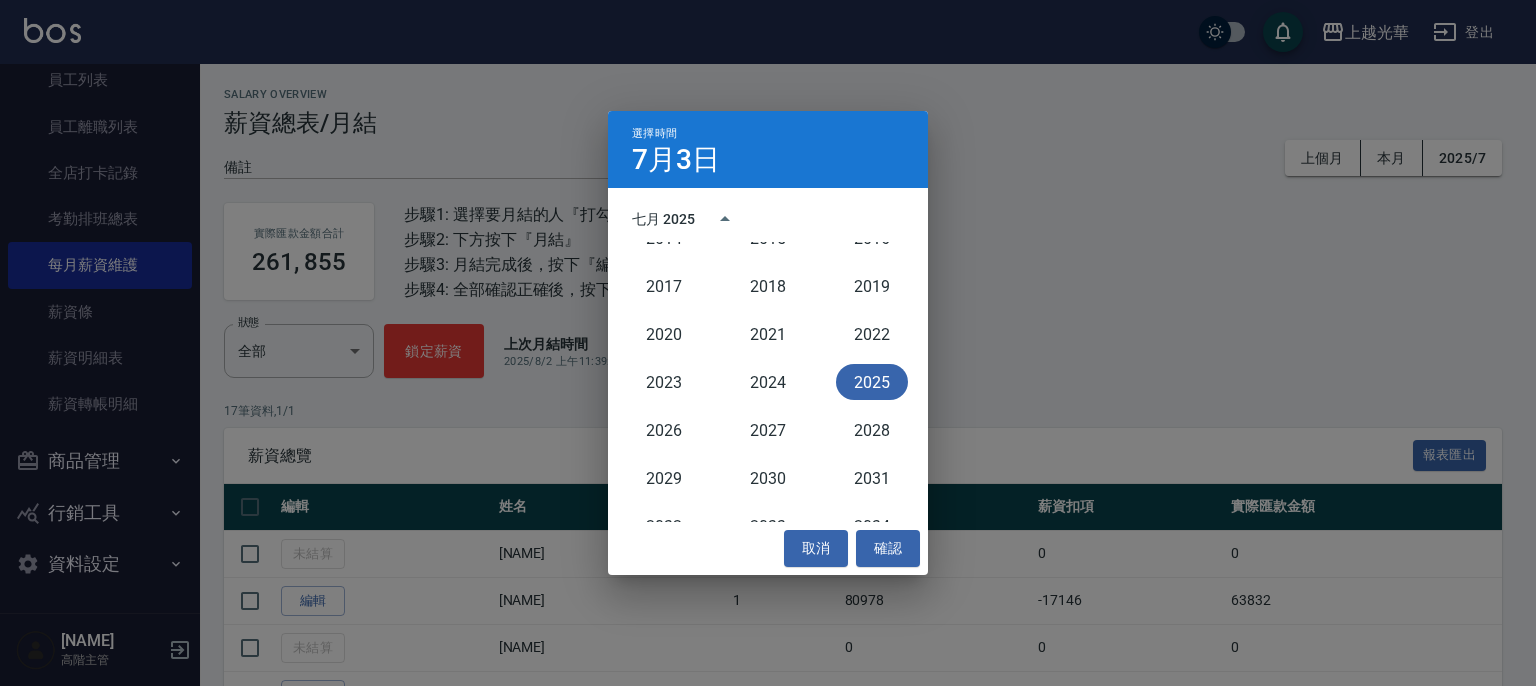 click on "2025" at bounding box center (872, 382) 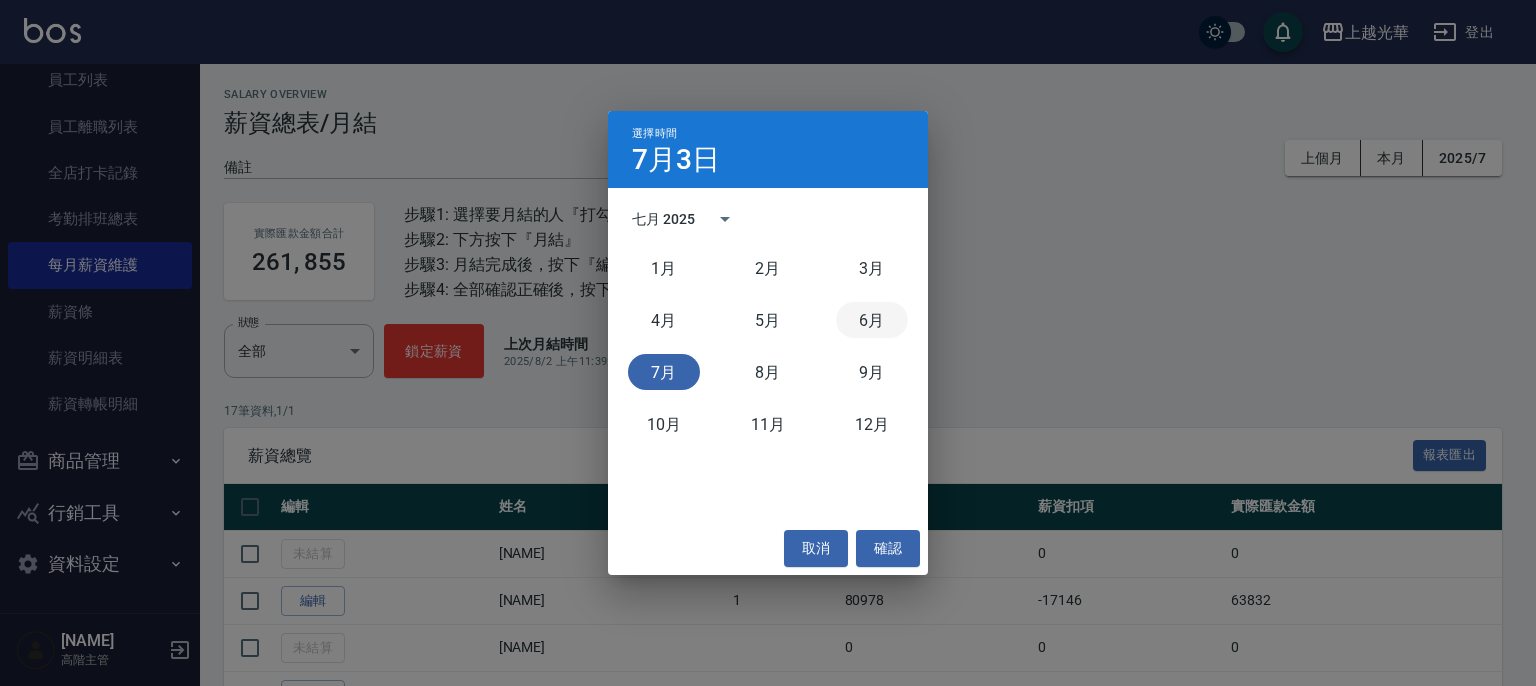 click on "6月" at bounding box center (872, 320) 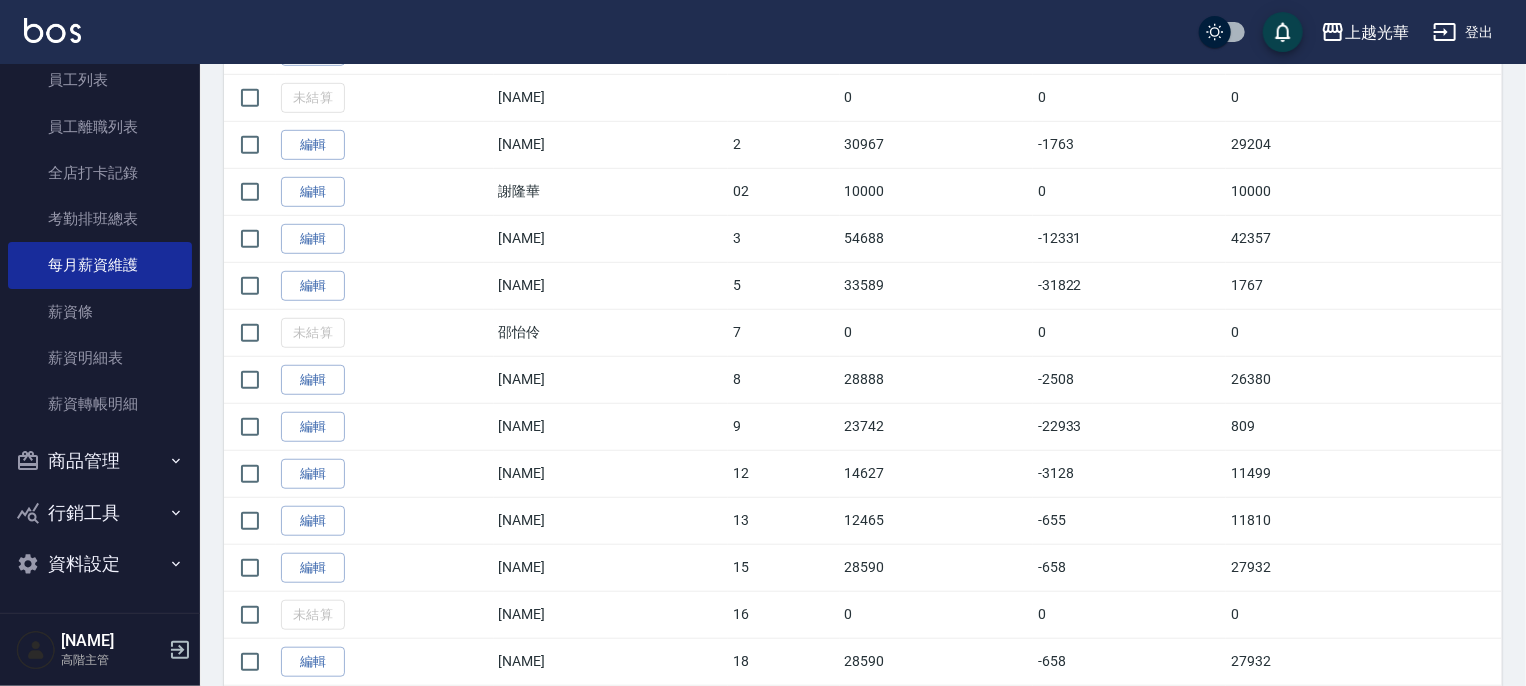scroll, scrollTop: 600, scrollLeft: 0, axis: vertical 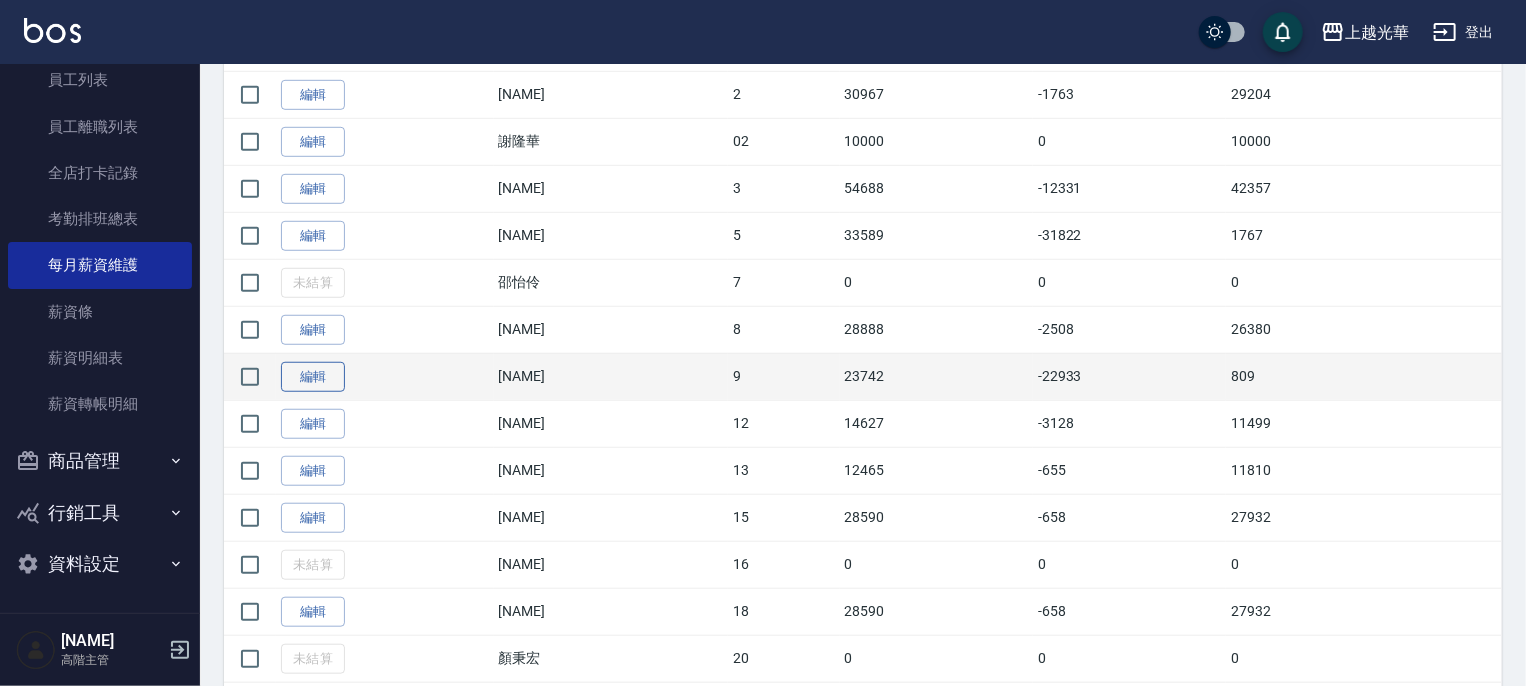click on "編輯" at bounding box center [313, 377] 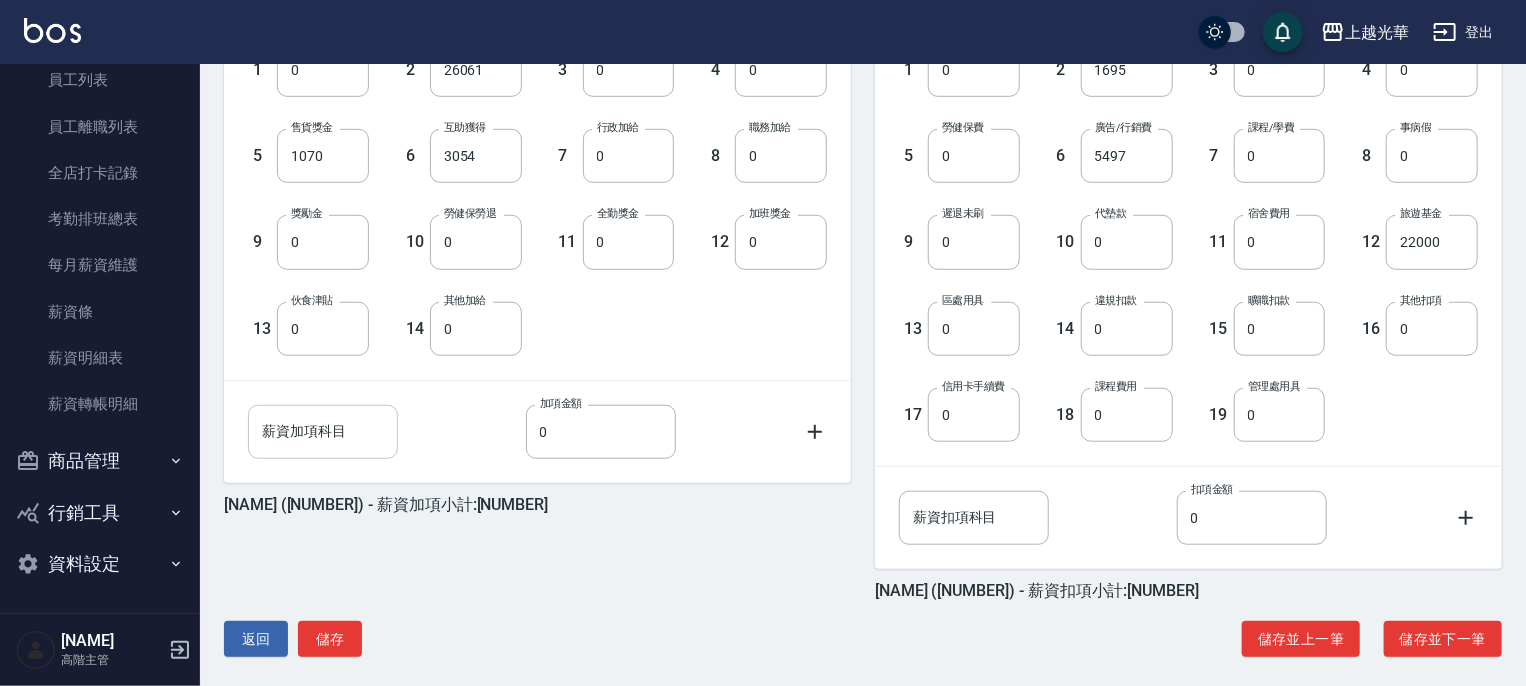 scroll, scrollTop: 500, scrollLeft: 0, axis: vertical 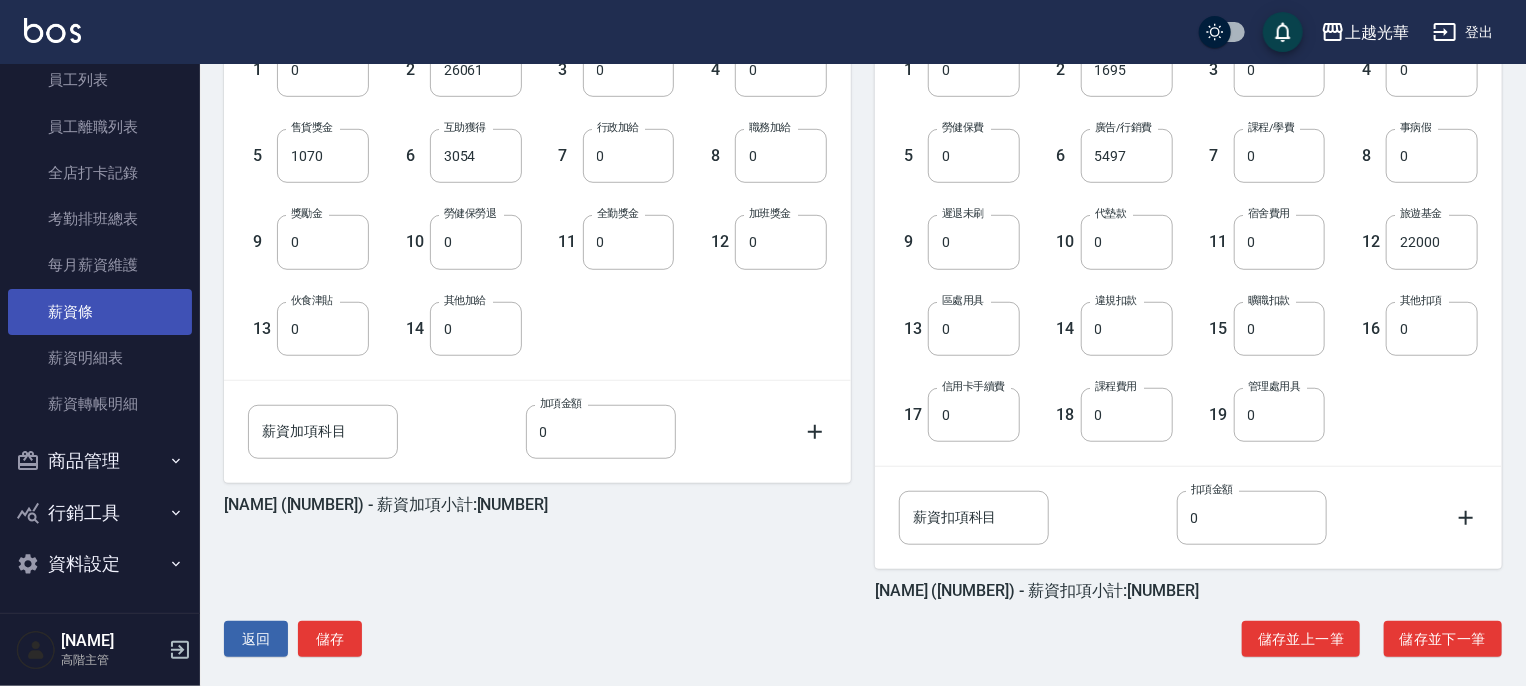 click on "薪資條" at bounding box center (100, 312) 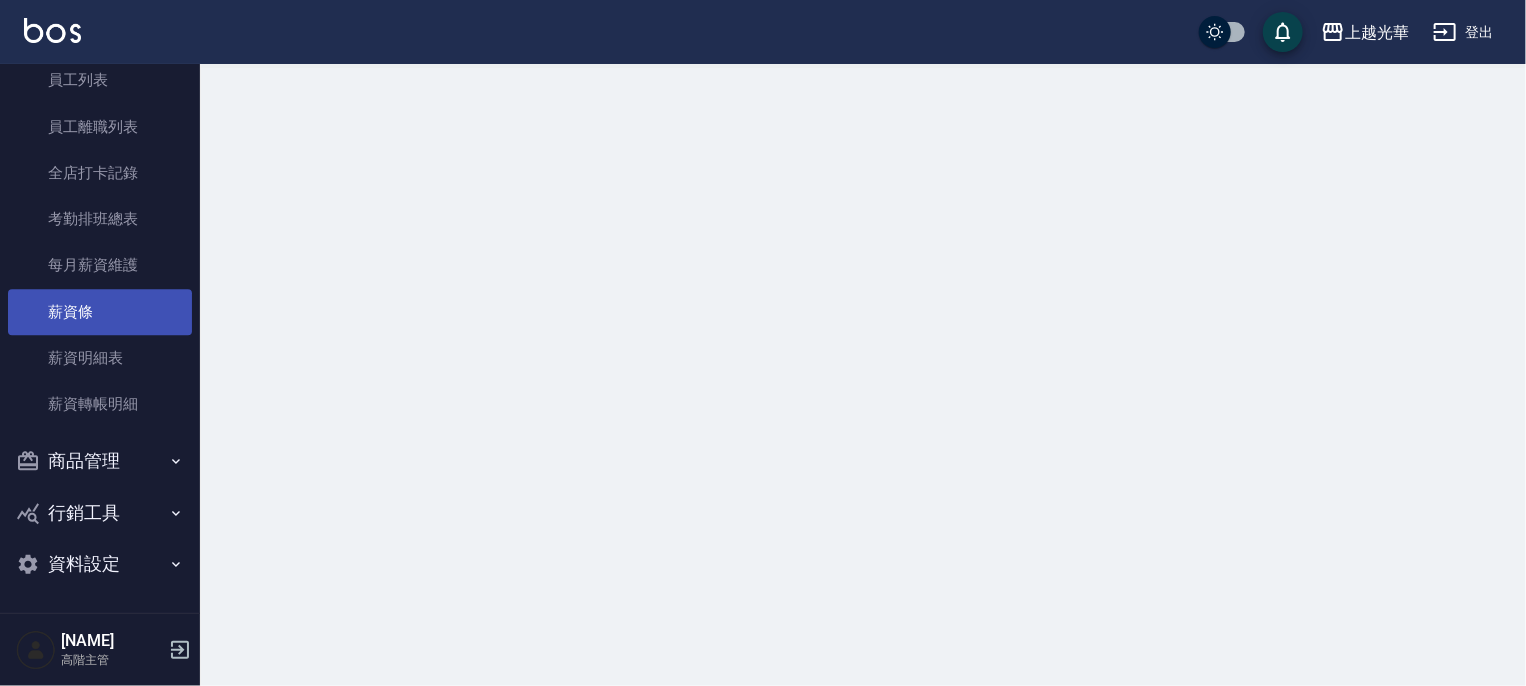 scroll, scrollTop: 0, scrollLeft: 0, axis: both 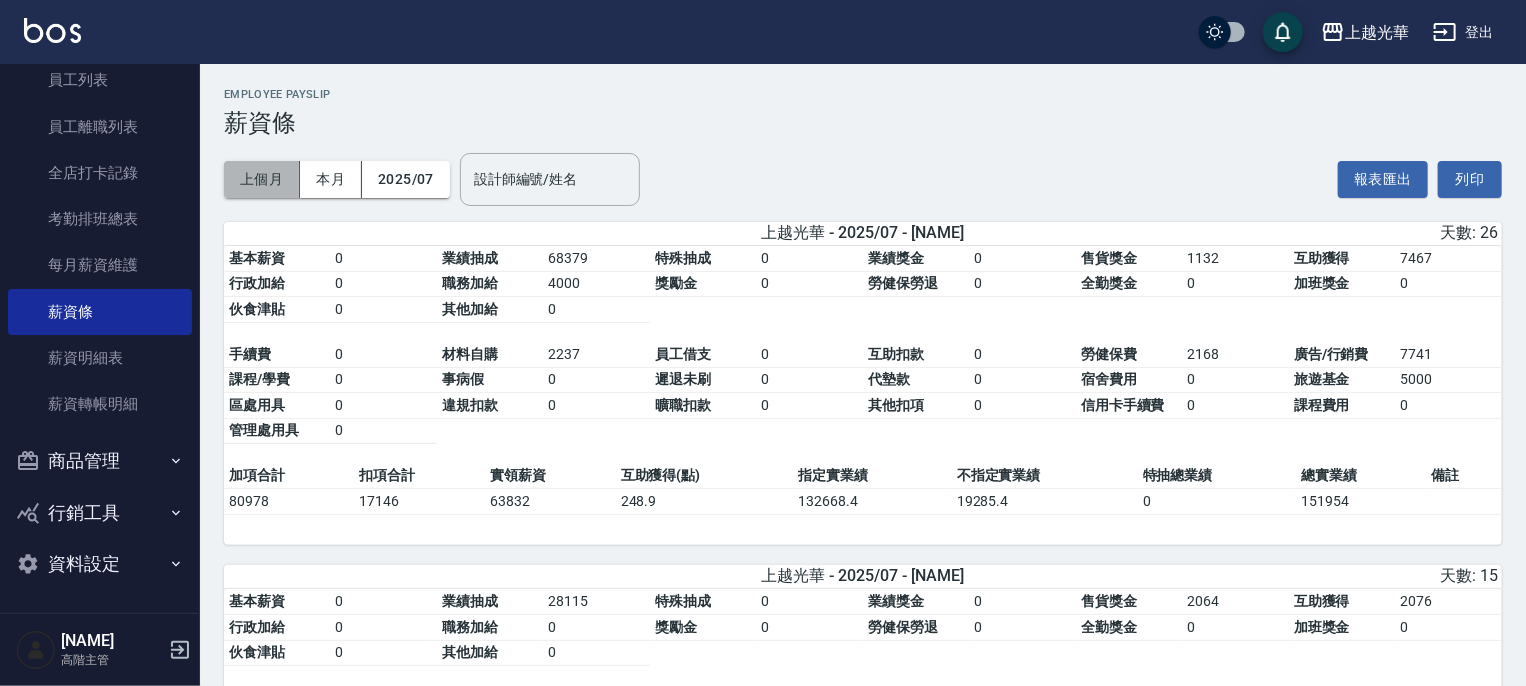 click on "上個月" at bounding box center (262, 179) 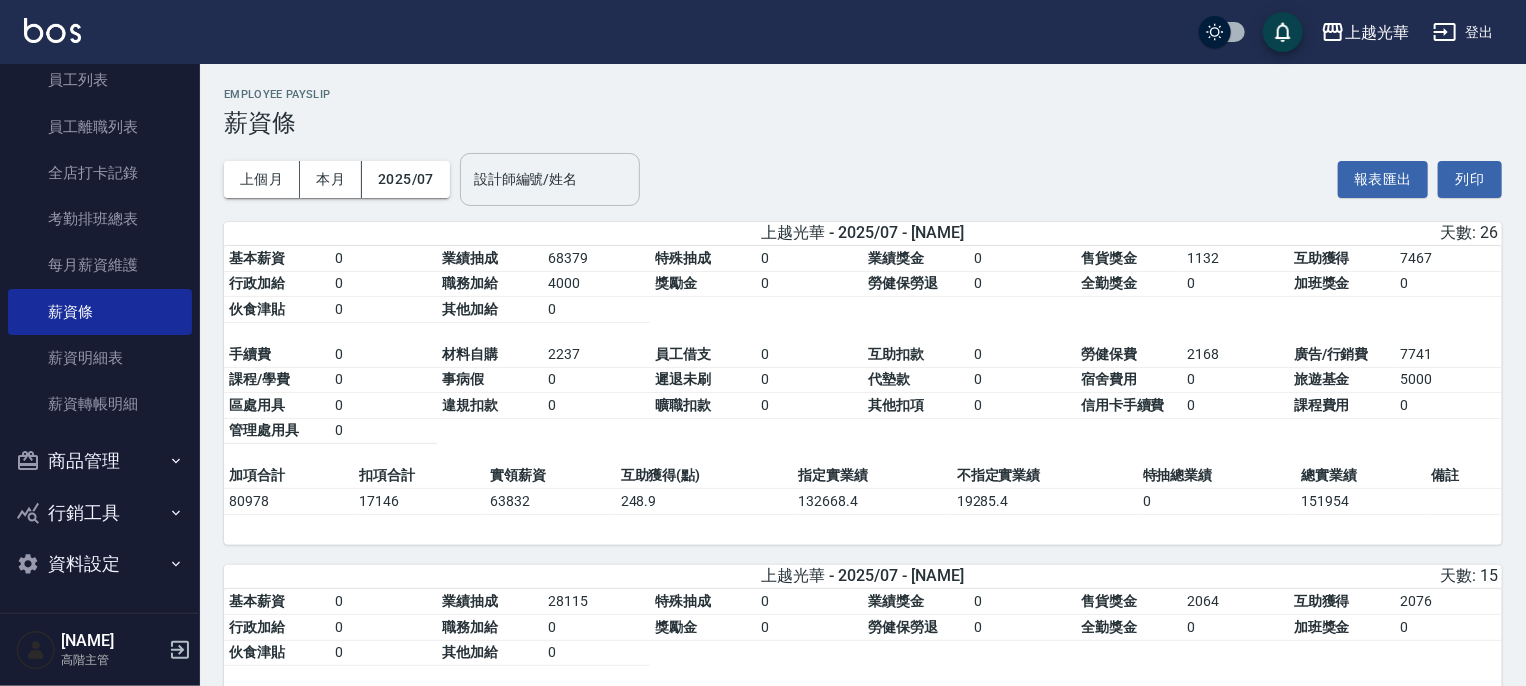 click on "設計師編號/姓名" at bounding box center (550, 179) 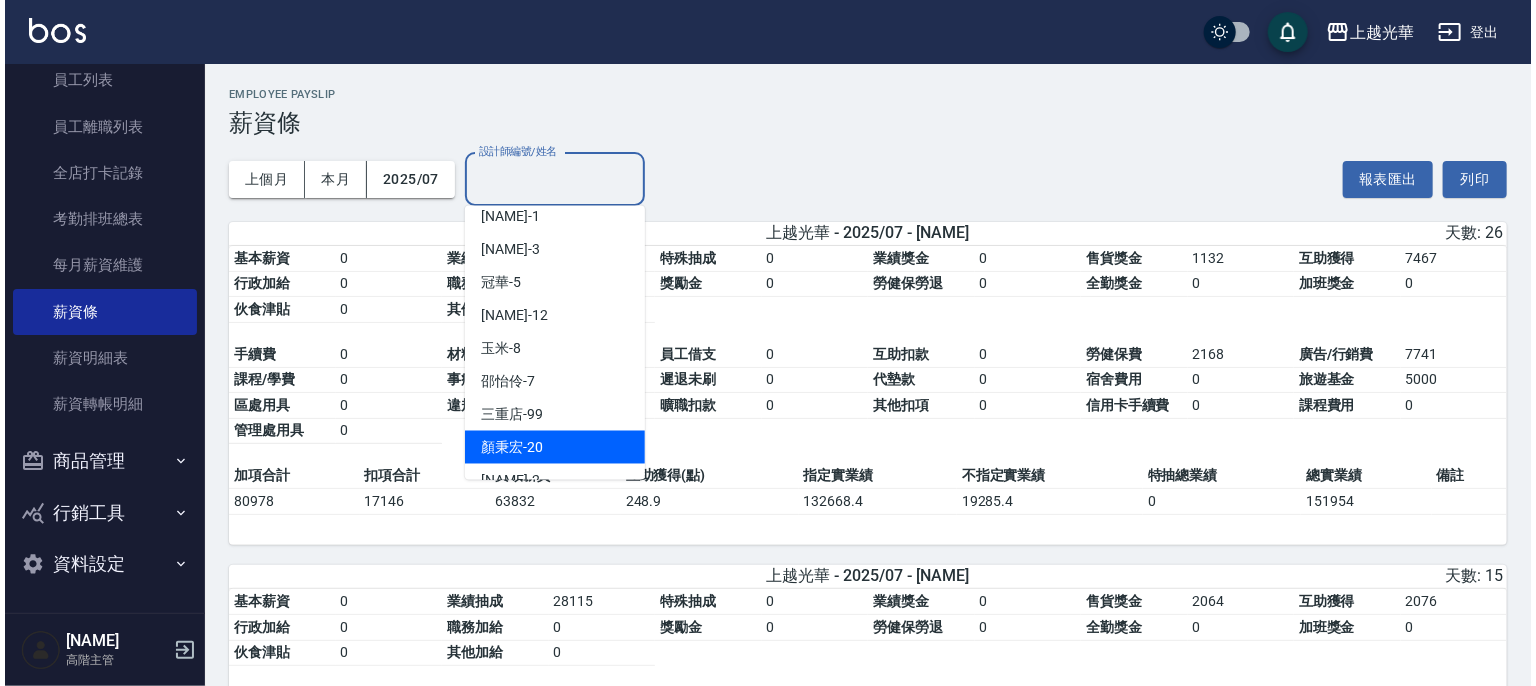 scroll, scrollTop: 200, scrollLeft: 0, axis: vertical 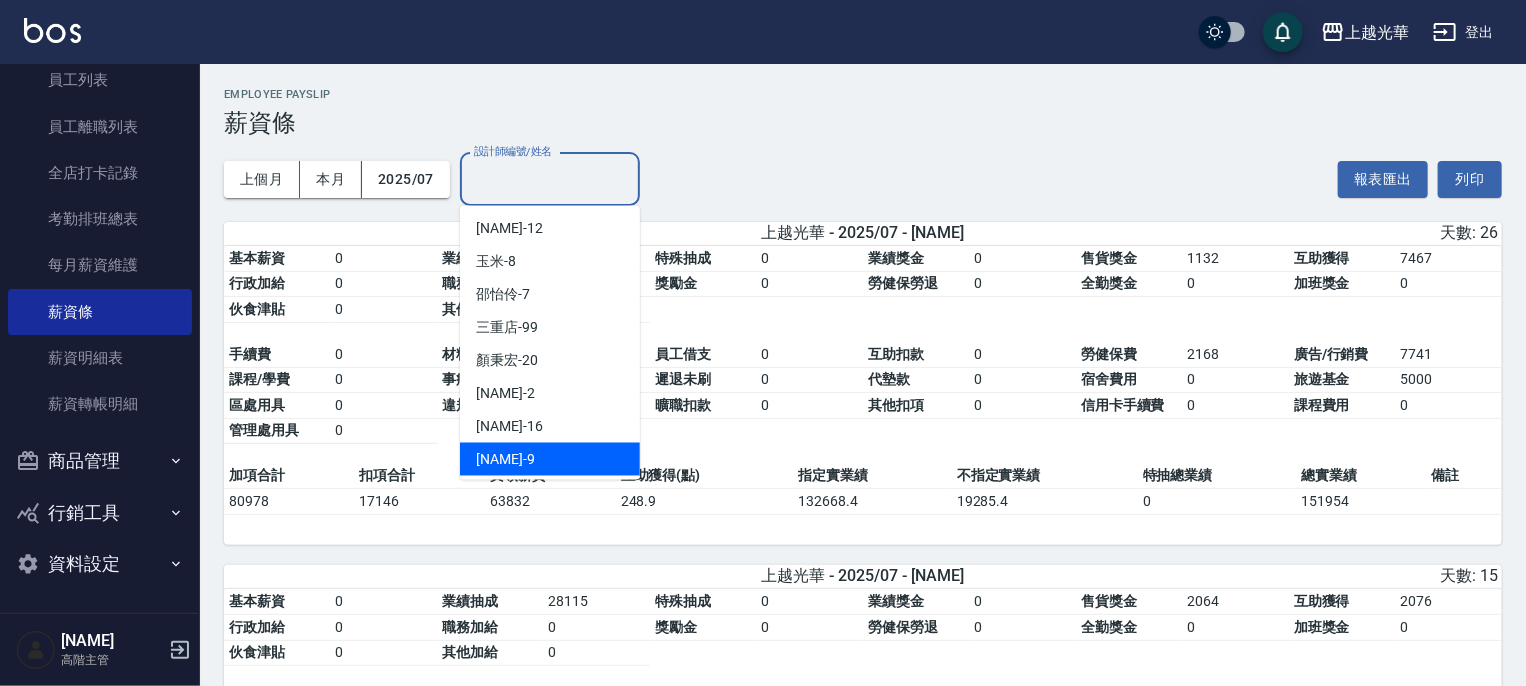 click on "喨喨 -9" at bounding box center [550, 459] 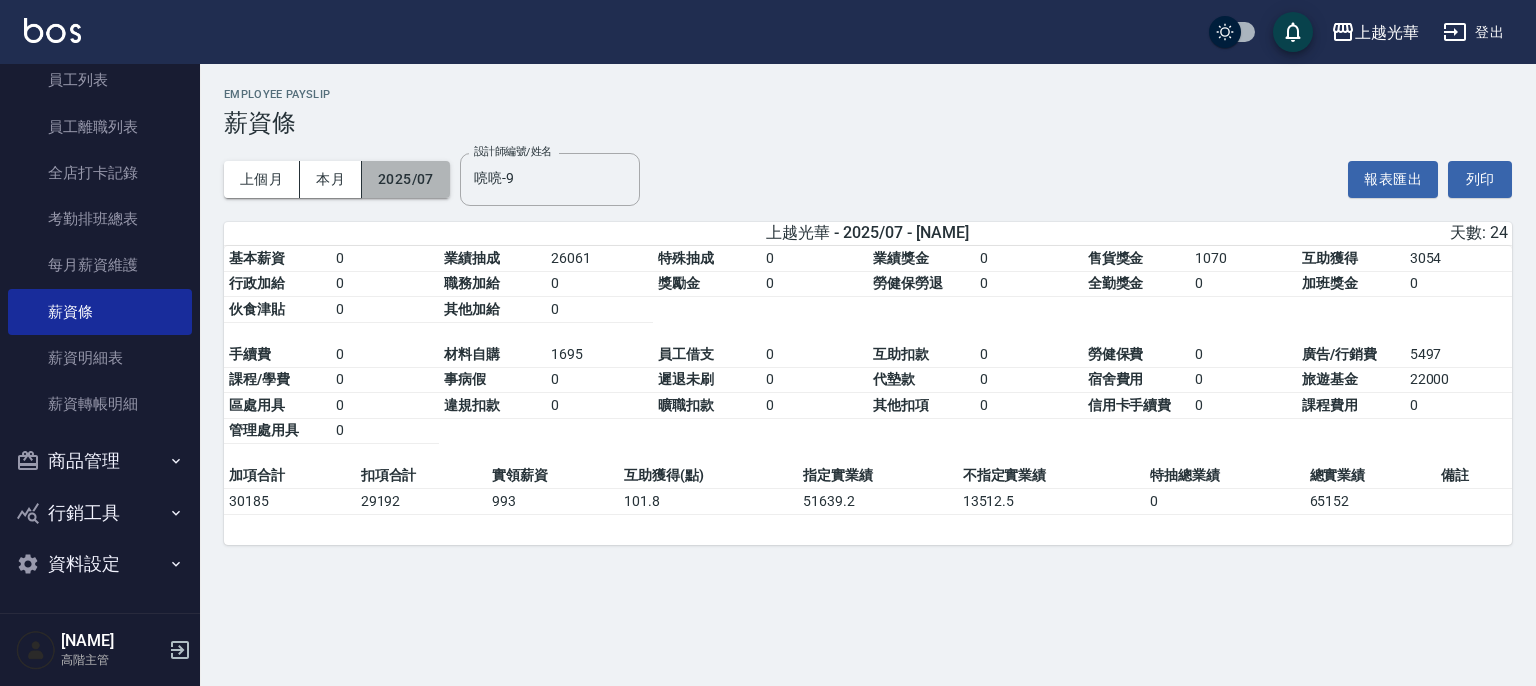 click on "2025/07" at bounding box center (406, 179) 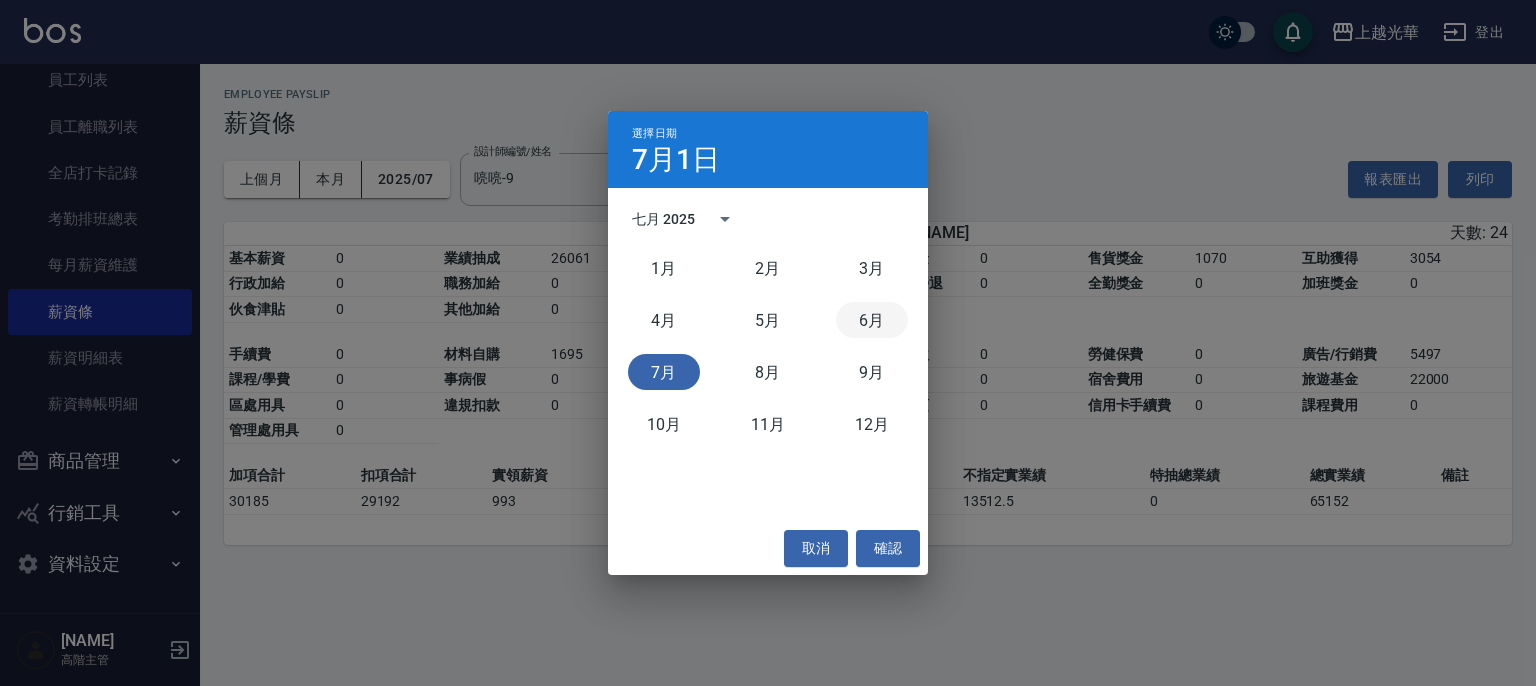 click on "6月" at bounding box center (872, 320) 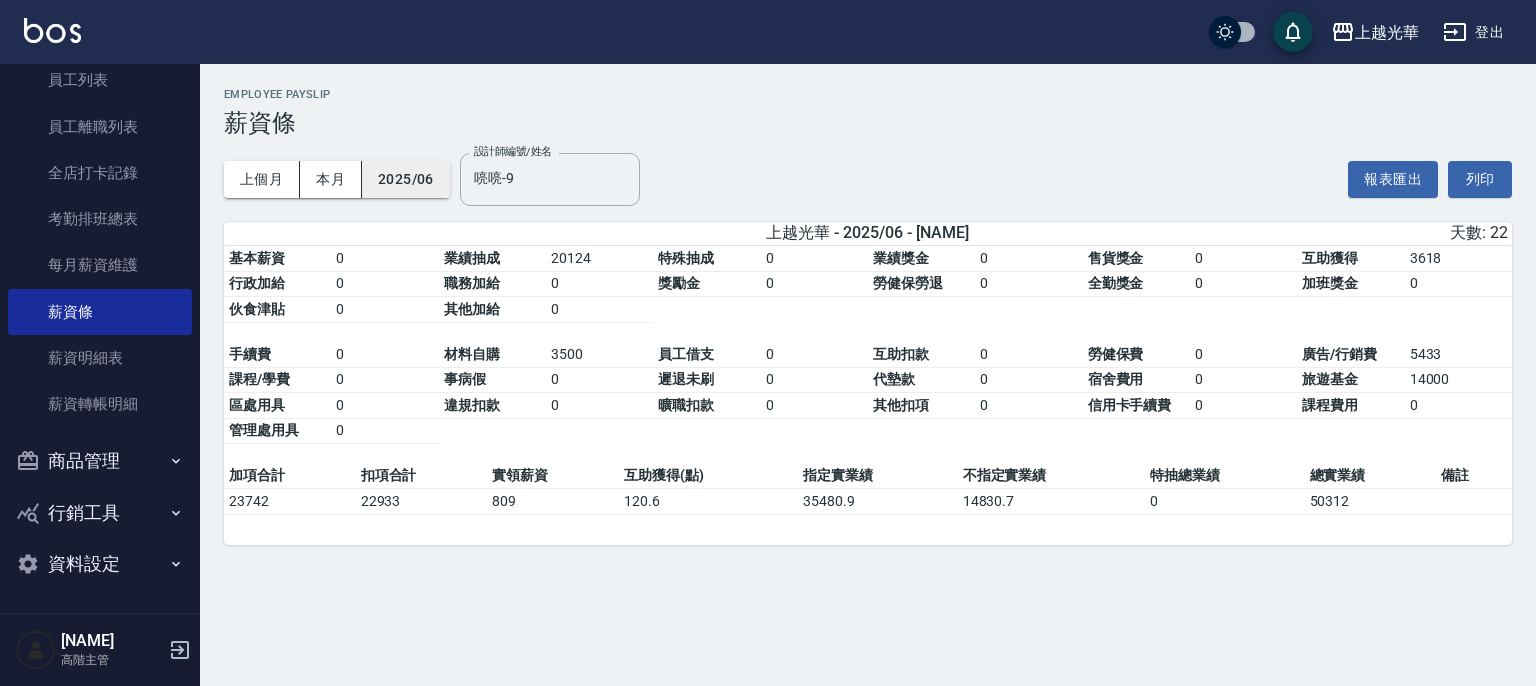 click on "2025/06" at bounding box center [406, 179] 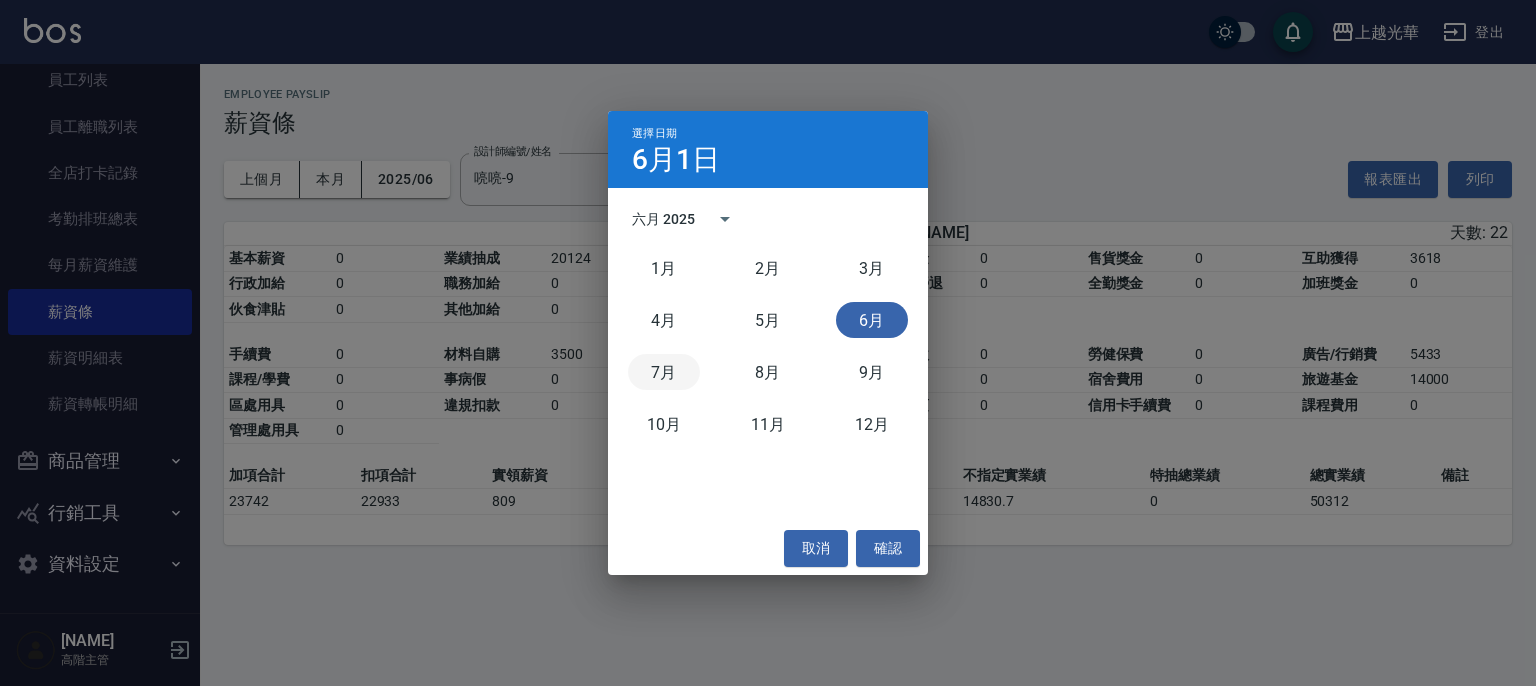 click on "7月" at bounding box center (664, 372) 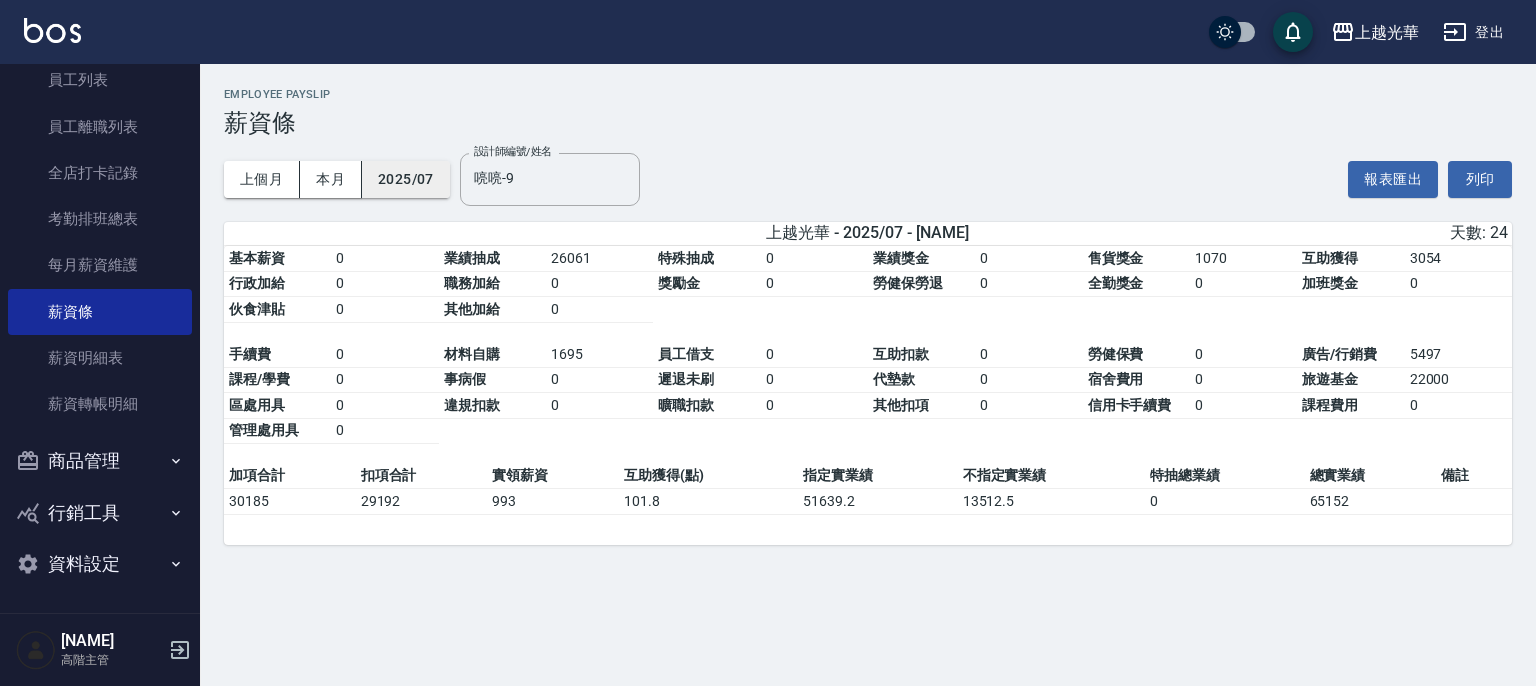 click on "2025/07" at bounding box center [406, 179] 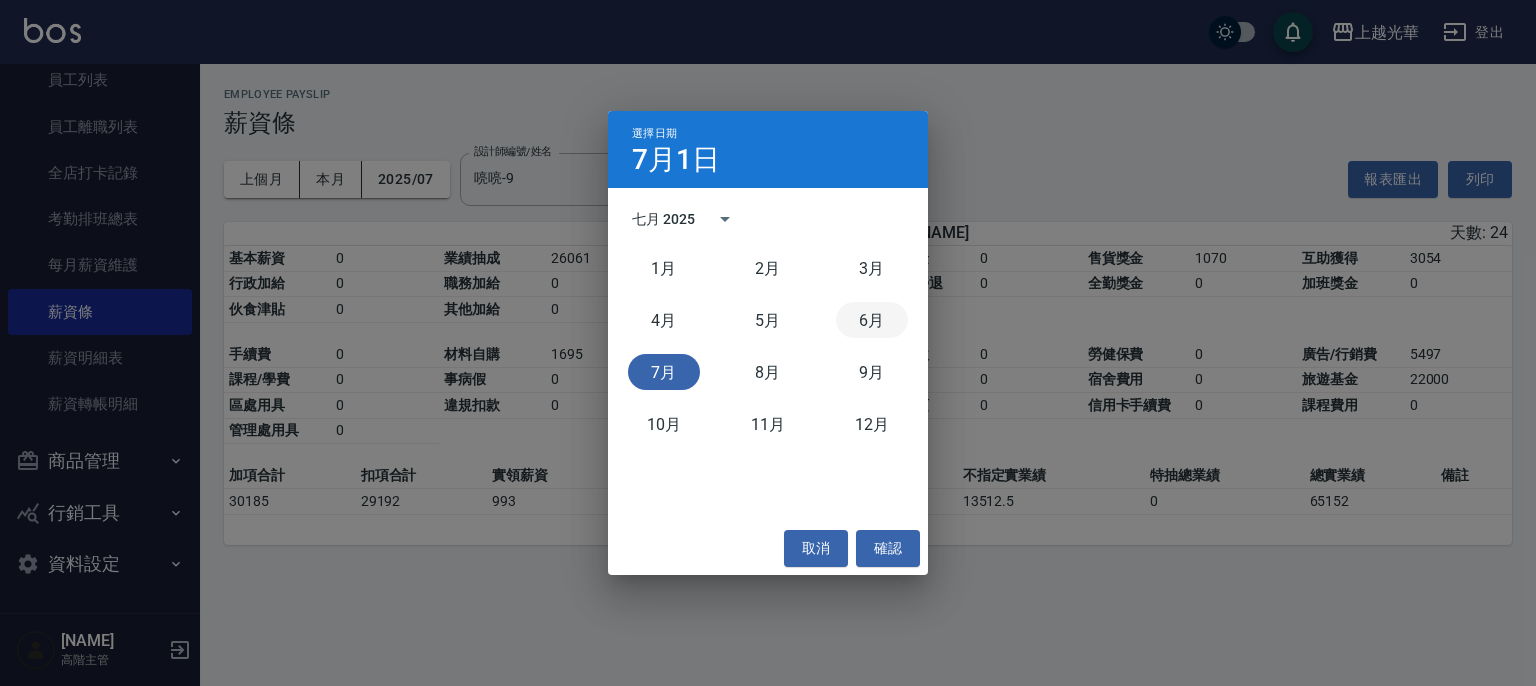 click on "6月" at bounding box center (872, 320) 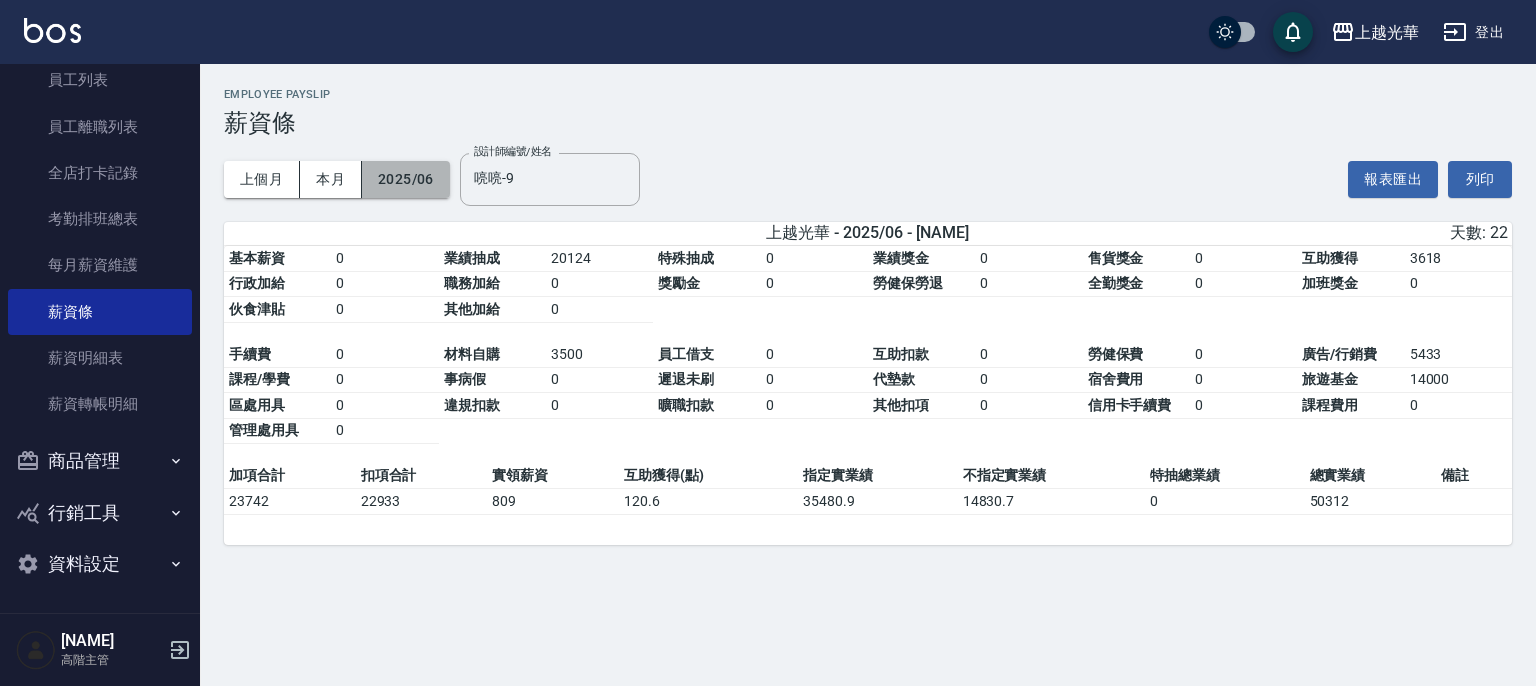 click on "2025/06" at bounding box center [406, 179] 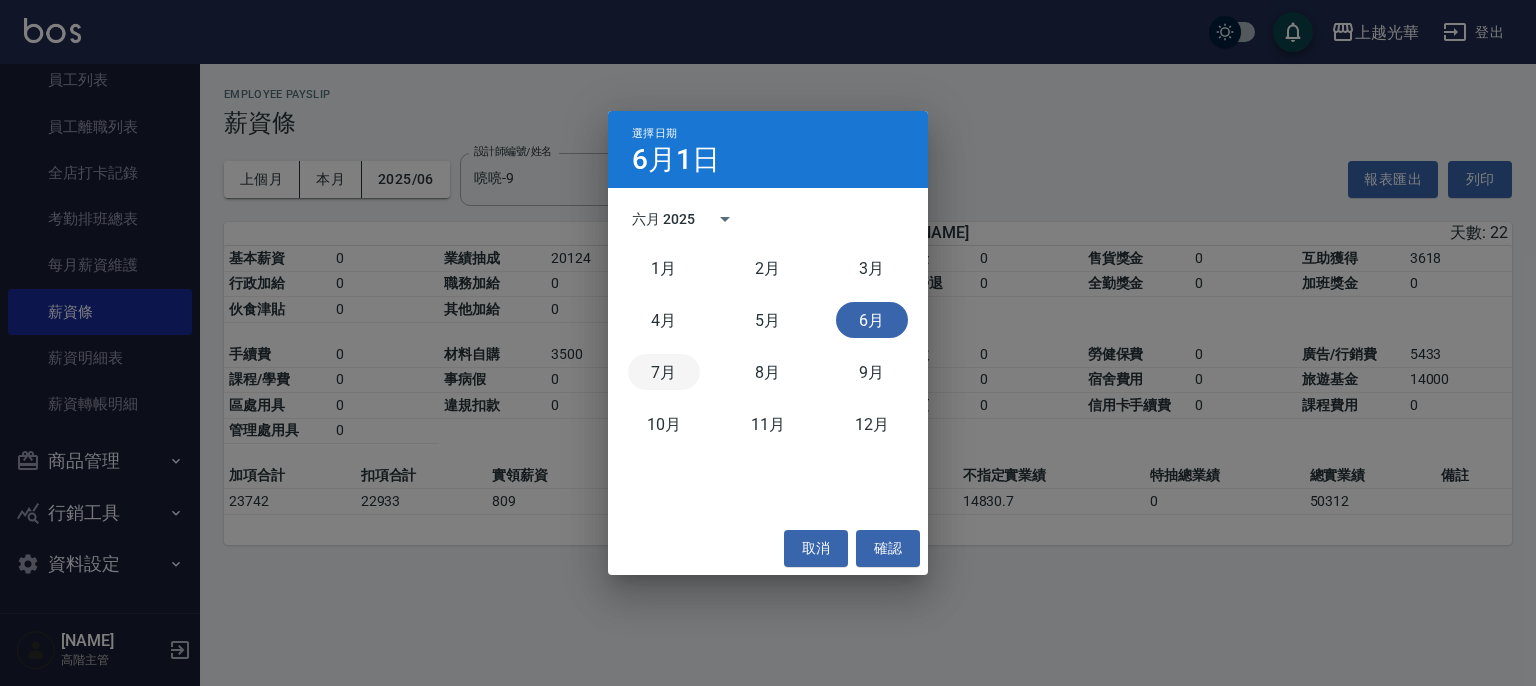 click on "7月" at bounding box center [664, 372] 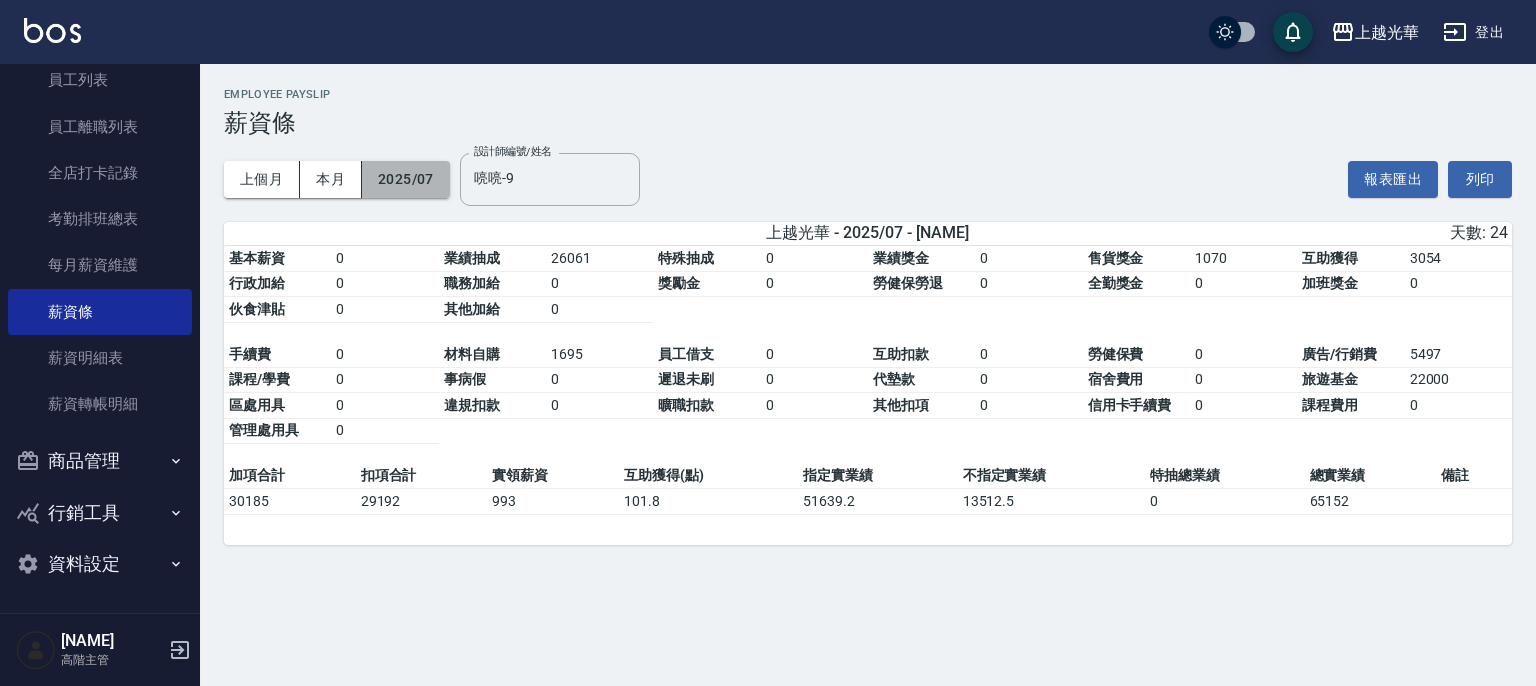 click on "2025/07" at bounding box center (406, 179) 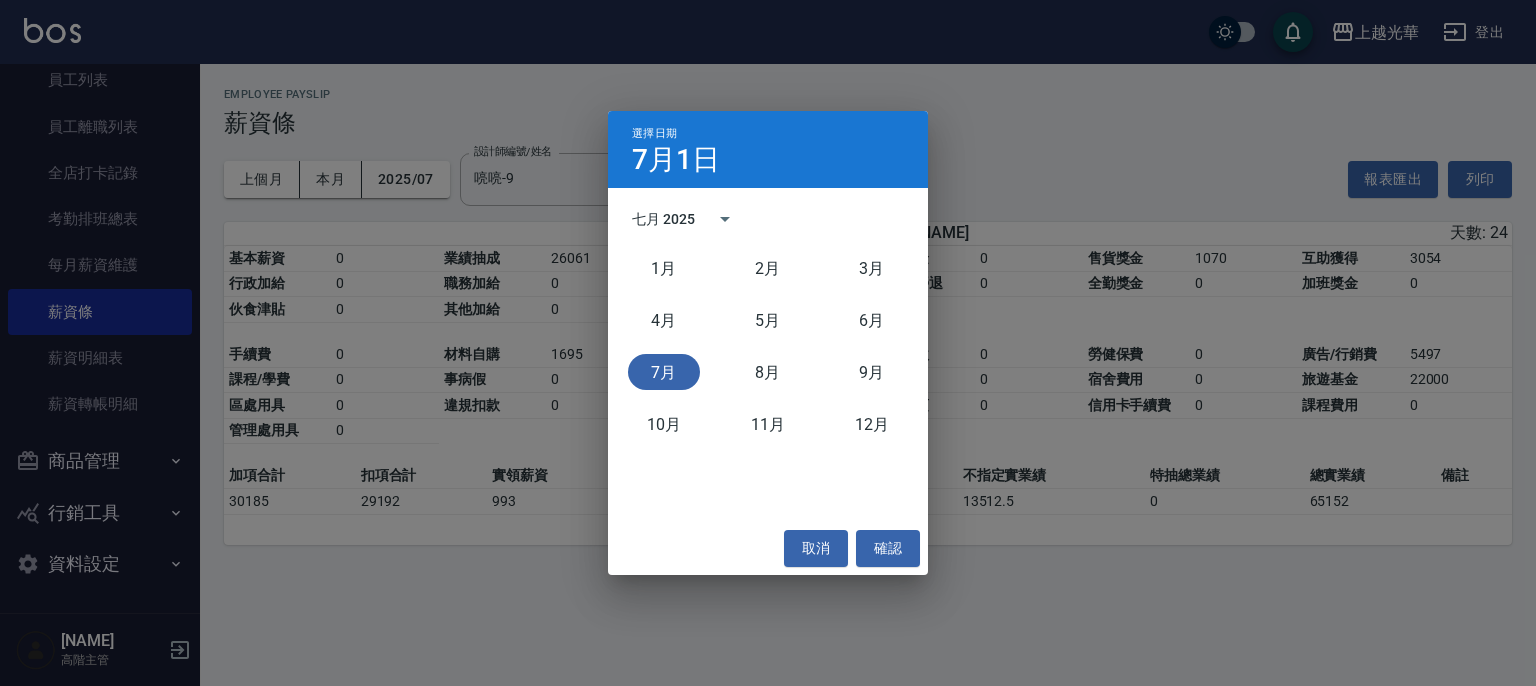 click on "選擇日期 7月1日 七月 2025 1月 2月 3月 4月 5月 6月 7月 8月 9月 10月 11月 12月 取消 確認" at bounding box center [768, 343] 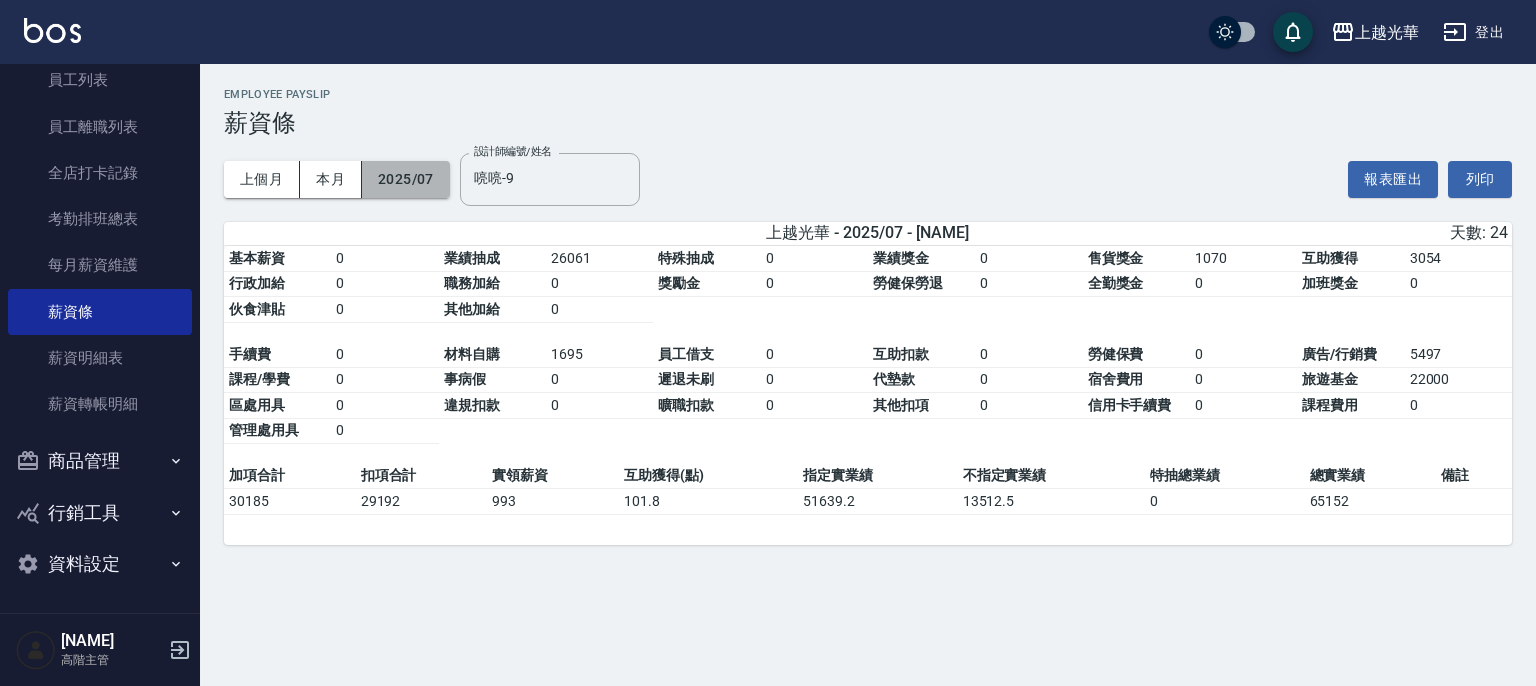 click on "2025/07" at bounding box center (406, 179) 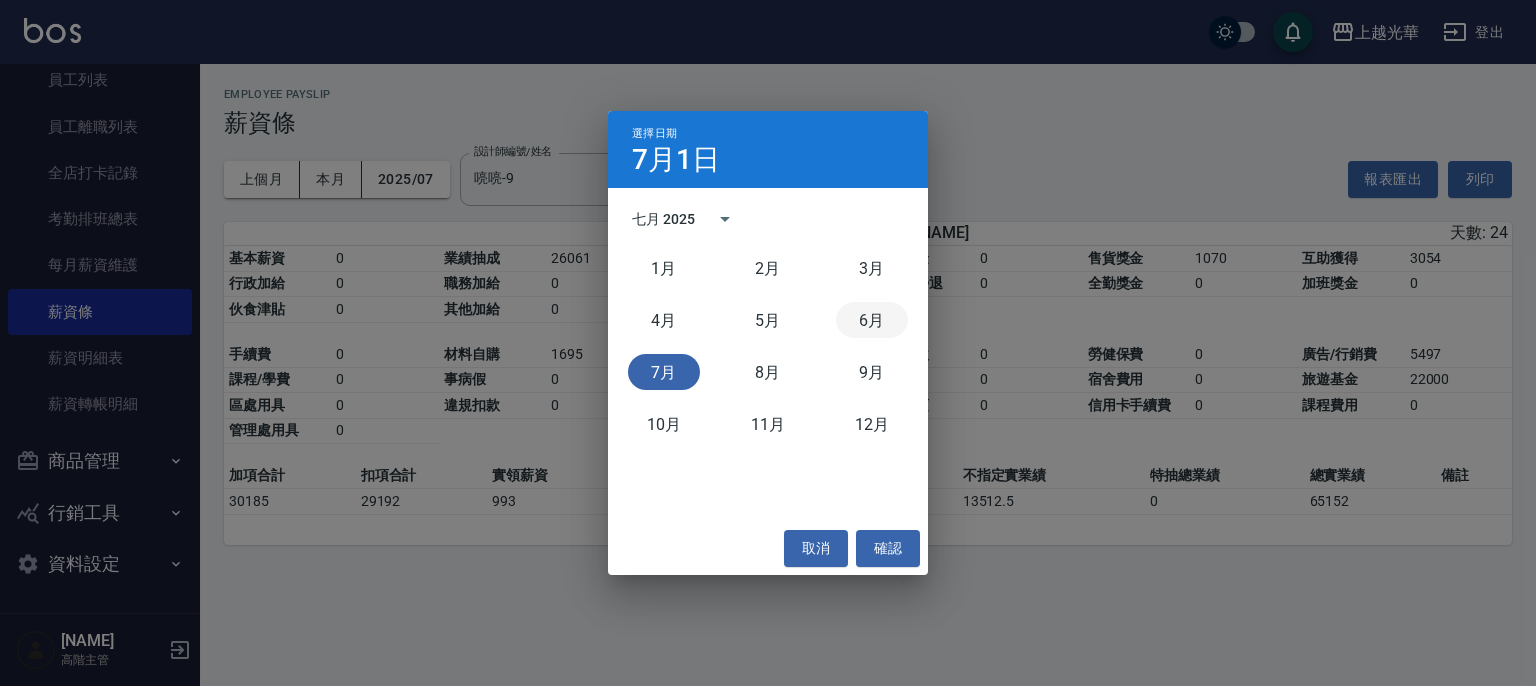click on "6月" at bounding box center (872, 320) 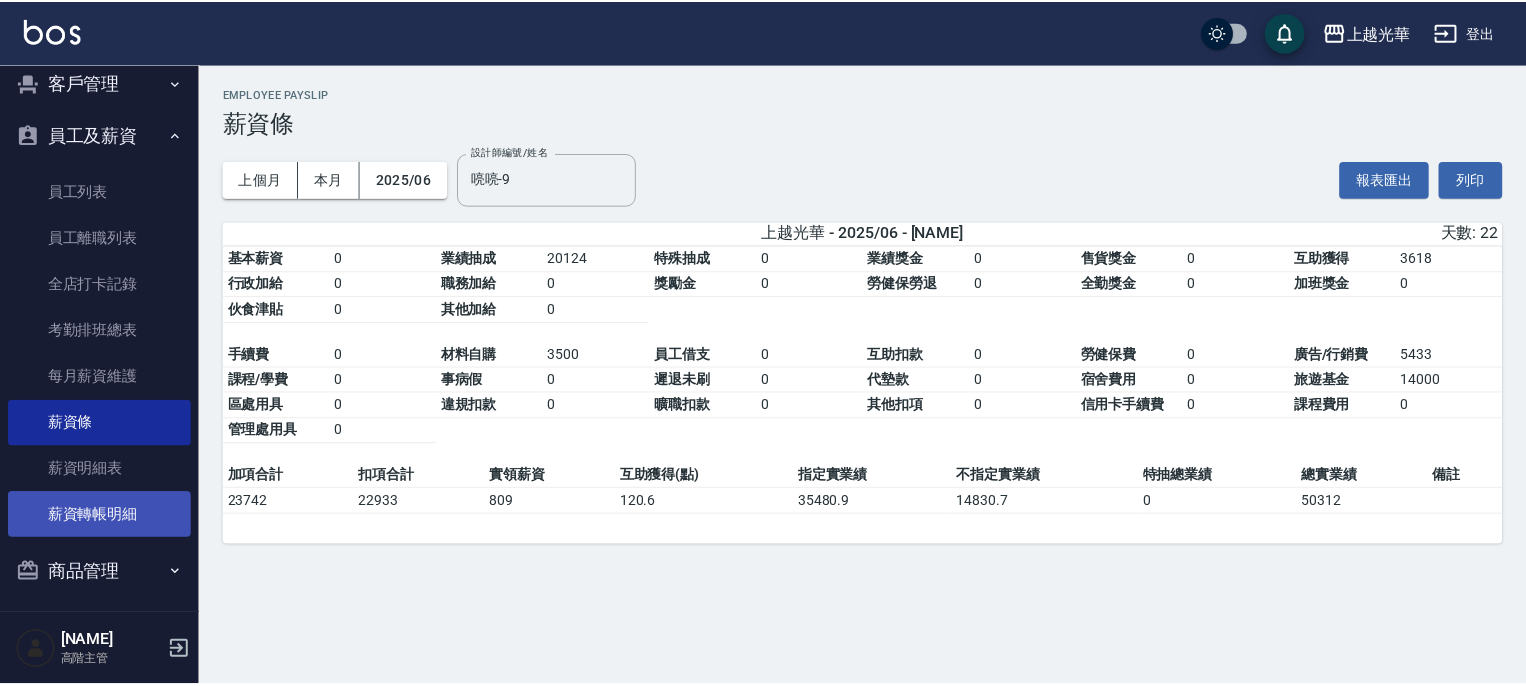 scroll, scrollTop: 2285, scrollLeft: 0, axis: vertical 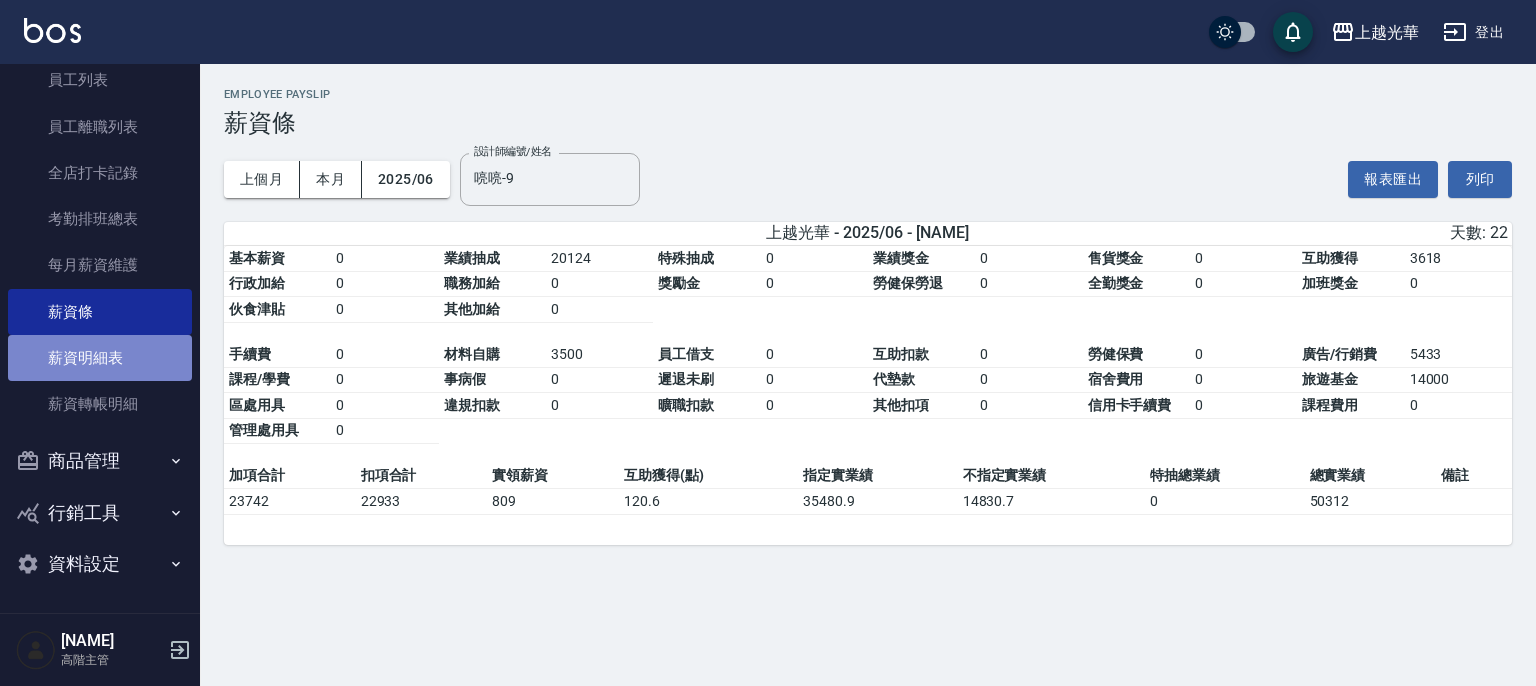 click on "薪資明細表" at bounding box center [100, 358] 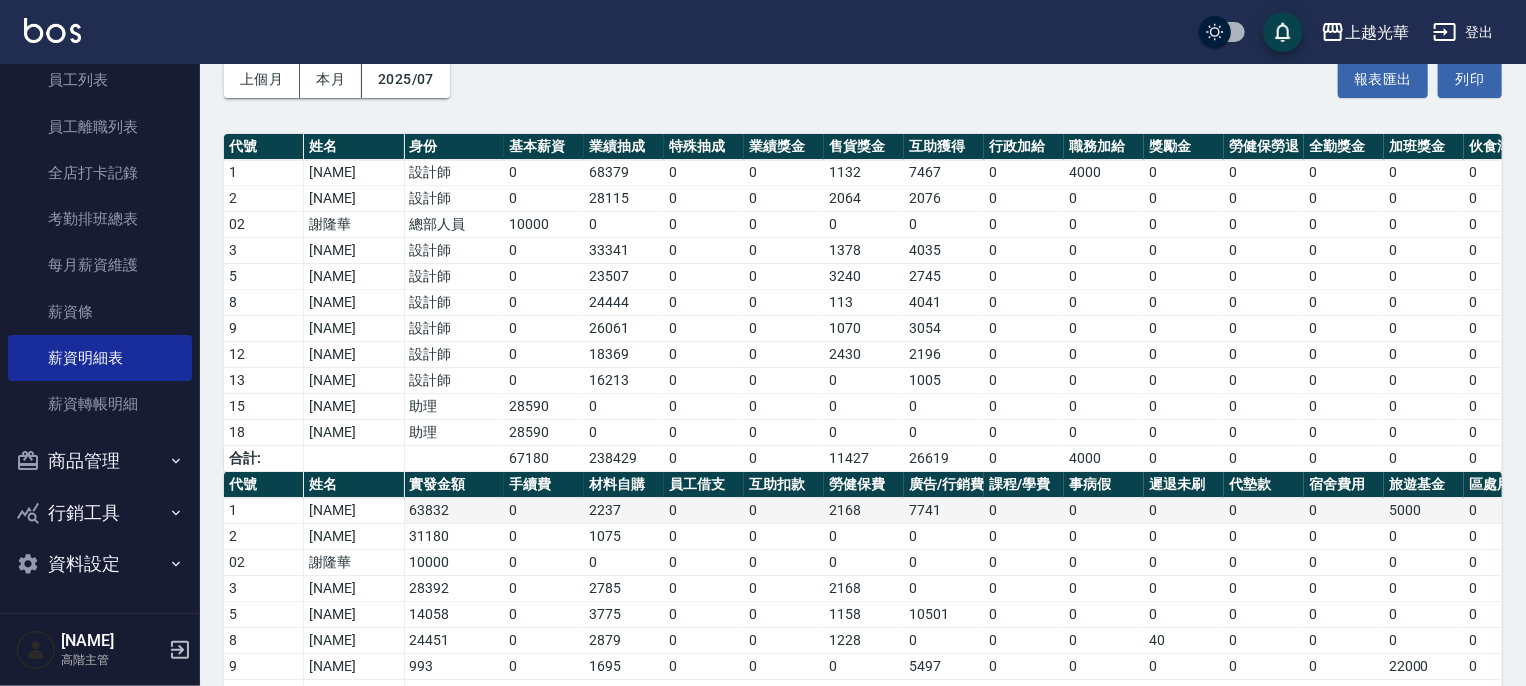 scroll, scrollTop: 247, scrollLeft: 0, axis: vertical 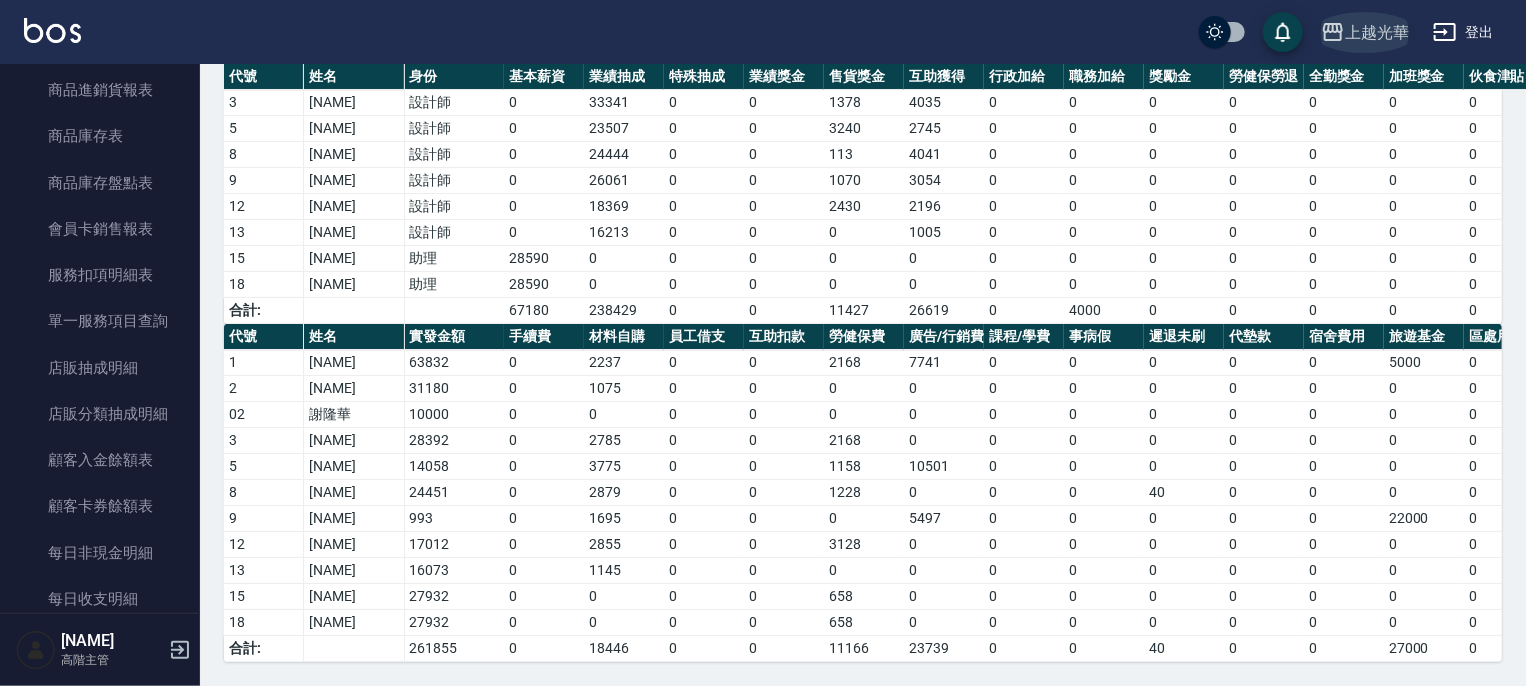 click on "上越光華" at bounding box center [1377, 32] 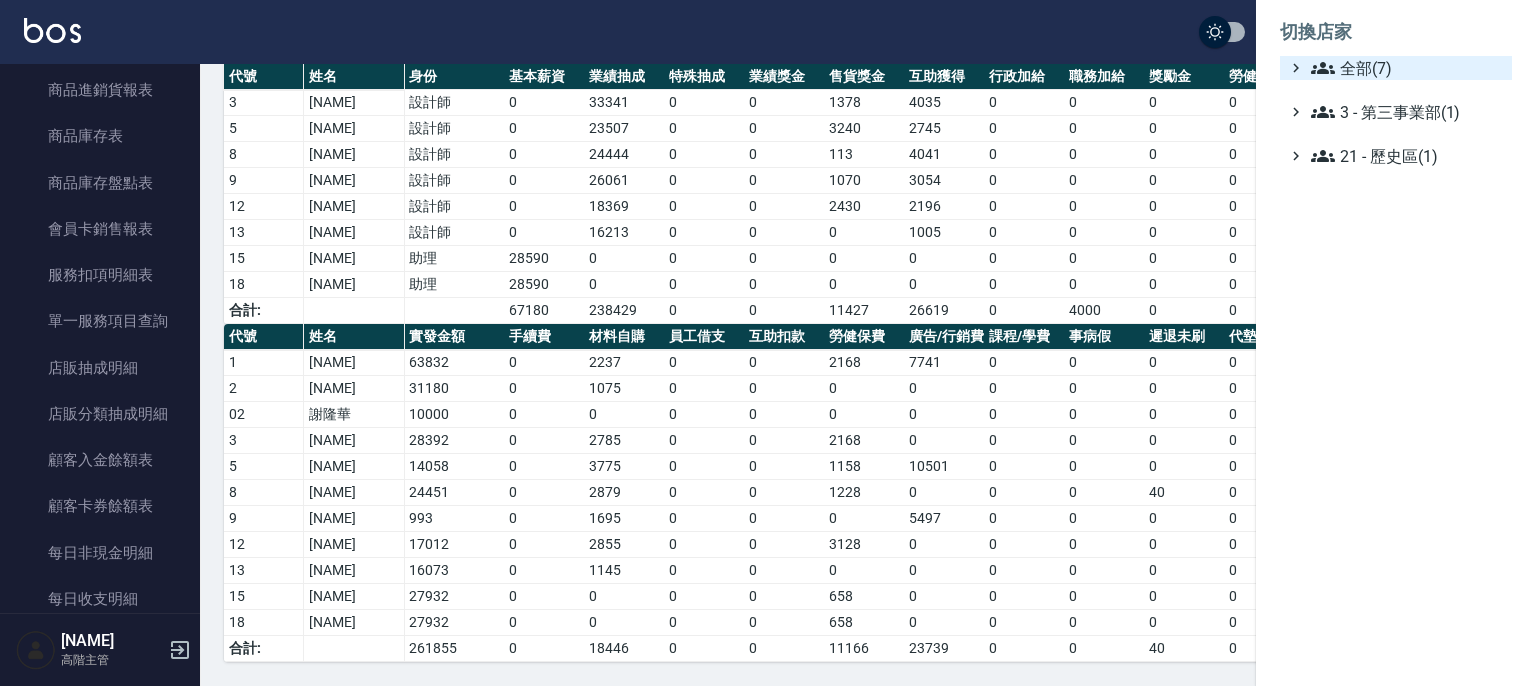 click on "全部(7)" at bounding box center [1407, 68] 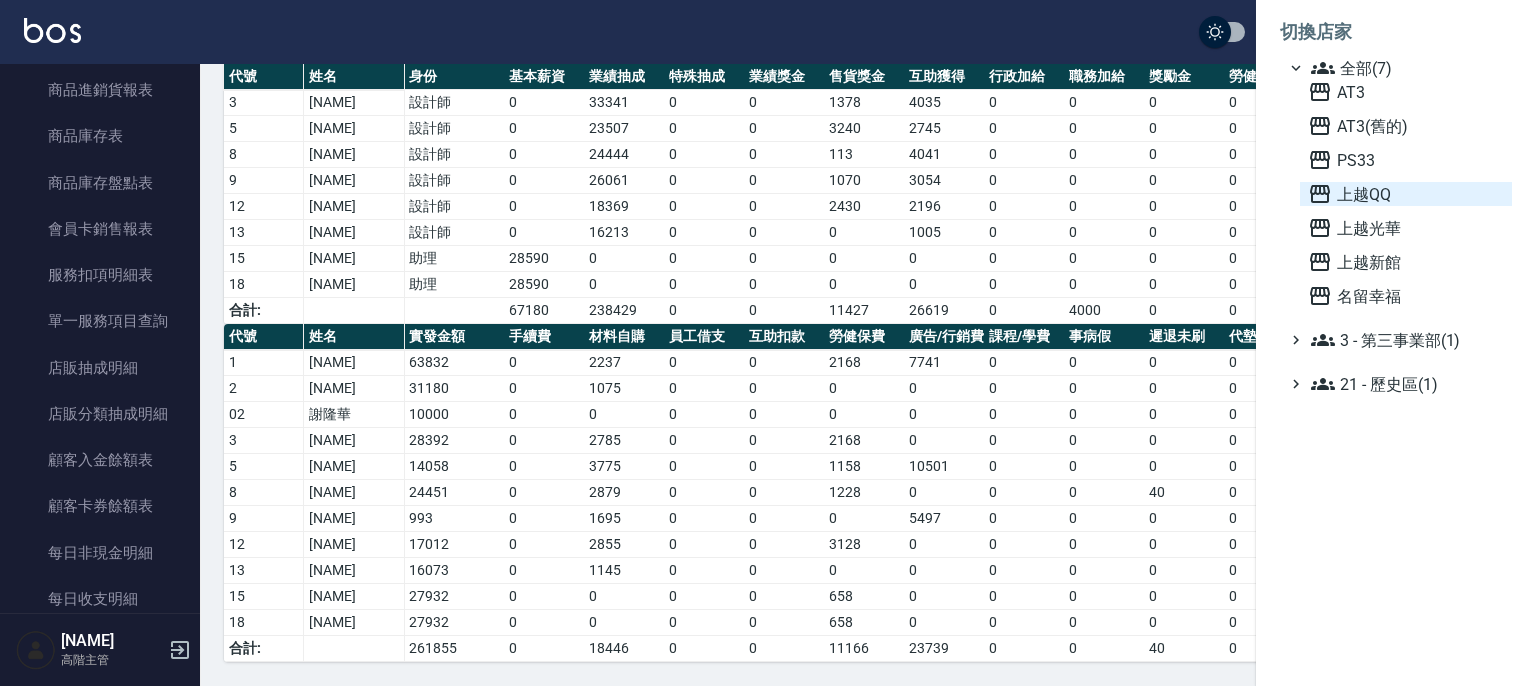 click on "上越QQ" at bounding box center [1406, 194] 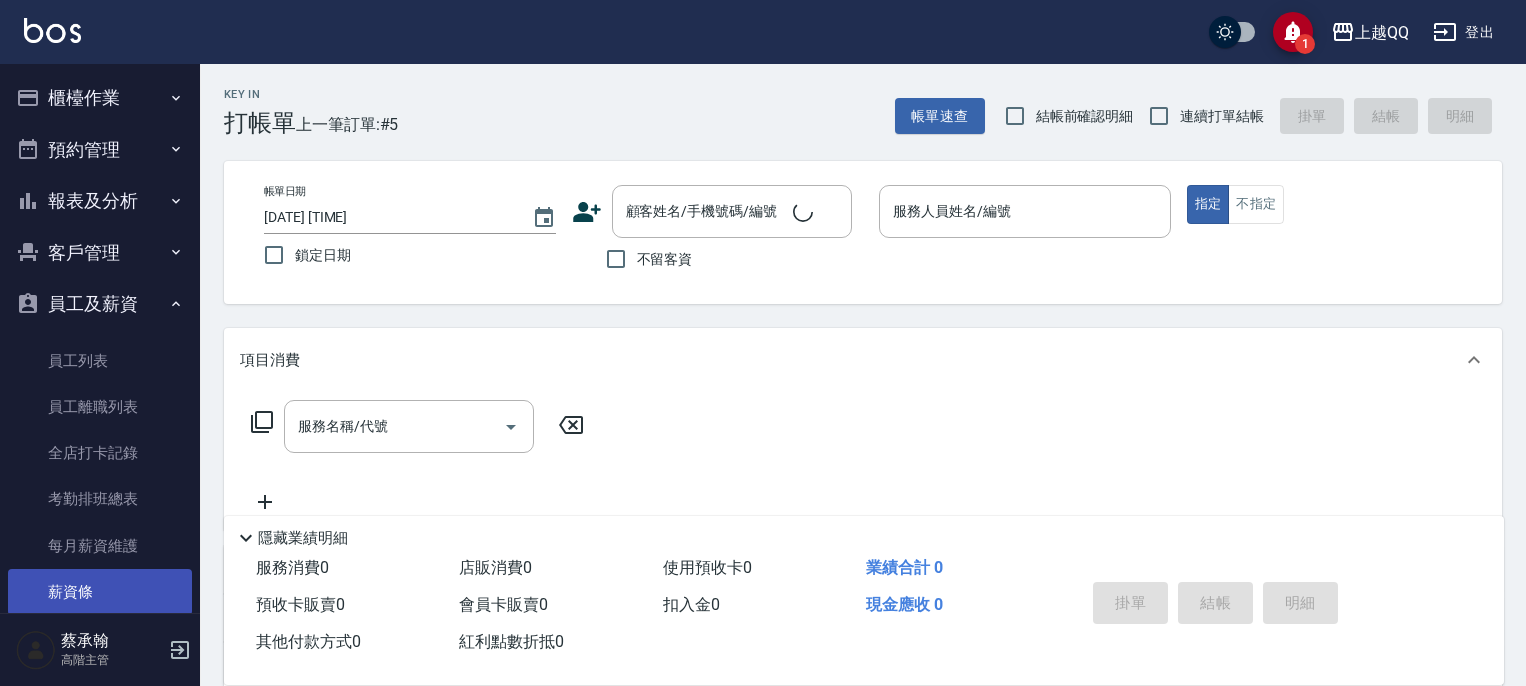 scroll, scrollTop: 0, scrollLeft: 0, axis: both 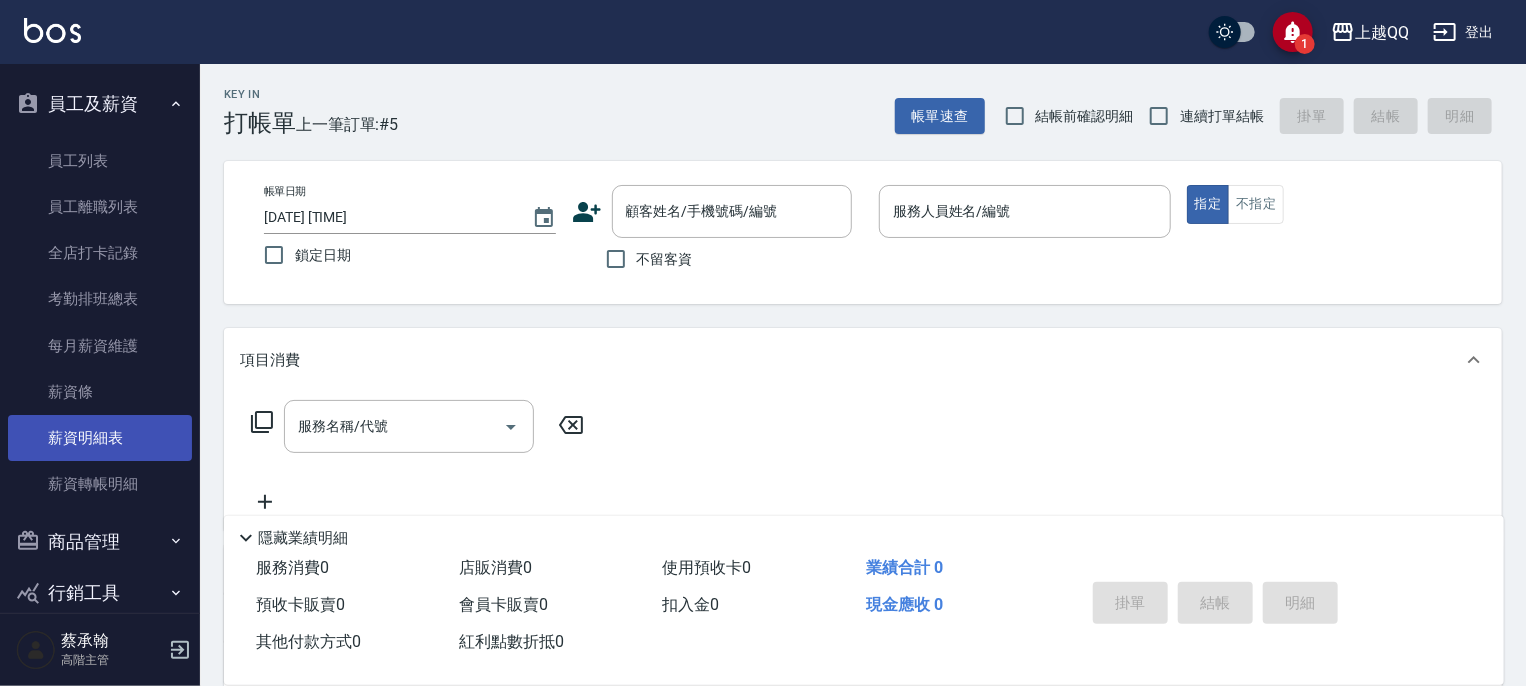 click on "薪資明細表" at bounding box center [100, 438] 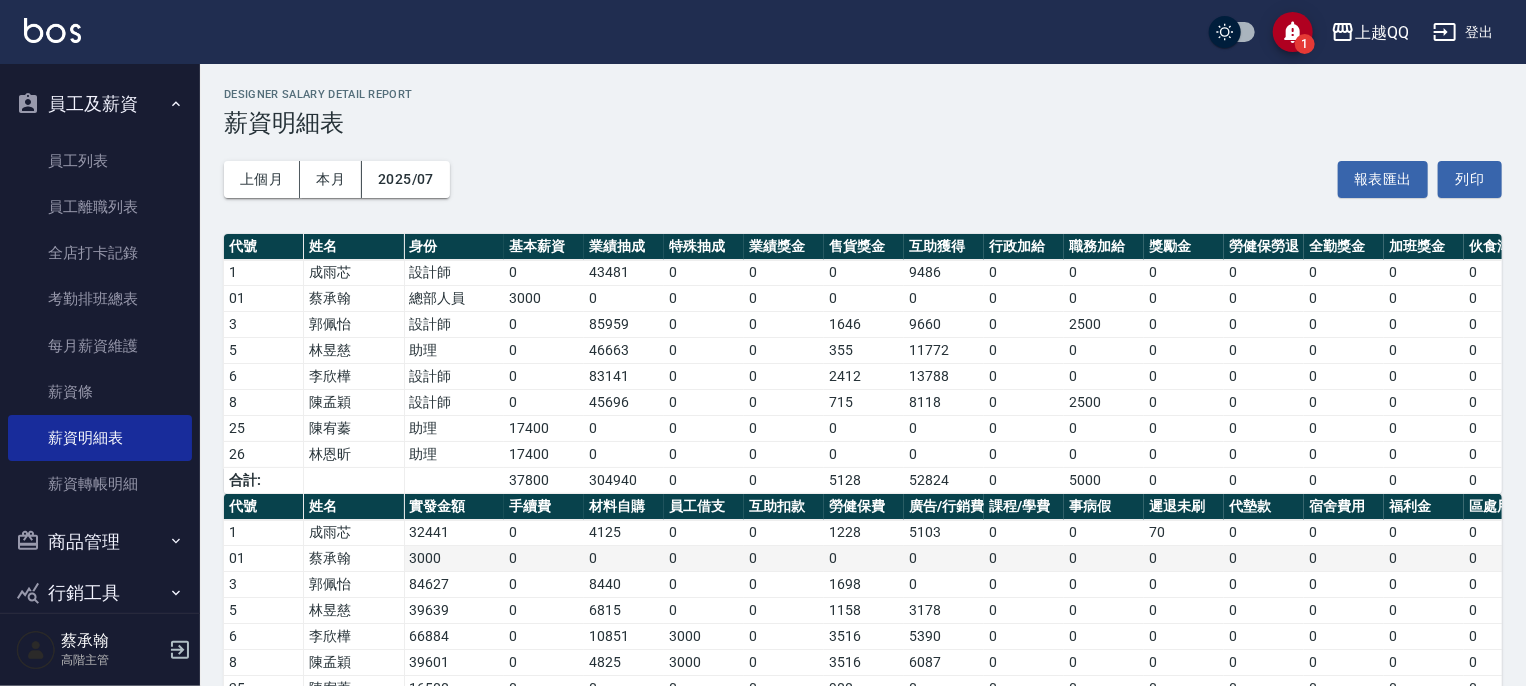 scroll, scrollTop: 118, scrollLeft: 0, axis: vertical 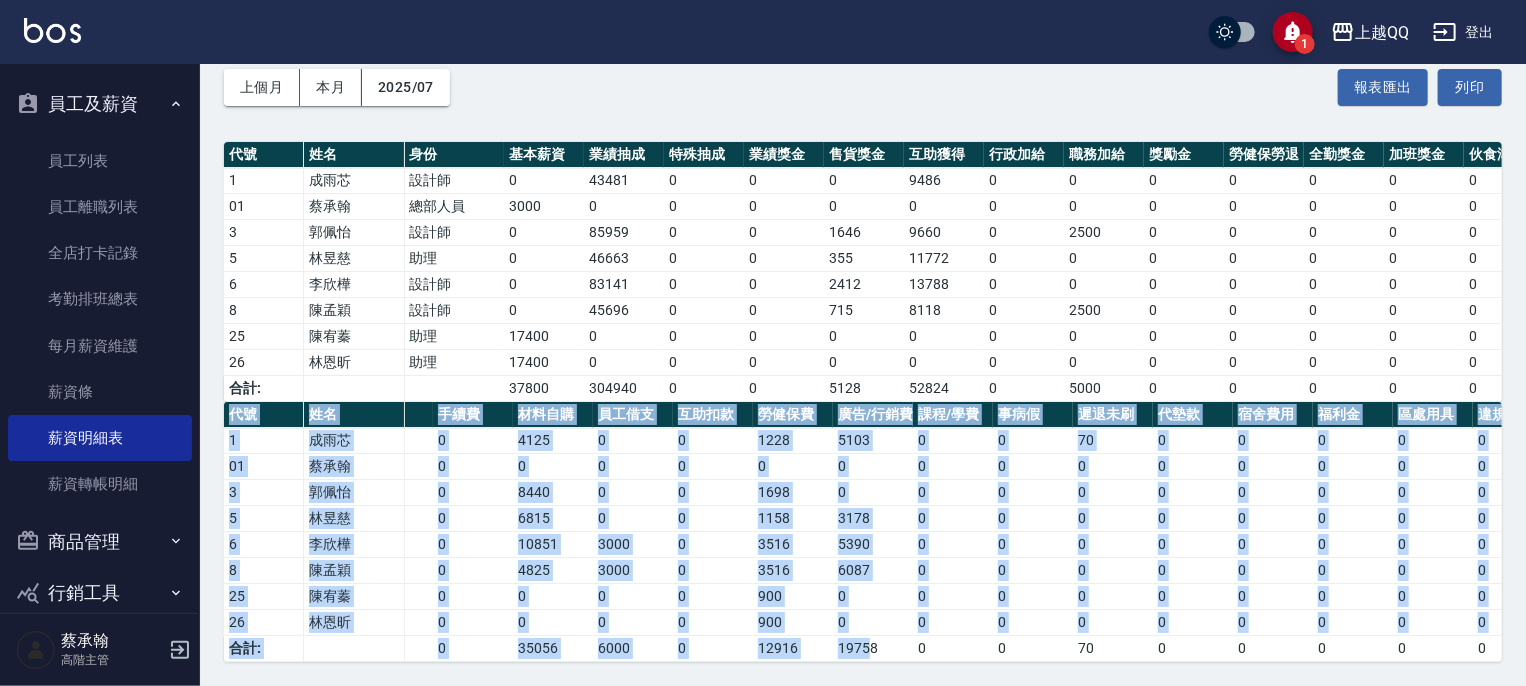drag, startPoint x: 869, startPoint y: 645, endPoint x: 1000, endPoint y: 654, distance: 131.30879 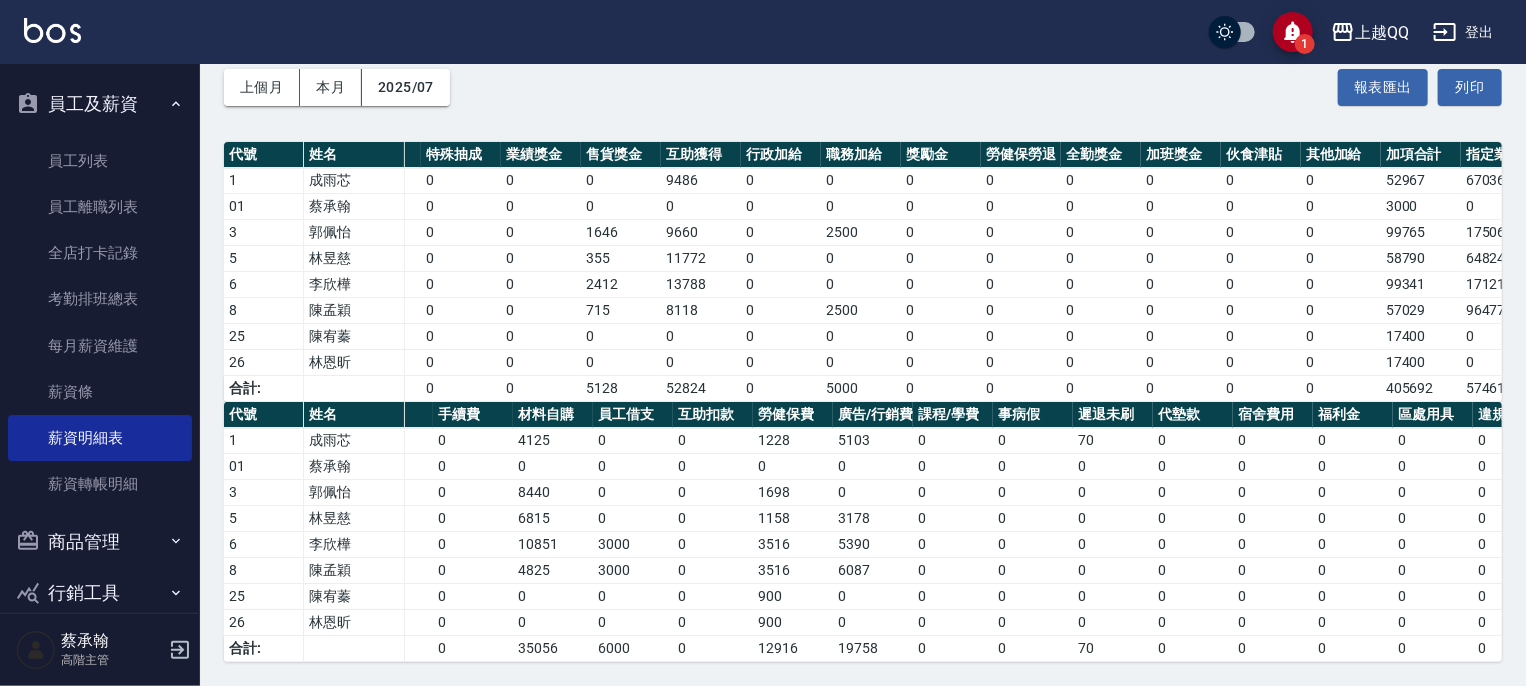 scroll, scrollTop: 0, scrollLeft: 267, axis: horizontal 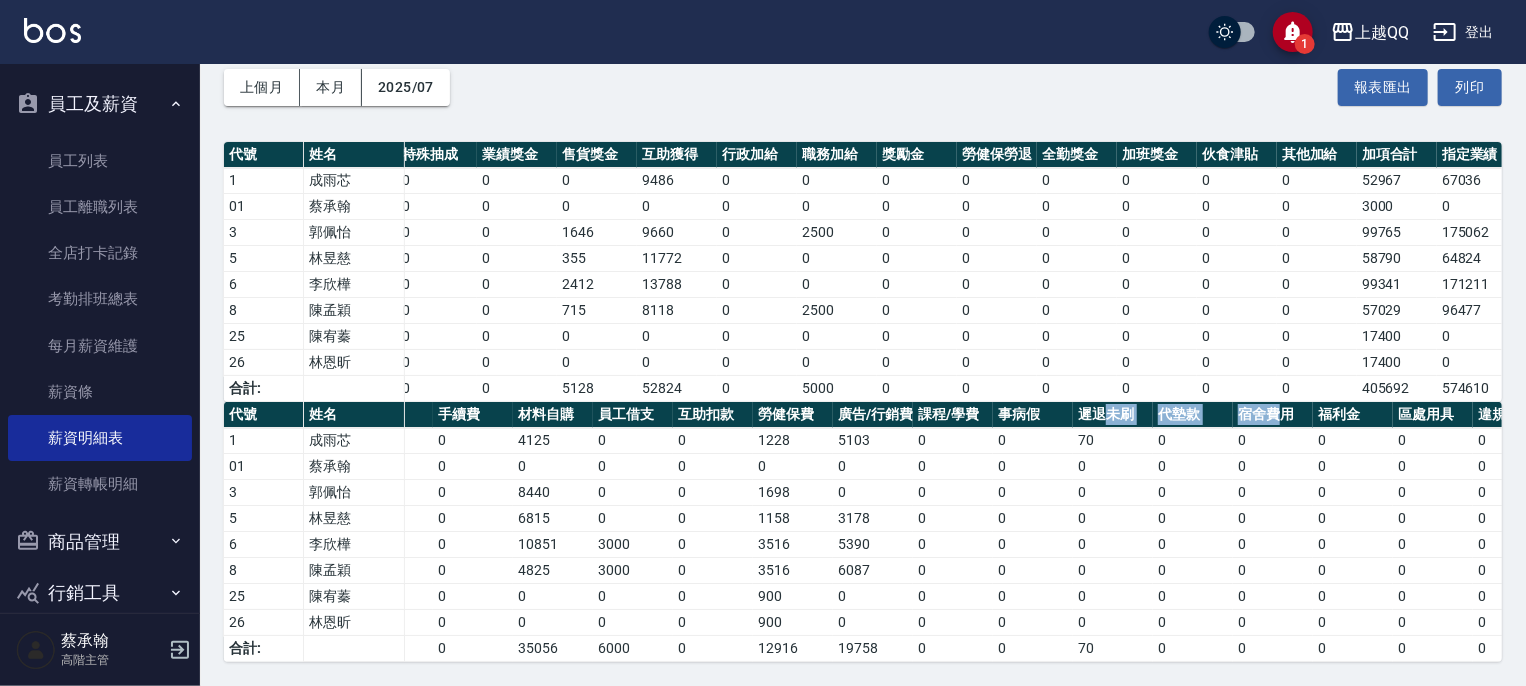 drag, startPoint x: 1279, startPoint y: 390, endPoint x: 1104, endPoint y: 388, distance: 175.01143 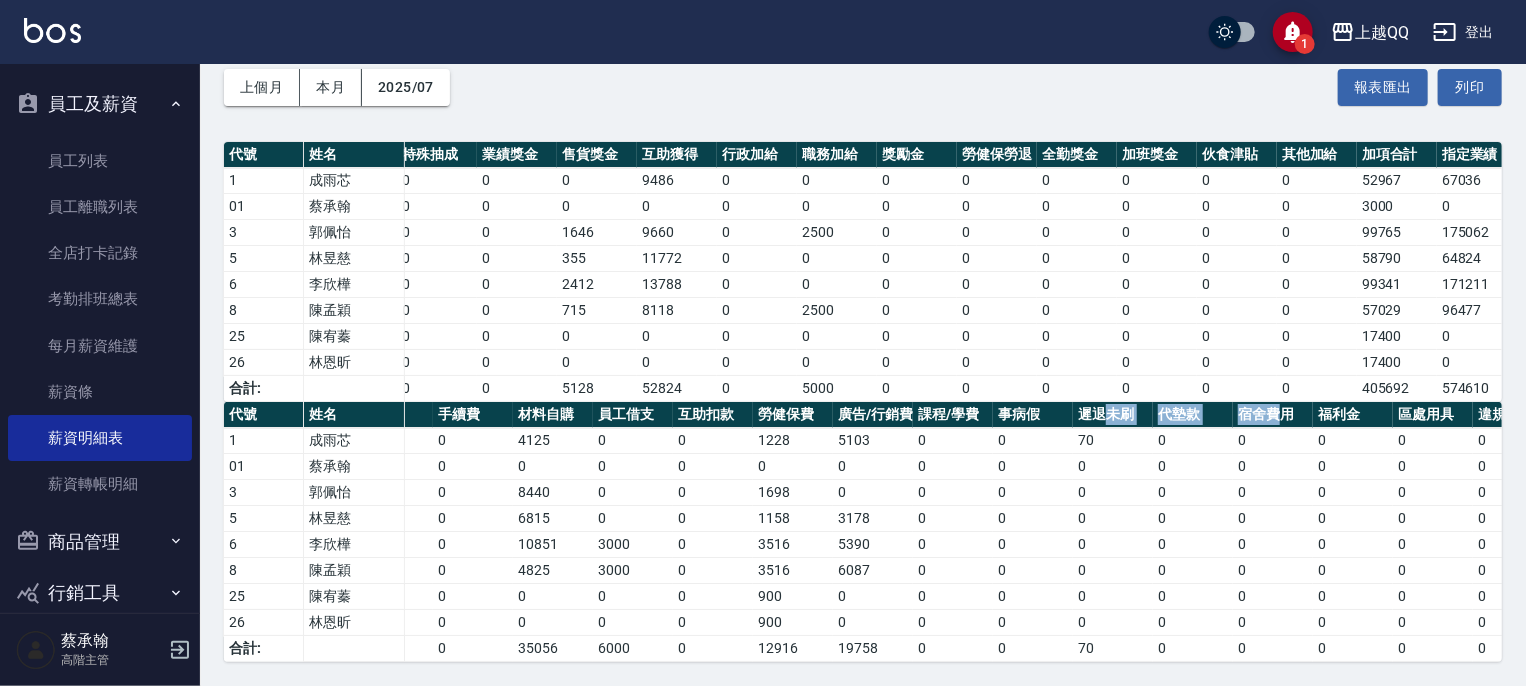 click on "代號 姓名 實發金額 手續費 材料自購 員工借支 互助扣款 勞健保費 廣告/行銷費 課程/學費 事病假 遲退未刷 代墊款 宿舍費用 福利金 區處用具 違規扣款 曠職扣款 其他扣項 旅遊基金 名片費用 信用卡手續費 課程費用 網路廣告 管理處用具 事病假扣款 扣項合計" at bounding box center [1253, 415] 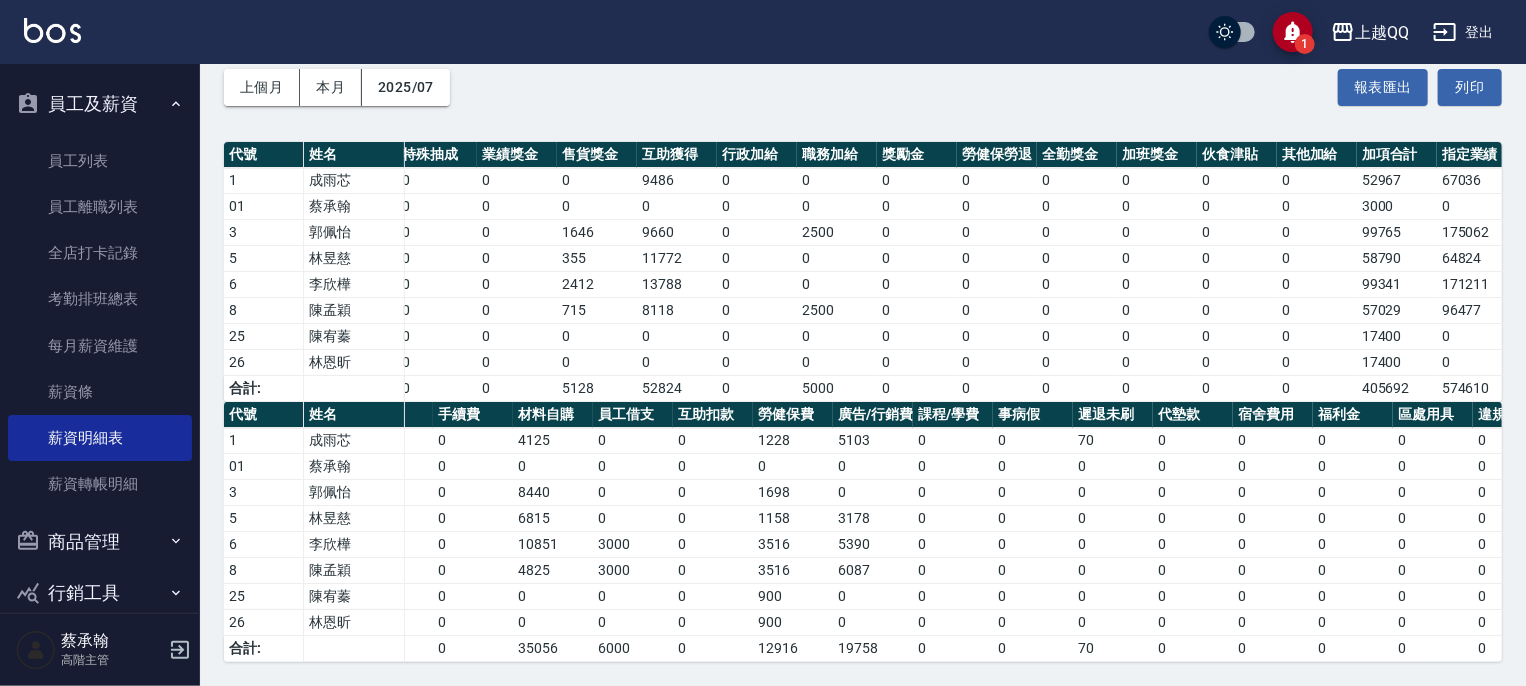 click on "上個月 本月 2025/07 報表匯出 列印" at bounding box center [863, 87] 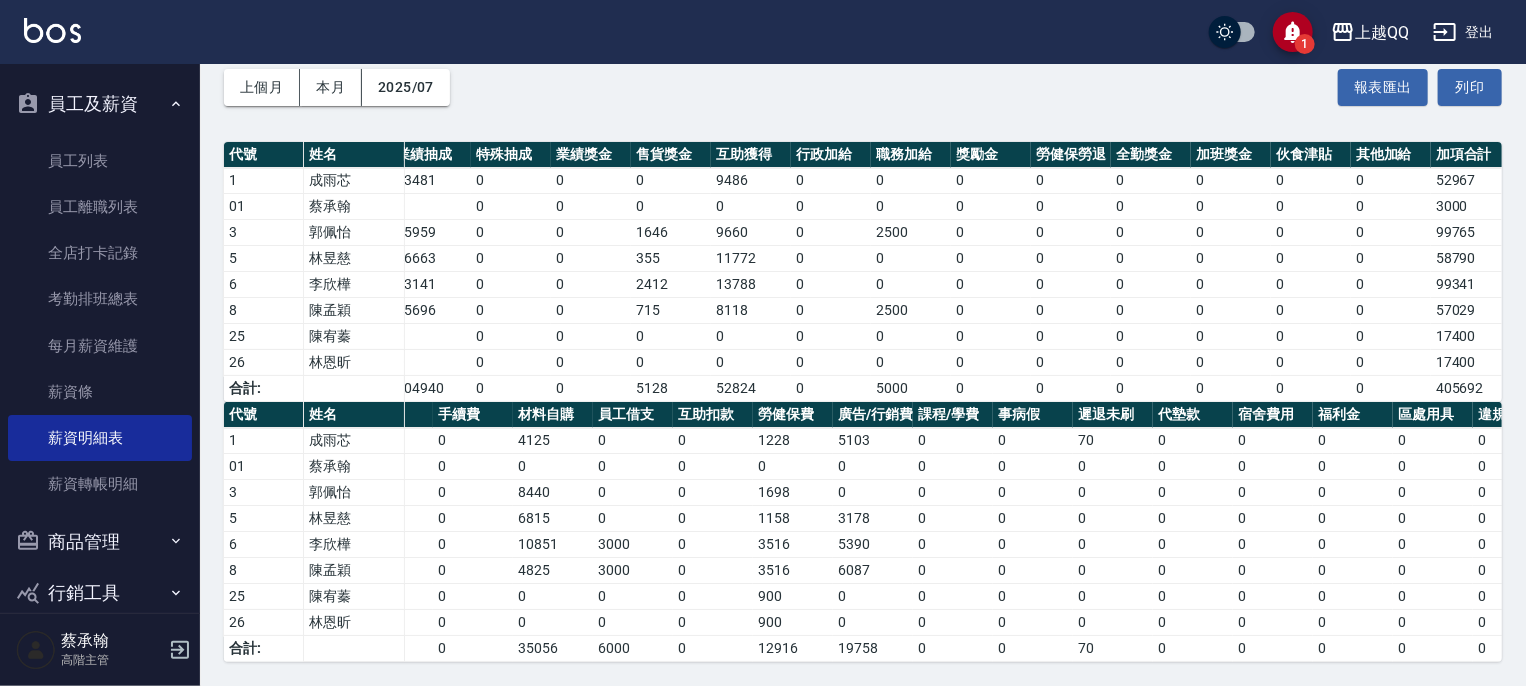 scroll, scrollTop: 0, scrollLeft: 187, axis: horizontal 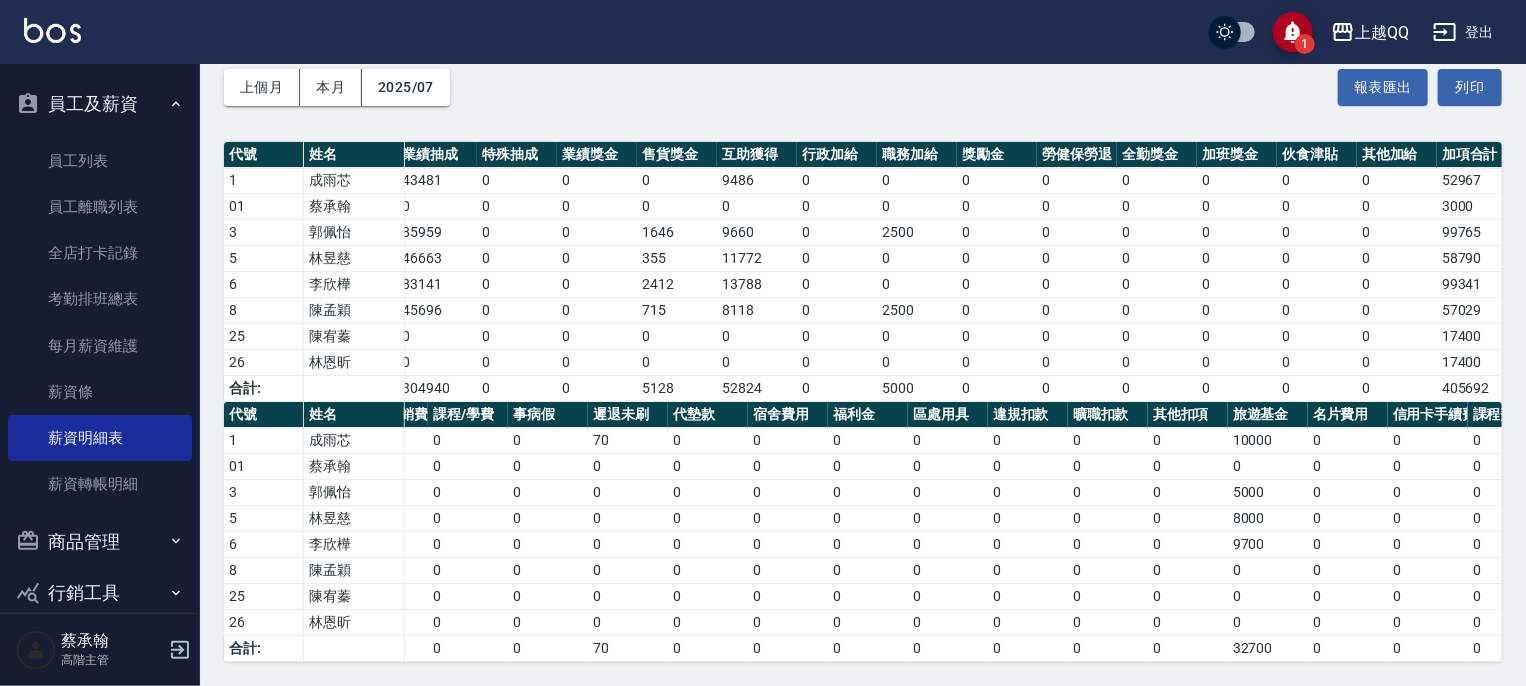 drag, startPoint x: 1240, startPoint y: 674, endPoint x: 1302, endPoint y: 665, distance: 62.649822 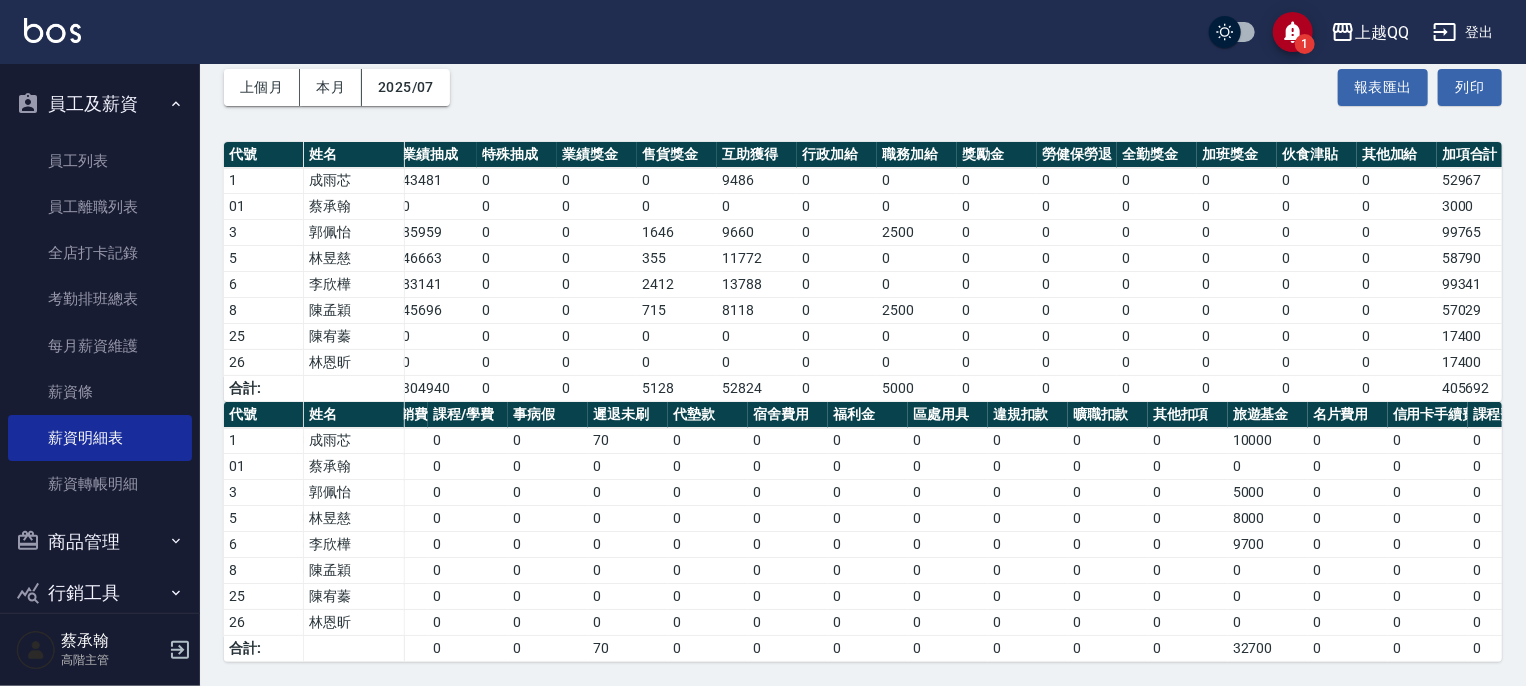 click on "上越QQ   2025-07   薪資明細表 列印時間： 2025-08-03-16:06 Designer Salary Detail Report 薪資明細表 上個月 本月 2025/07 報表匯出 列印 代號 姓名 身份 基本薪資 業績抽成 特殊抽成 業績獎金 售貨獎金 互助獲得 行政加給 職務加給 獎勵金 勞健保勞退 全勤獎金 加班獎金 伙食津貼 其他加給 加項合計 指定業績 不指定業績 特殊抽業績 點數 1 成雨芯 設計師 0 43481 0 0 0 9486 0 0 0 0 0 0 0 0 52967 67036 19927 0 316 01 蔡承翰 總部人員 3000 0 0 0 0 0 0 0 0 0 0 0 0 0 3000 0 0 0 0 3 郭佩怡 設計師 0 85959 0 0 1646 9660 0 2500 0 0 0 0 0 0 99765 175062 15959 0 322 5 林昱慈 助理 0 46663 0 0 355 11772 0 0 0 0 0 0 0 0 58790 64824 12946 0 392 6 李欣樺 設計師 0 83141 0 0 2412 13788 0 0 0 0 0 0 0 0 99341 171211 13546 0 460 8 陳孟穎 設計師 0 45696 0 0 715 8118 0 2500 0 0 0 0 0 0 57029 96477 17763 0 271 25 陳宥蓁 助理 17400 0 0 0 0 0 0 0 0 0 0 0 0 0 17400 0 0 0 155 26 林恩昕 助理 17400 0 0 0 0 0" at bounding box center (863, 329) 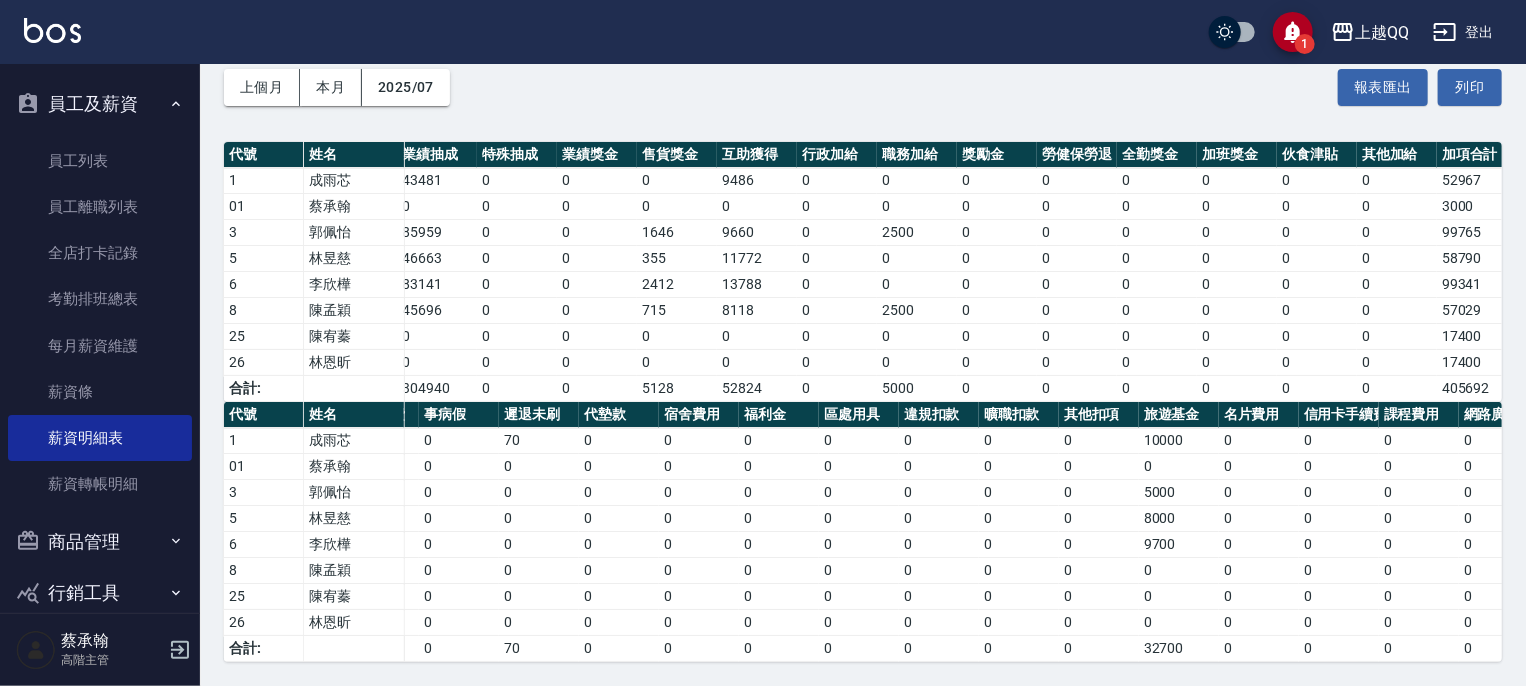 scroll, scrollTop: 0, scrollLeft: 680, axis: horizontal 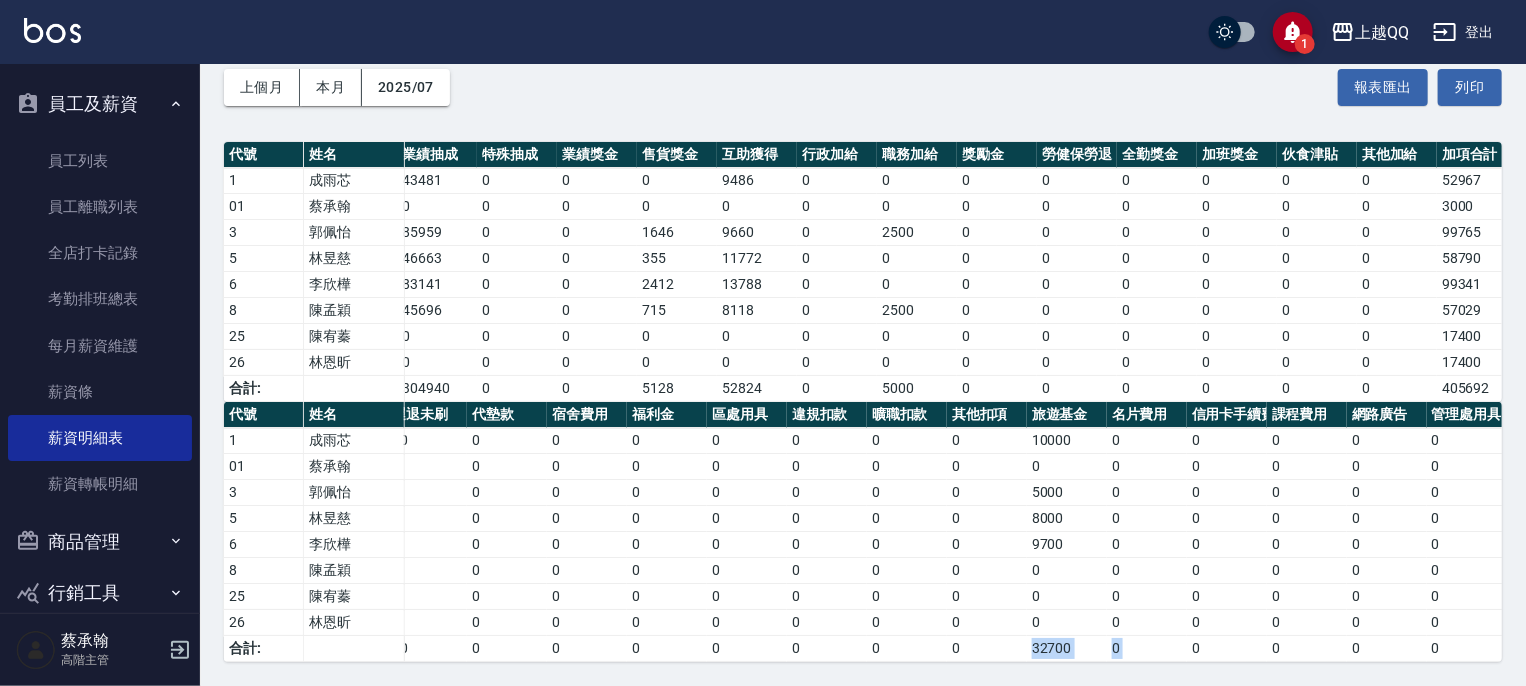 drag, startPoint x: 1174, startPoint y: 636, endPoint x: 1003, endPoint y: 632, distance: 171.04678 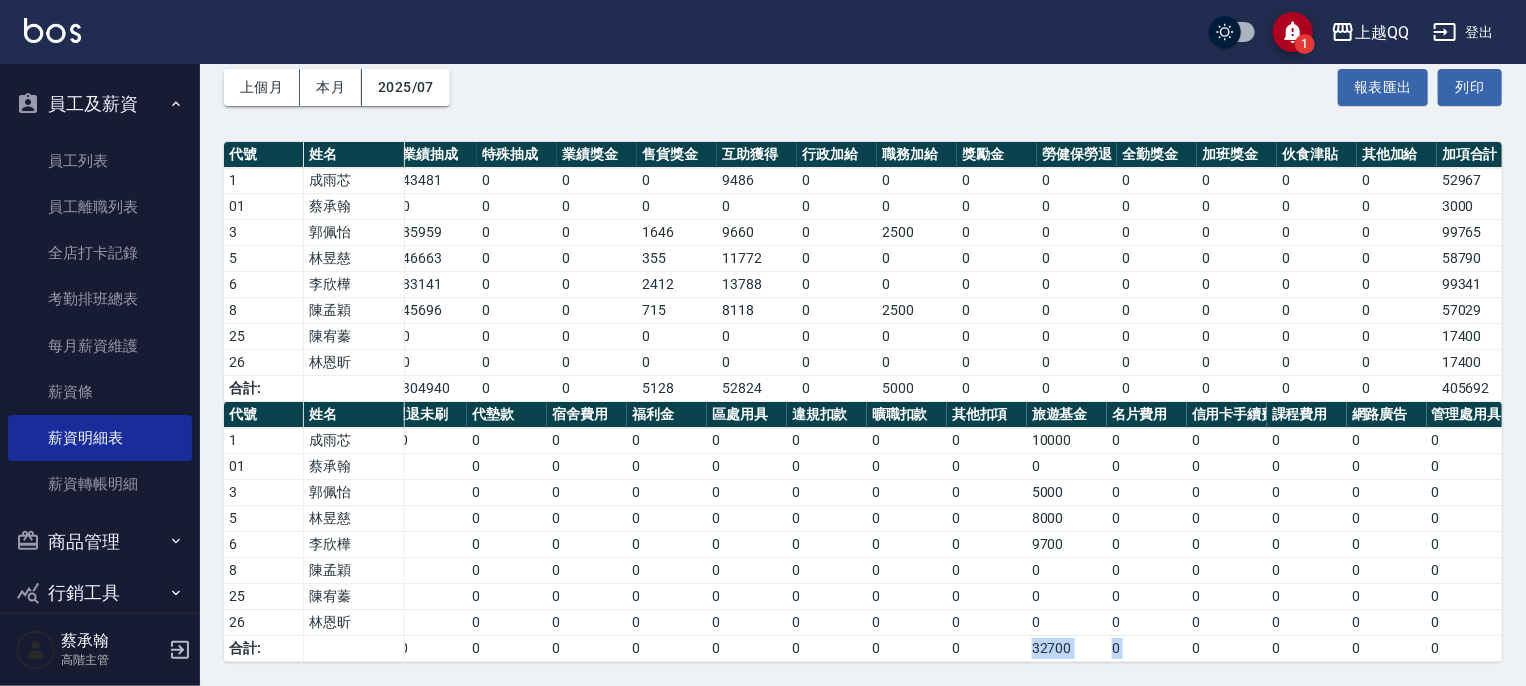 click on "合計: 299192 0 35056 6000 0 12916 19758 0 0 70 0 0 0 0 0 0 0 32700 0 0 0 0 0 0 106500" at bounding box center (567, 649) 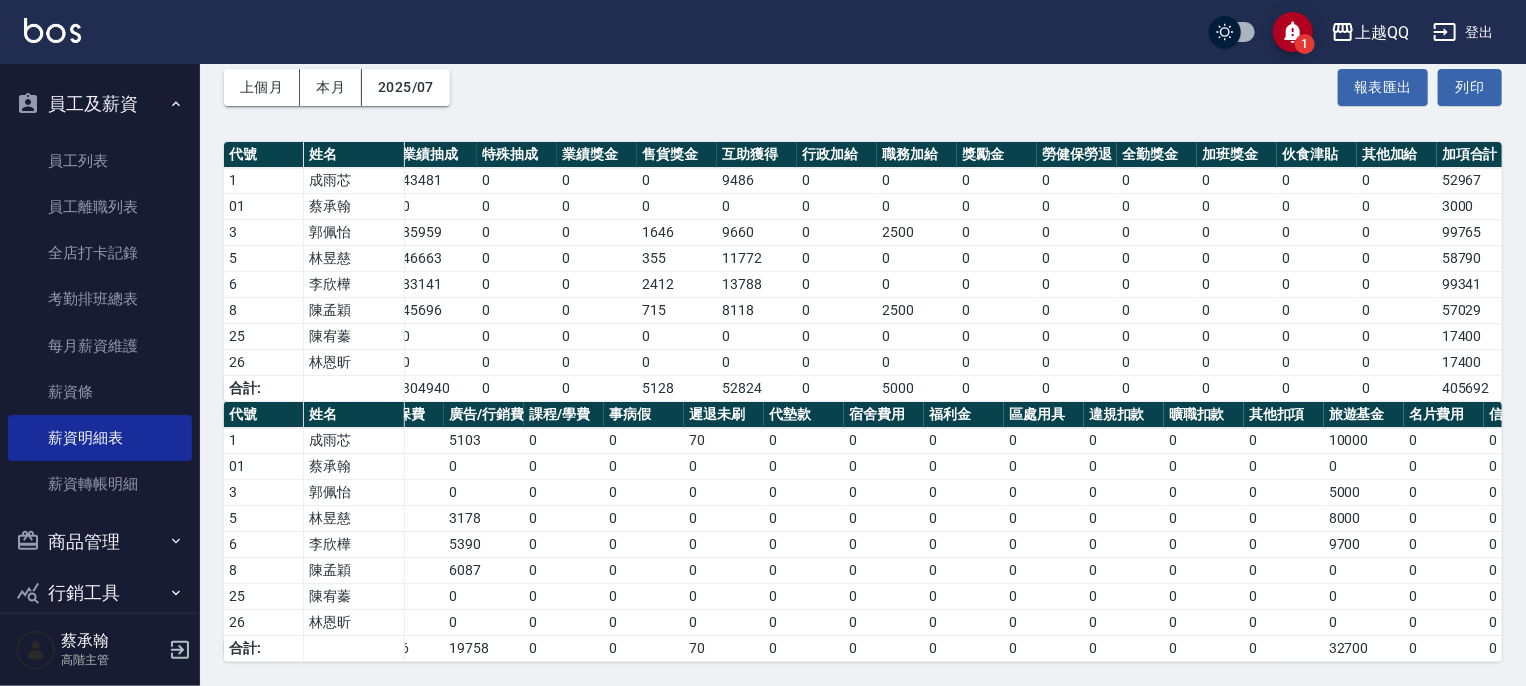 scroll, scrollTop: 0, scrollLeft: 420, axis: horizontal 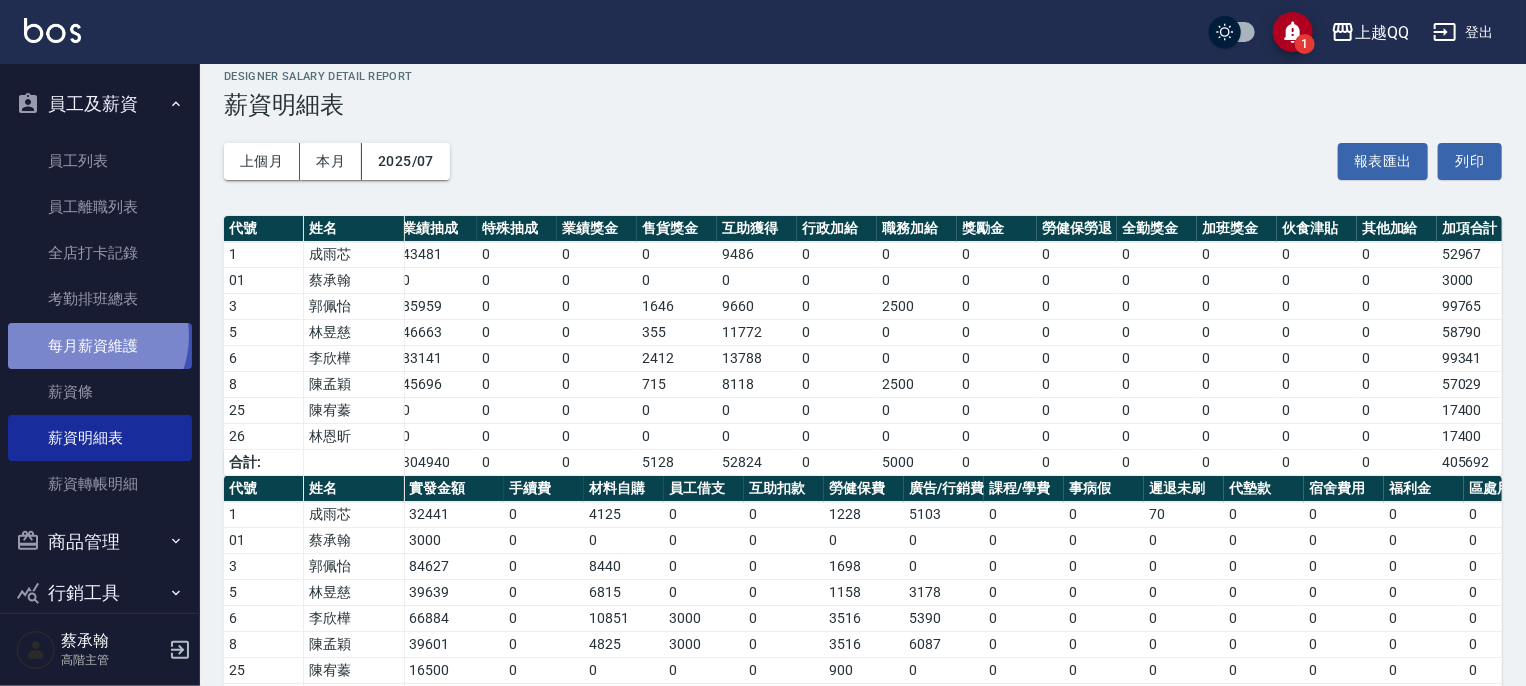 click on "每月薪資維護" at bounding box center [100, 346] 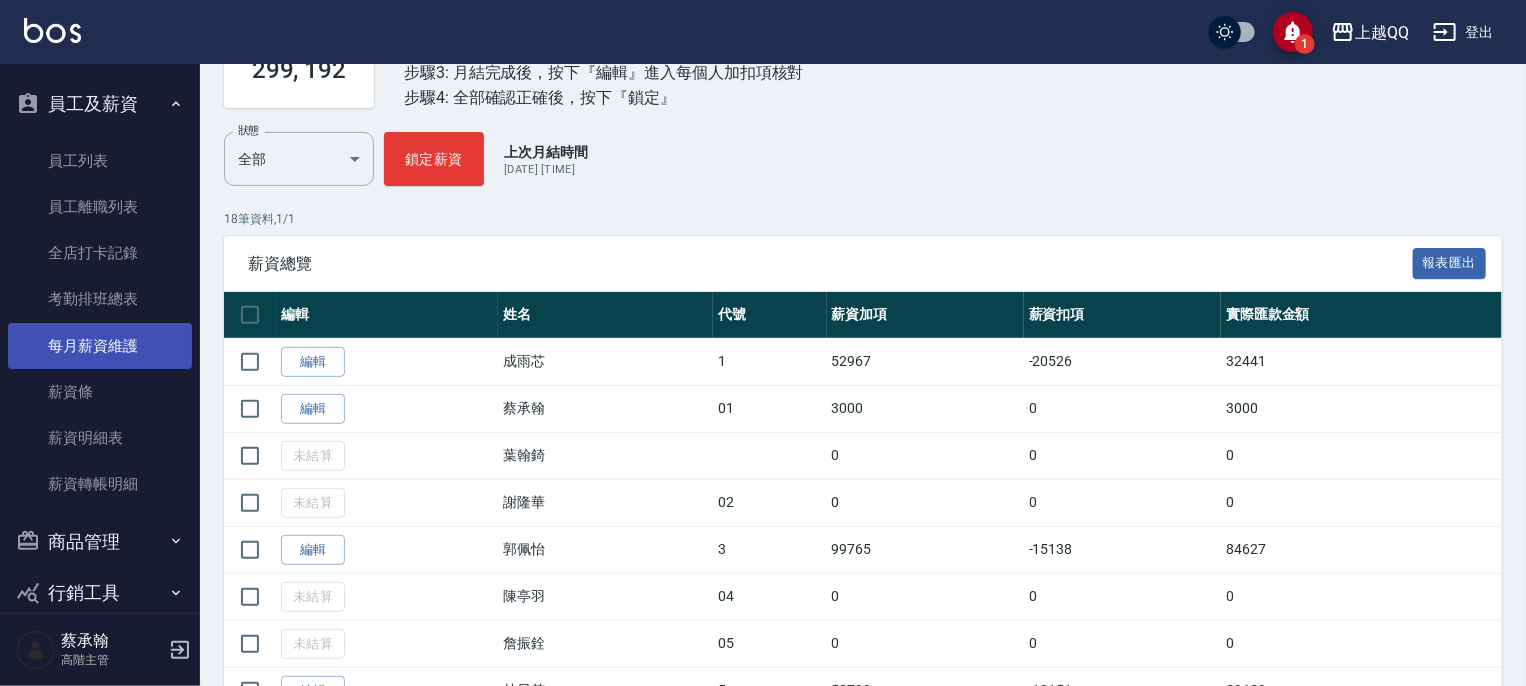scroll, scrollTop: 200, scrollLeft: 0, axis: vertical 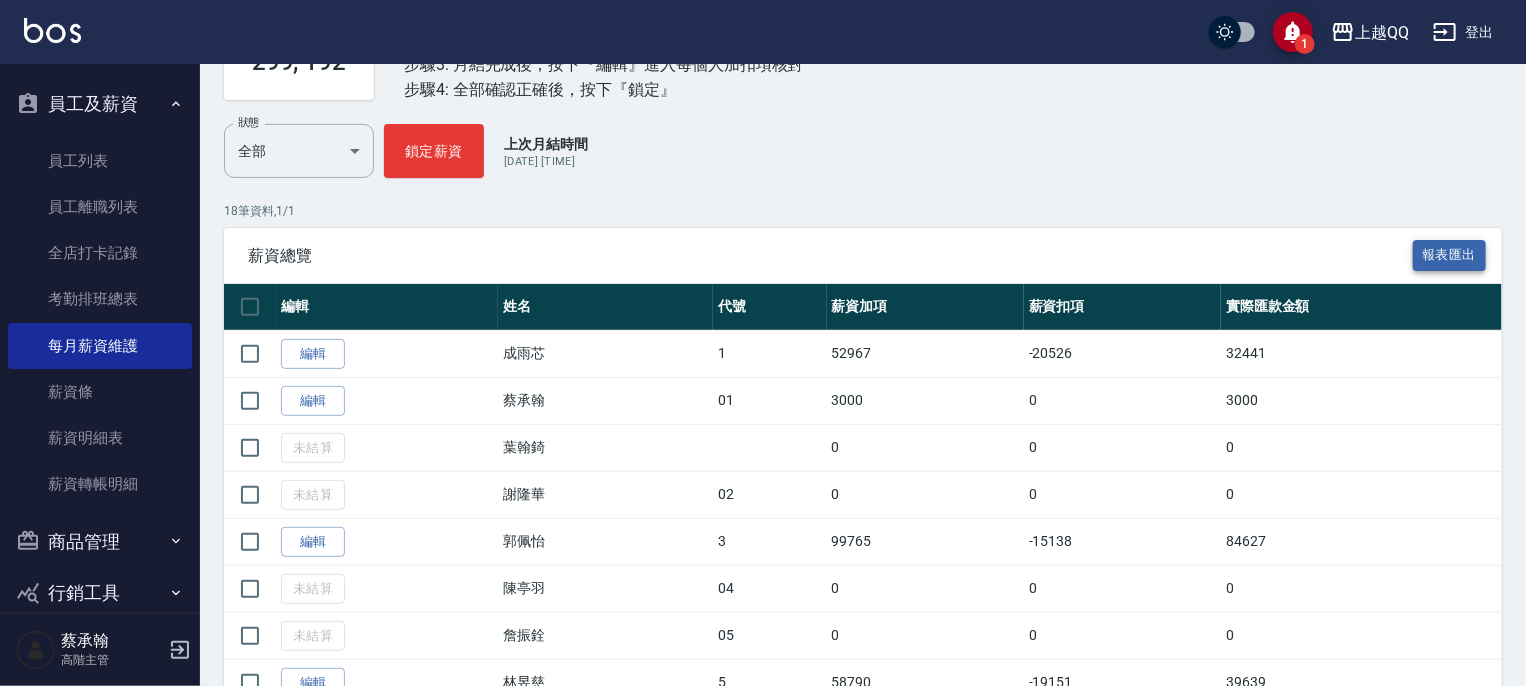 click on "報表匯出" at bounding box center (1450, 255) 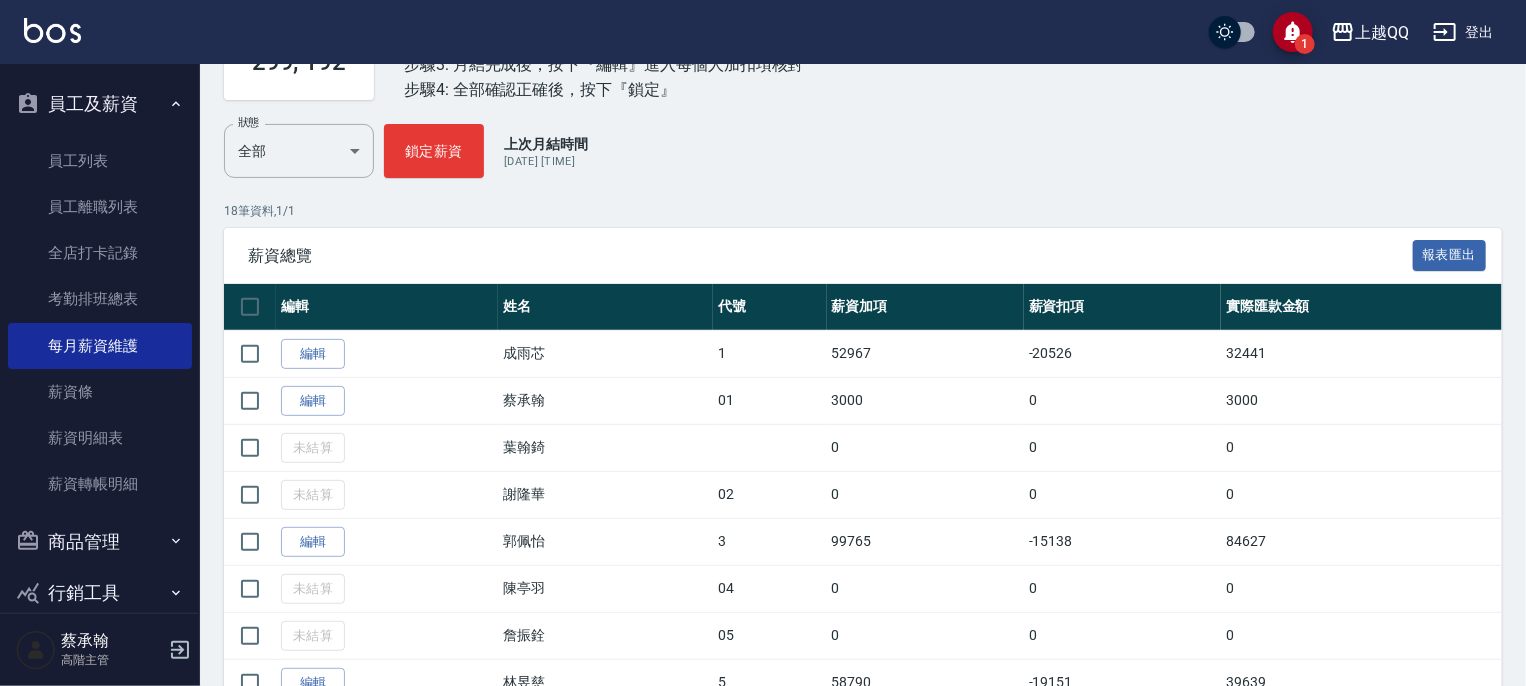 click on "狀態 全部 ALL 狀態 鎖定薪資 上次月結時間 2025/8/2 下午12:17:58" at bounding box center [863, 151] 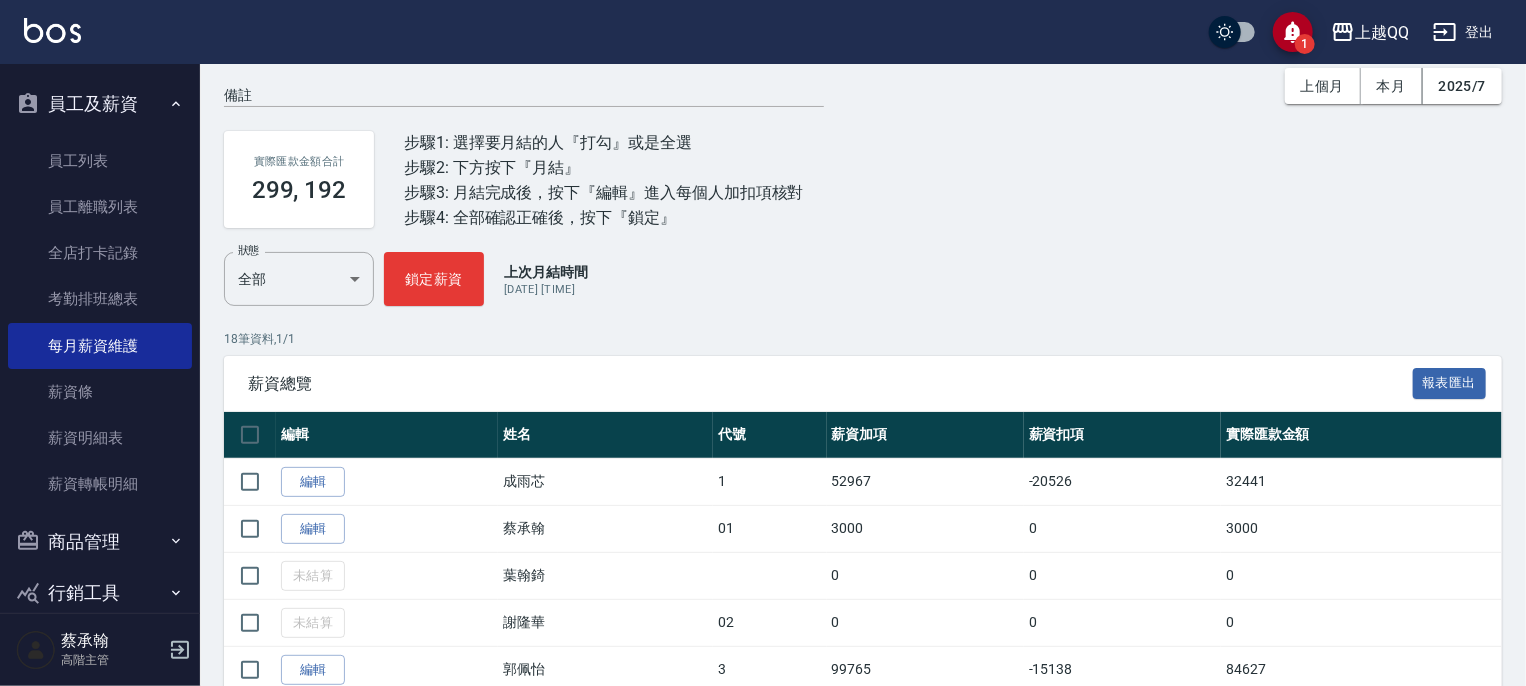 scroll, scrollTop: 200, scrollLeft: 0, axis: vertical 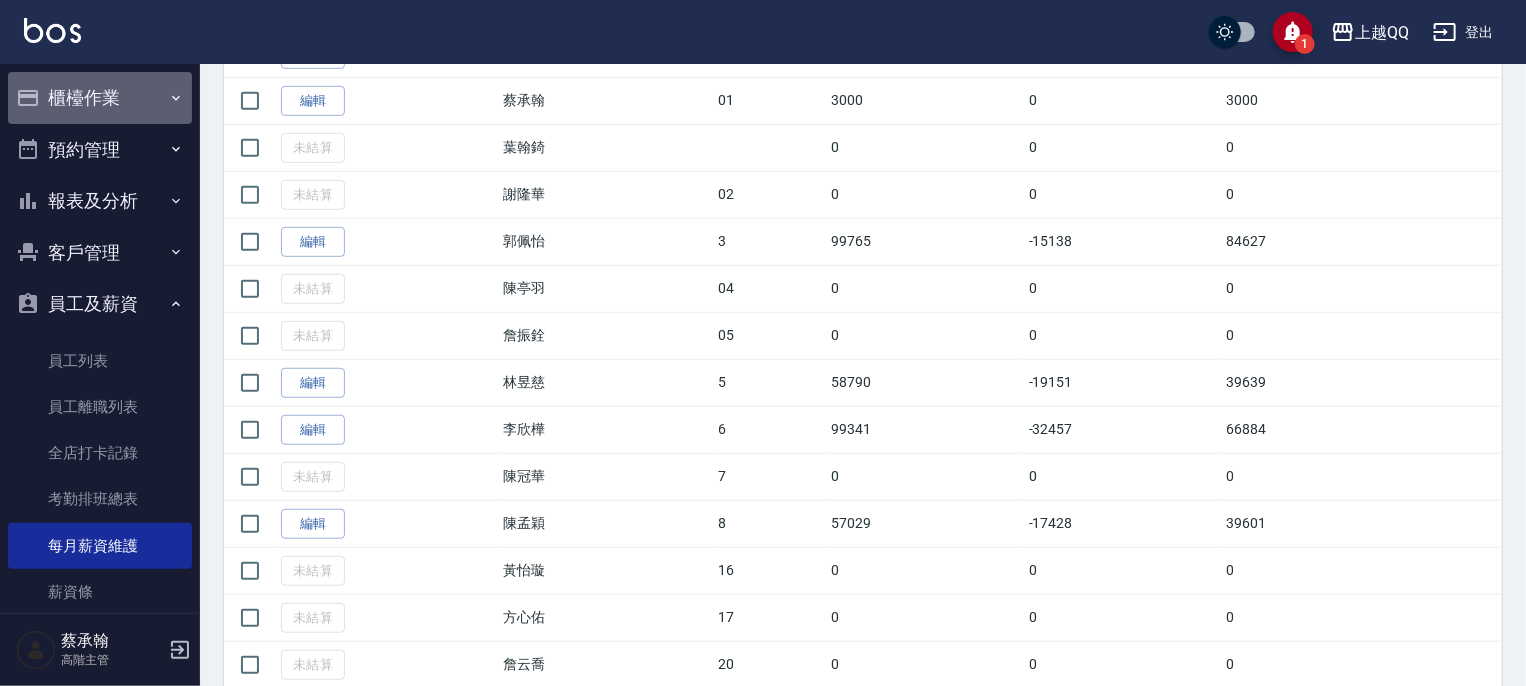 click on "櫃檯作業" at bounding box center [100, 98] 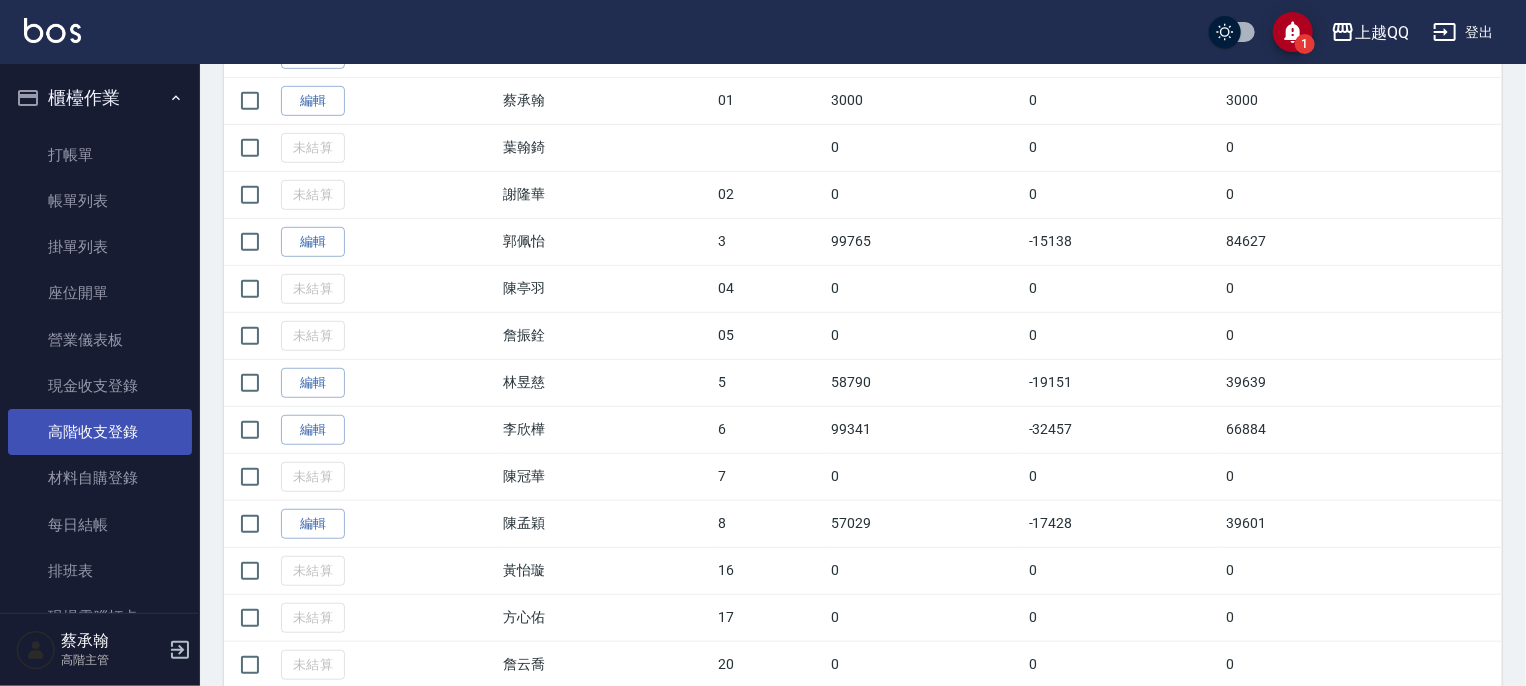 click on "高階收支登錄" at bounding box center (100, 432) 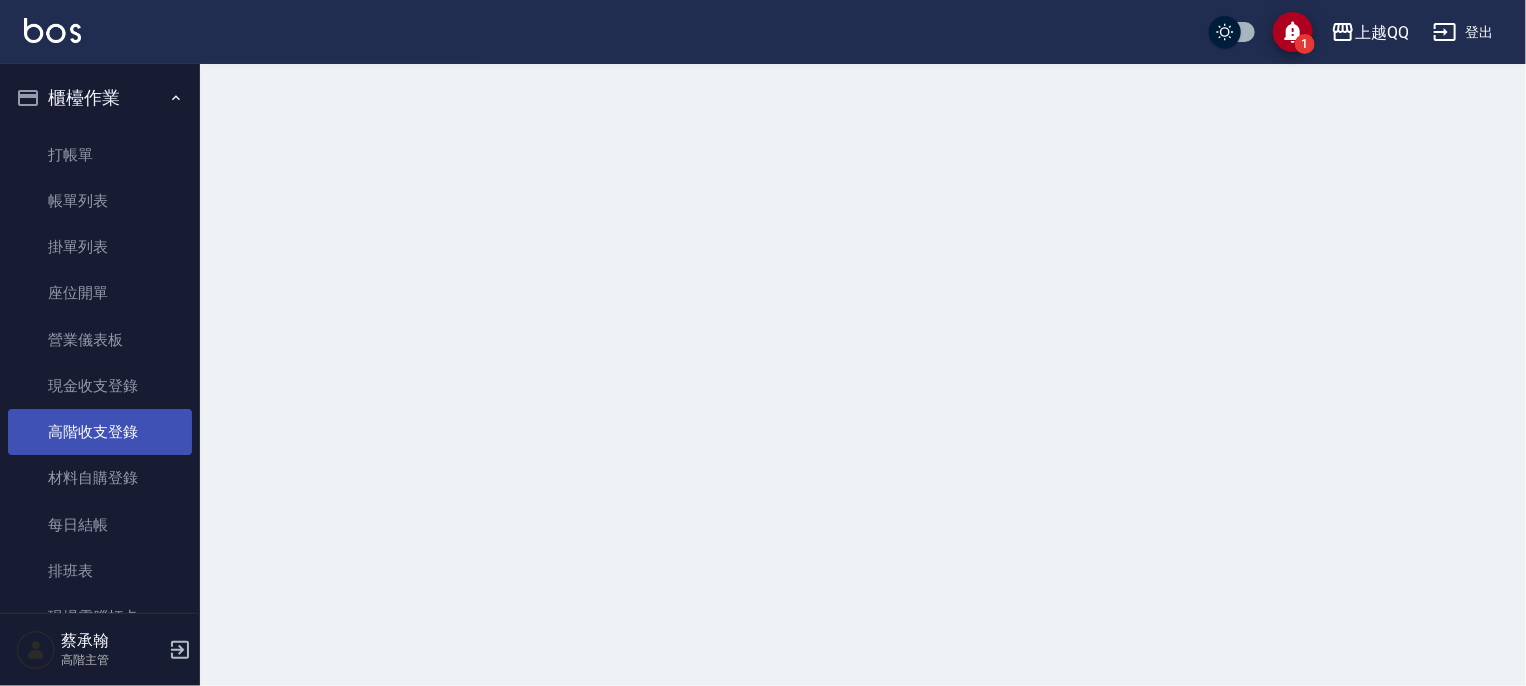 scroll, scrollTop: 0, scrollLeft: 0, axis: both 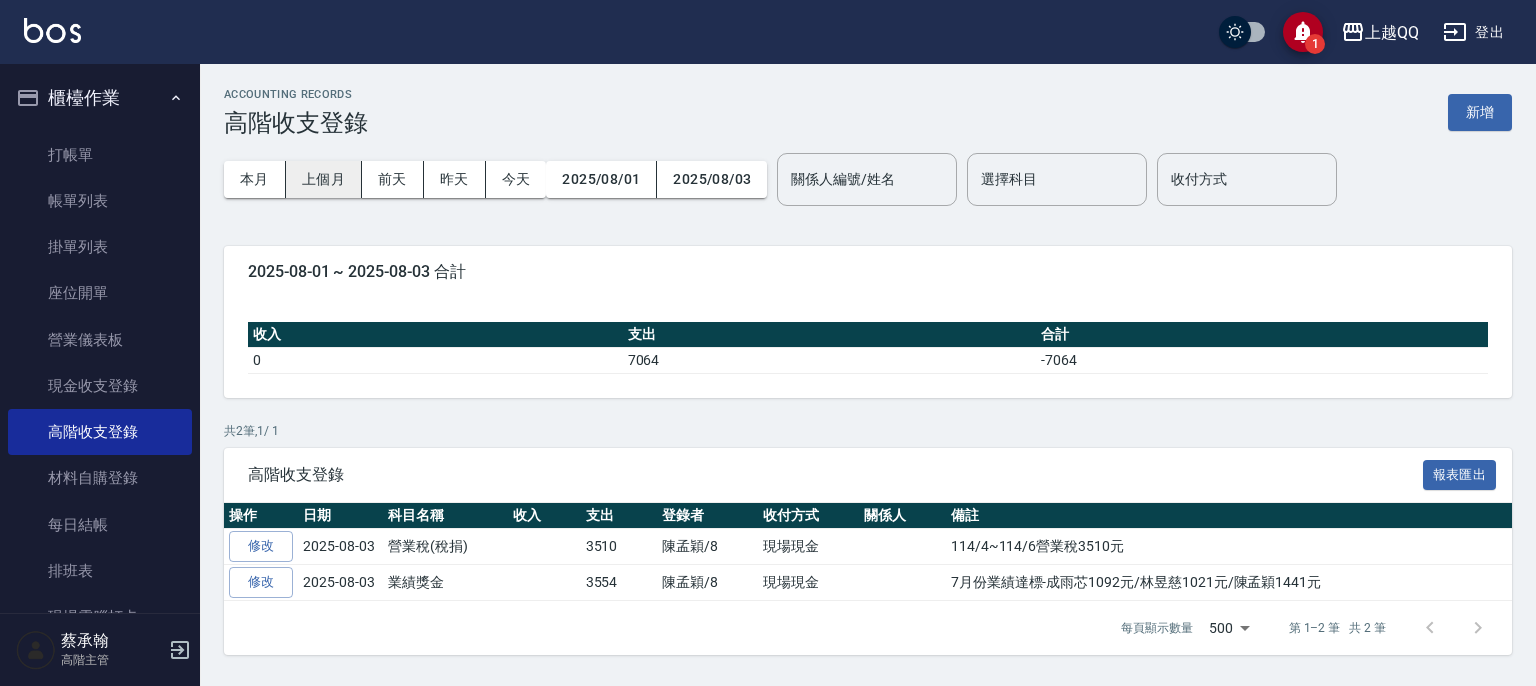 click on "上個月" at bounding box center [324, 179] 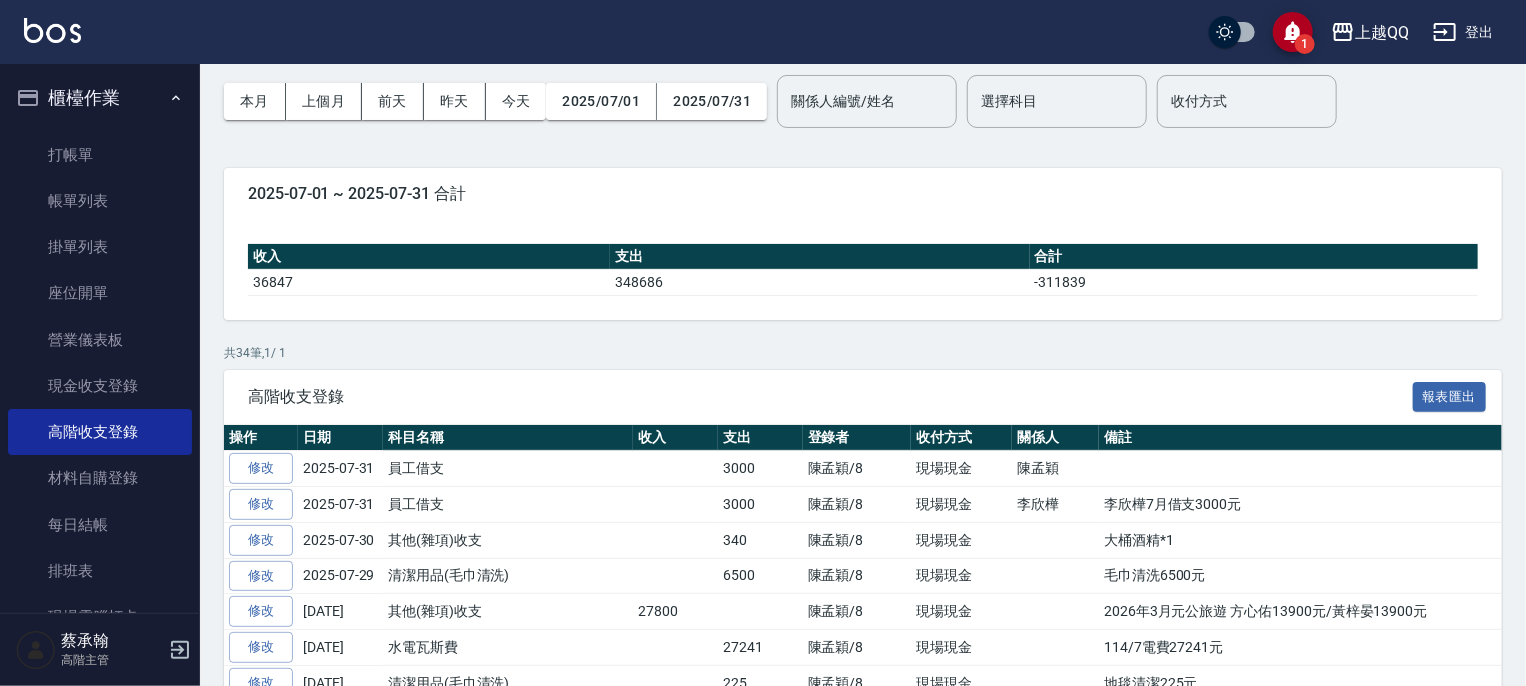 scroll, scrollTop: 0, scrollLeft: 0, axis: both 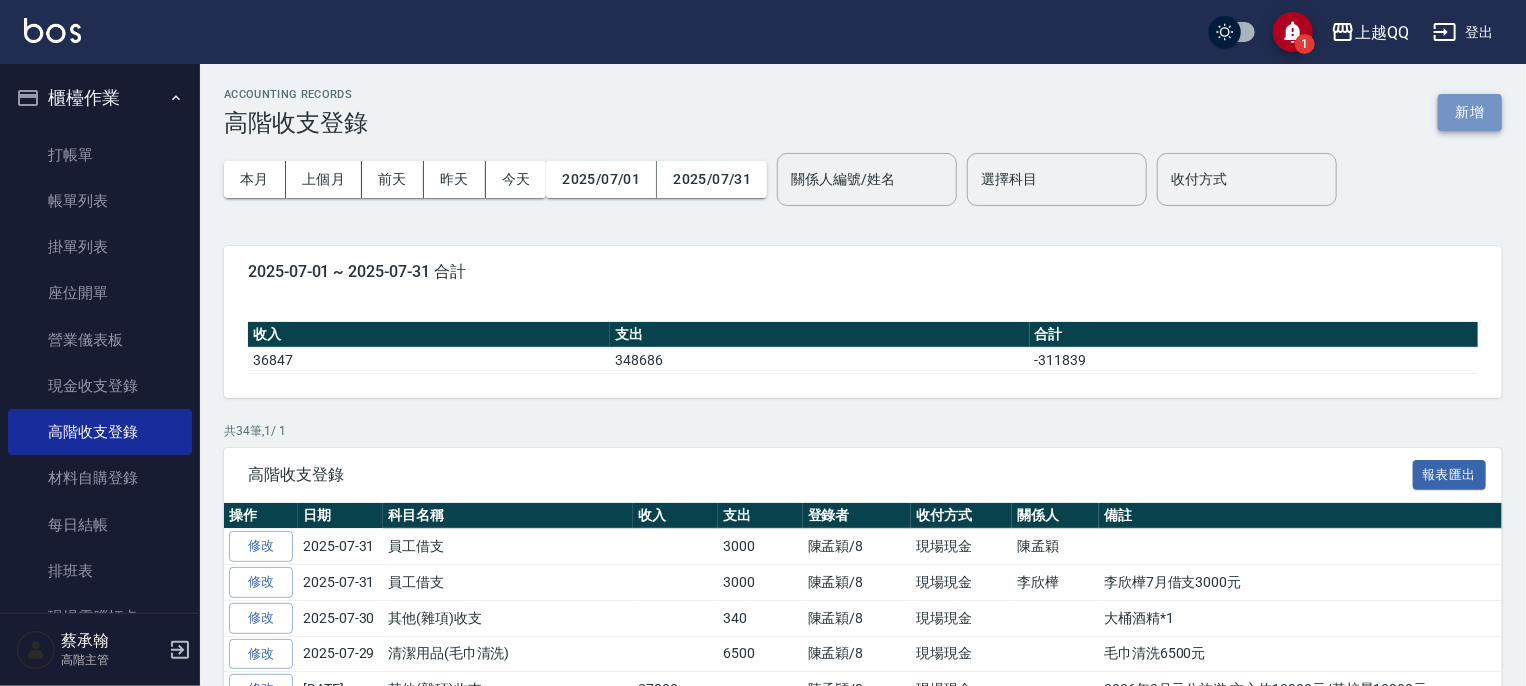 click on "新增" at bounding box center (1470, 112) 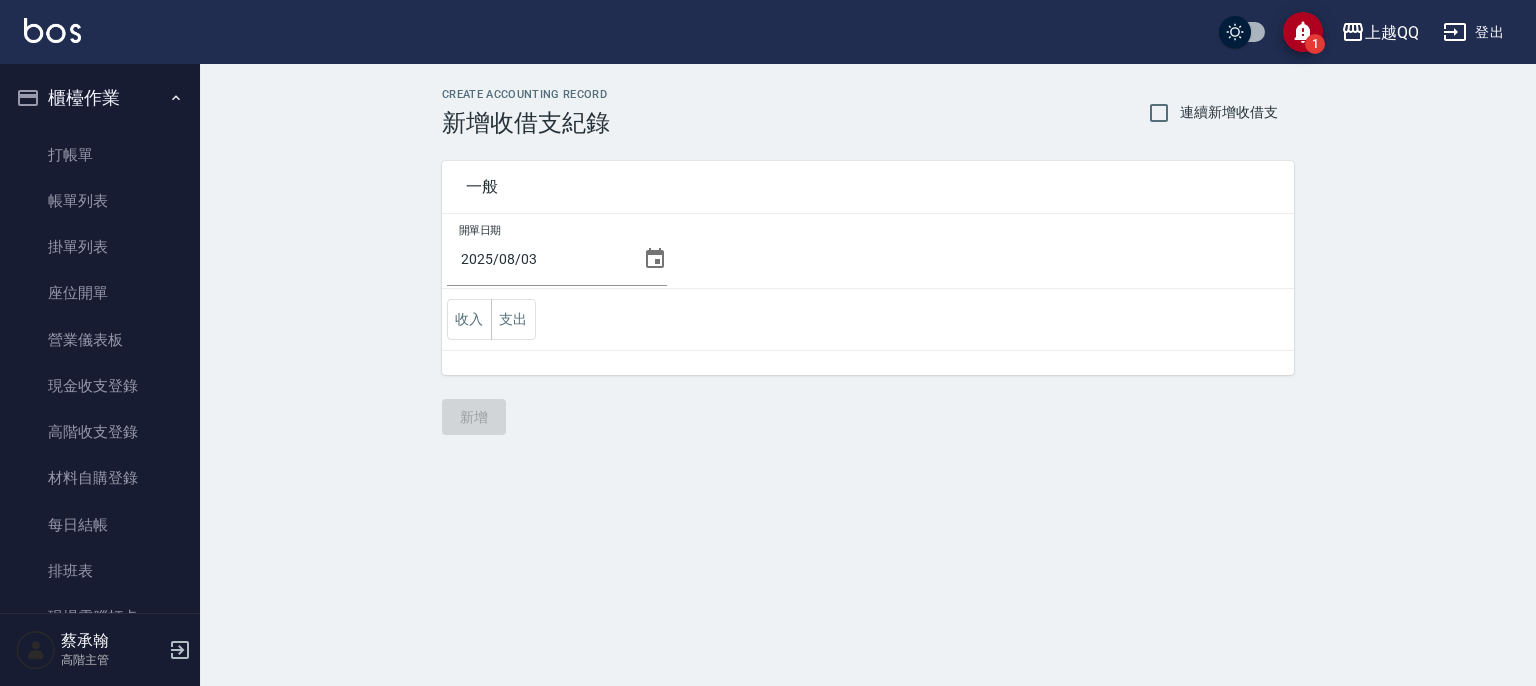 click 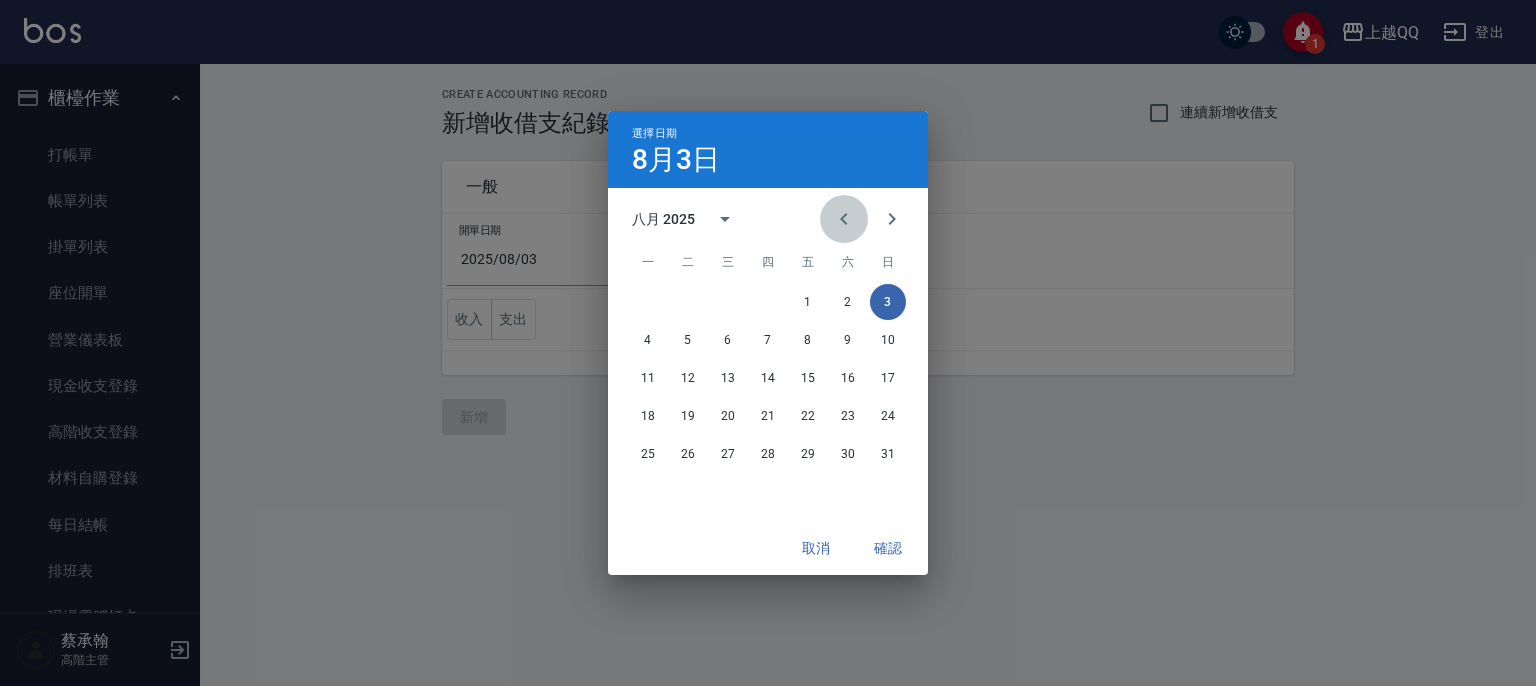 click 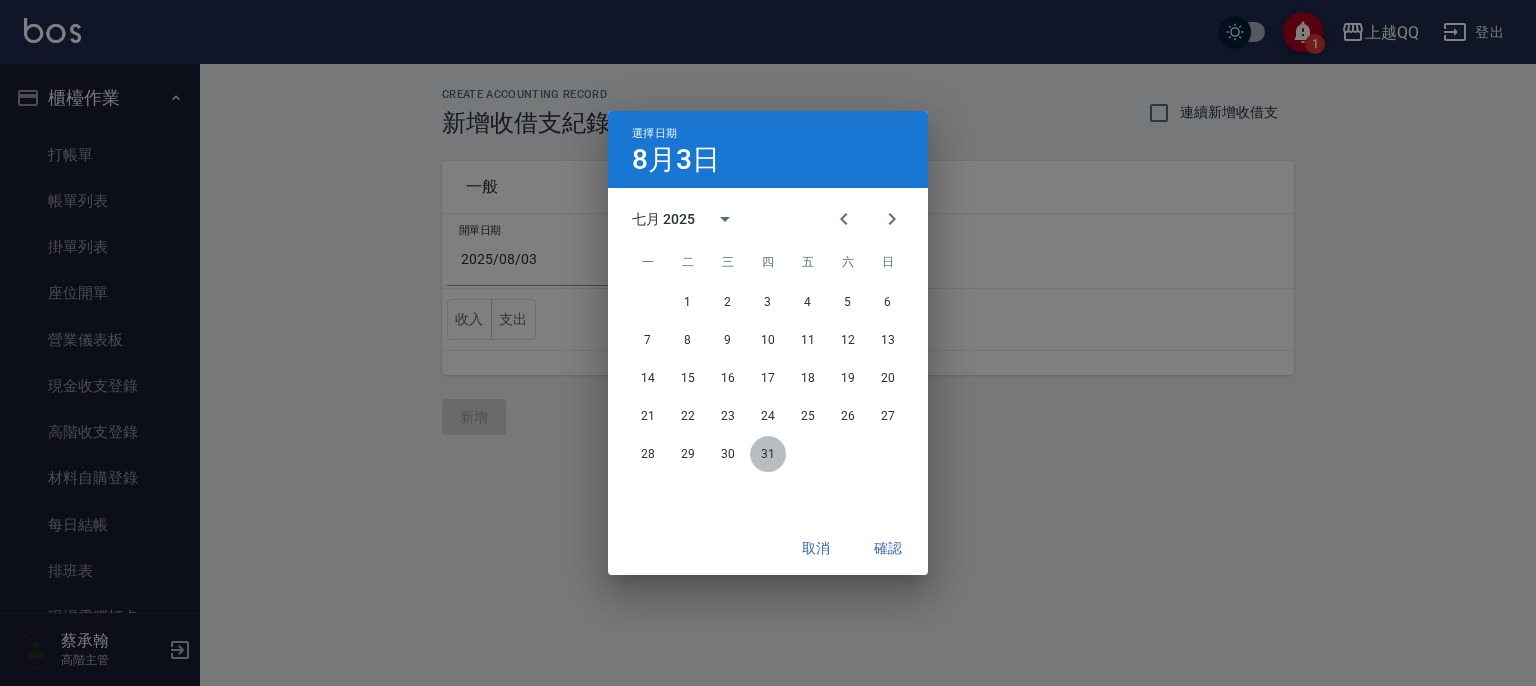 click on "31" at bounding box center [768, 454] 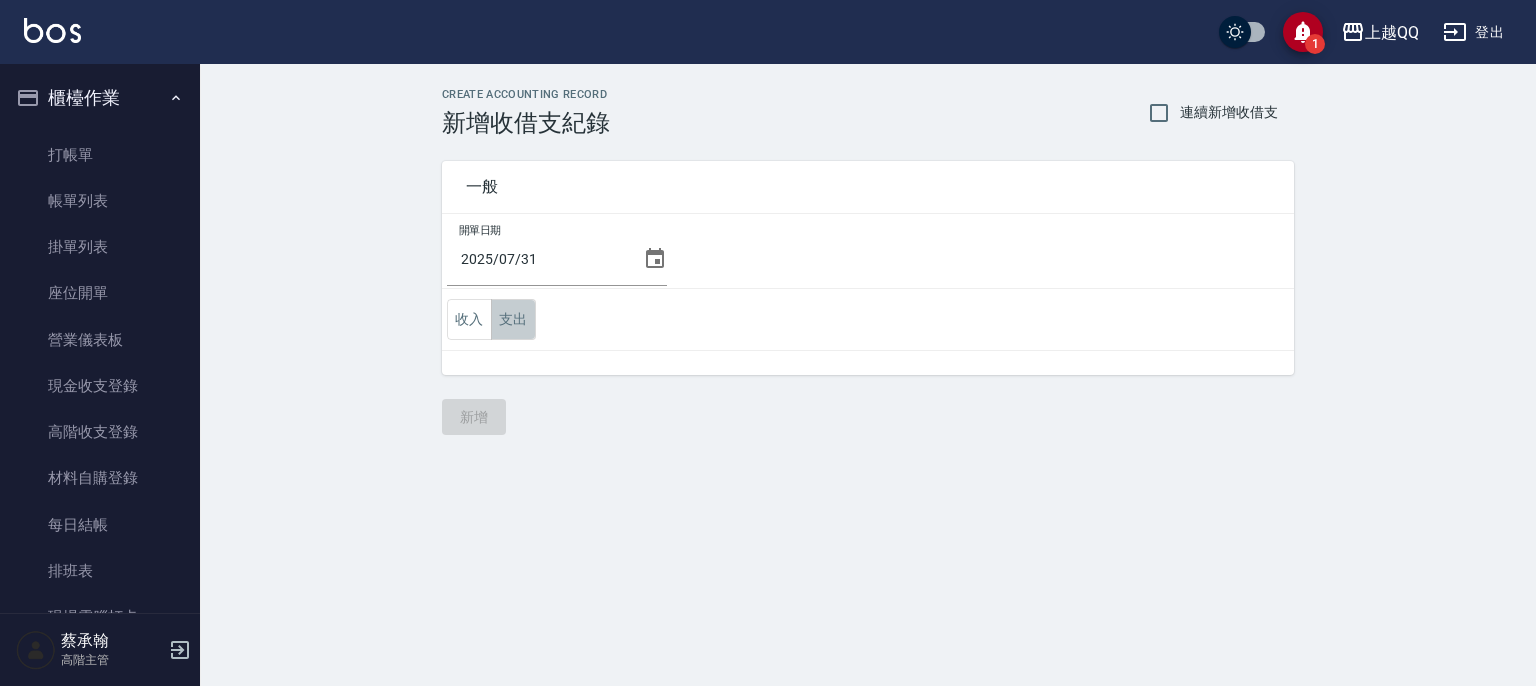 click on "支出" at bounding box center (513, 319) 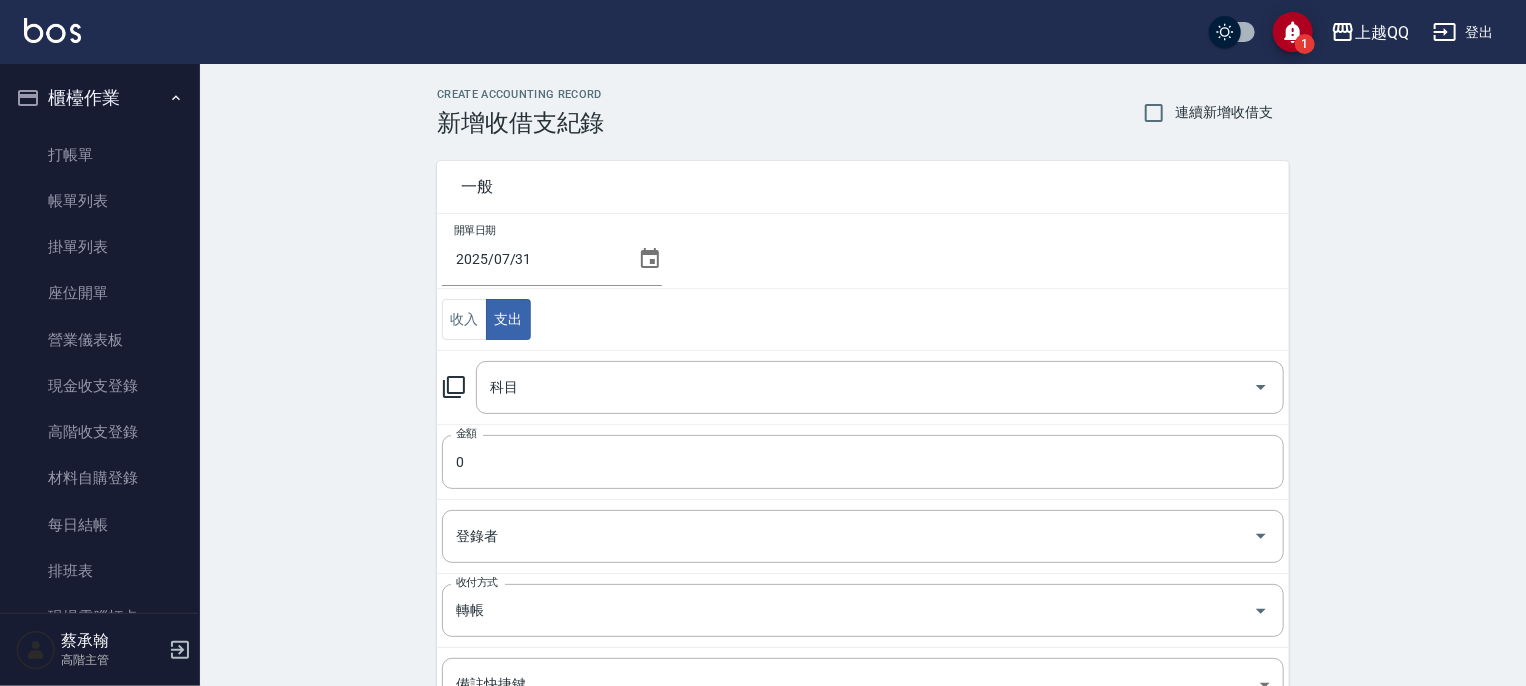 click on "科目 科目" at bounding box center [863, 387] 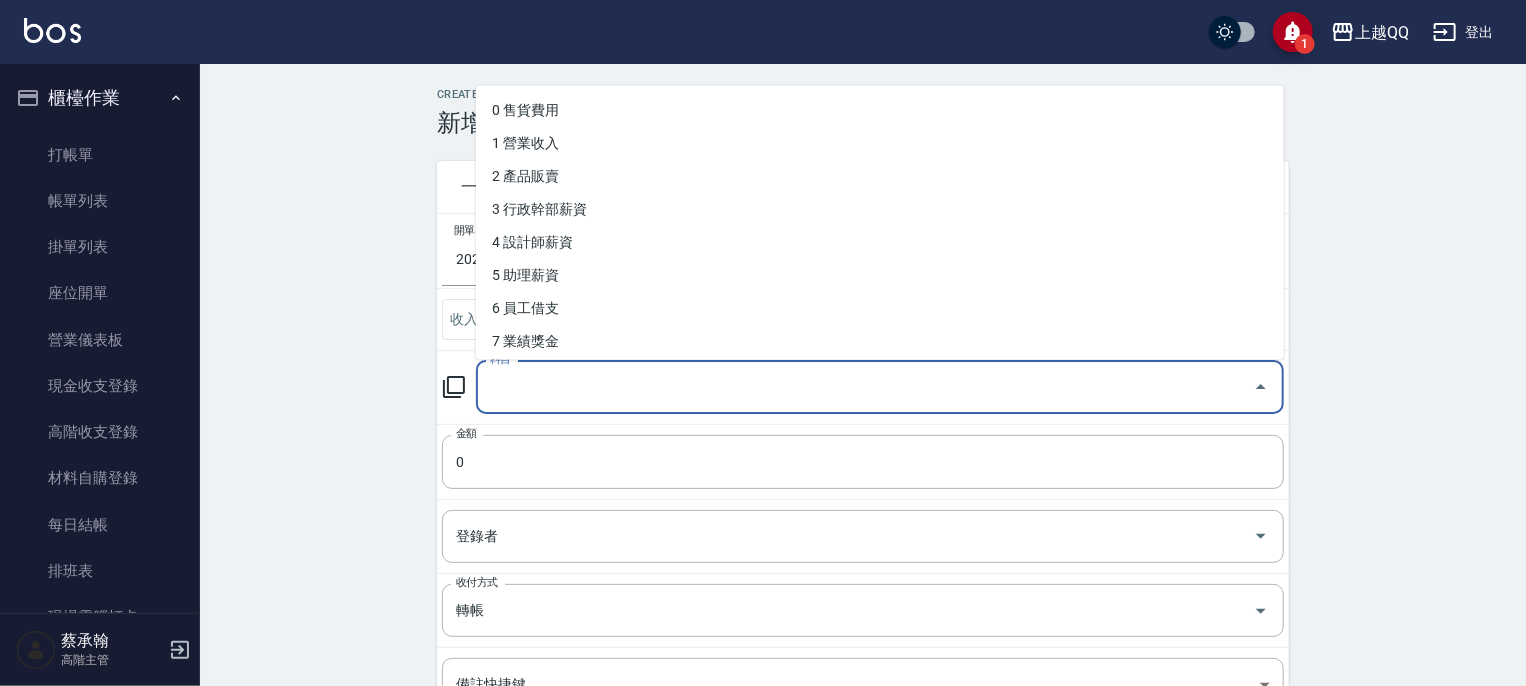 click on "科目" at bounding box center [865, 387] 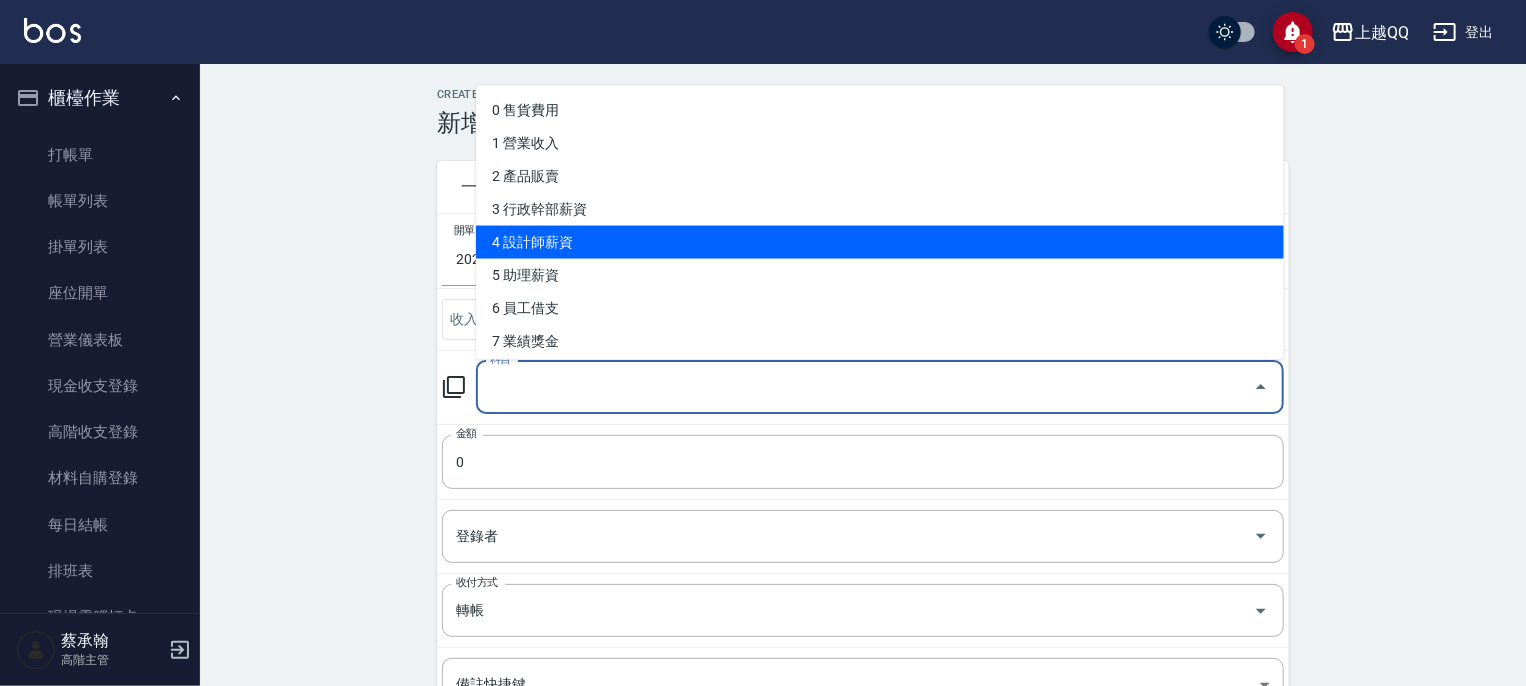 click on "4 設計師薪資" at bounding box center [880, 241] 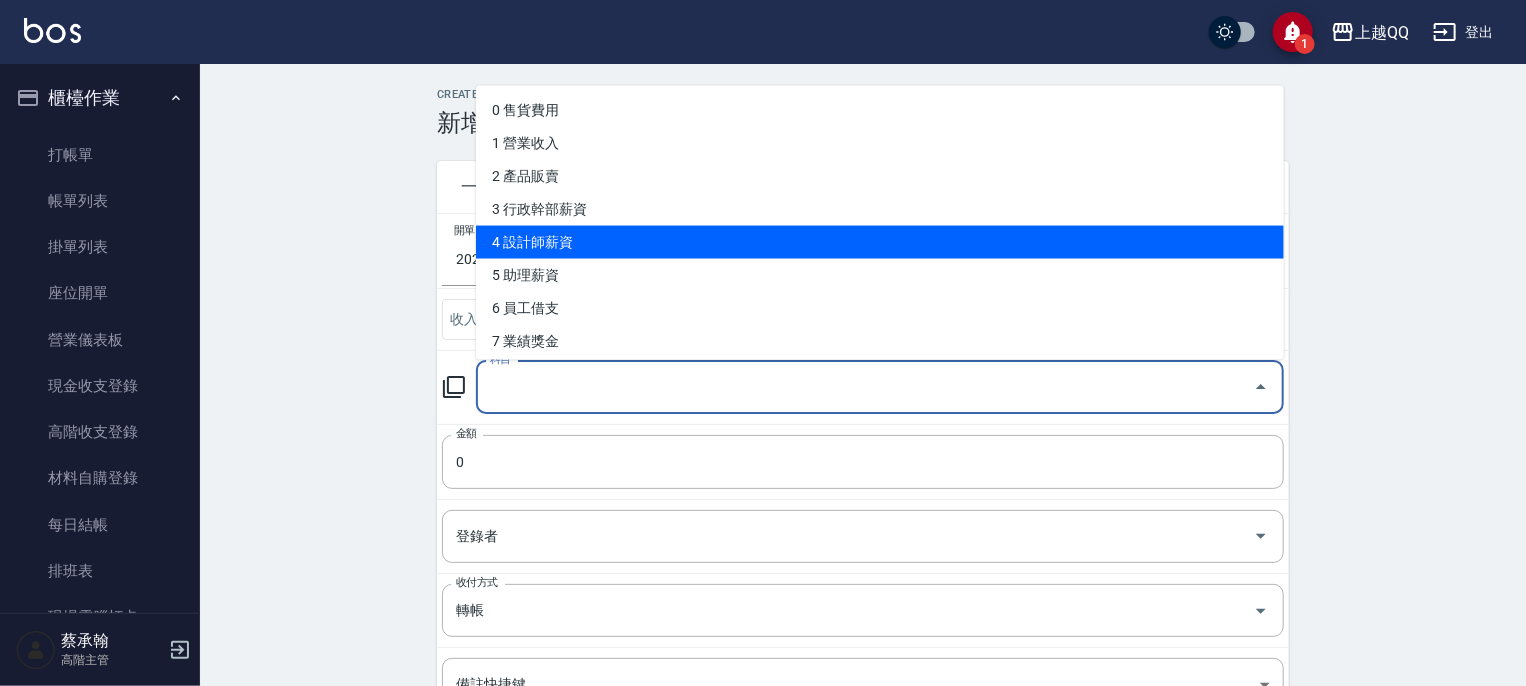type on "4 設計師薪資" 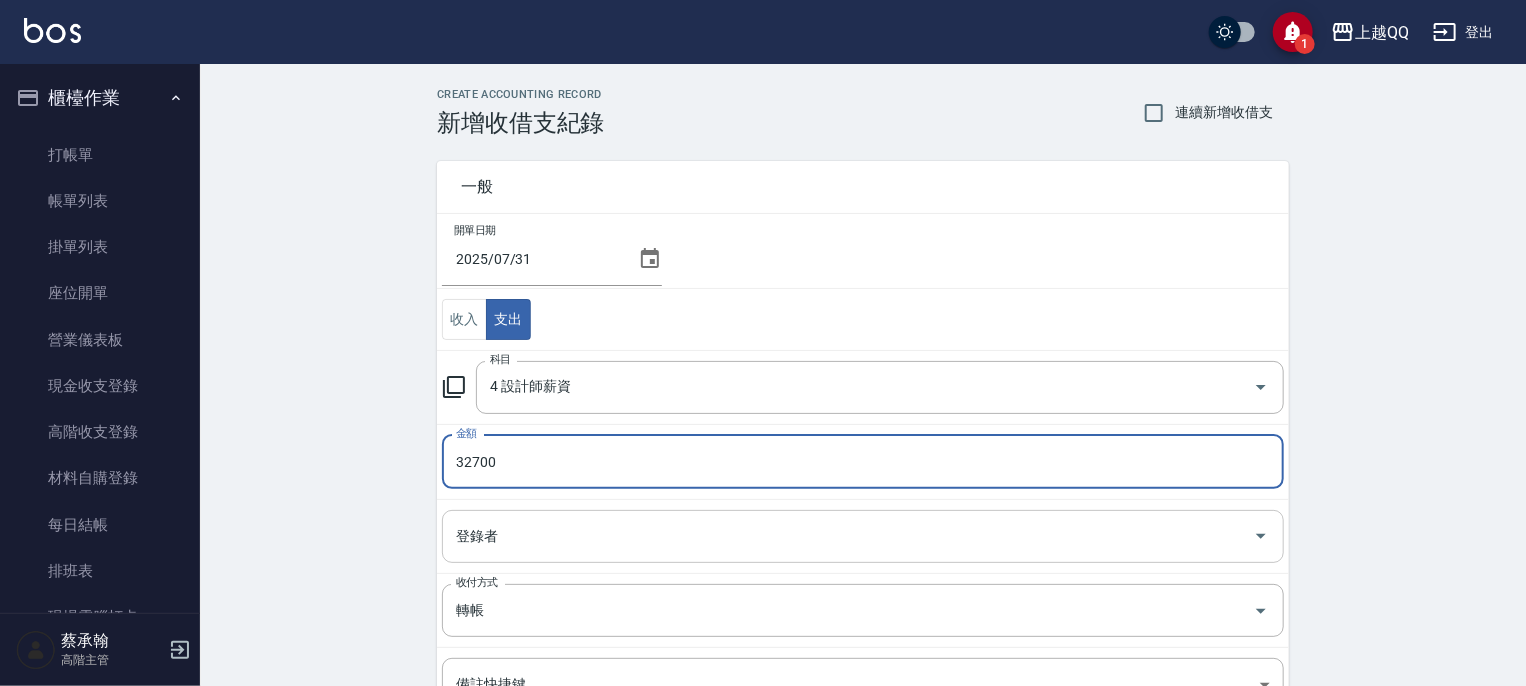 type on "32700" 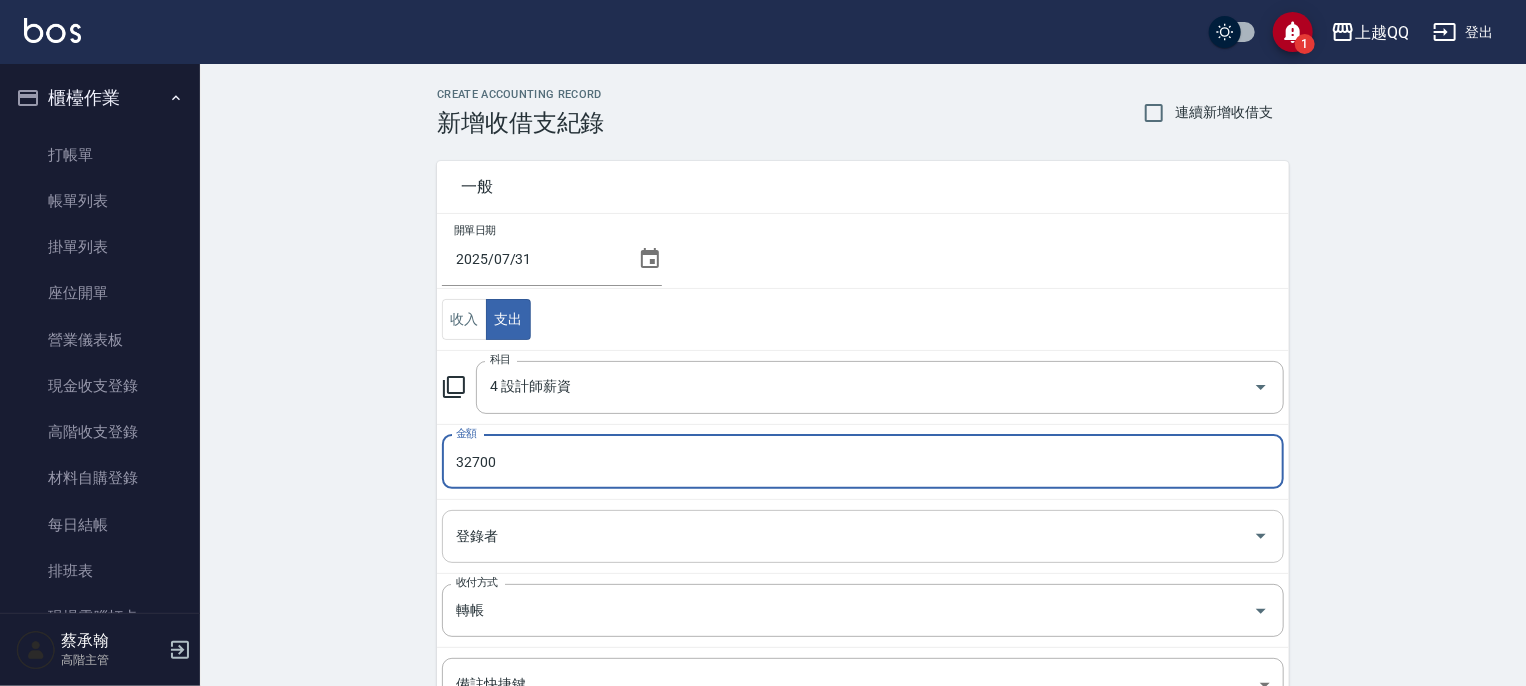 click on "登錄者" at bounding box center [848, 536] 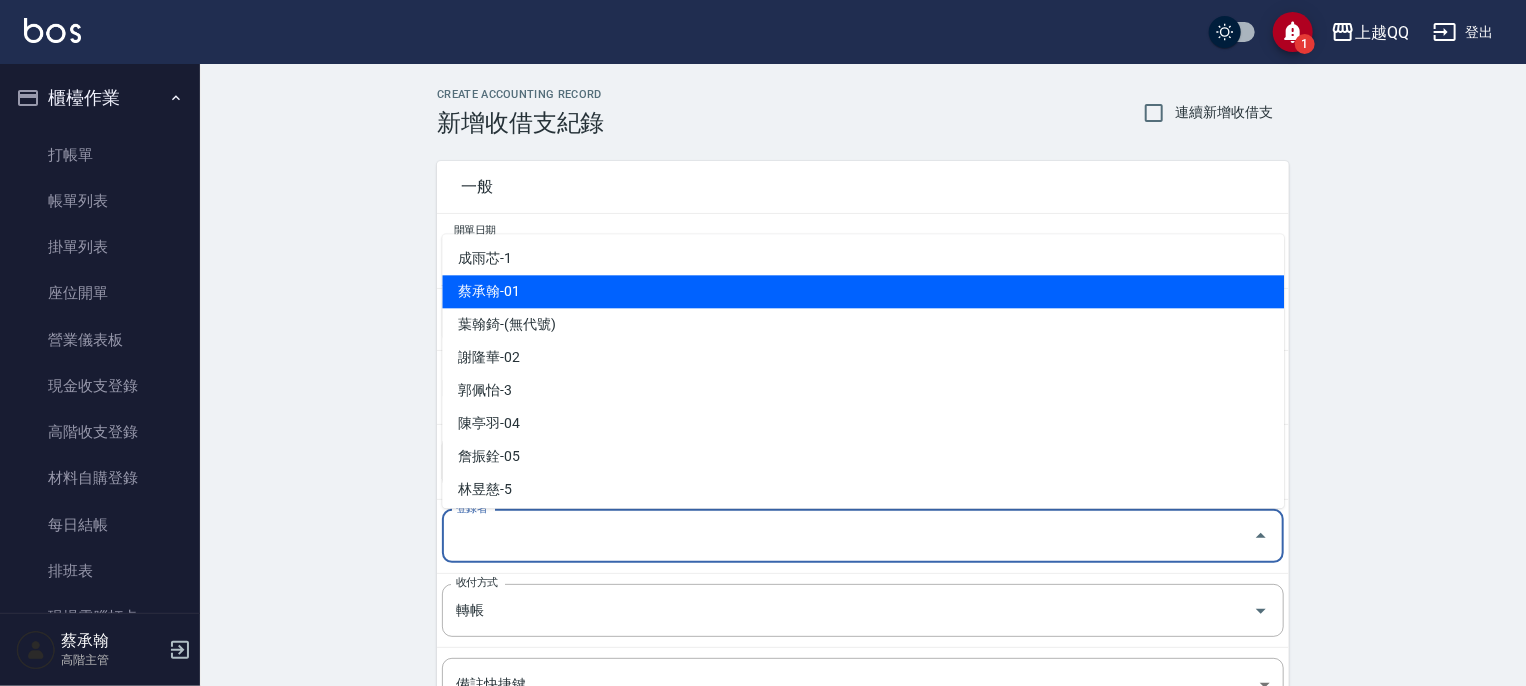 click on "蔡承翰-01" at bounding box center (863, 291) 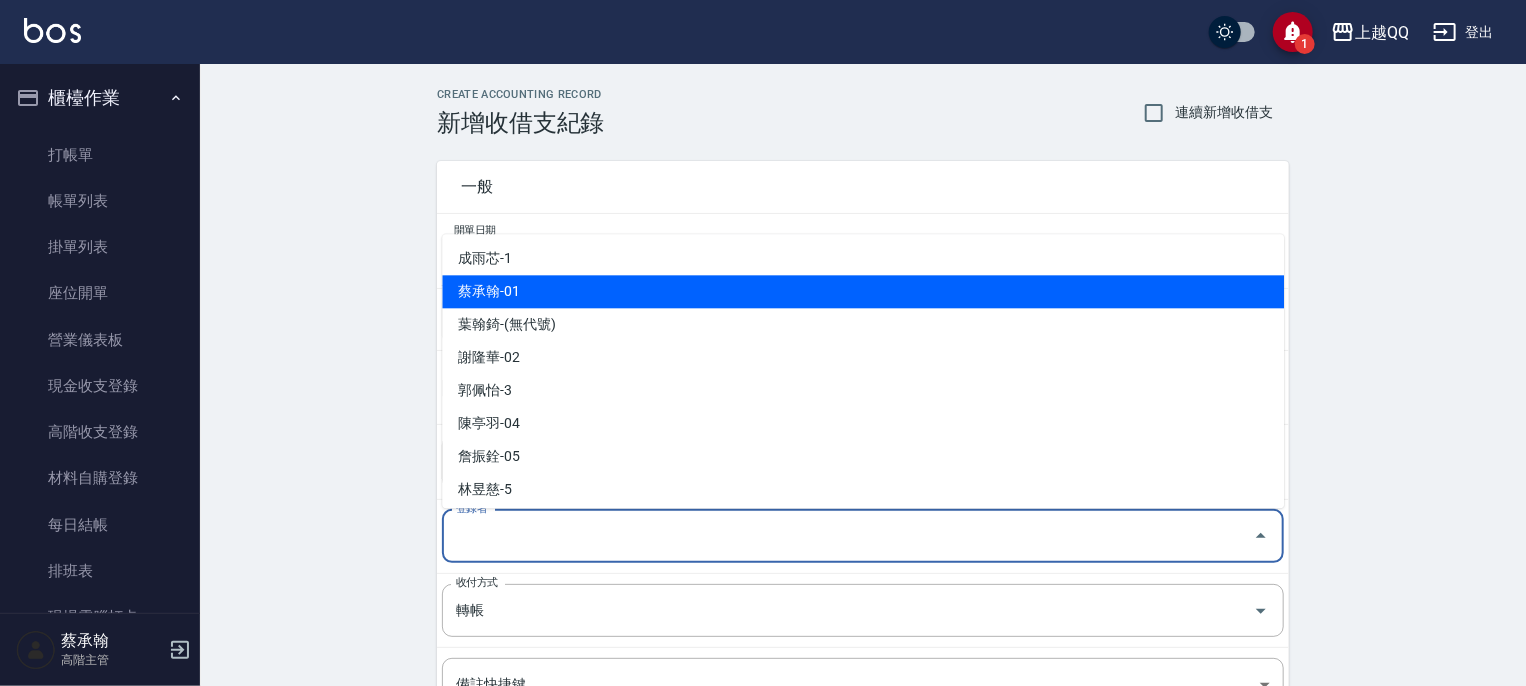 type on "蔡承翰-01" 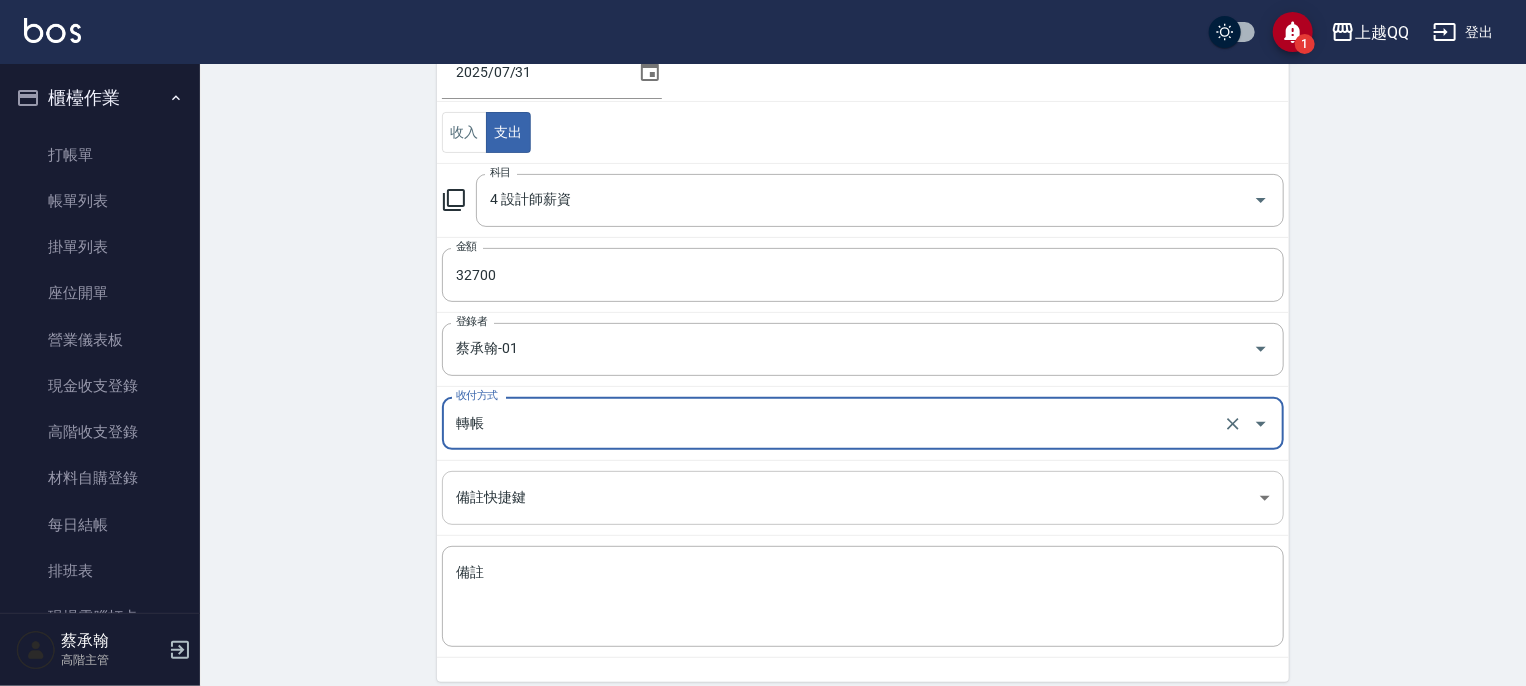 scroll, scrollTop: 200, scrollLeft: 0, axis: vertical 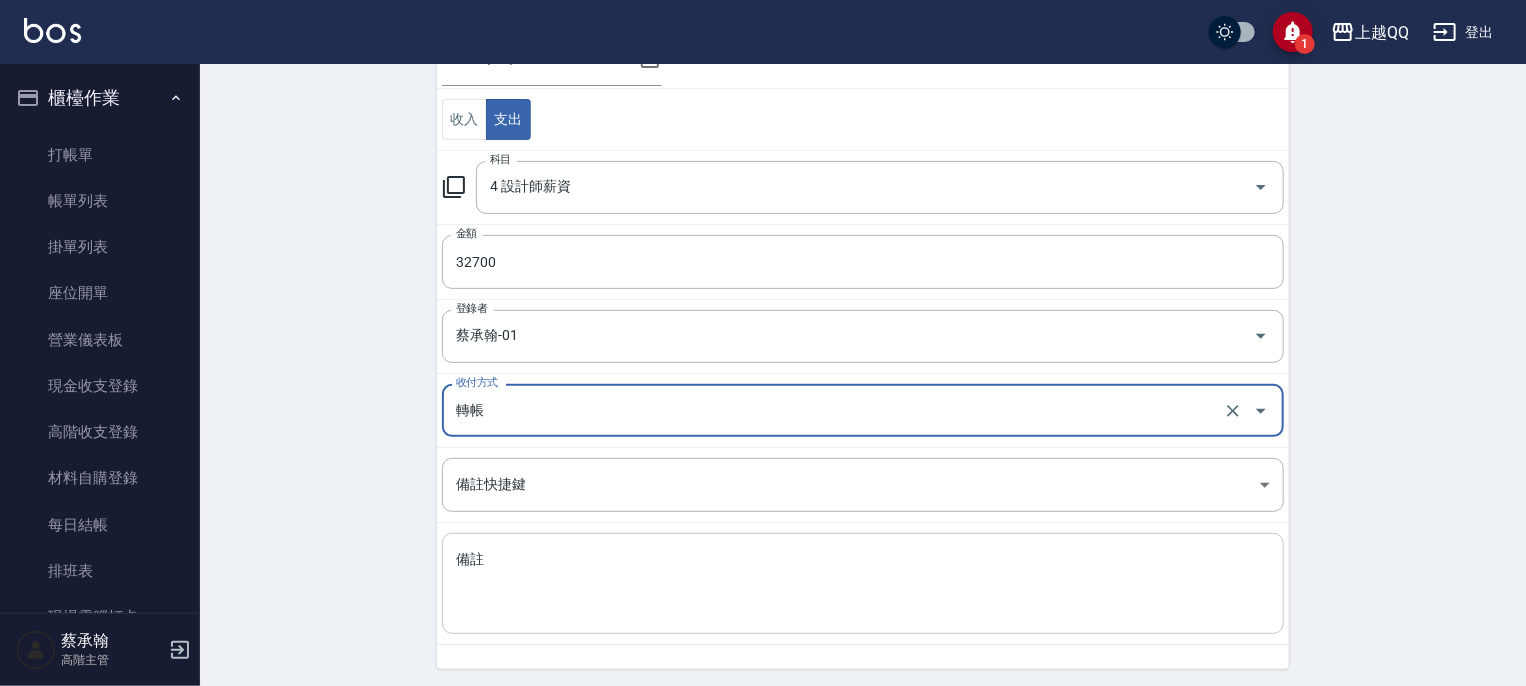 click on "備註" at bounding box center [863, 584] 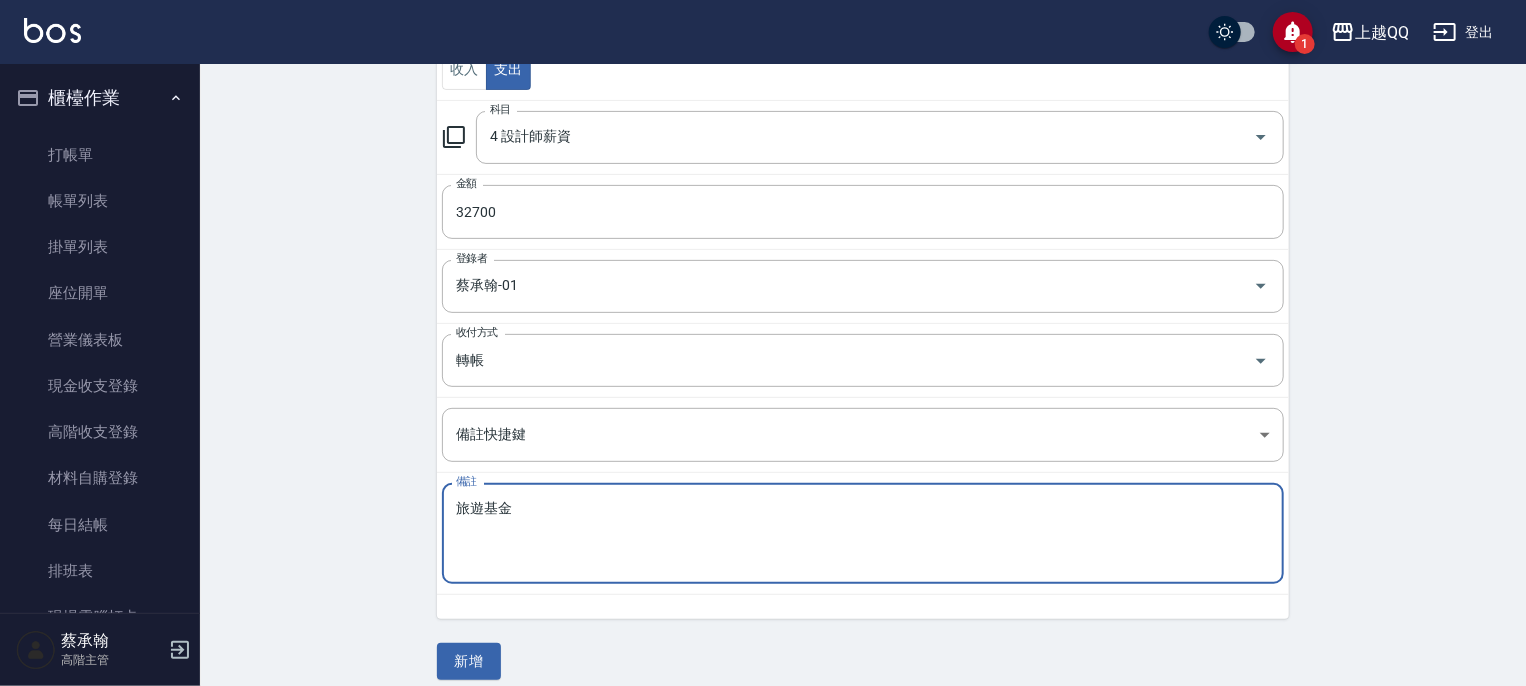 scroll, scrollTop: 265, scrollLeft: 0, axis: vertical 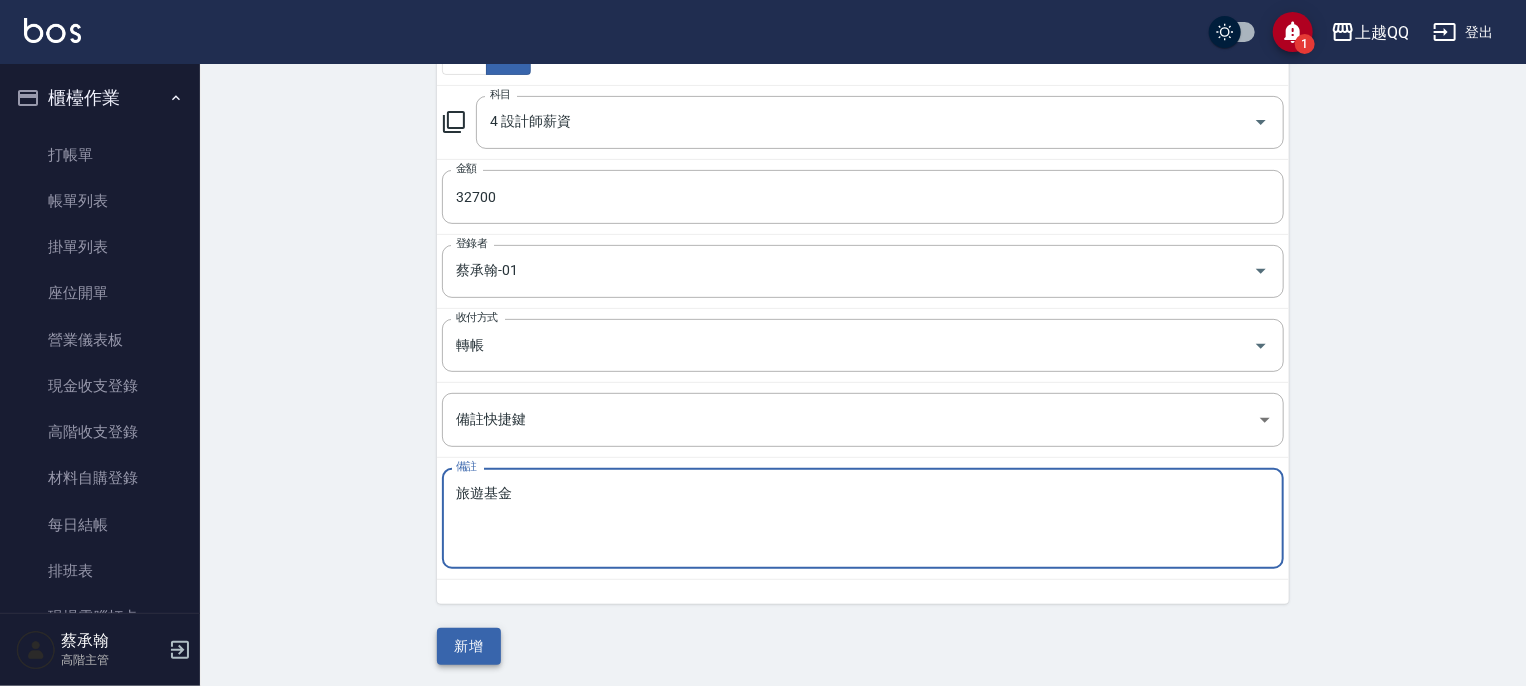type on "旅遊基金" 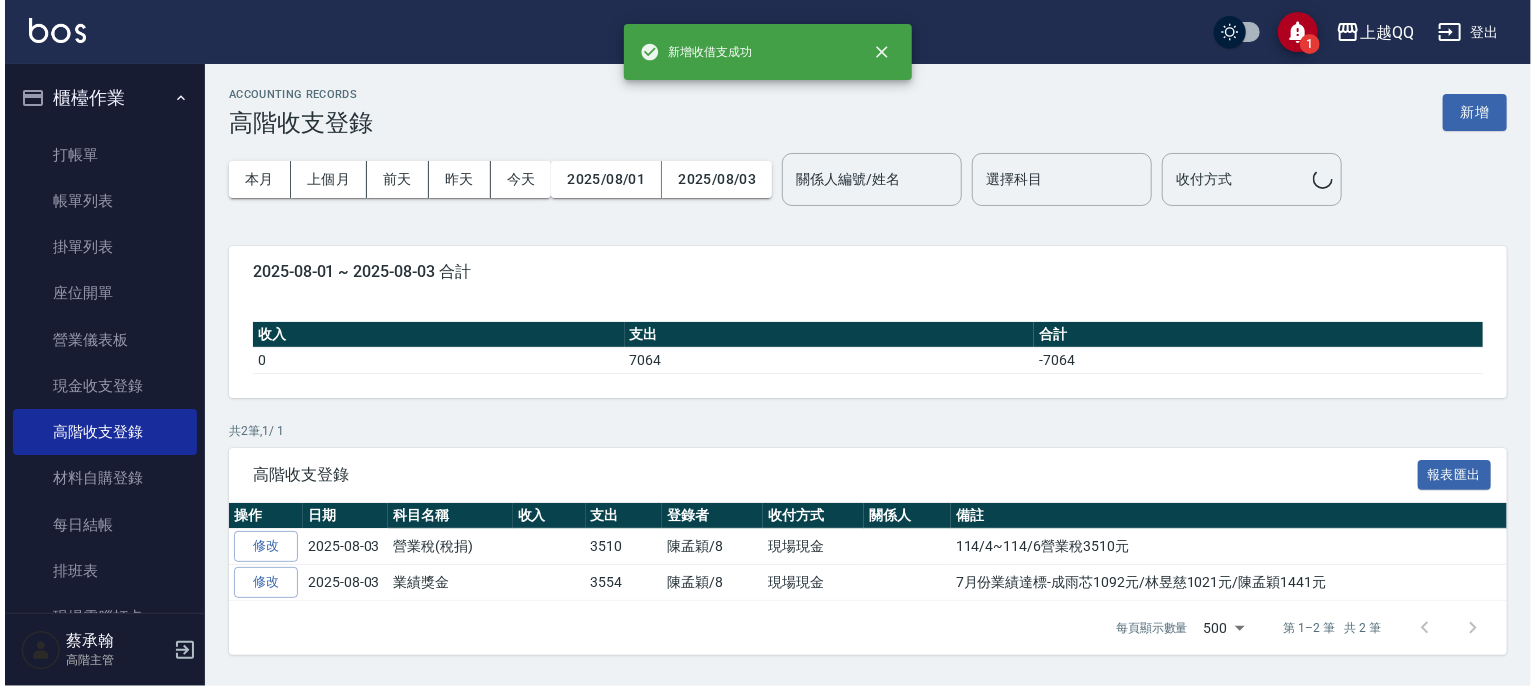 scroll, scrollTop: 0, scrollLeft: 0, axis: both 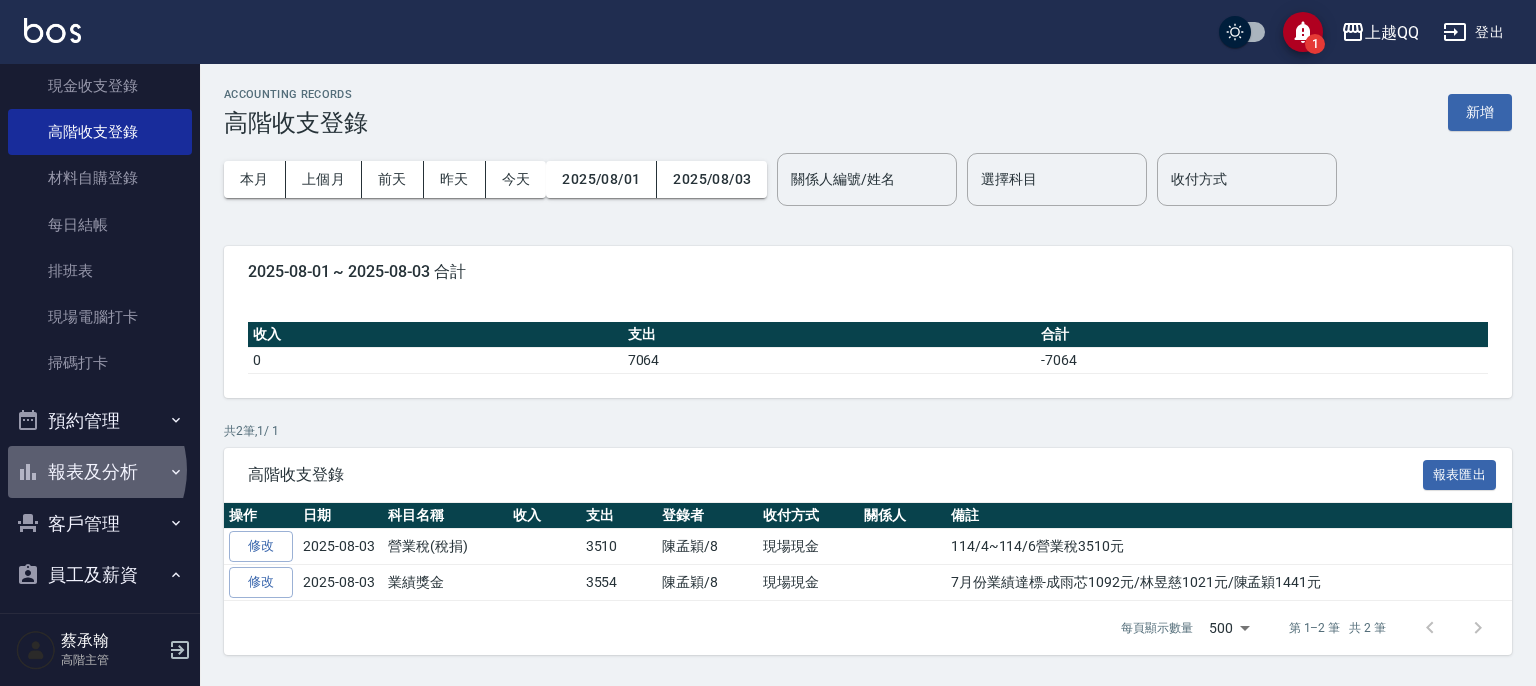 click on "報表及分析" at bounding box center (100, 472) 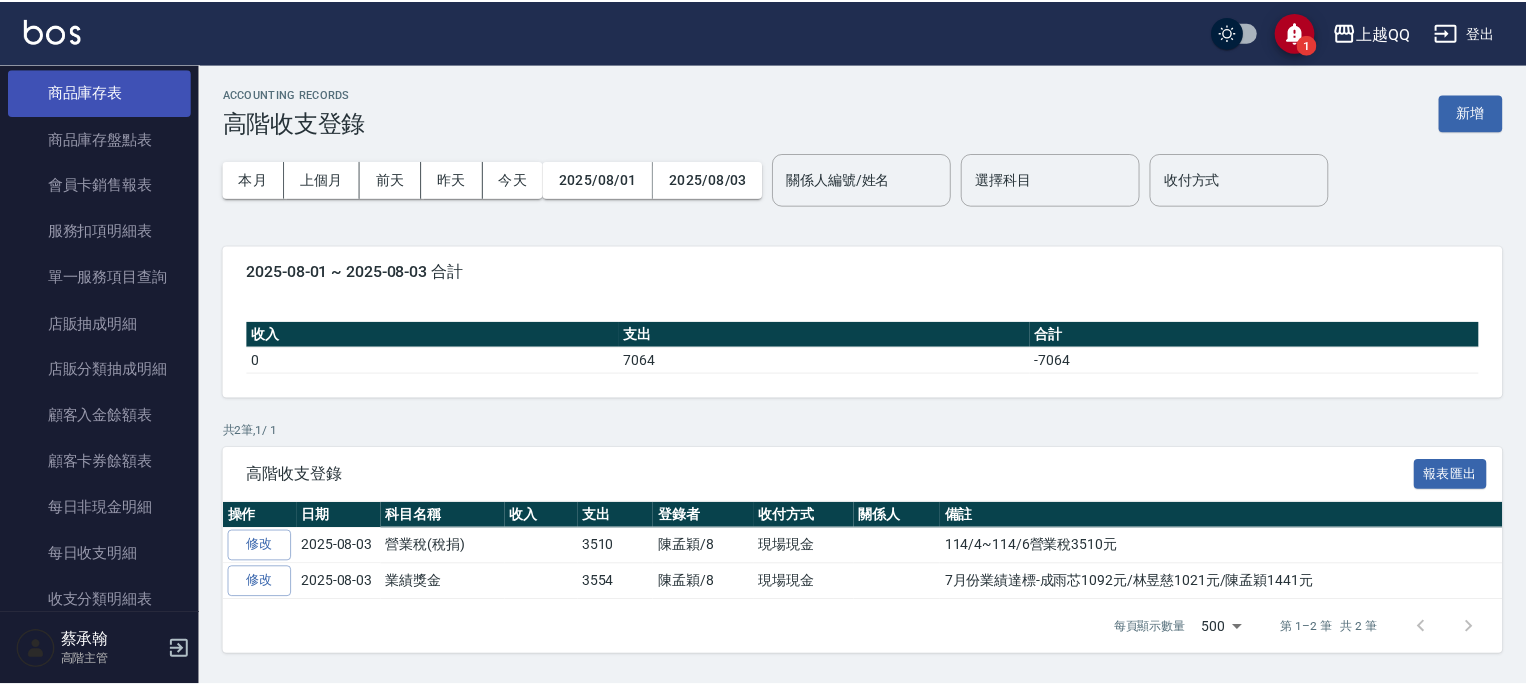 scroll, scrollTop: 2200, scrollLeft: 0, axis: vertical 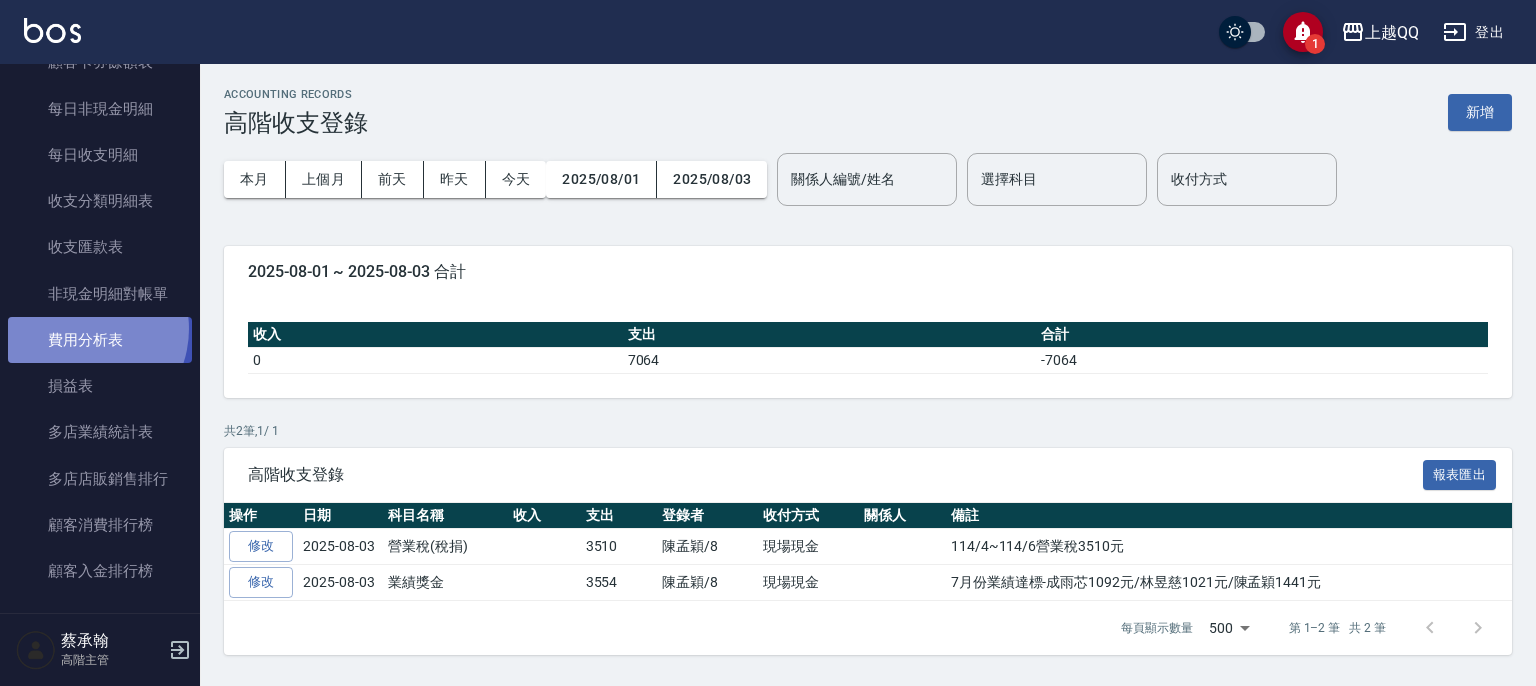 click on "費用分析表" at bounding box center (100, 340) 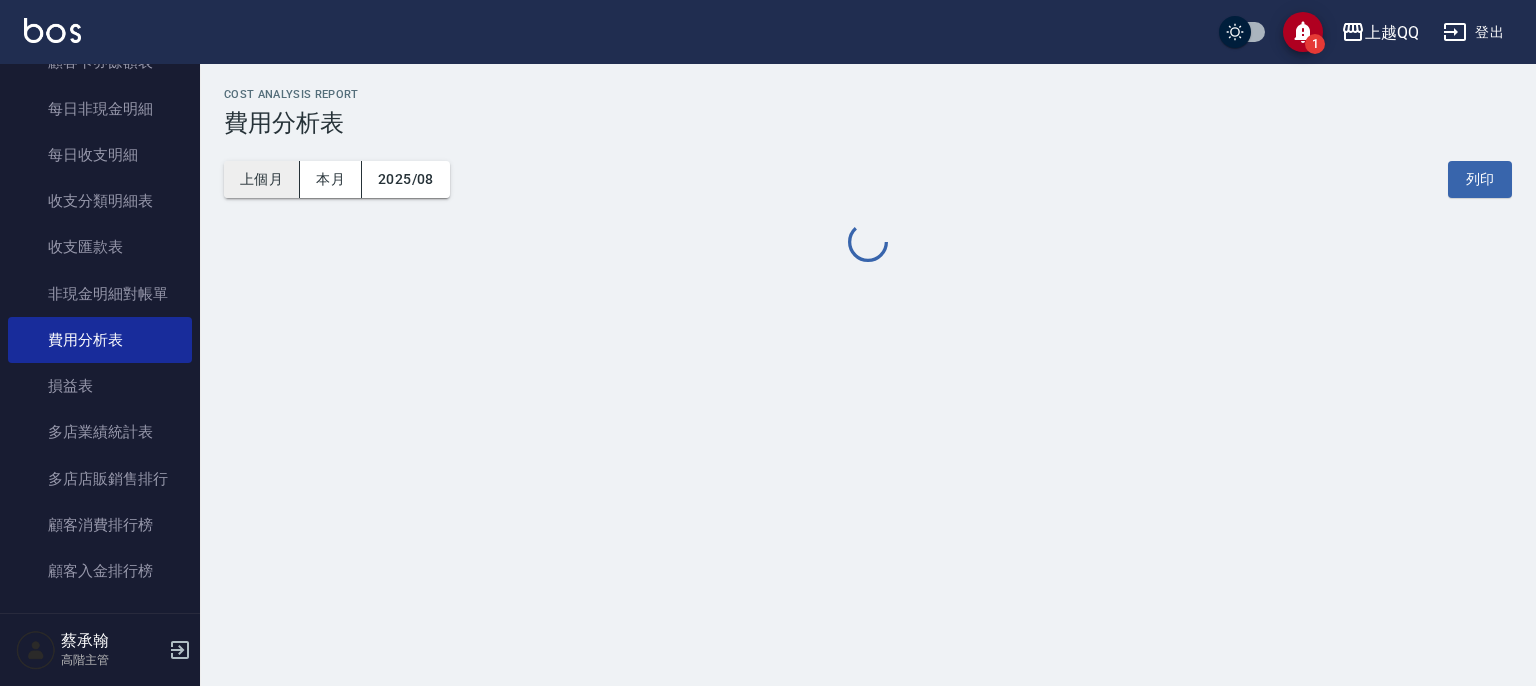 click on "上個月" at bounding box center (262, 179) 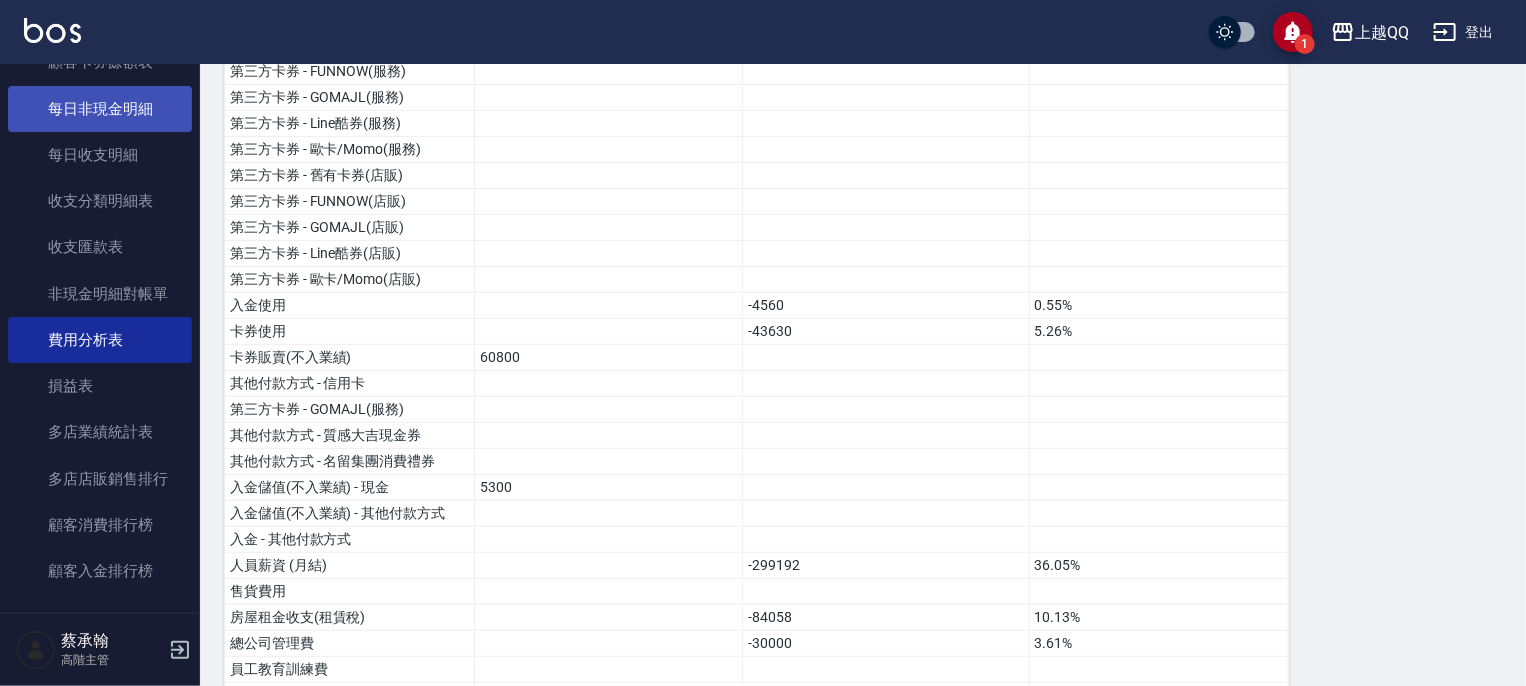 scroll, scrollTop: 347, scrollLeft: 0, axis: vertical 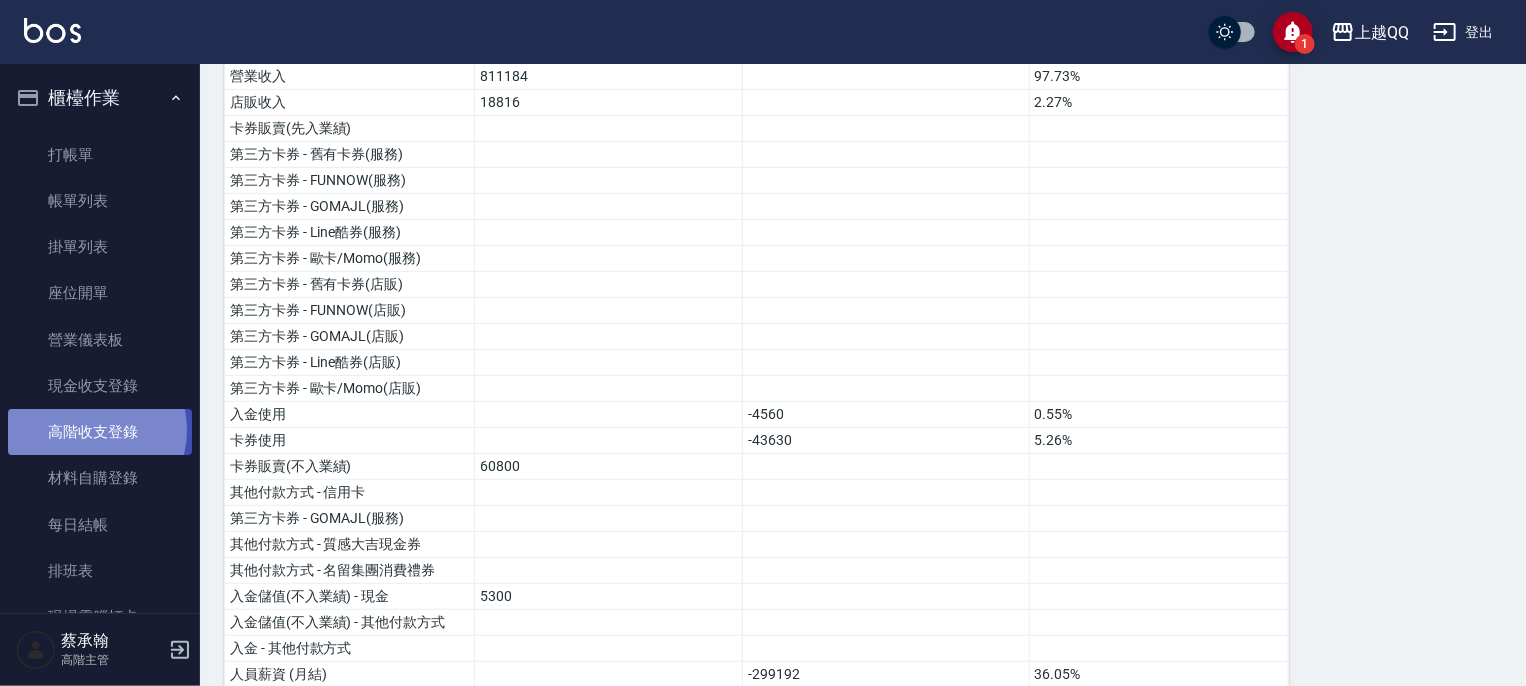 click on "高階收支登錄" at bounding box center [100, 432] 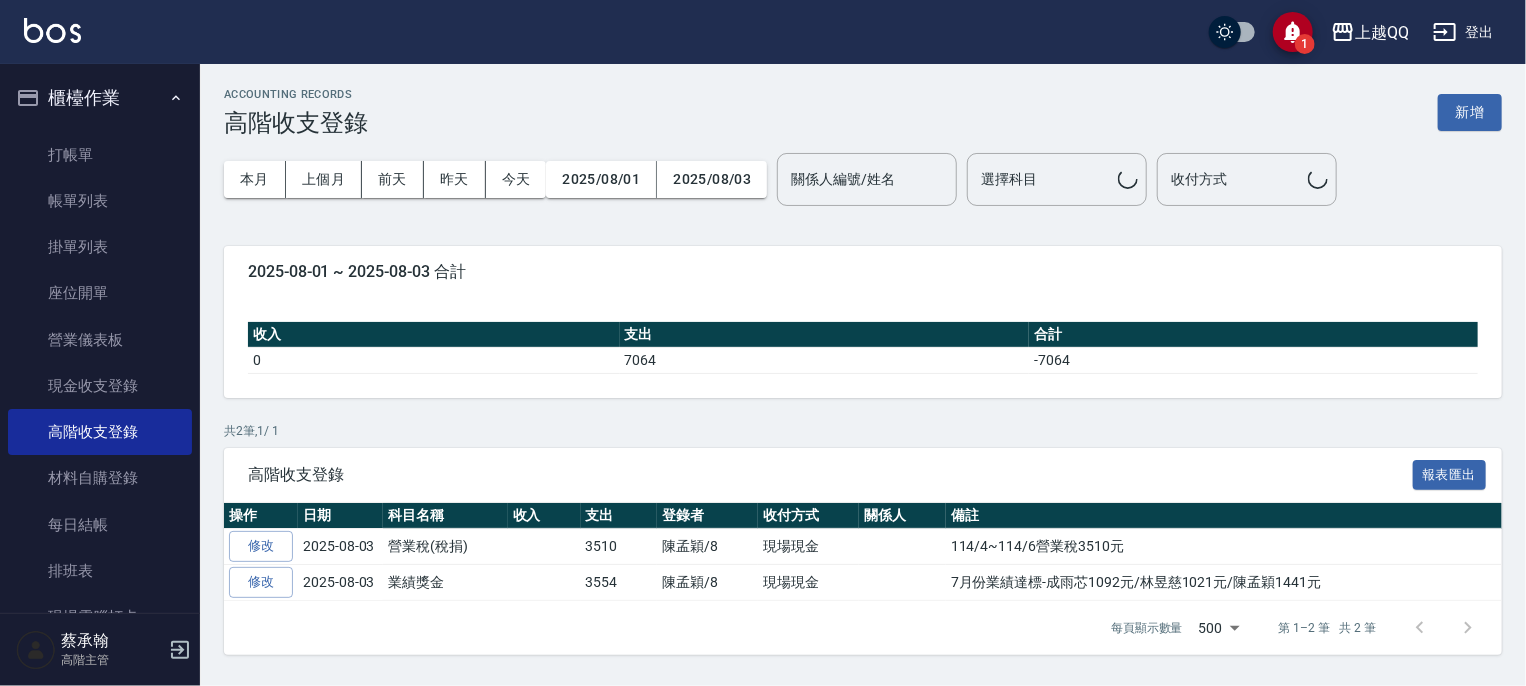 scroll, scrollTop: 0, scrollLeft: 0, axis: both 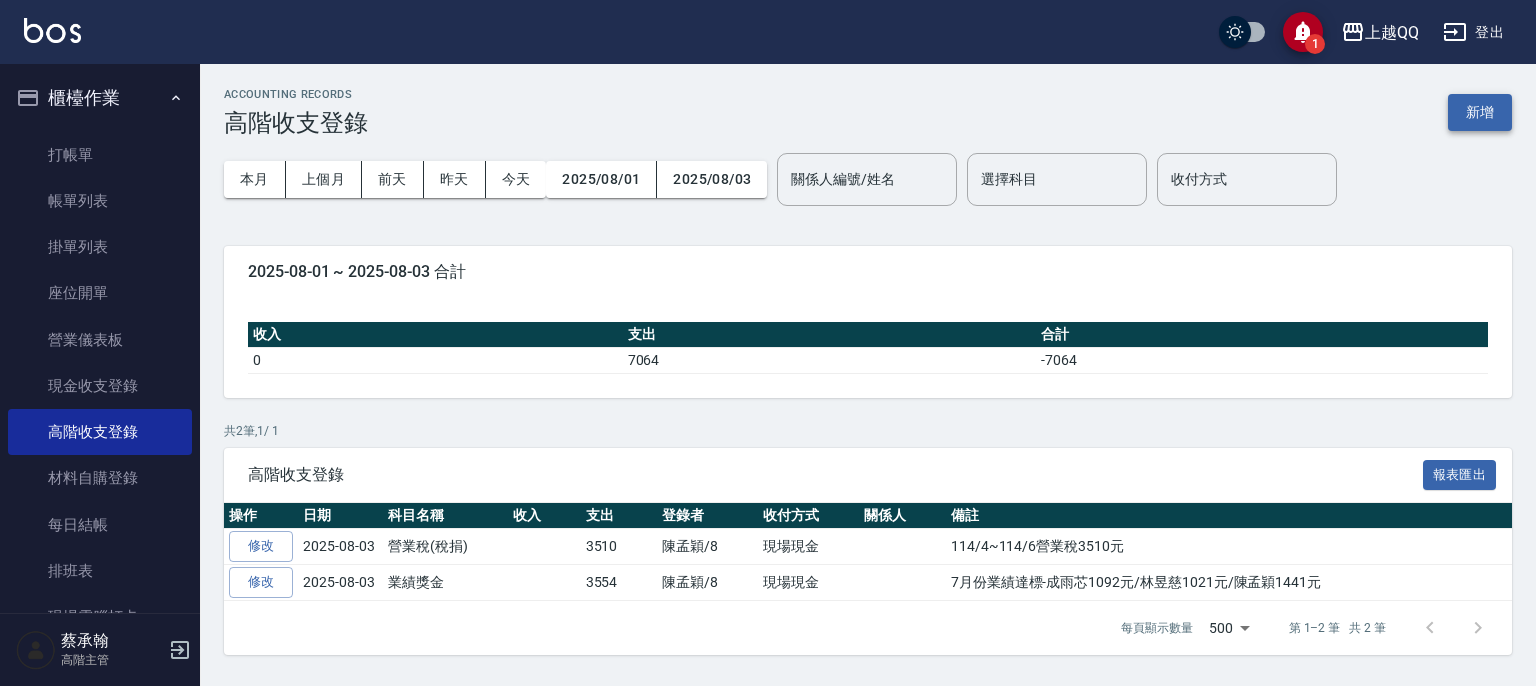 click on "新增" at bounding box center (1480, 112) 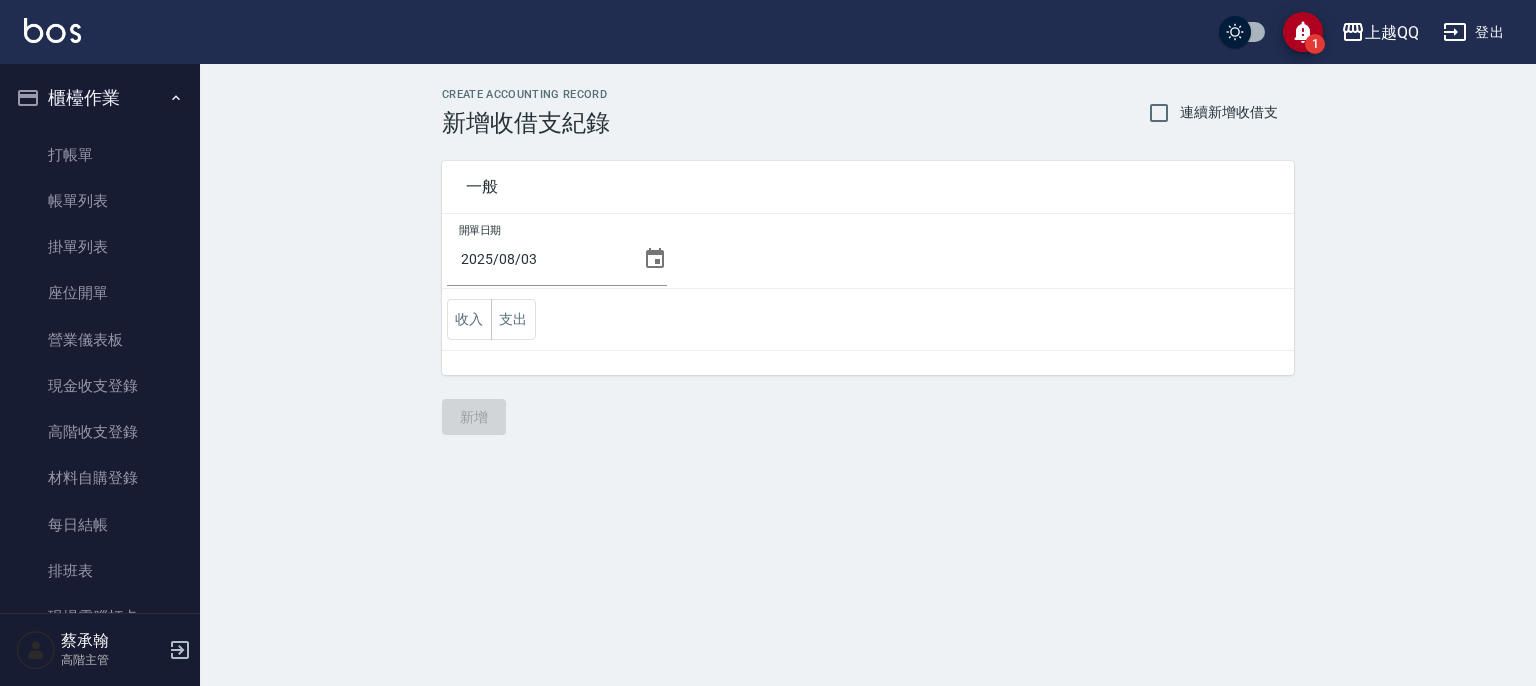 click 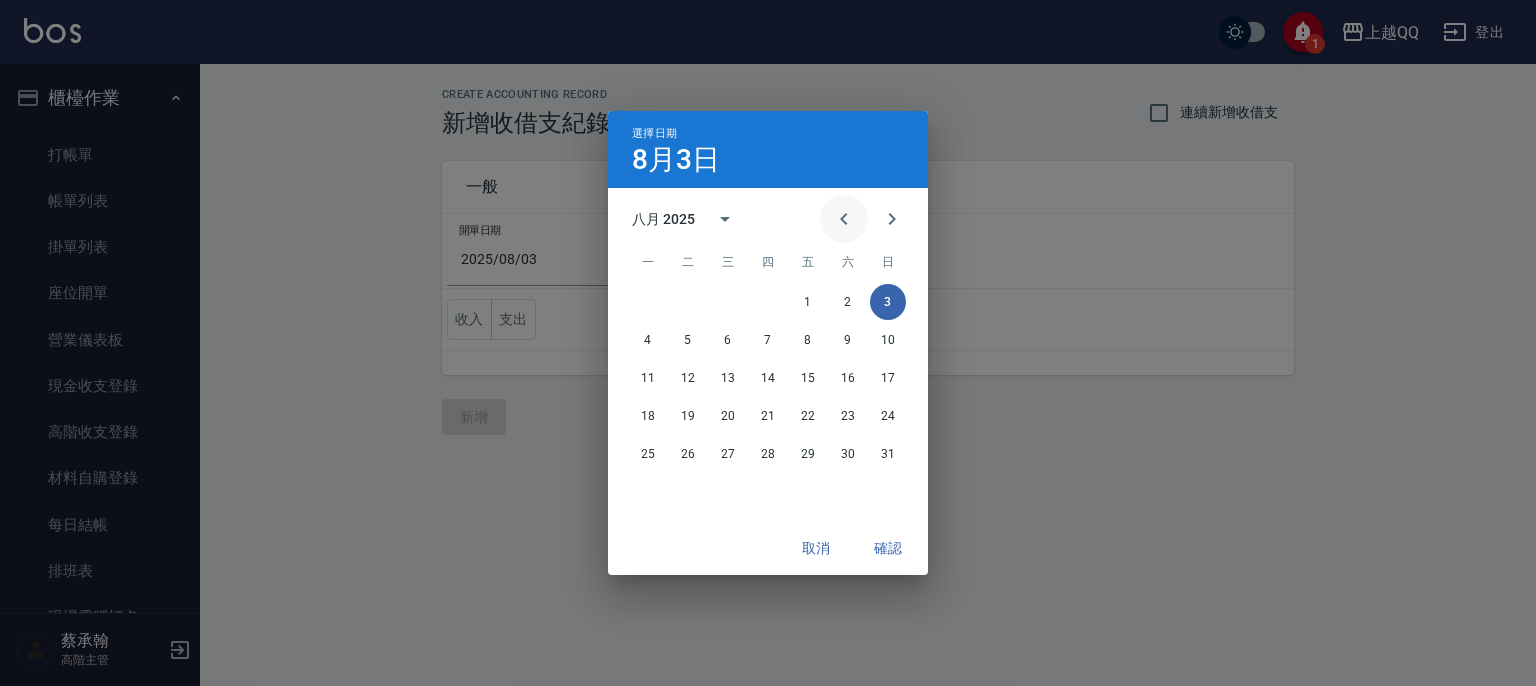 click 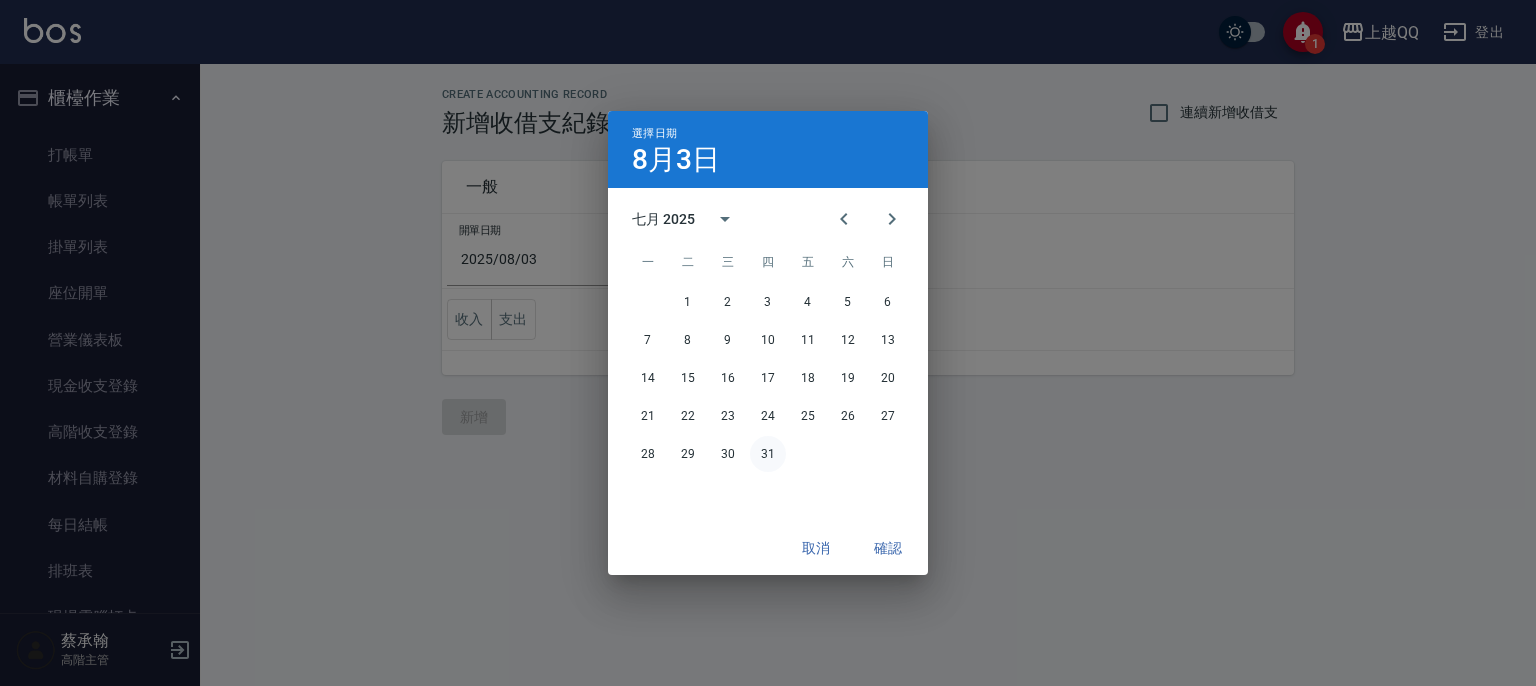 click on "31" at bounding box center (768, 454) 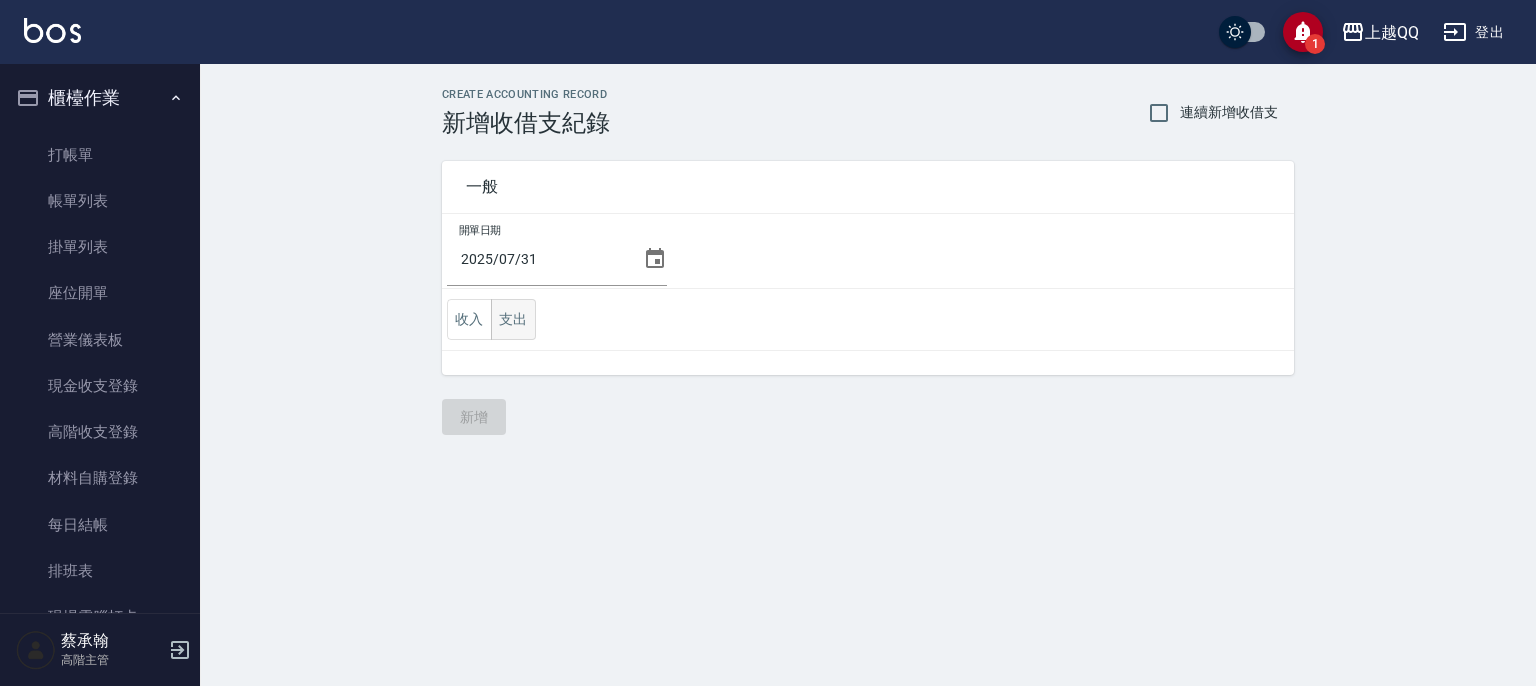 click on "支出" at bounding box center (513, 319) 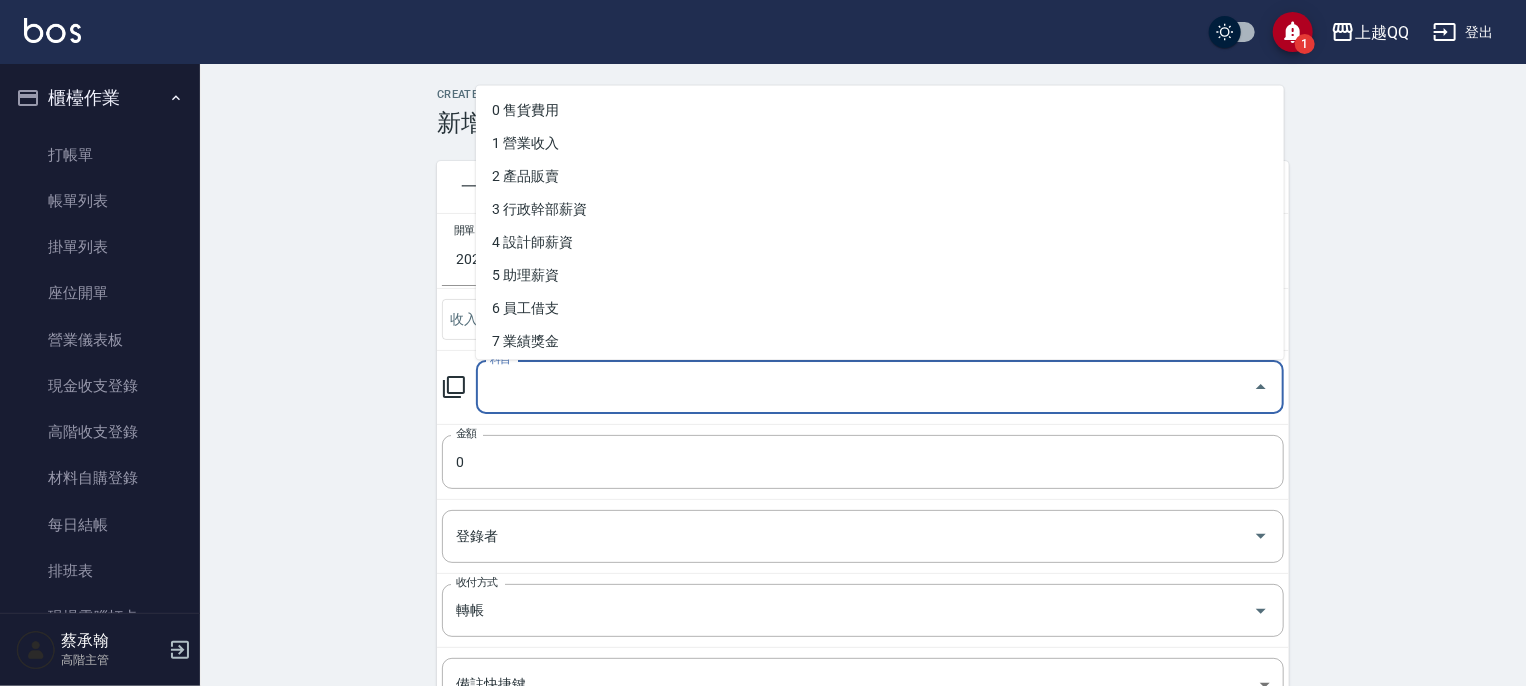click on "科目" at bounding box center [865, 387] 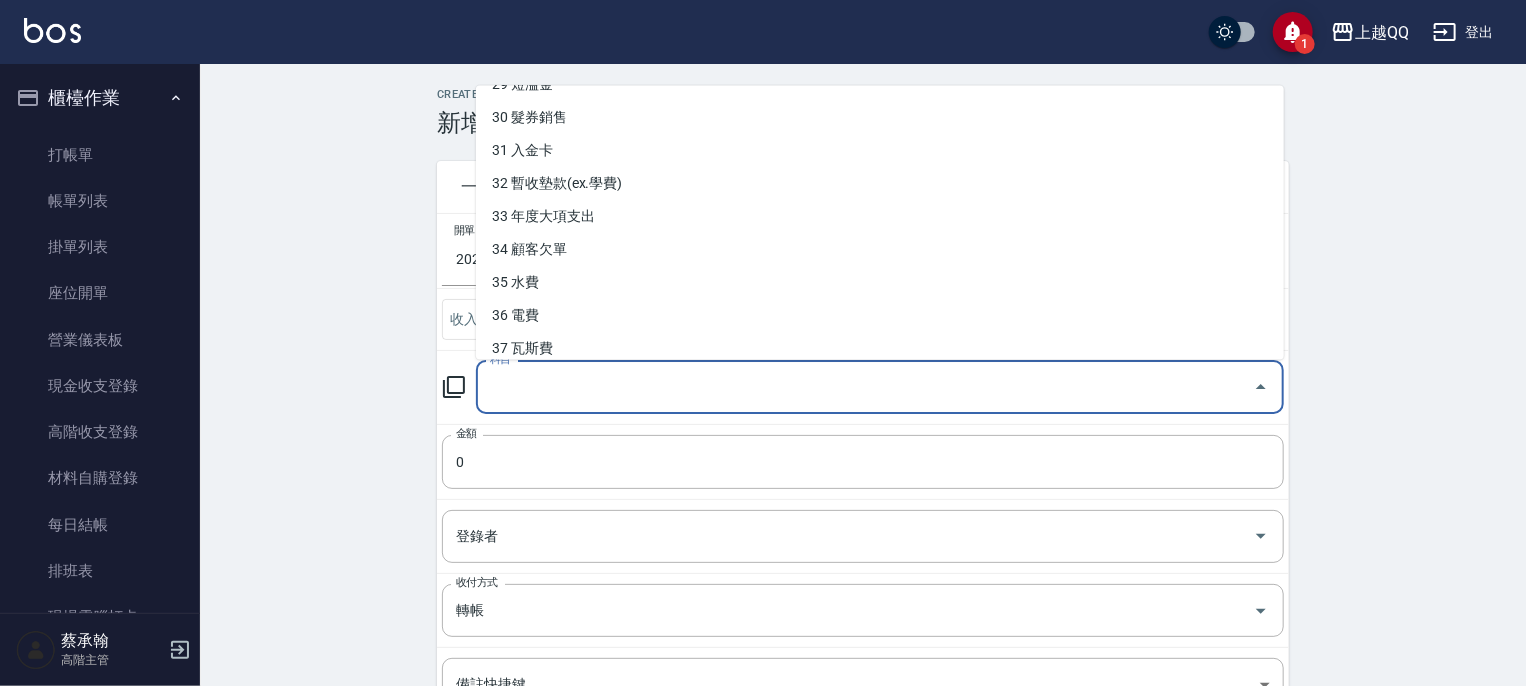 scroll, scrollTop: 996, scrollLeft: 0, axis: vertical 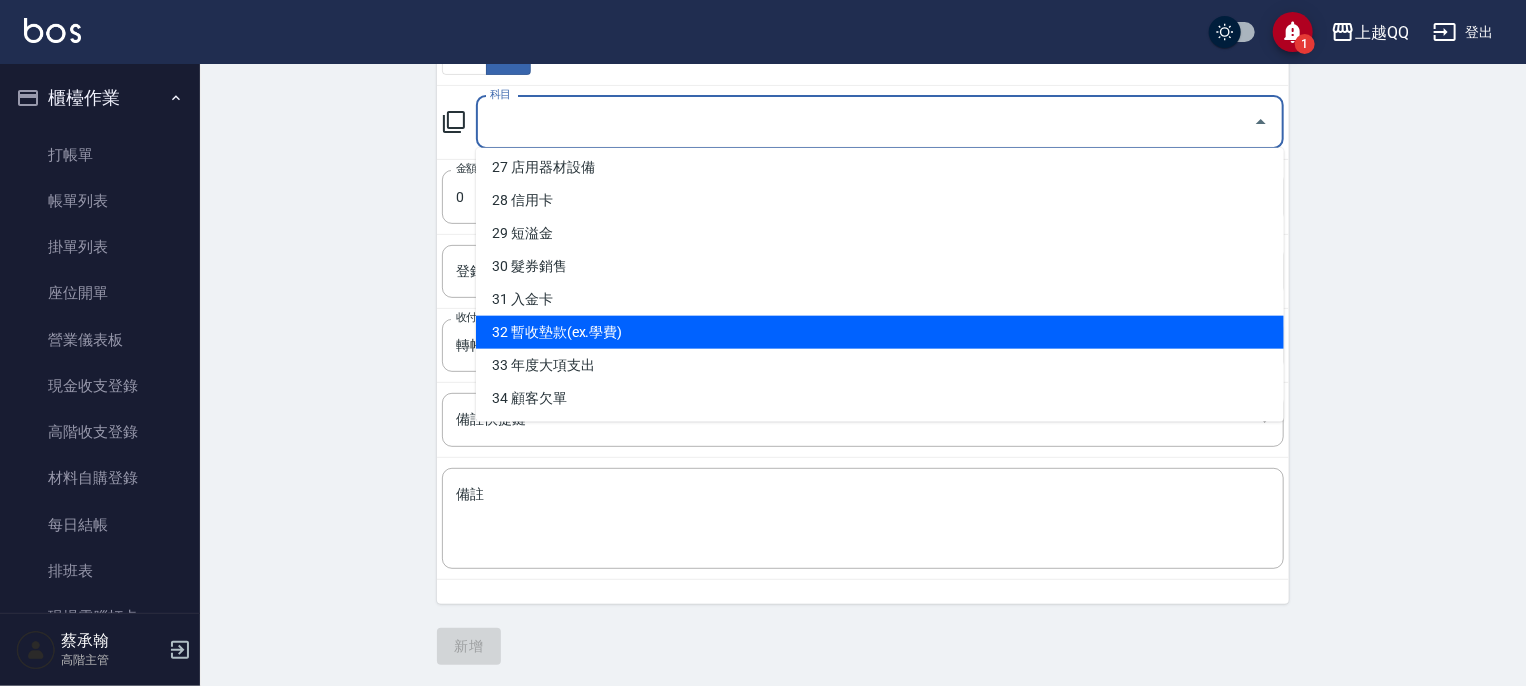click on "32 暫收墊款(ex.學費)" at bounding box center [880, 332] 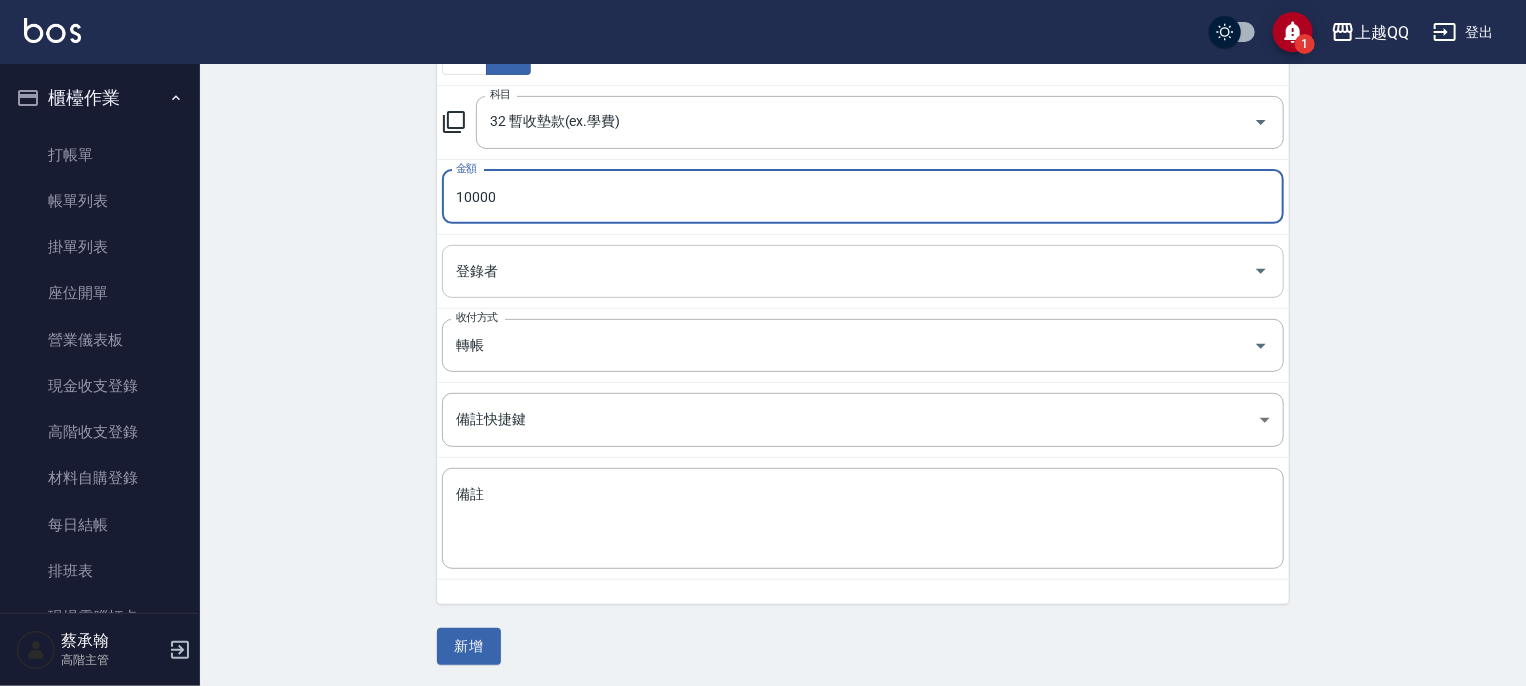 type on "10000" 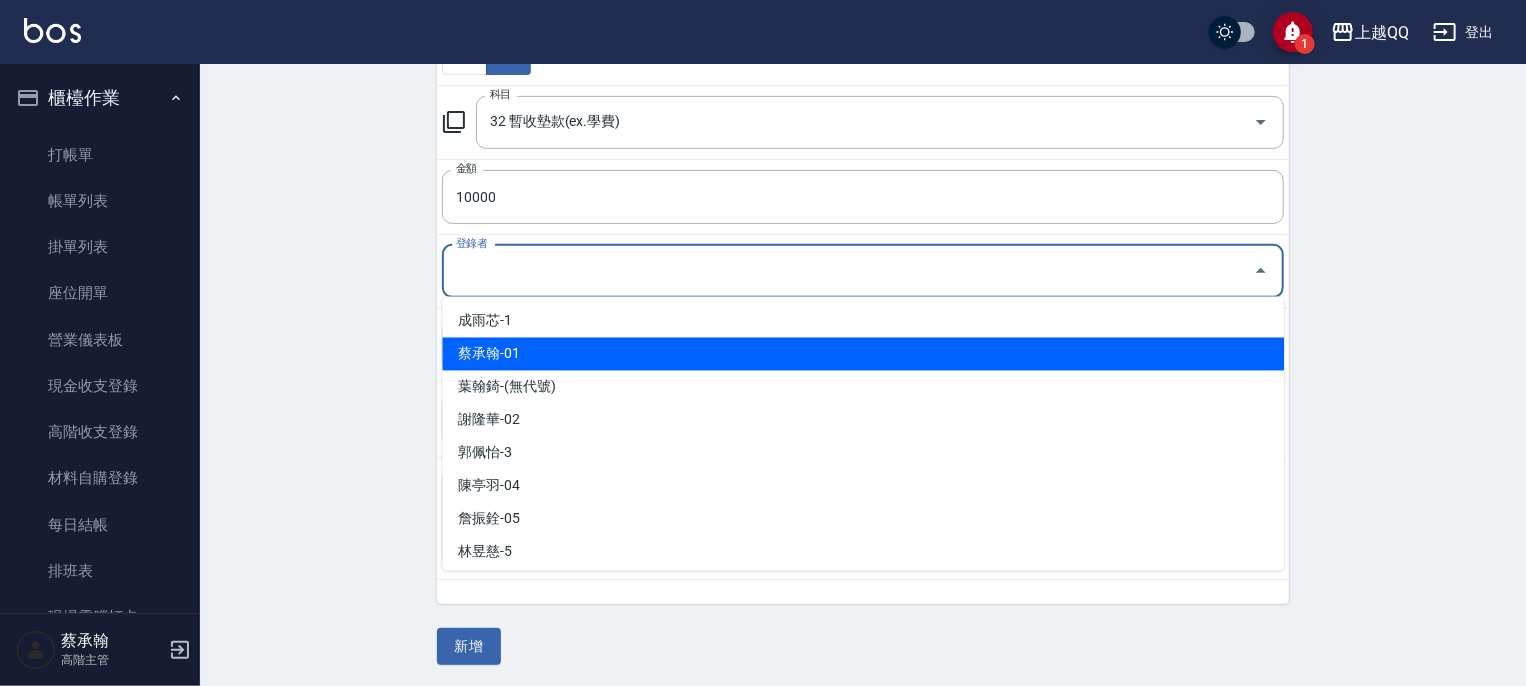 click on "蔡承翰-01" at bounding box center (863, 354) 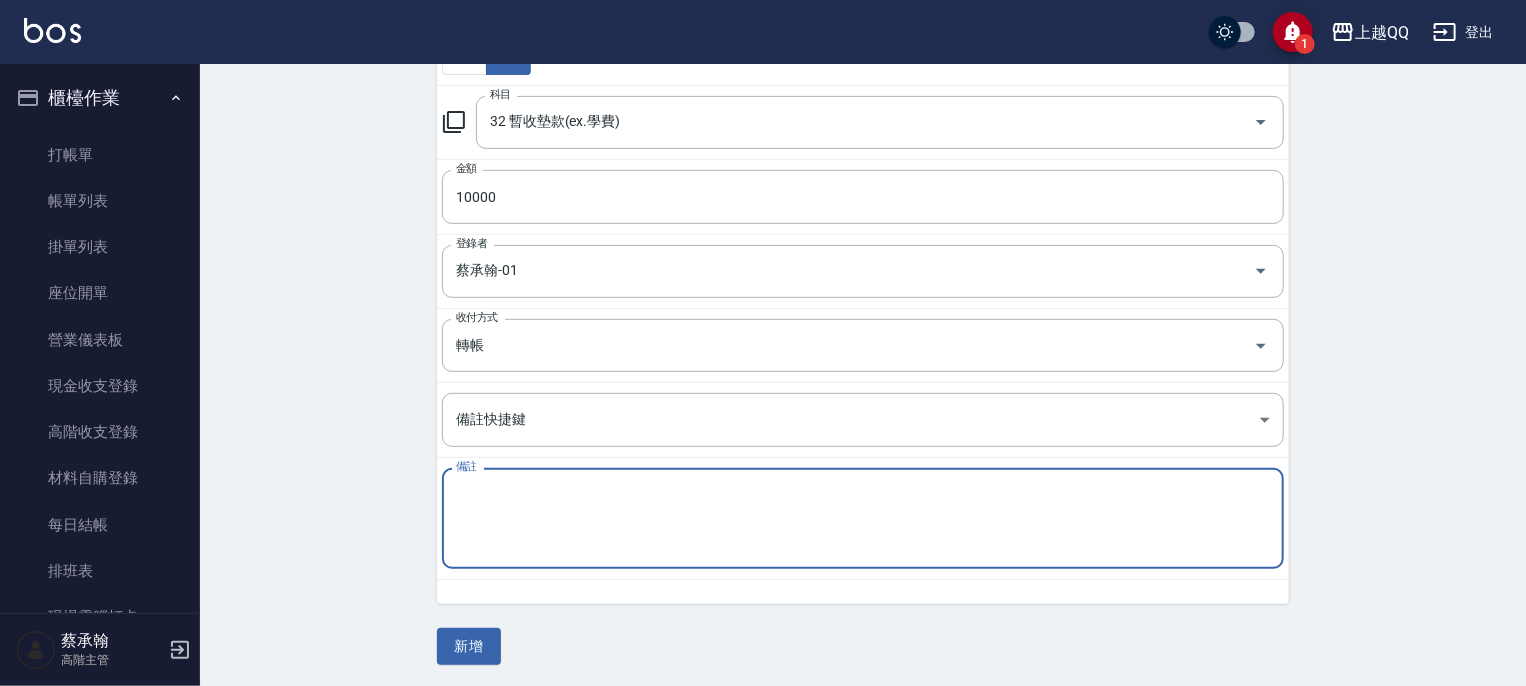 click on "備註" at bounding box center [863, 519] 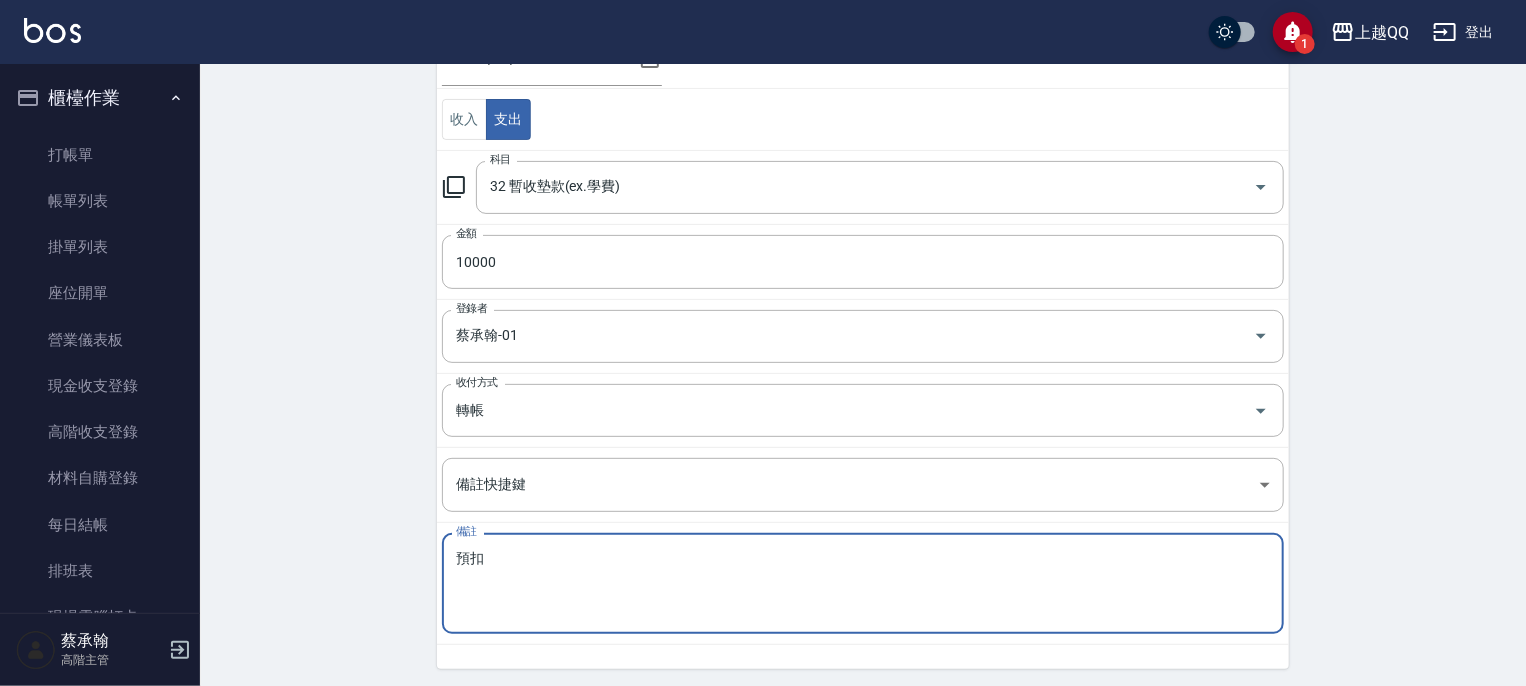 scroll, scrollTop: 265, scrollLeft: 0, axis: vertical 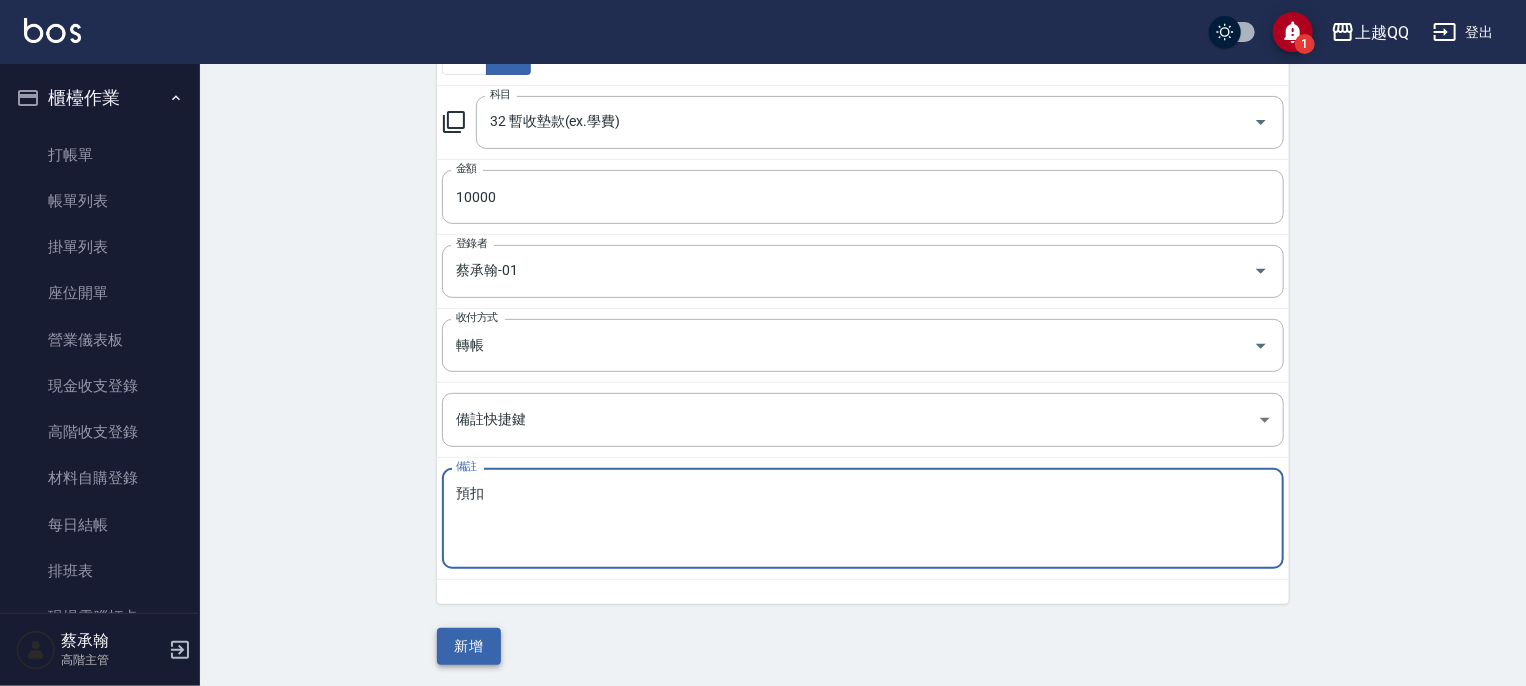 type on "預扣" 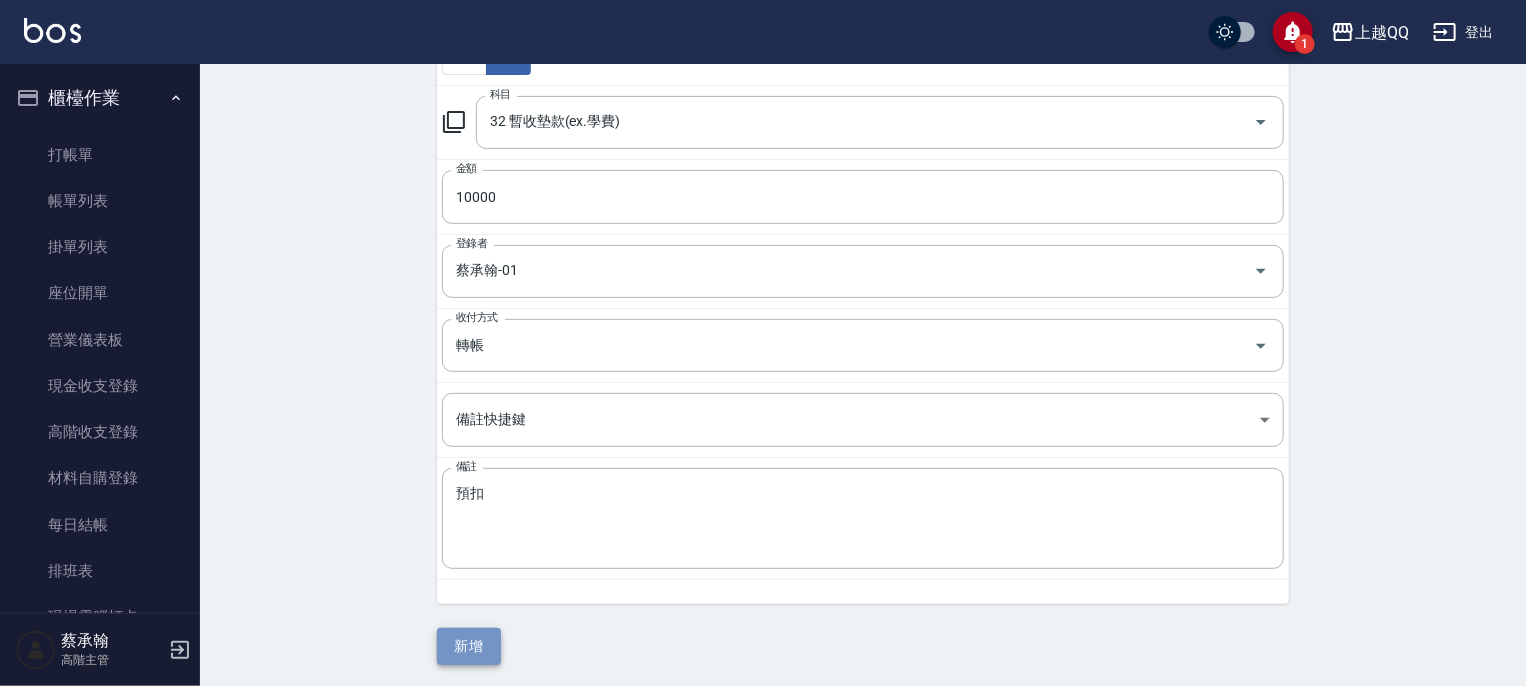 click on "新增" at bounding box center (469, 646) 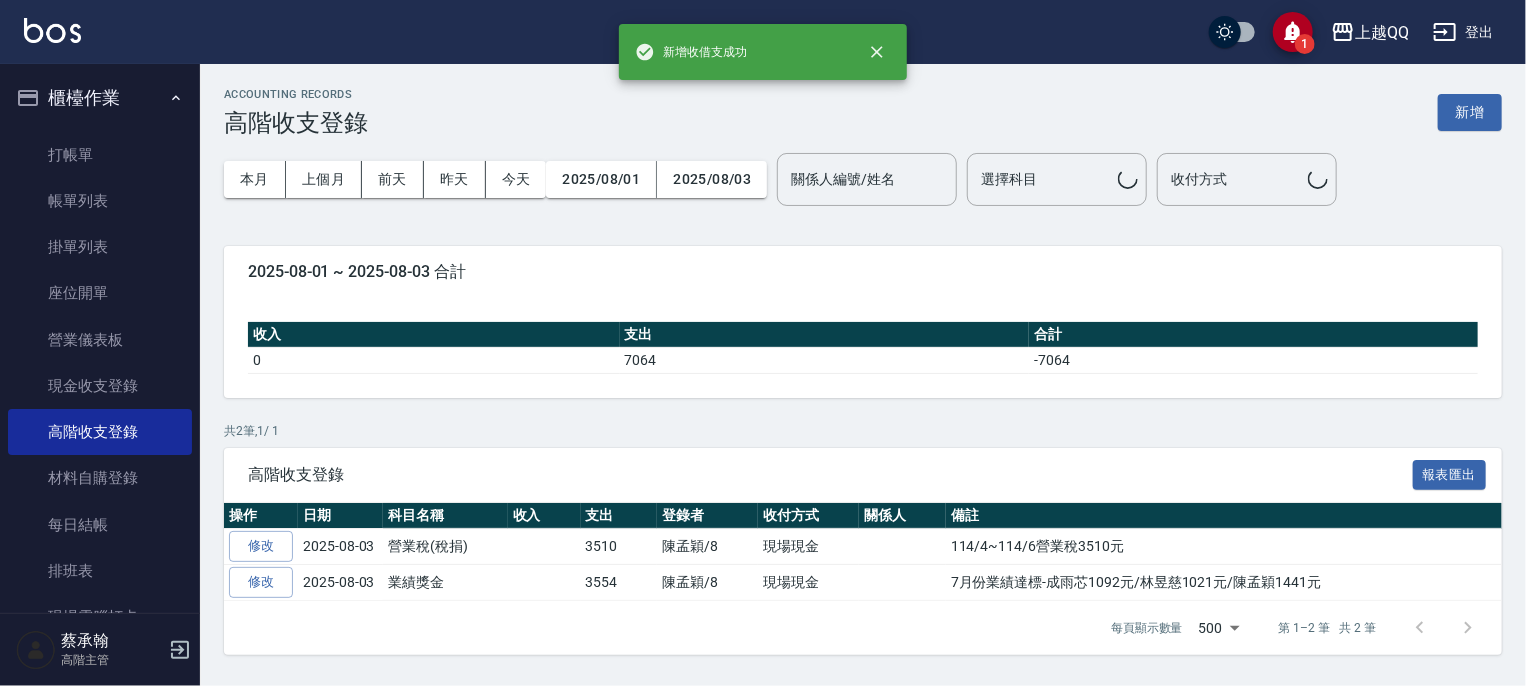 scroll, scrollTop: 0, scrollLeft: 0, axis: both 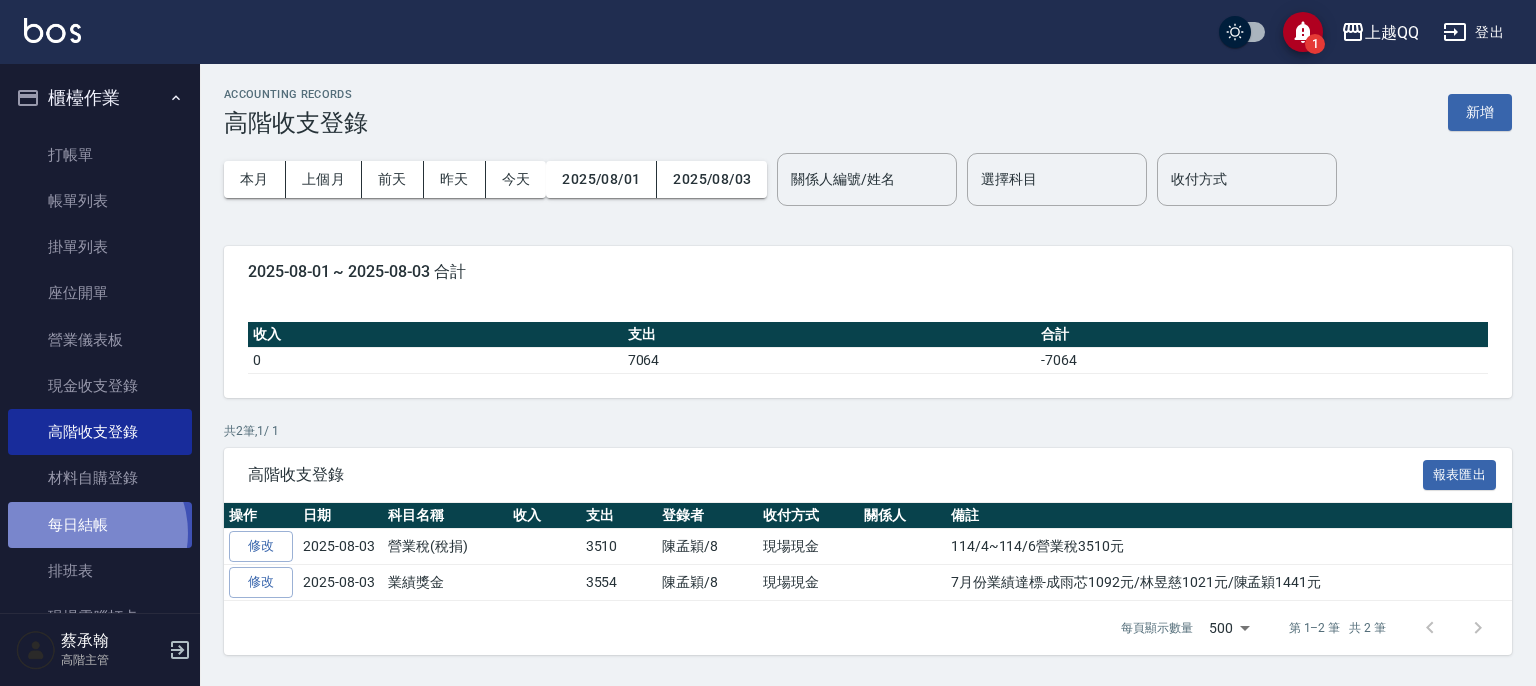 click on "每日結帳" at bounding box center (100, 525) 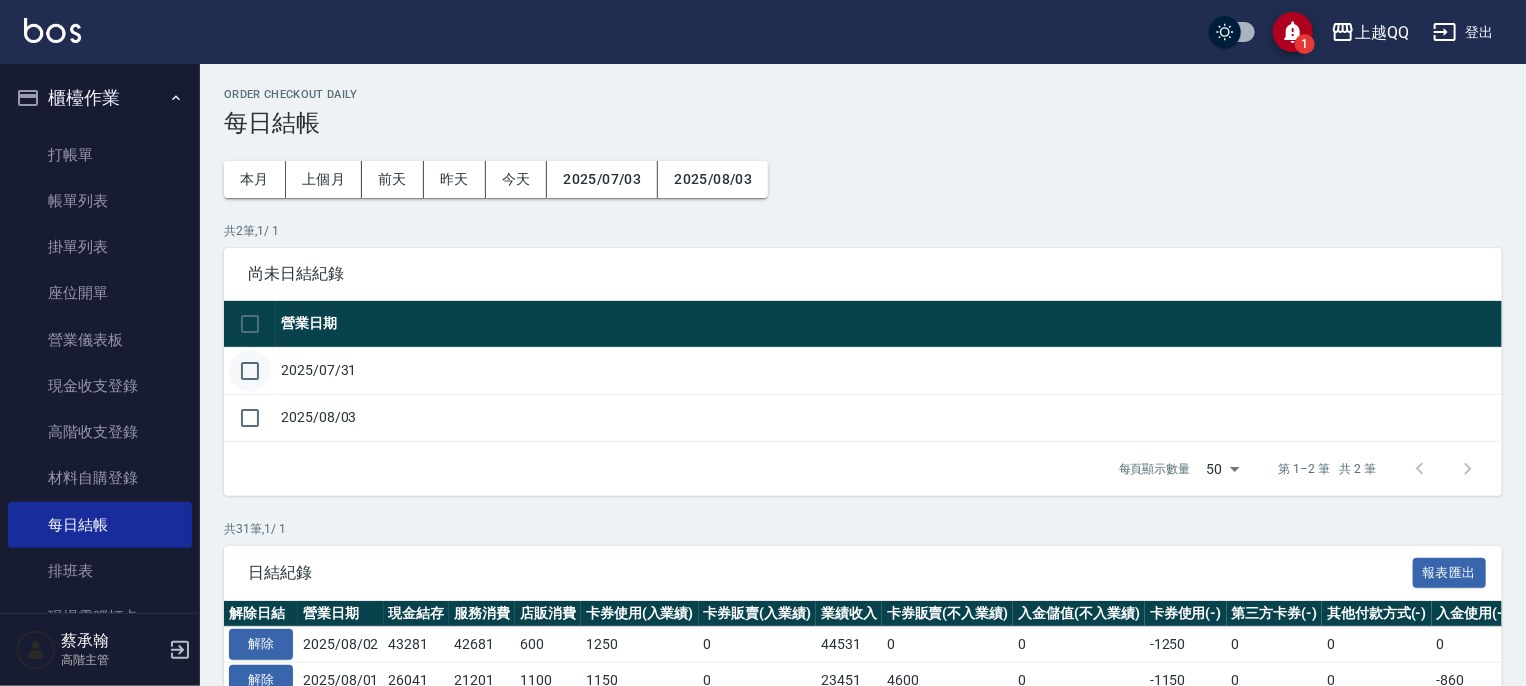 click at bounding box center [250, 371] 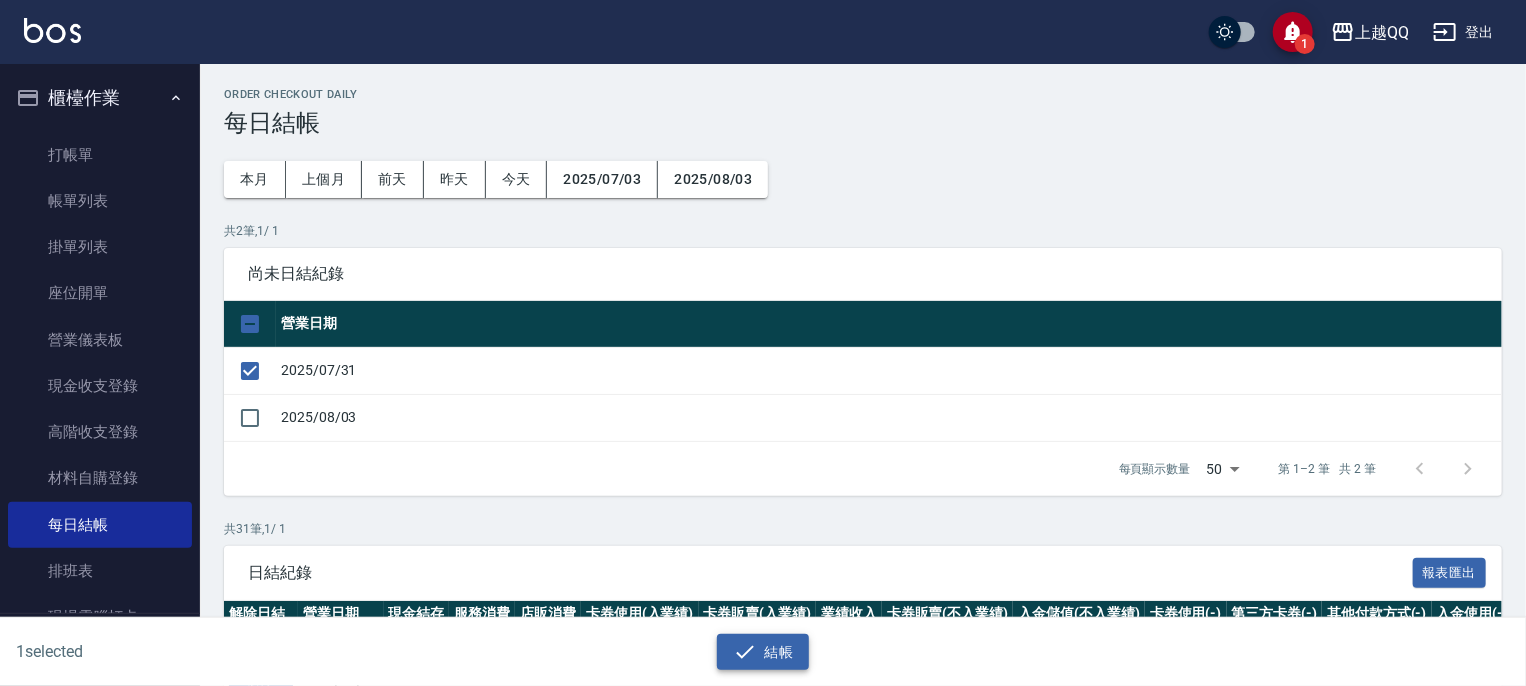 click 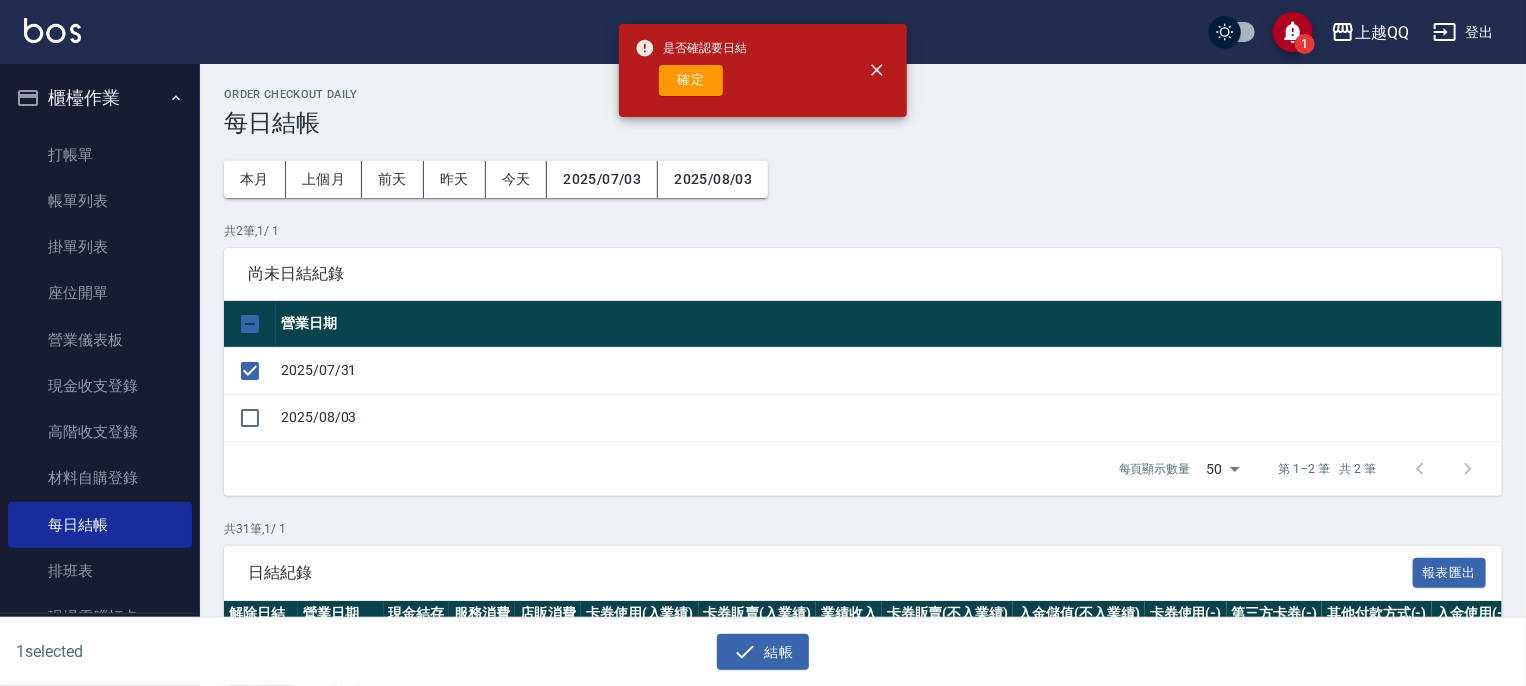 click on "確定" at bounding box center [691, 80] 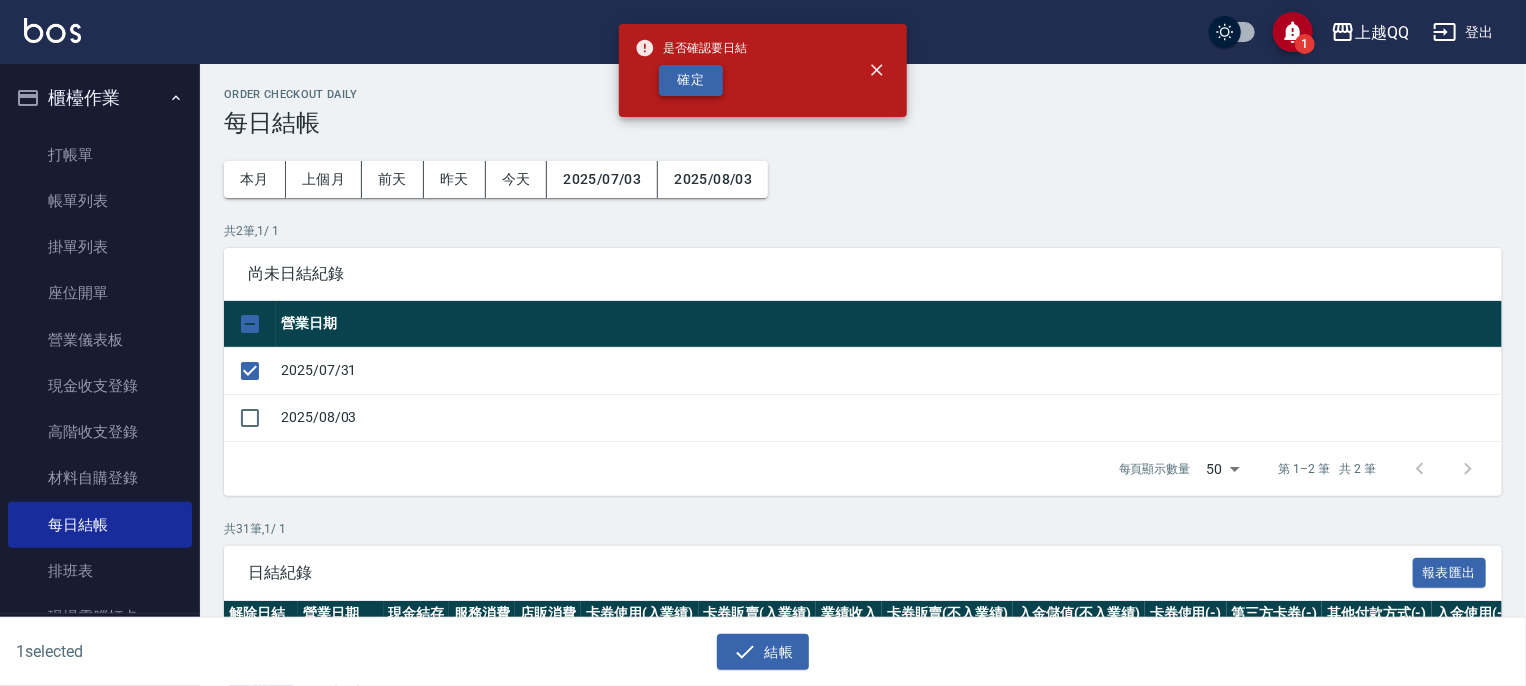 click on "確定" at bounding box center [691, 80] 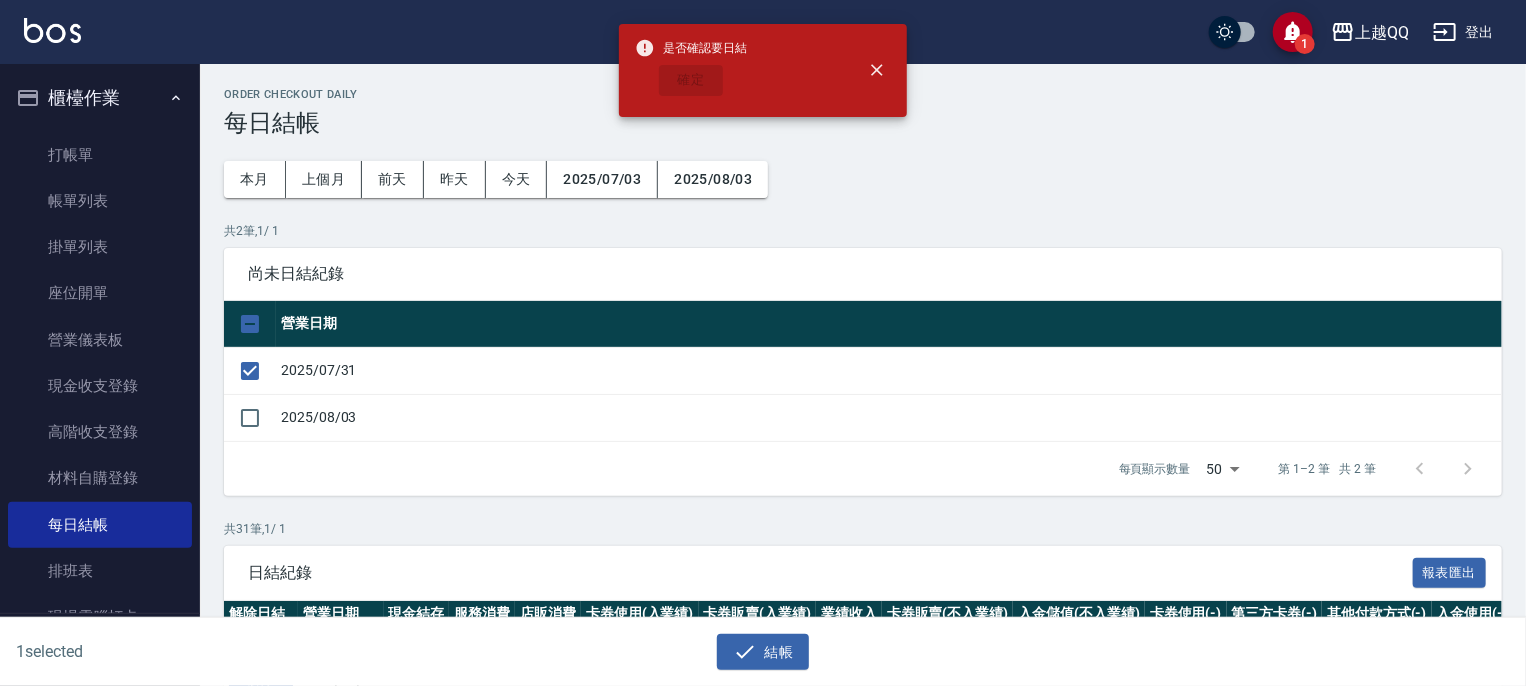 checkbox on "false" 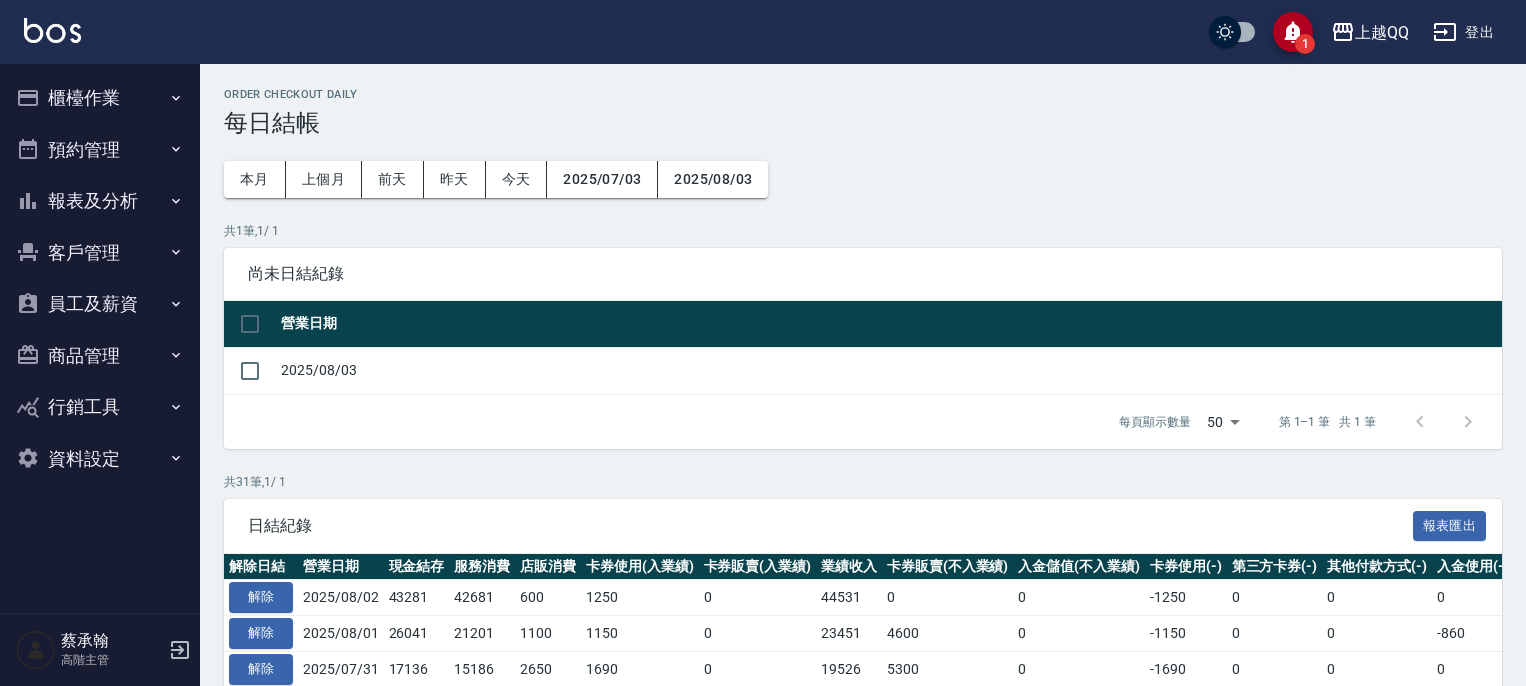 scroll, scrollTop: 0, scrollLeft: 0, axis: both 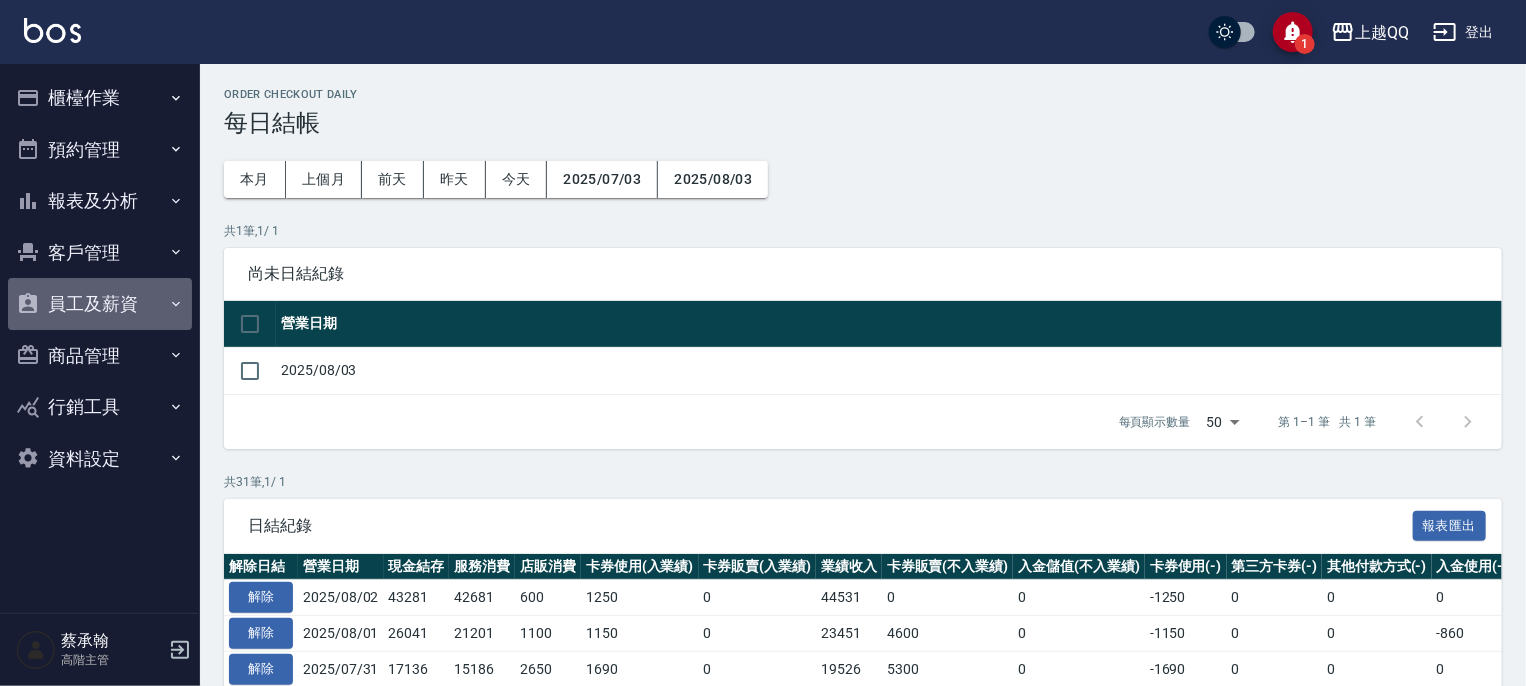 click on "員工及薪資" at bounding box center (100, 304) 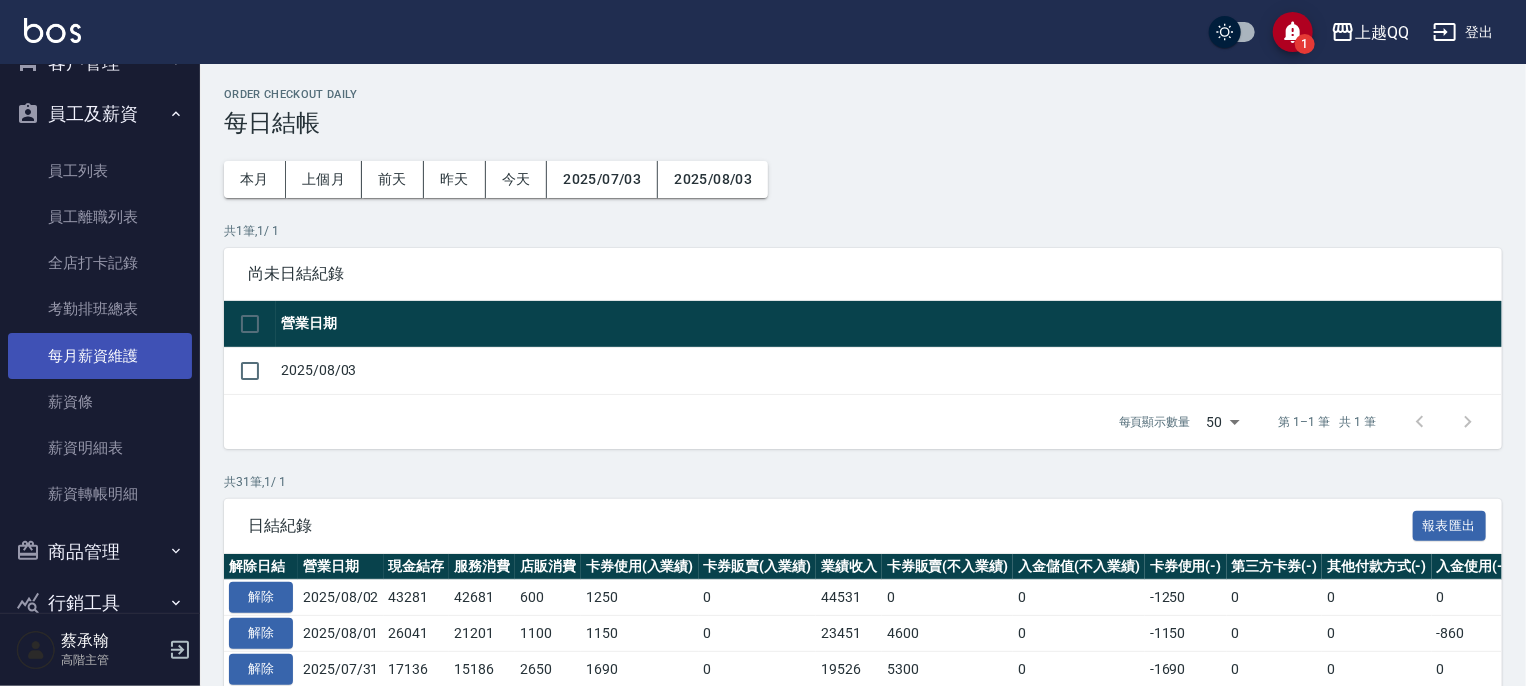 scroll, scrollTop: 200, scrollLeft: 0, axis: vertical 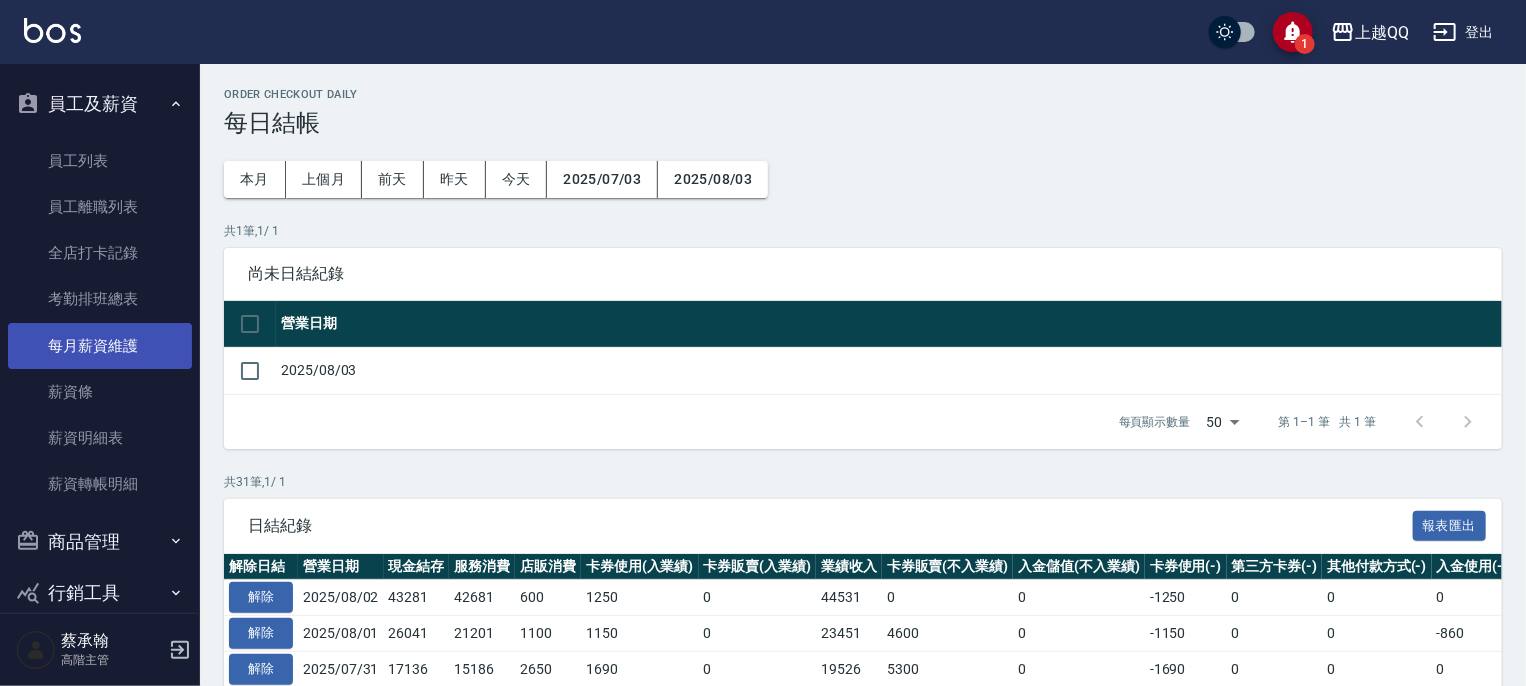 click on "每月薪資維護" at bounding box center (100, 346) 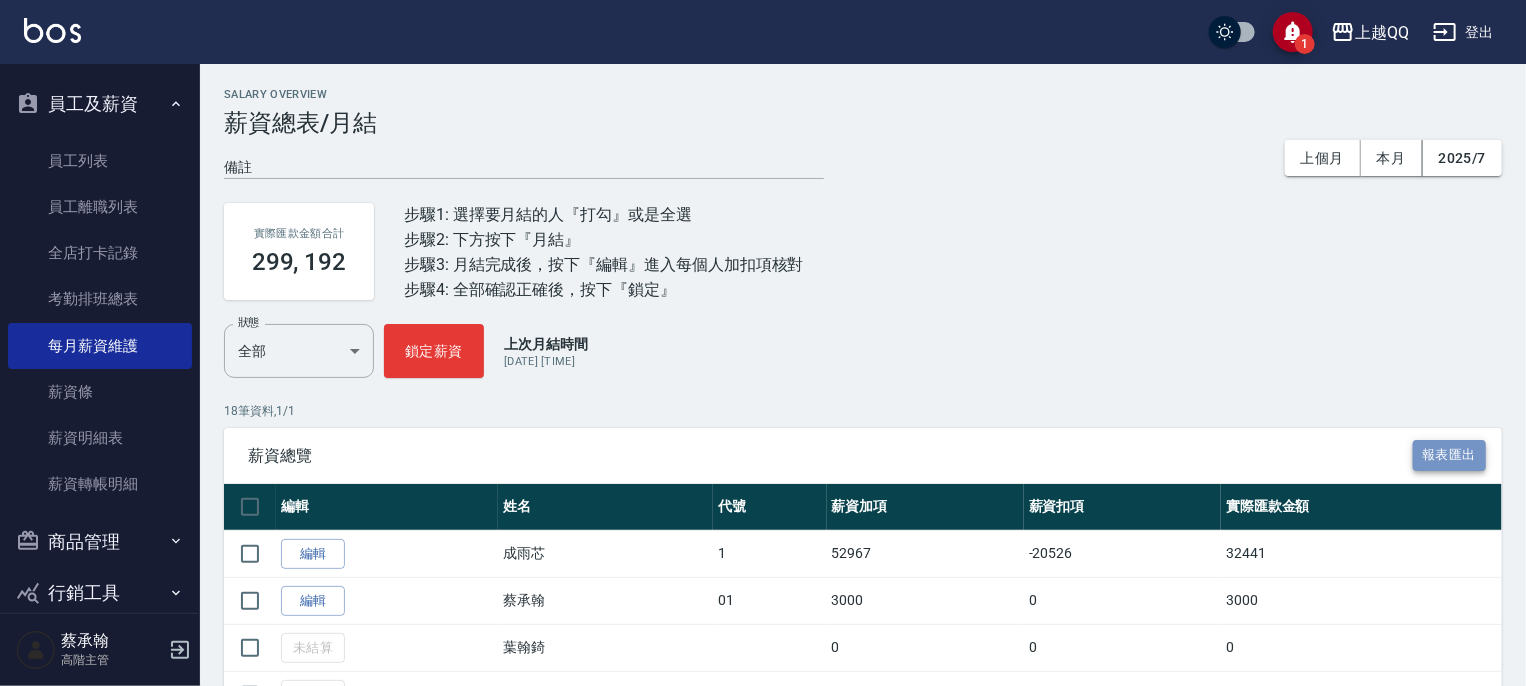 click on "報表匯出" at bounding box center (1450, 455) 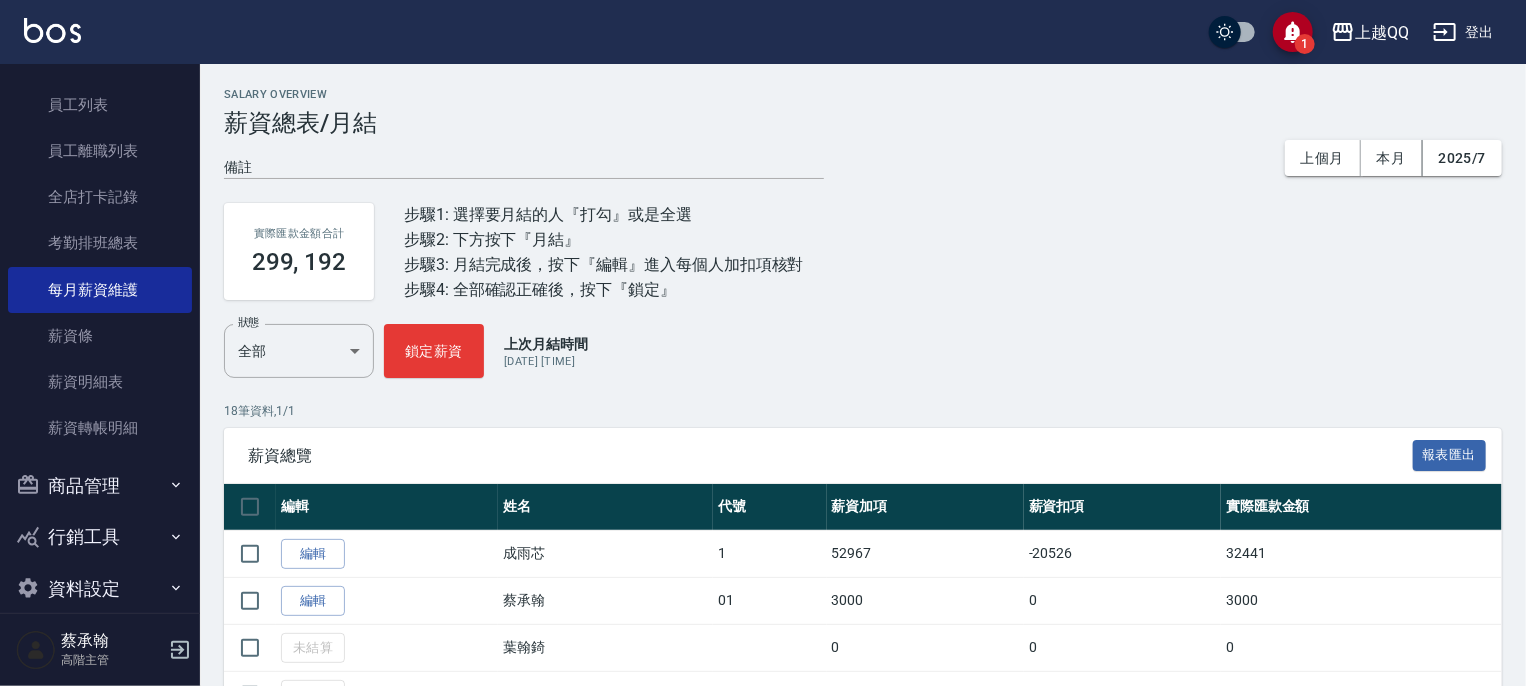 scroll, scrollTop: 281, scrollLeft: 0, axis: vertical 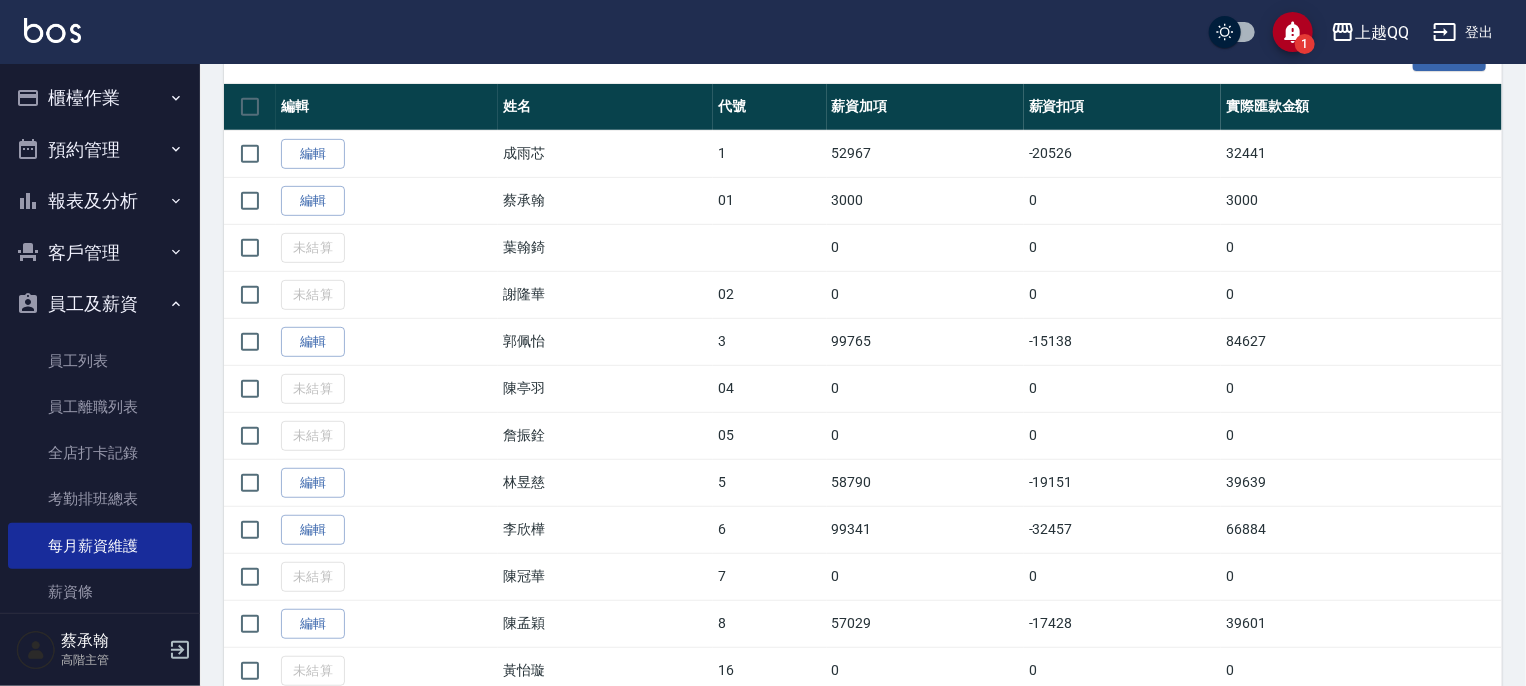 click on "報表及分析" at bounding box center [100, 201] 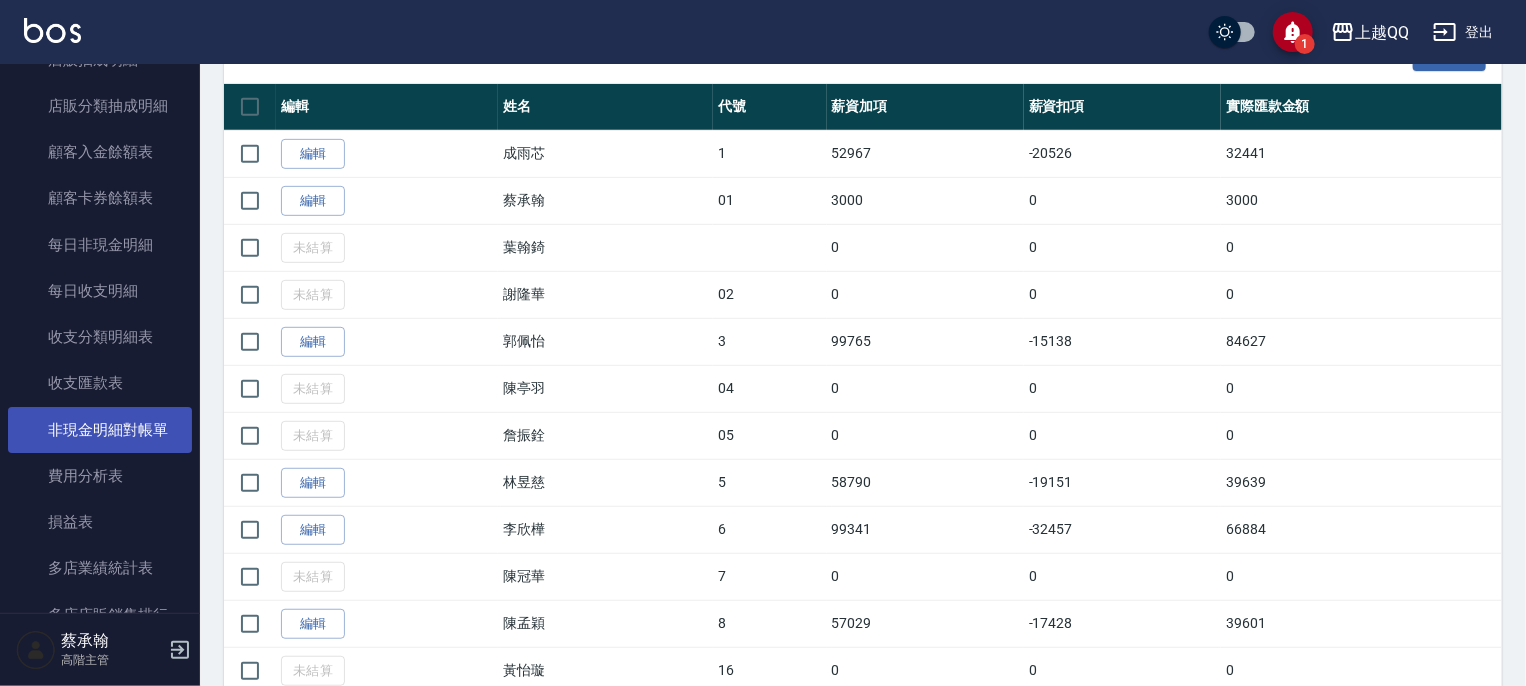 scroll, scrollTop: 1700, scrollLeft: 0, axis: vertical 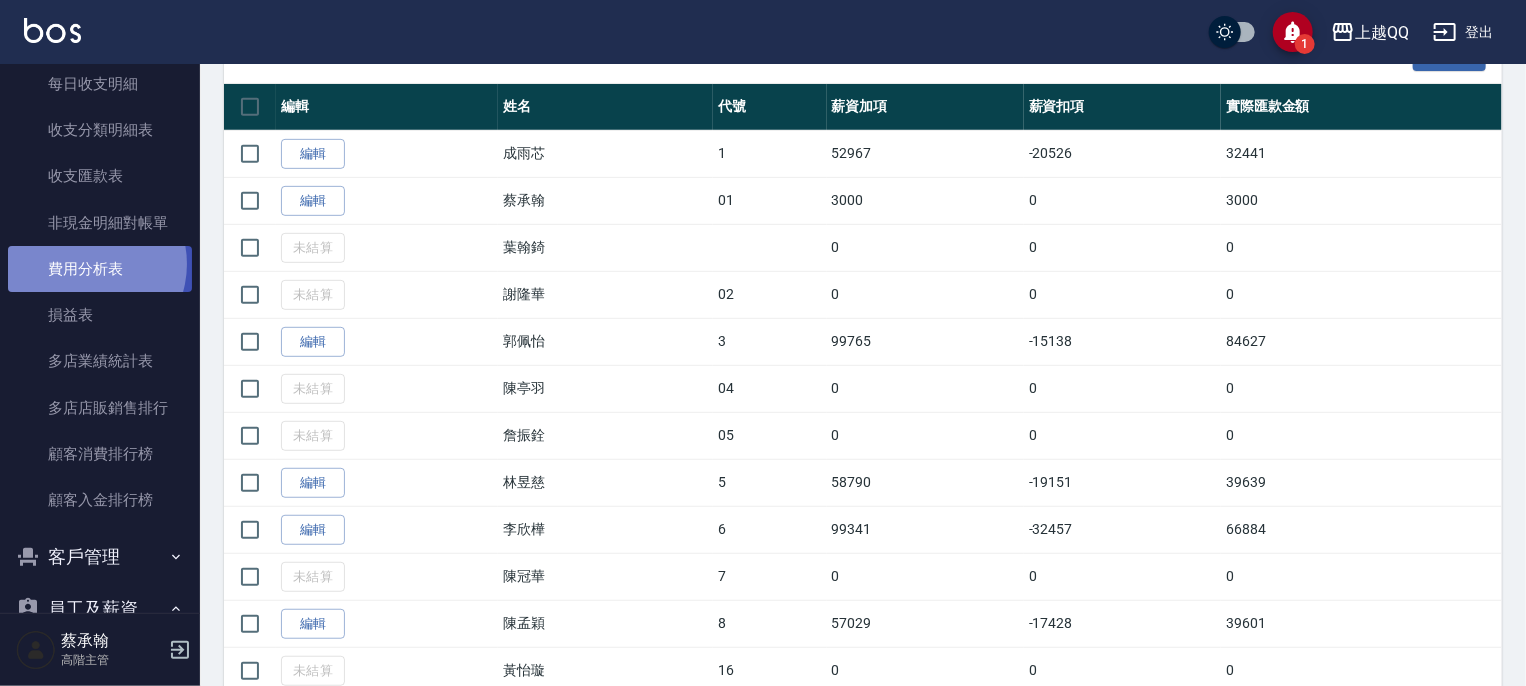 click on "費用分析表" at bounding box center (100, 269) 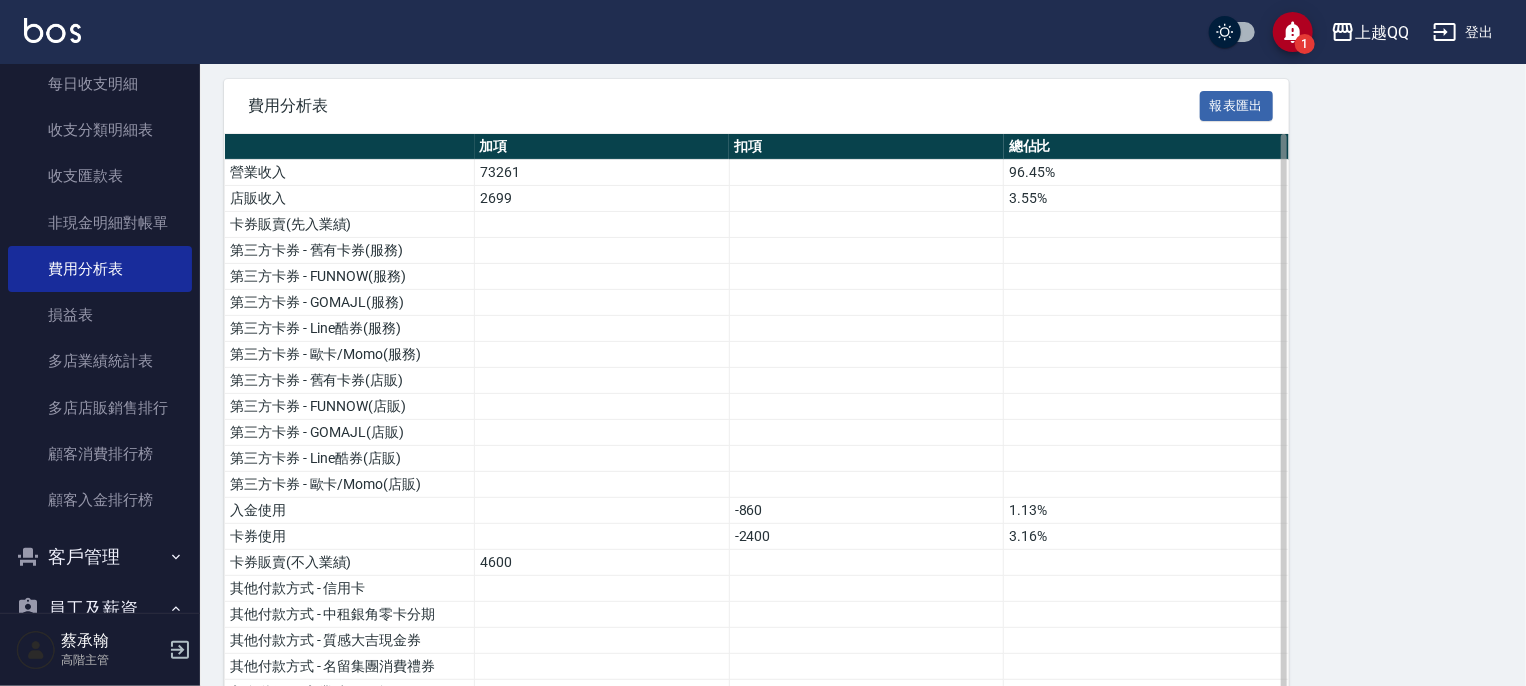 scroll, scrollTop: 0, scrollLeft: 0, axis: both 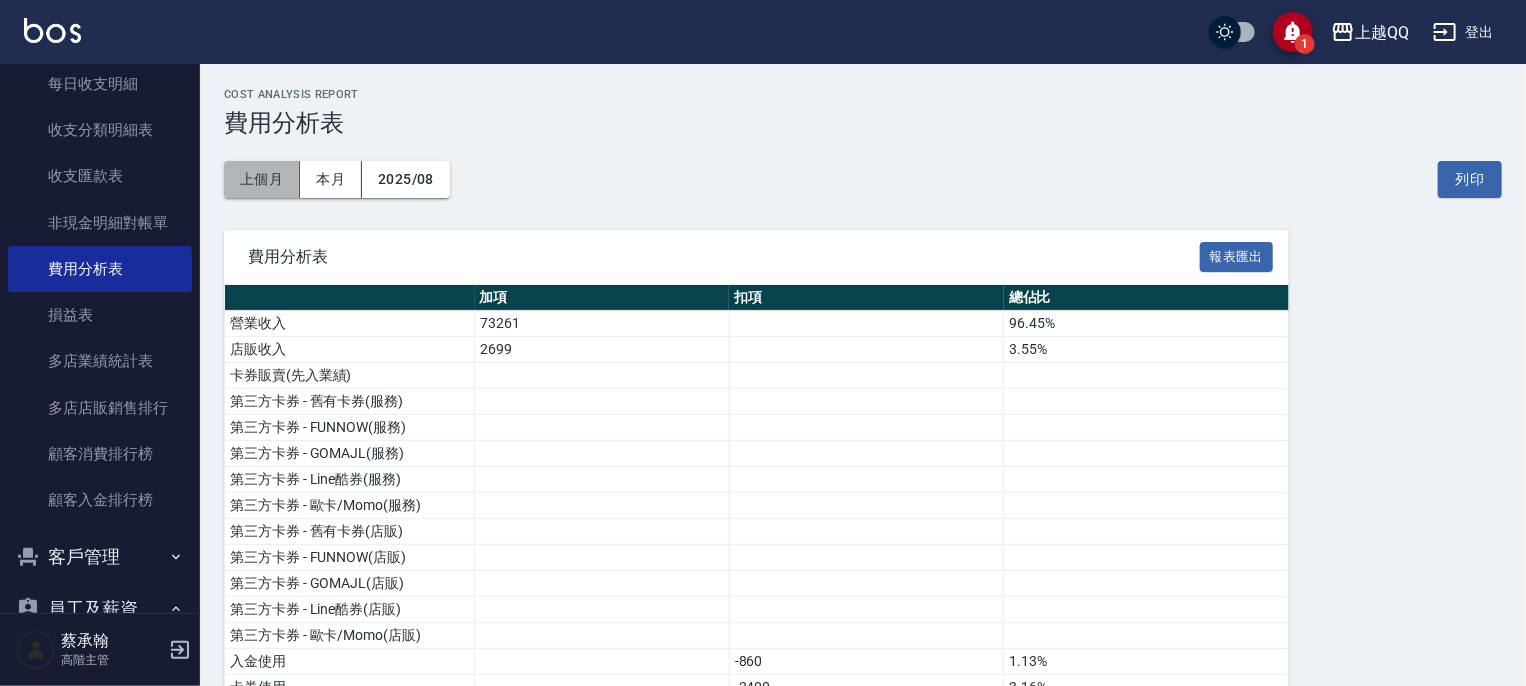 click on "上個月" at bounding box center (262, 179) 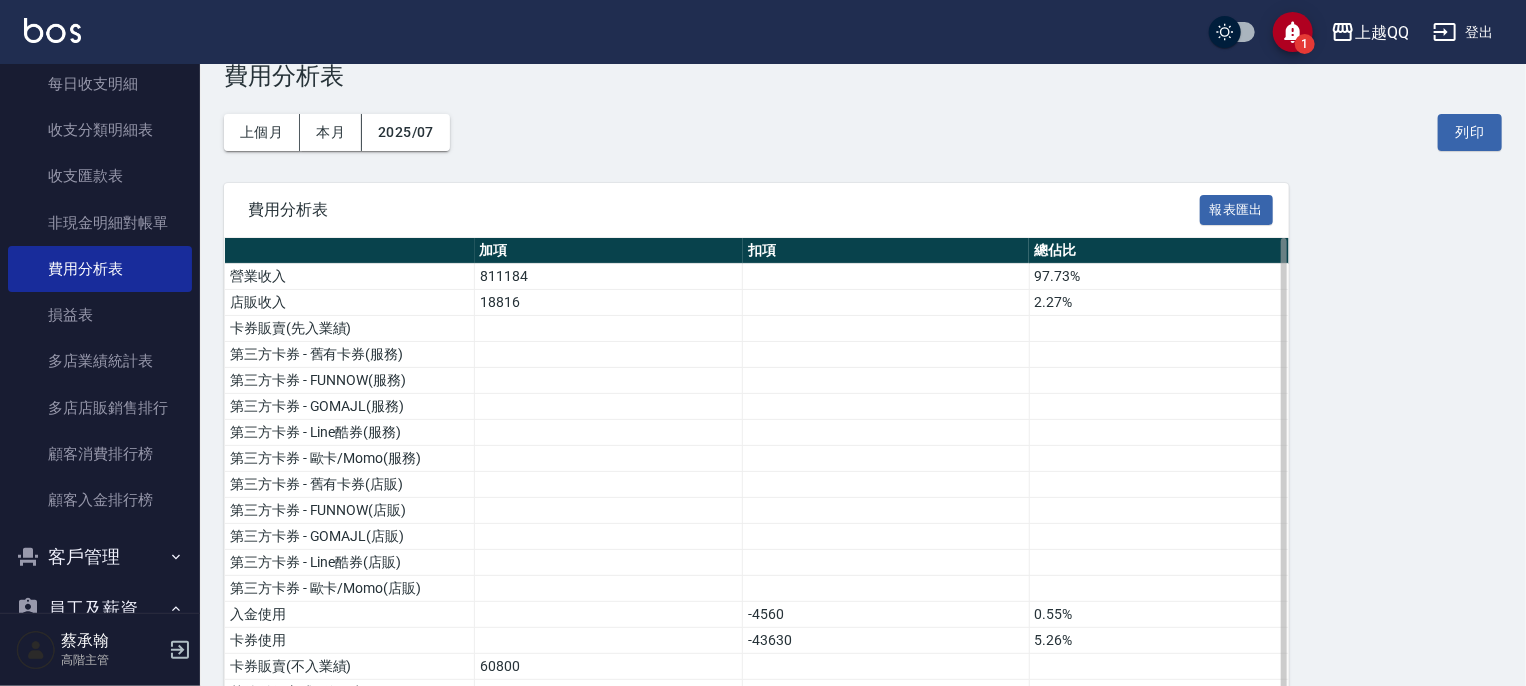 scroll, scrollTop: 0, scrollLeft: 0, axis: both 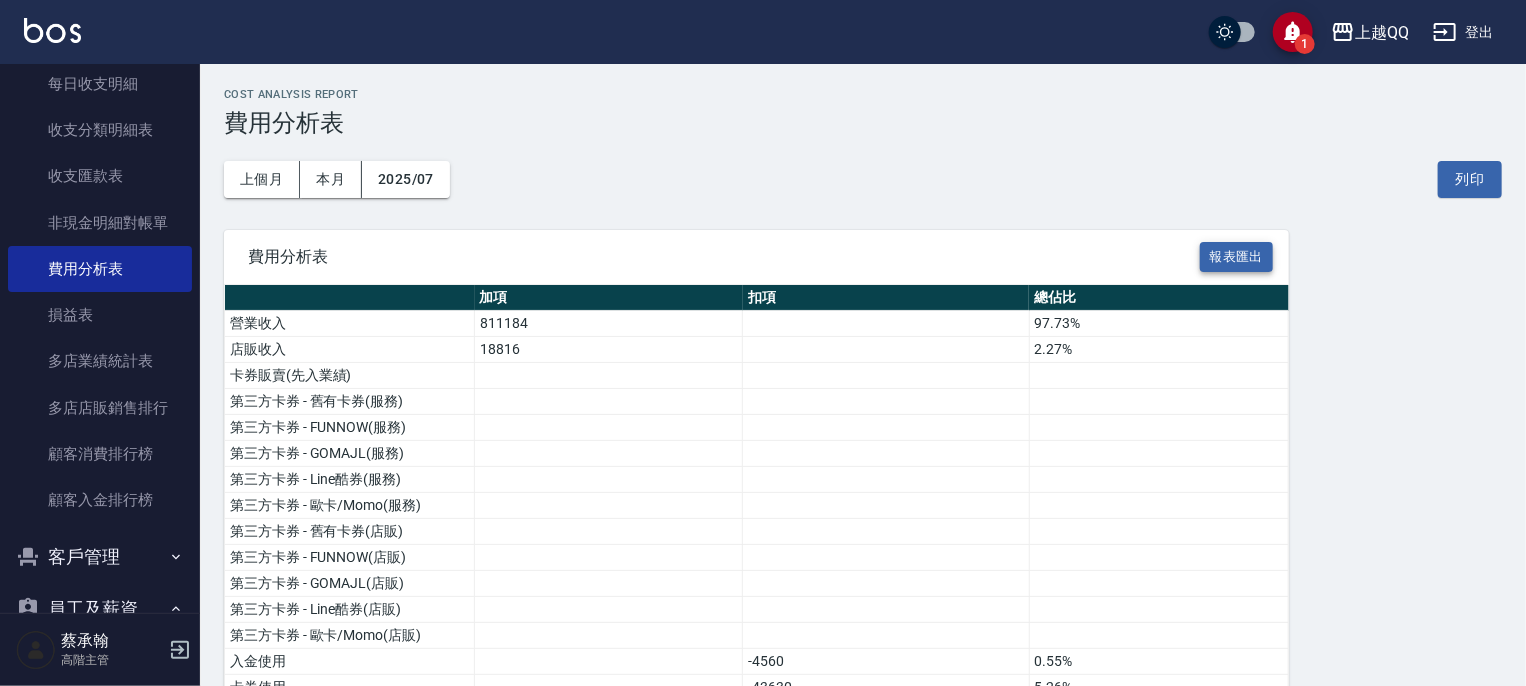 click on "報表匯出" at bounding box center [1237, 257] 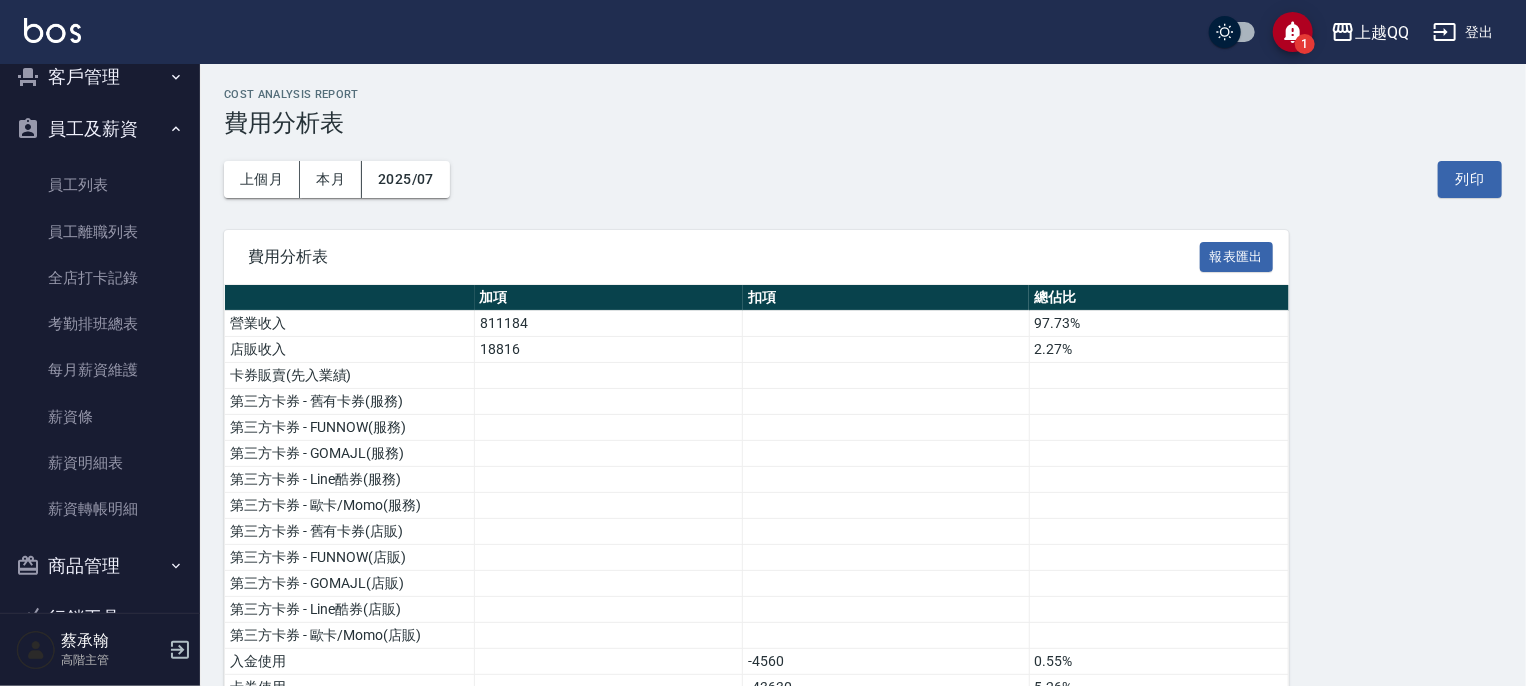 scroll, scrollTop: 2285, scrollLeft: 0, axis: vertical 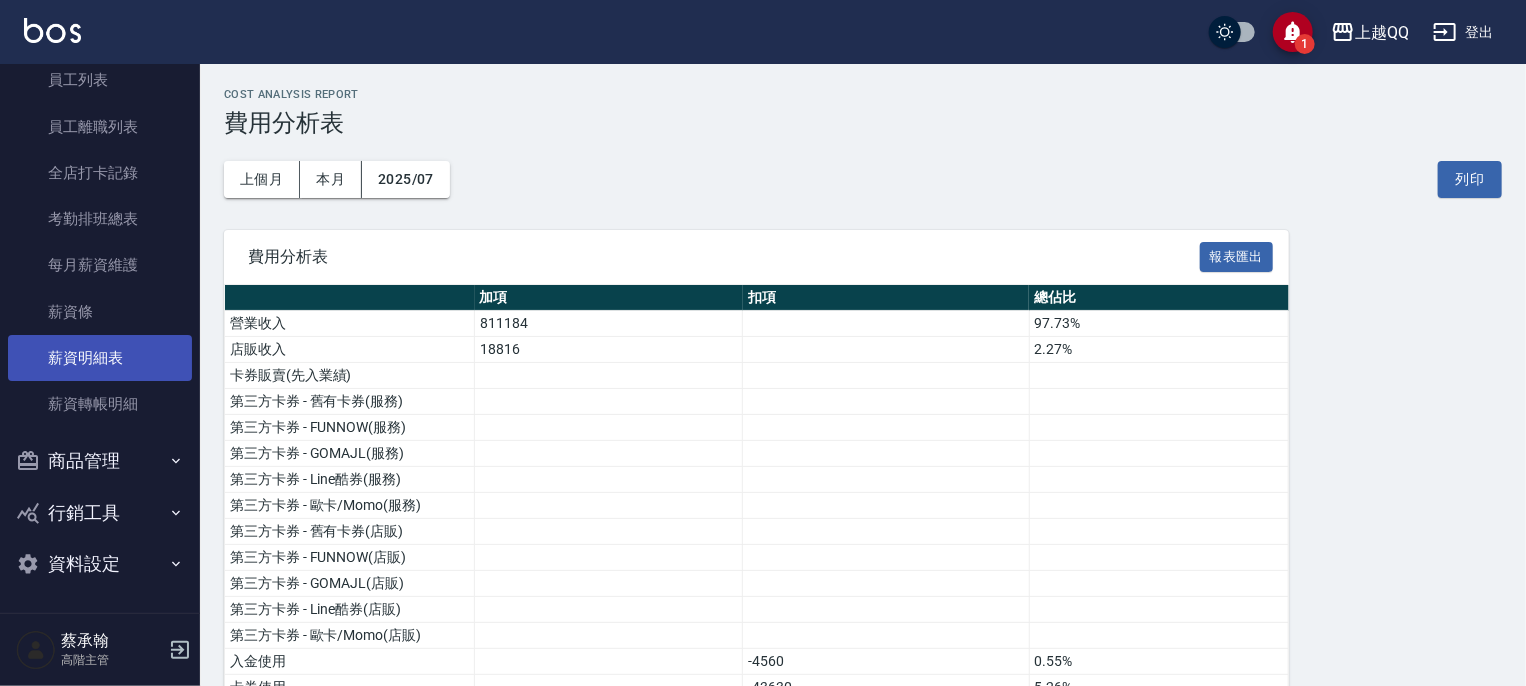 click on "薪資明細表" at bounding box center [100, 358] 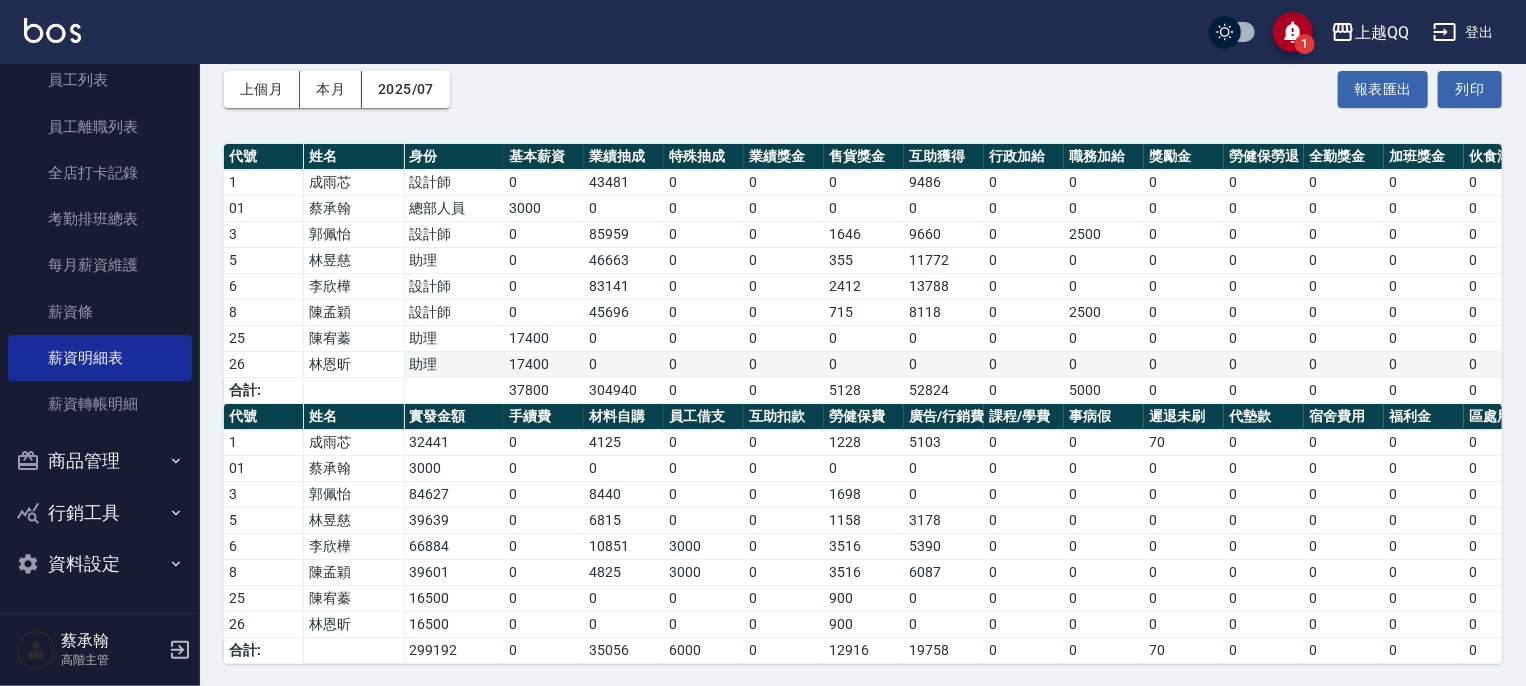 scroll, scrollTop: 118, scrollLeft: 0, axis: vertical 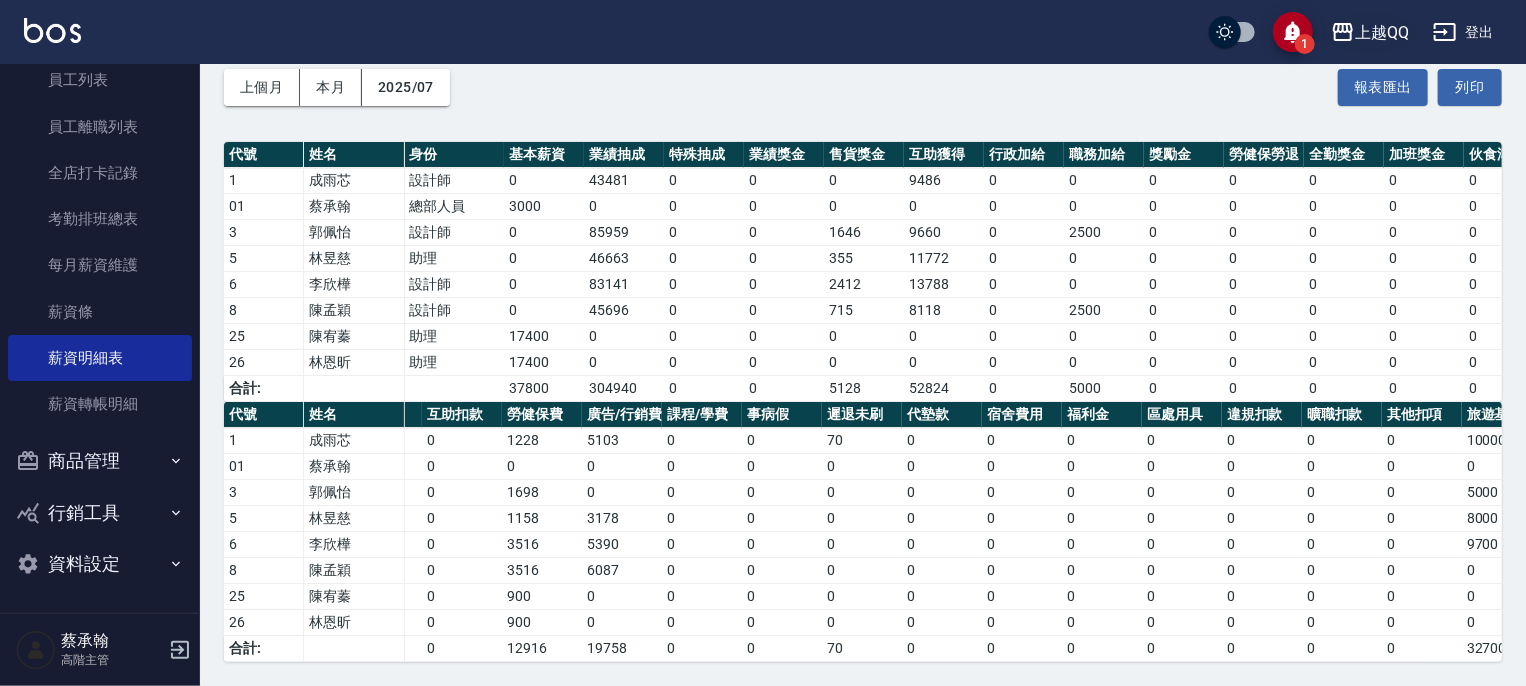 click on "上越QQ" at bounding box center [1382, 32] 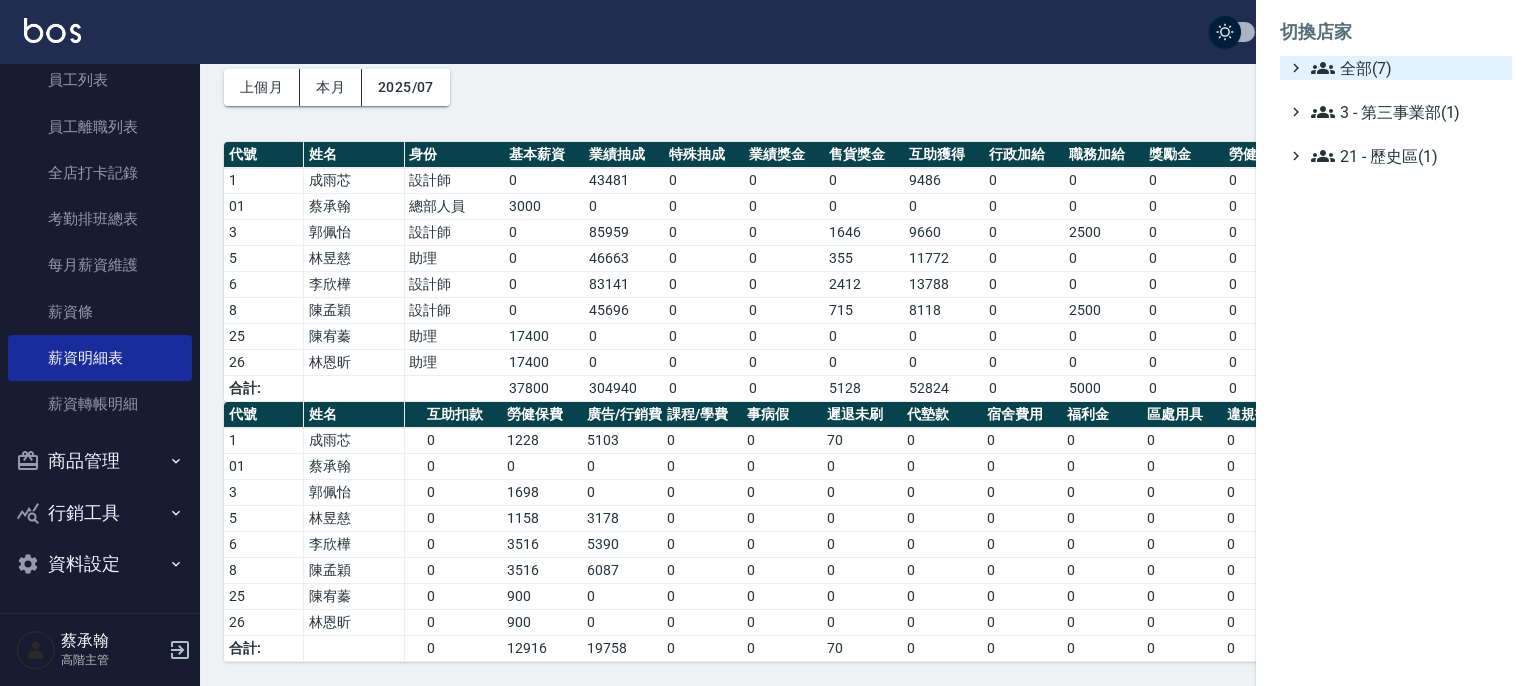 click on "全部(7)" at bounding box center [1407, 68] 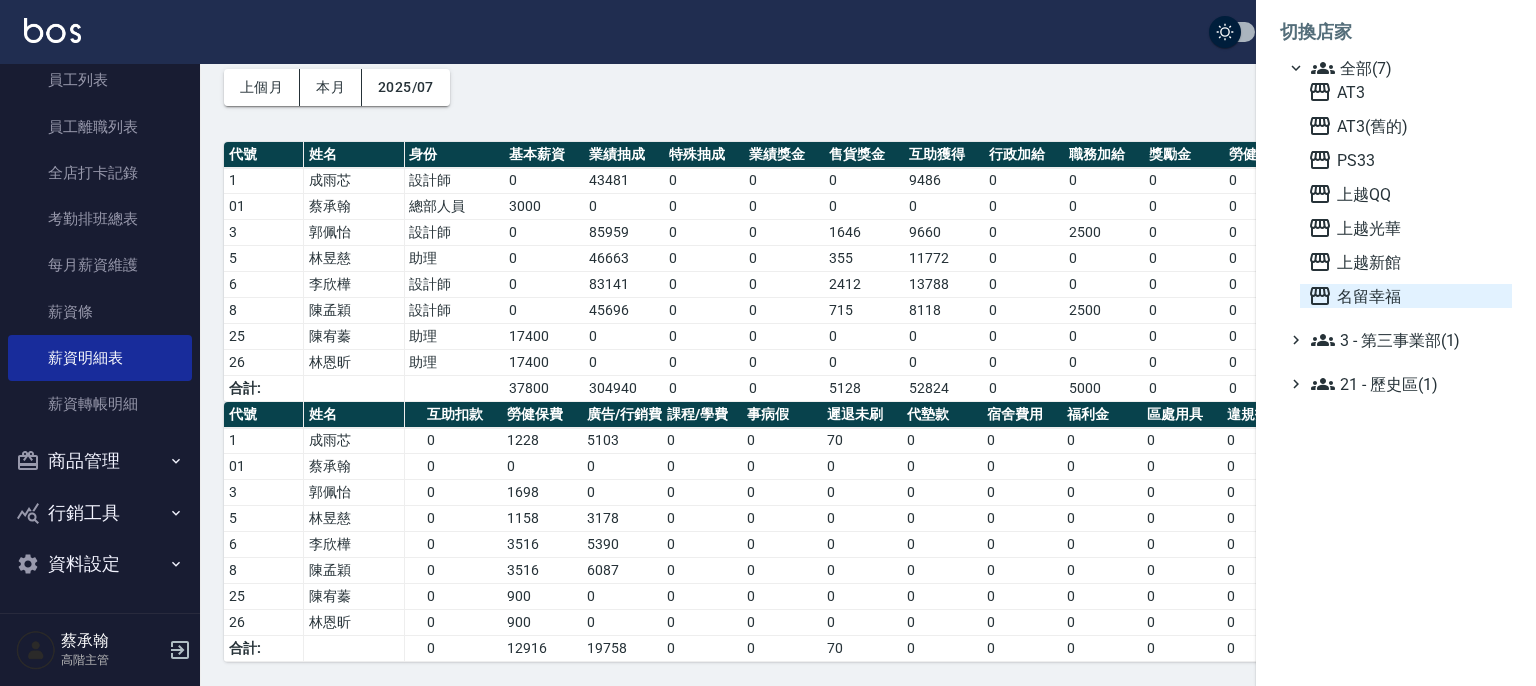 click on "名留幸福" at bounding box center (1406, 296) 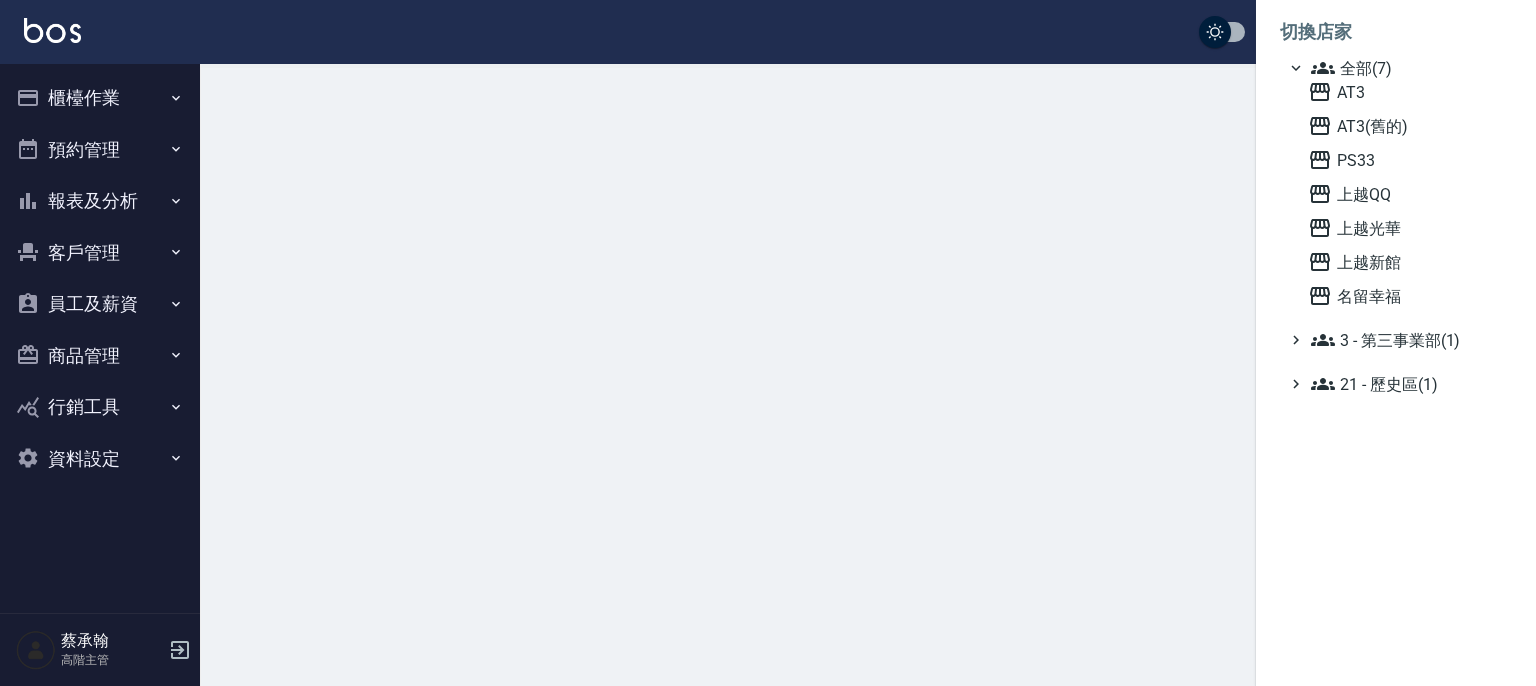 scroll, scrollTop: 0, scrollLeft: 0, axis: both 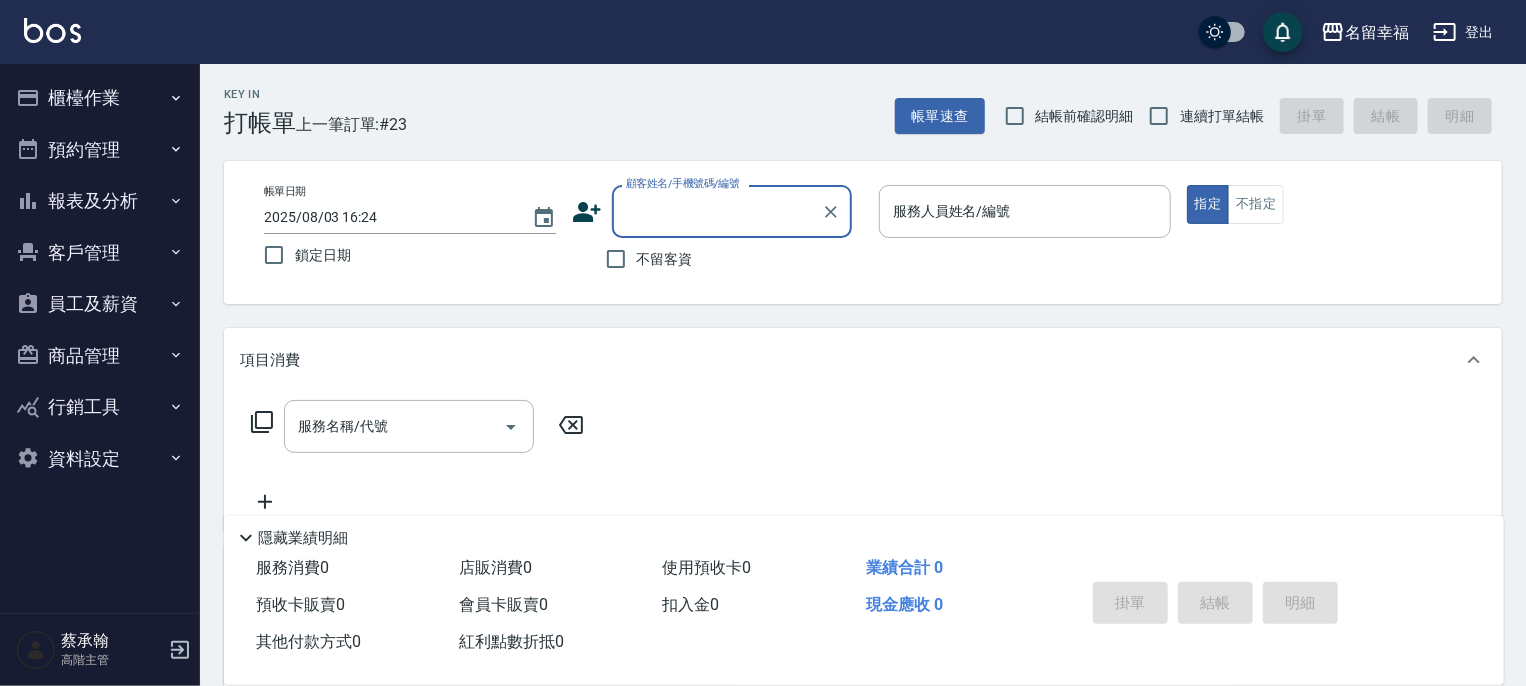 click on "報表及分析" at bounding box center [100, 201] 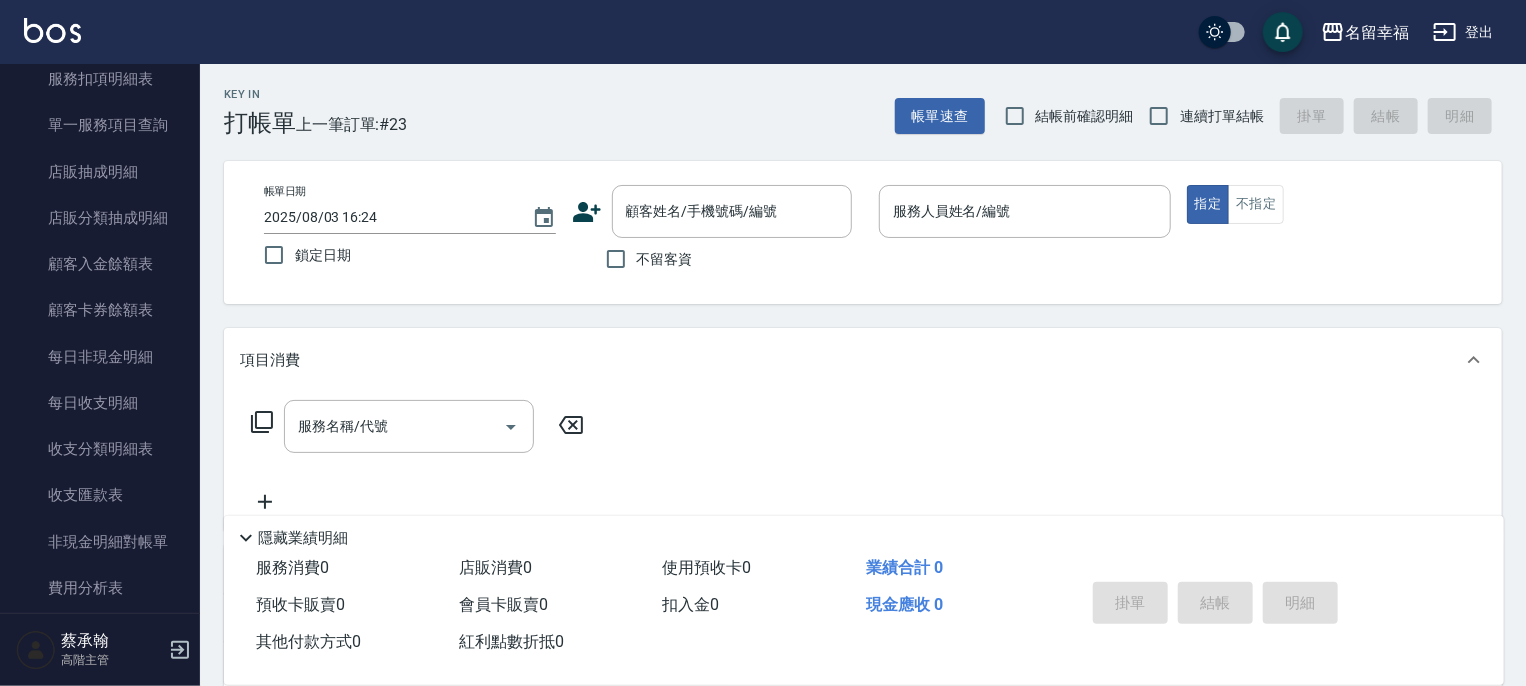 scroll, scrollTop: 1500, scrollLeft: 0, axis: vertical 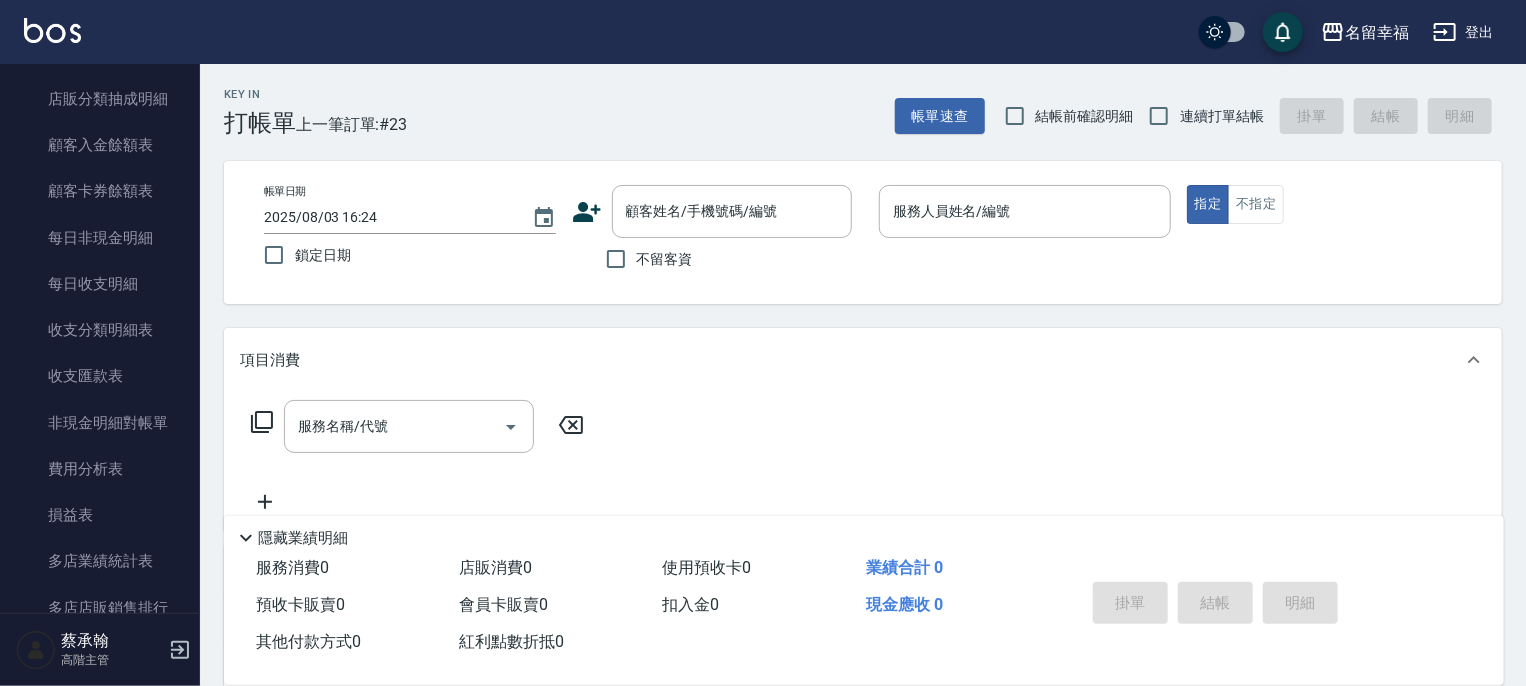 click on "費用分析表" at bounding box center [100, 469] 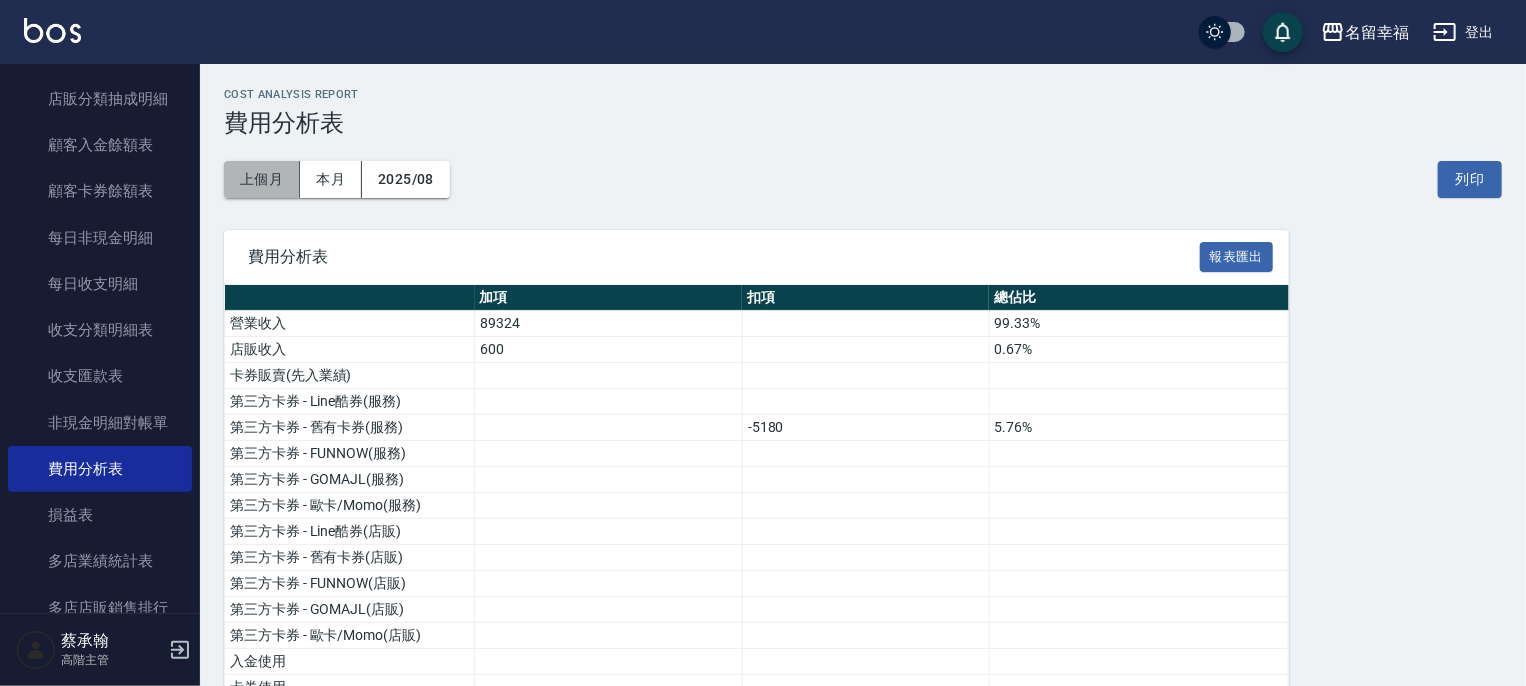 click on "上個月" at bounding box center [262, 179] 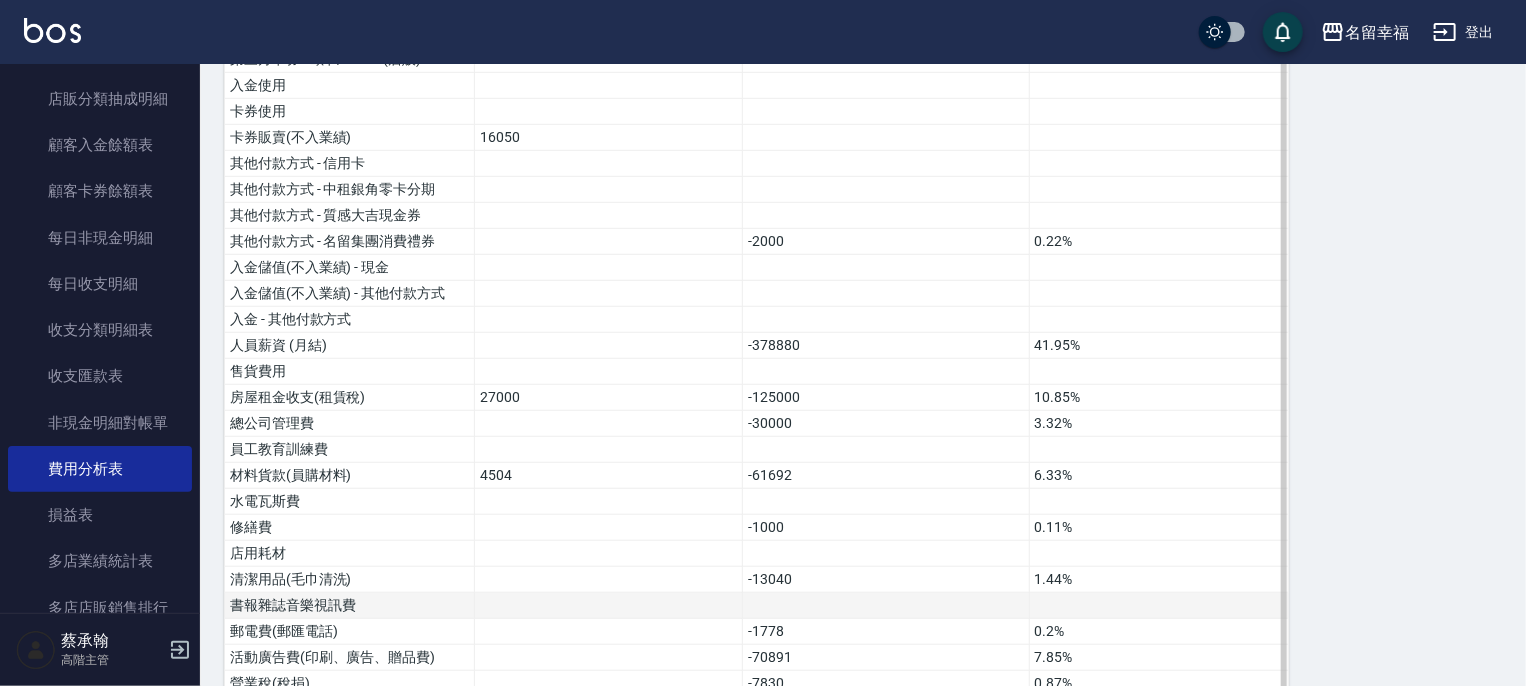 scroll, scrollTop: 547, scrollLeft: 0, axis: vertical 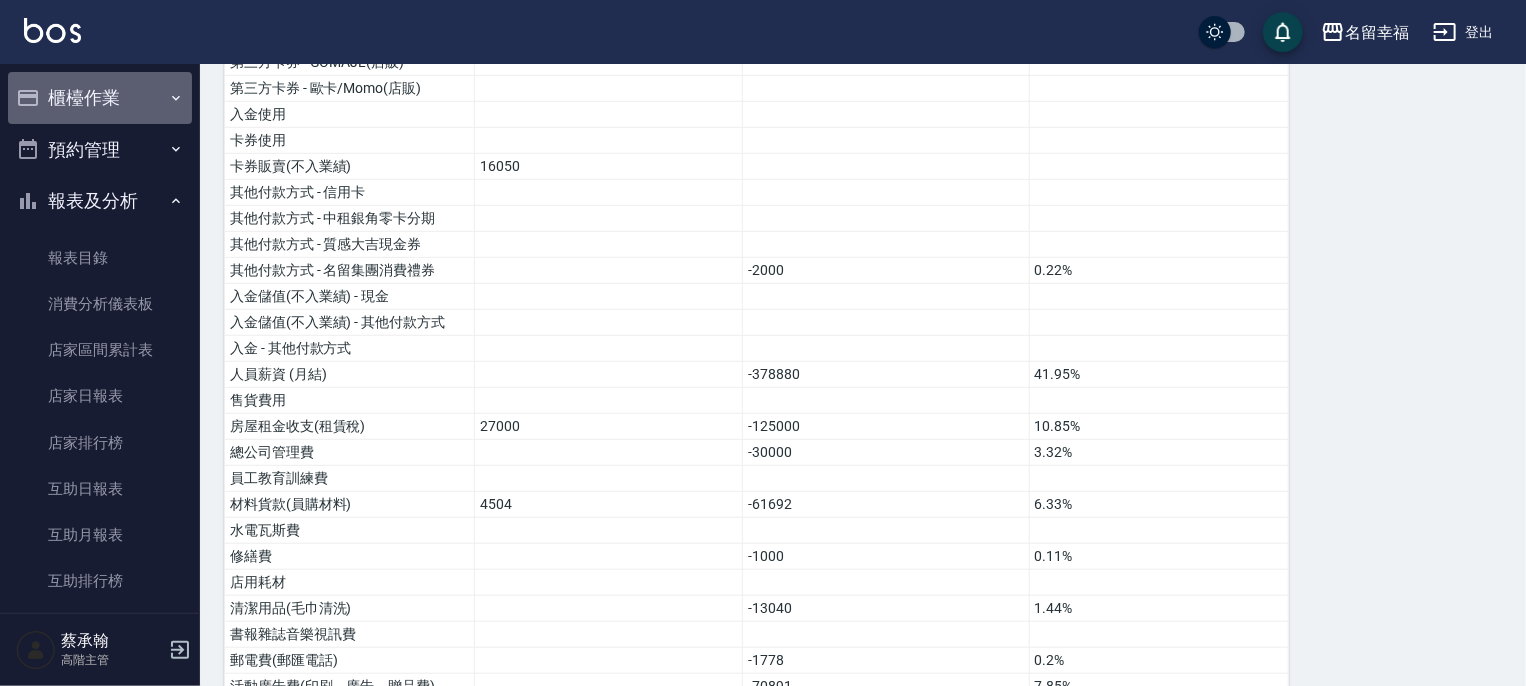 click on "櫃檯作業" at bounding box center (100, 98) 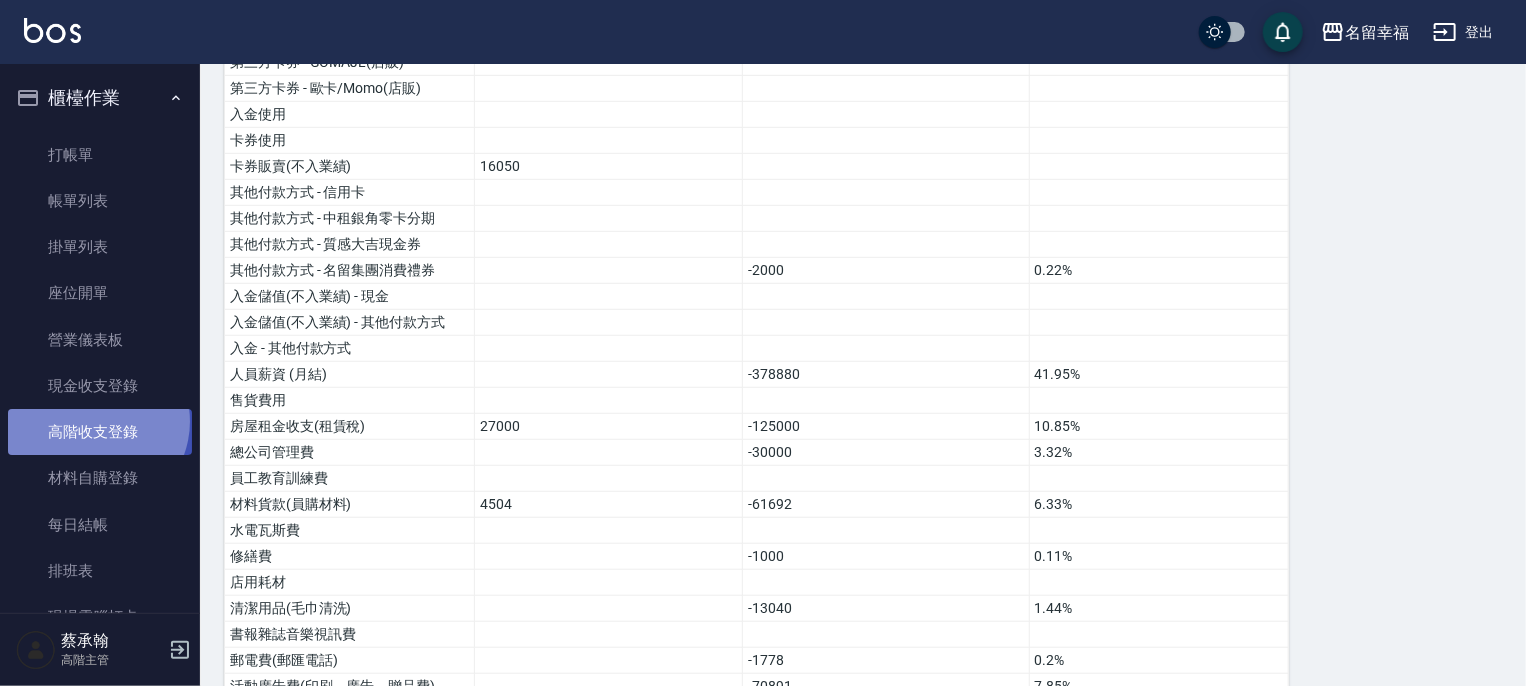 click on "高階收支登錄" at bounding box center [100, 432] 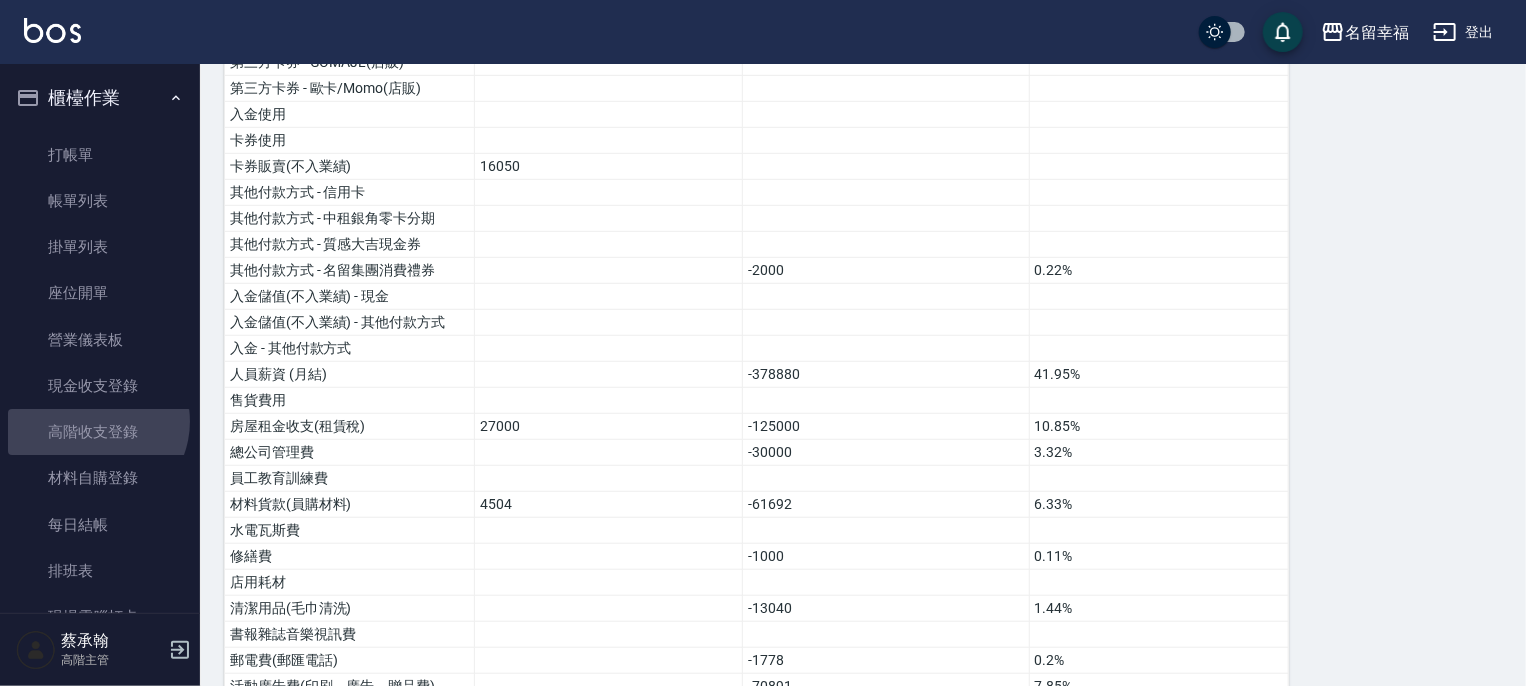 scroll, scrollTop: 0, scrollLeft: 0, axis: both 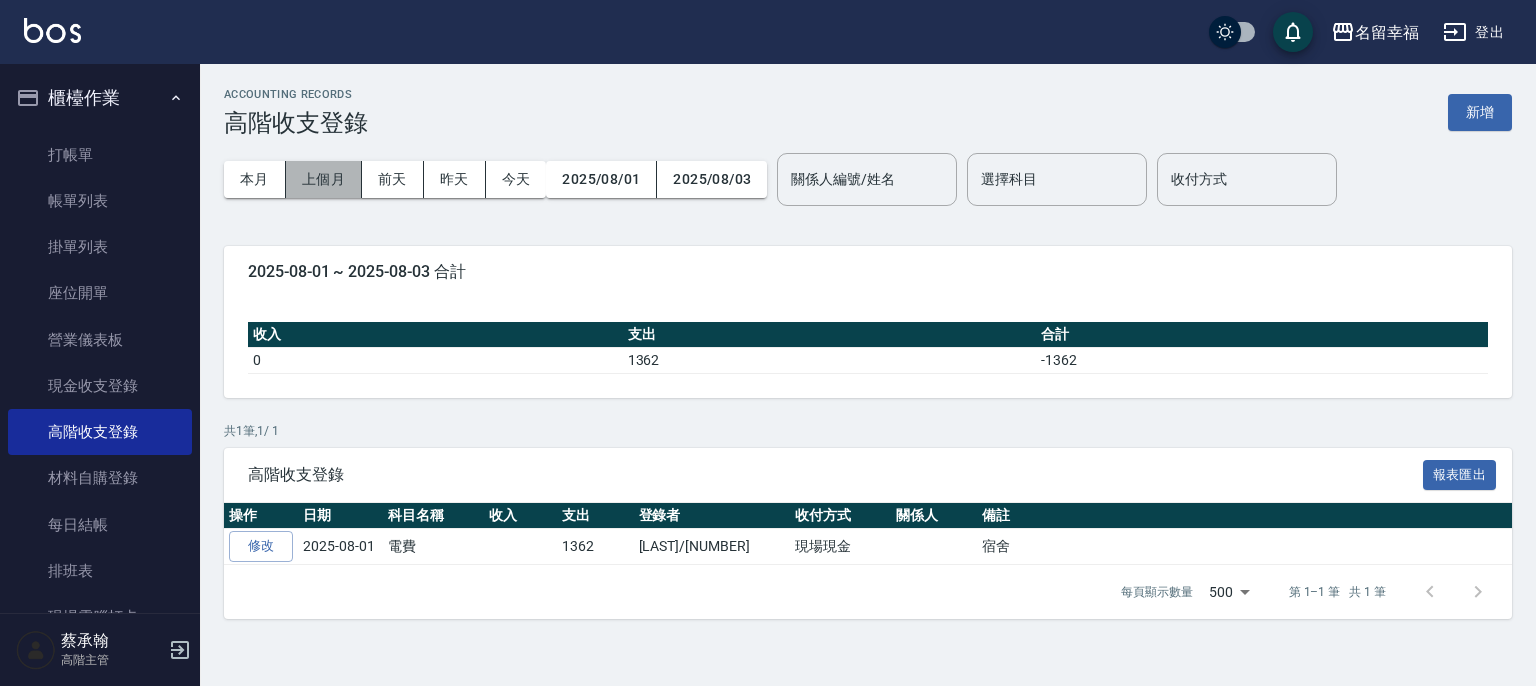 click on "上個月" at bounding box center (324, 179) 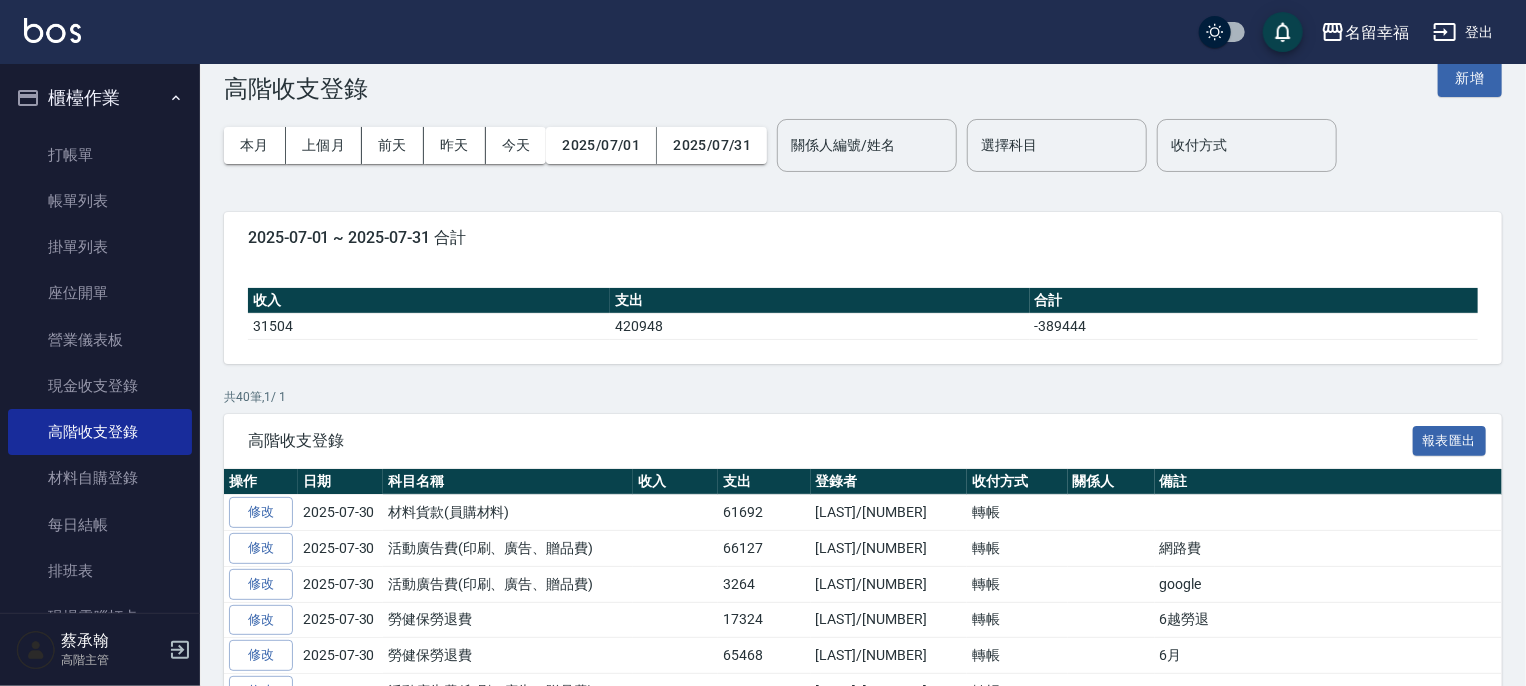 scroll, scrollTop: 0, scrollLeft: 0, axis: both 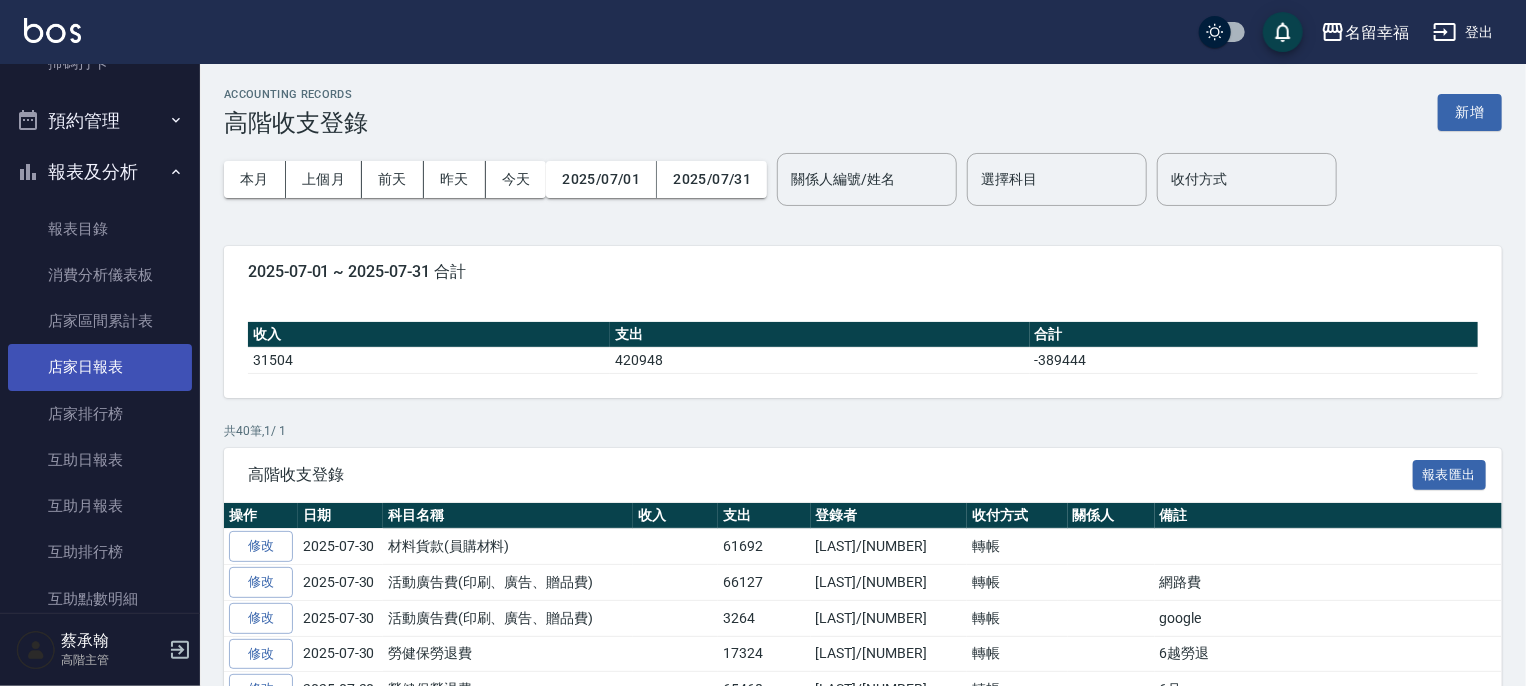 click on "店家日報表" at bounding box center (100, 367) 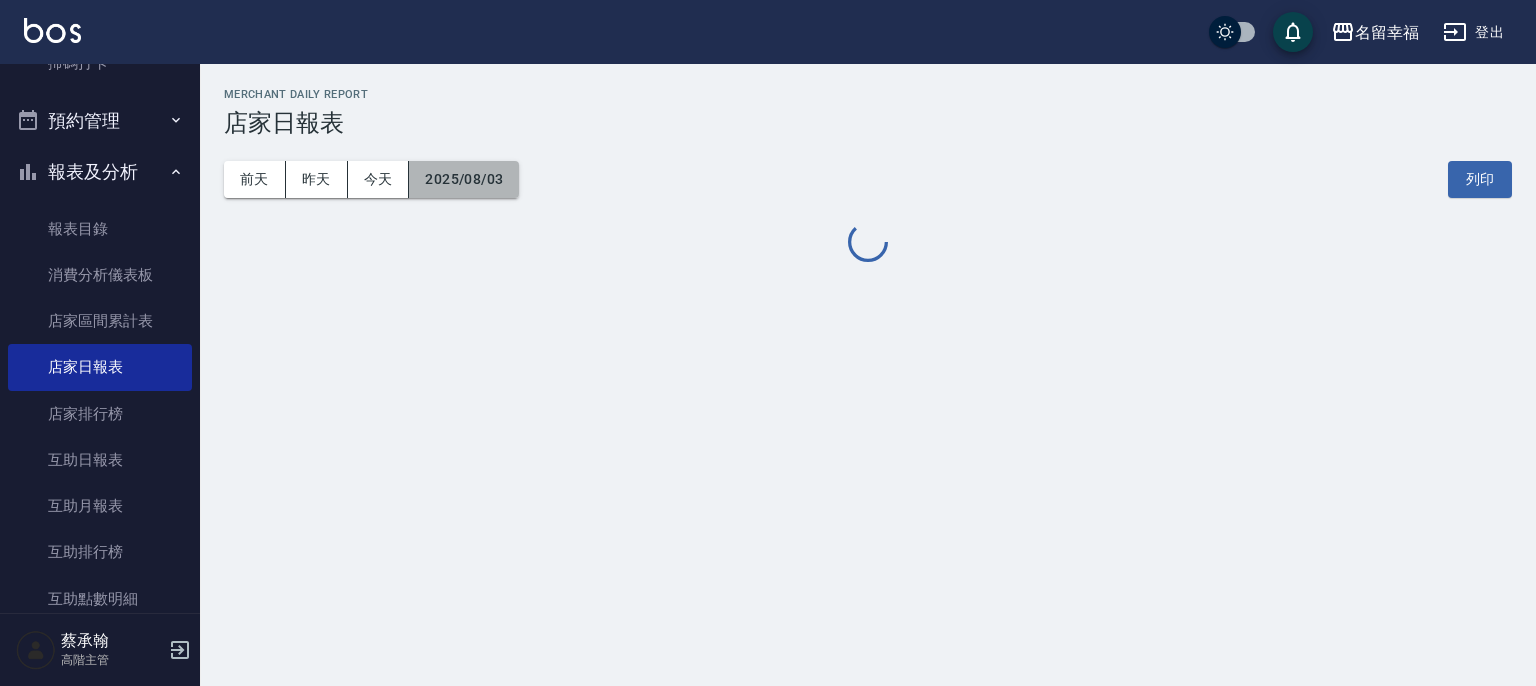 click on "2025/08/03" at bounding box center (464, 179) 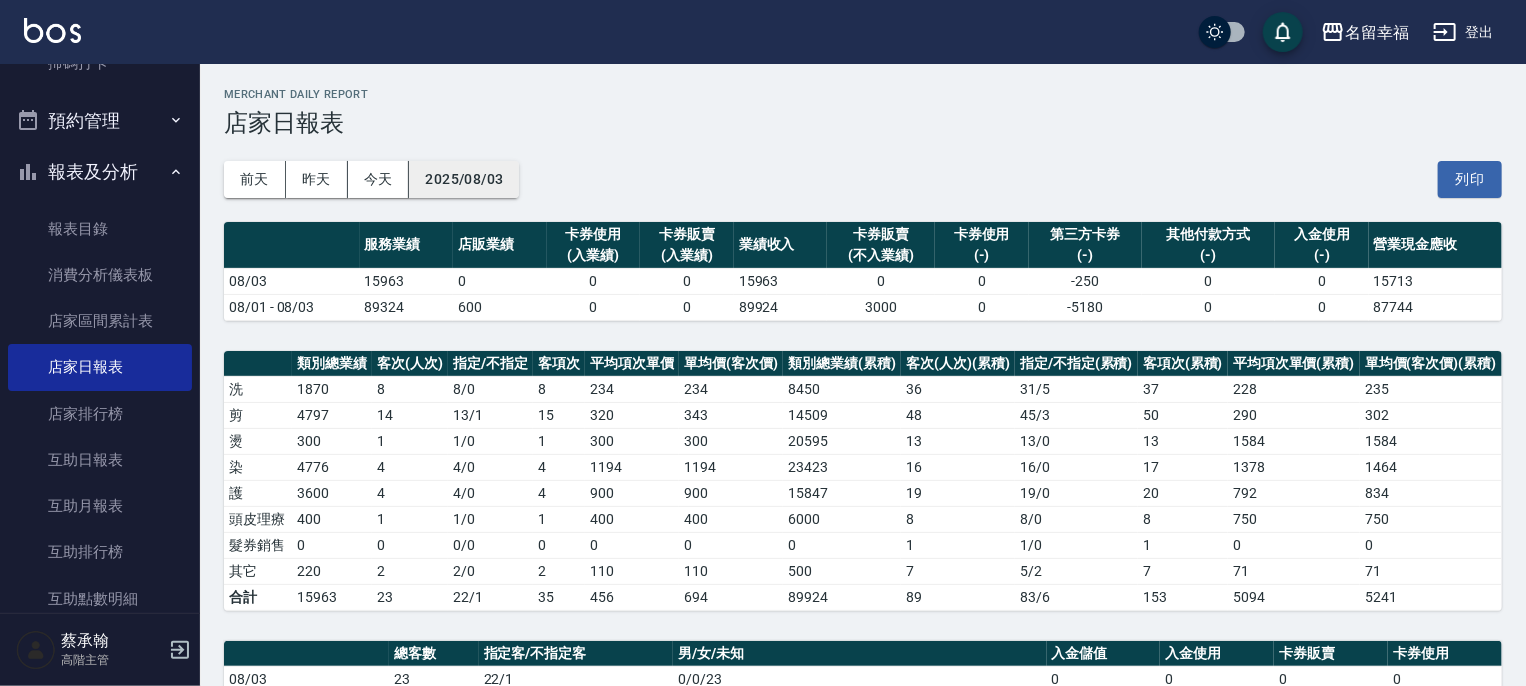 click on "2025/08/03" at bounding box center (464, 179) 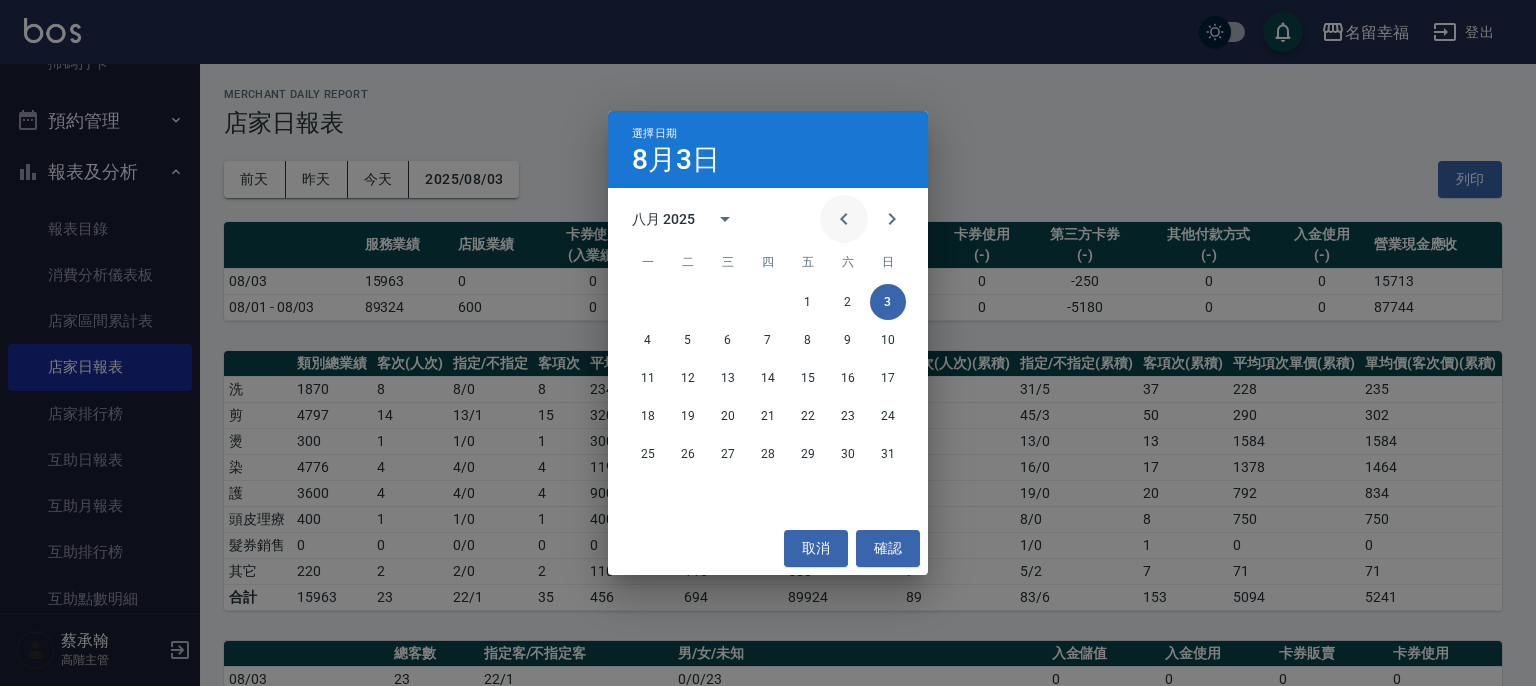 click 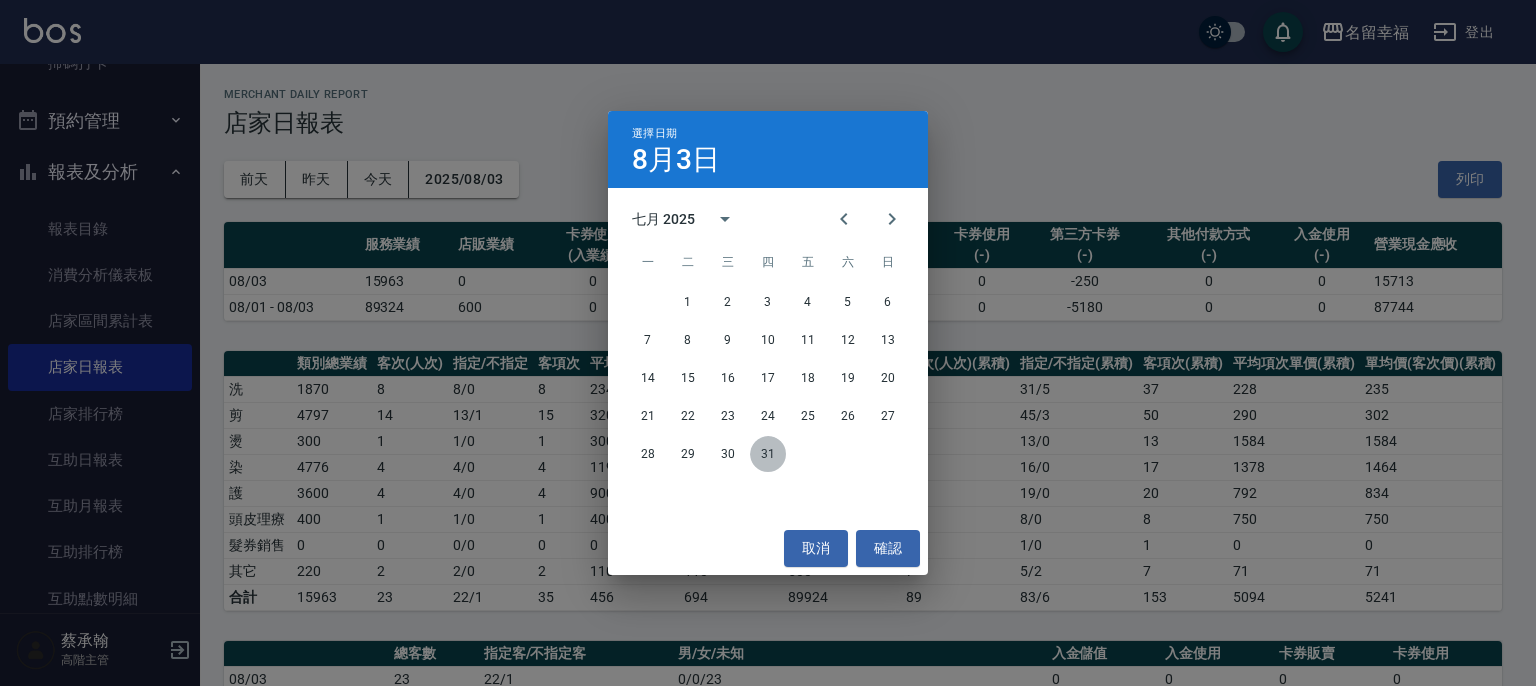 click on "31" at bounding box center [768, 454] 